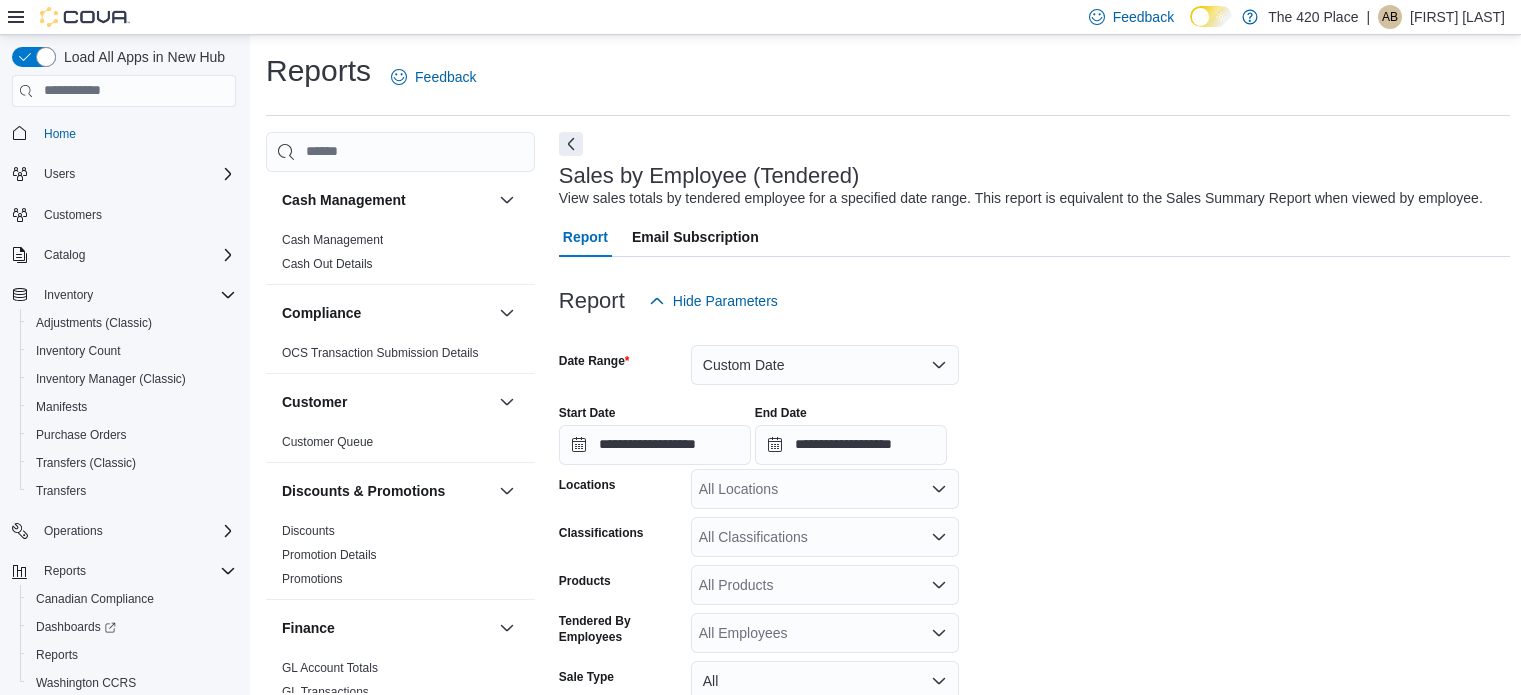 scroll, scrollTop: 777, scrollLeft: 0, axis: vertical 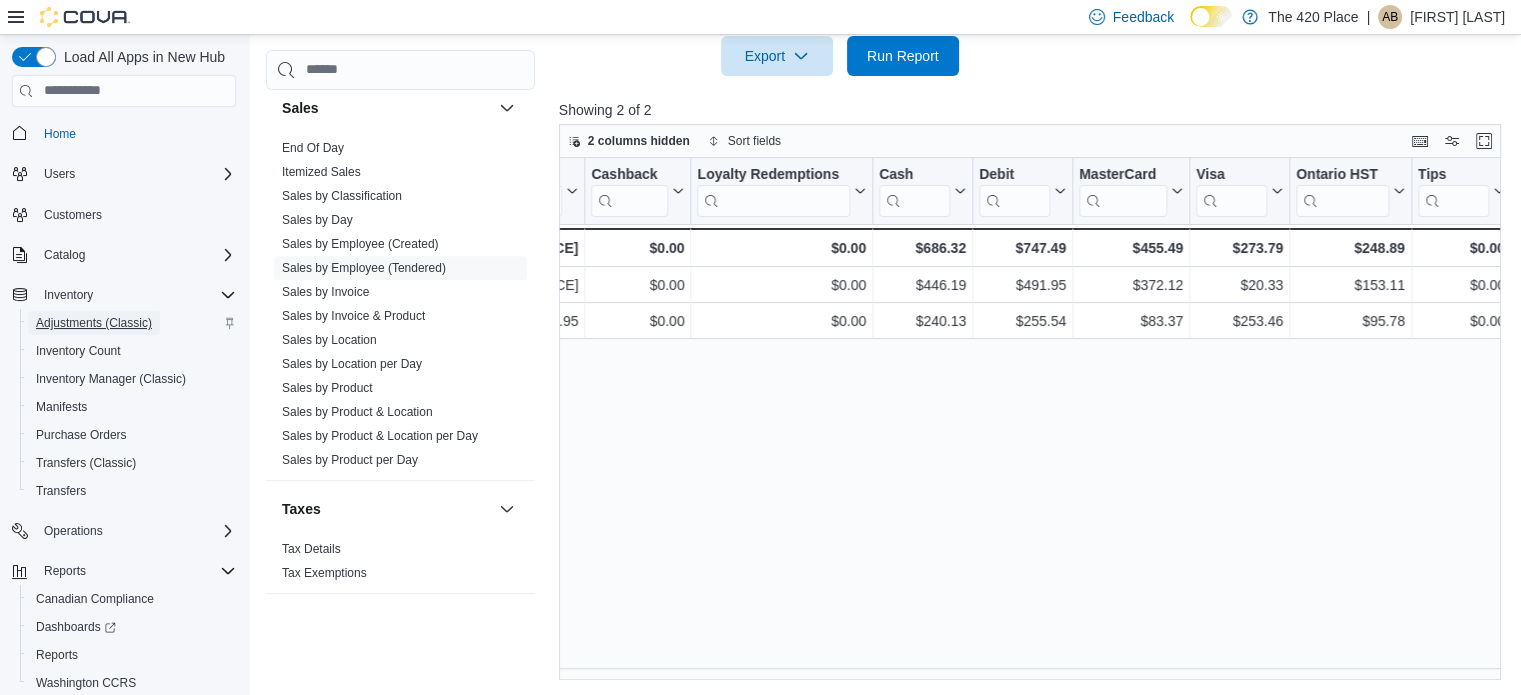 click on "Adjustments (Classic)" at bounding box center (94, 323) 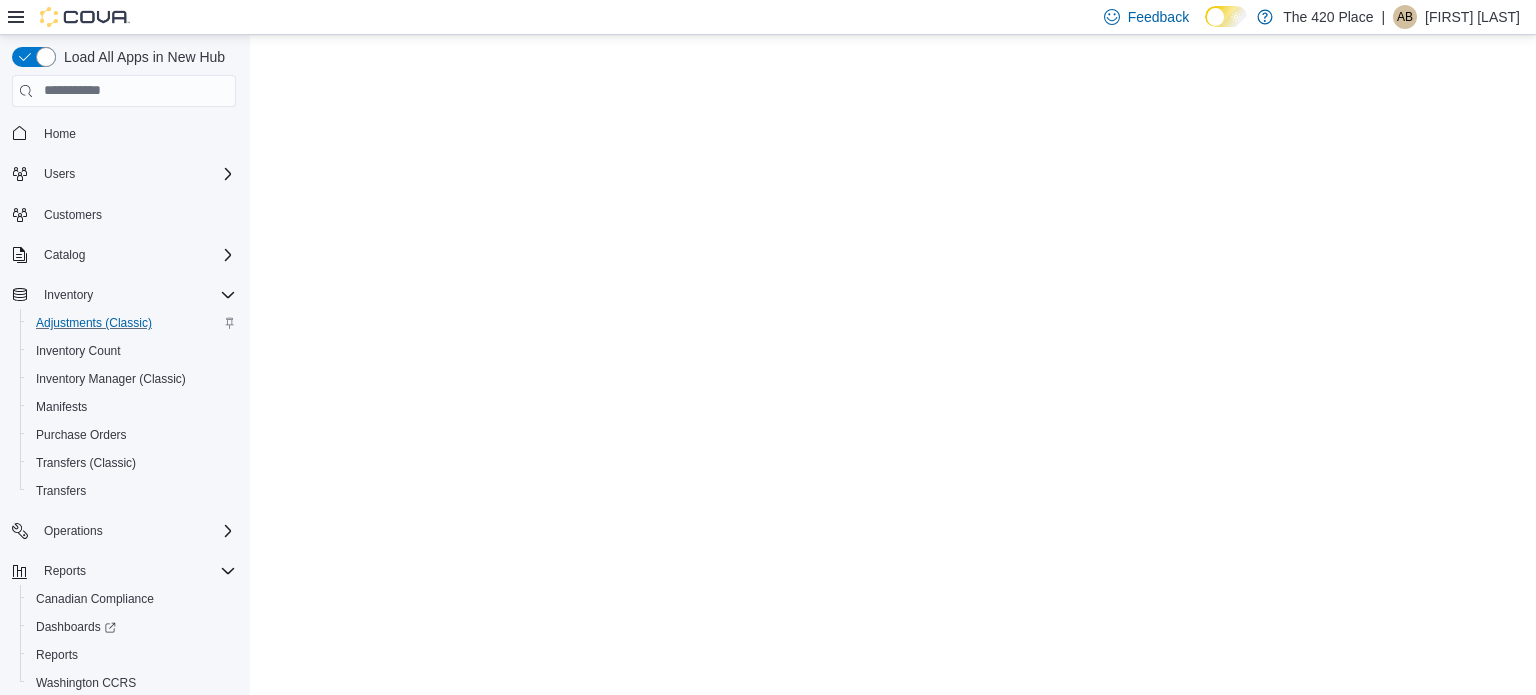 scroll, scrollTop: 0, scrollLeft: 0, axis: both 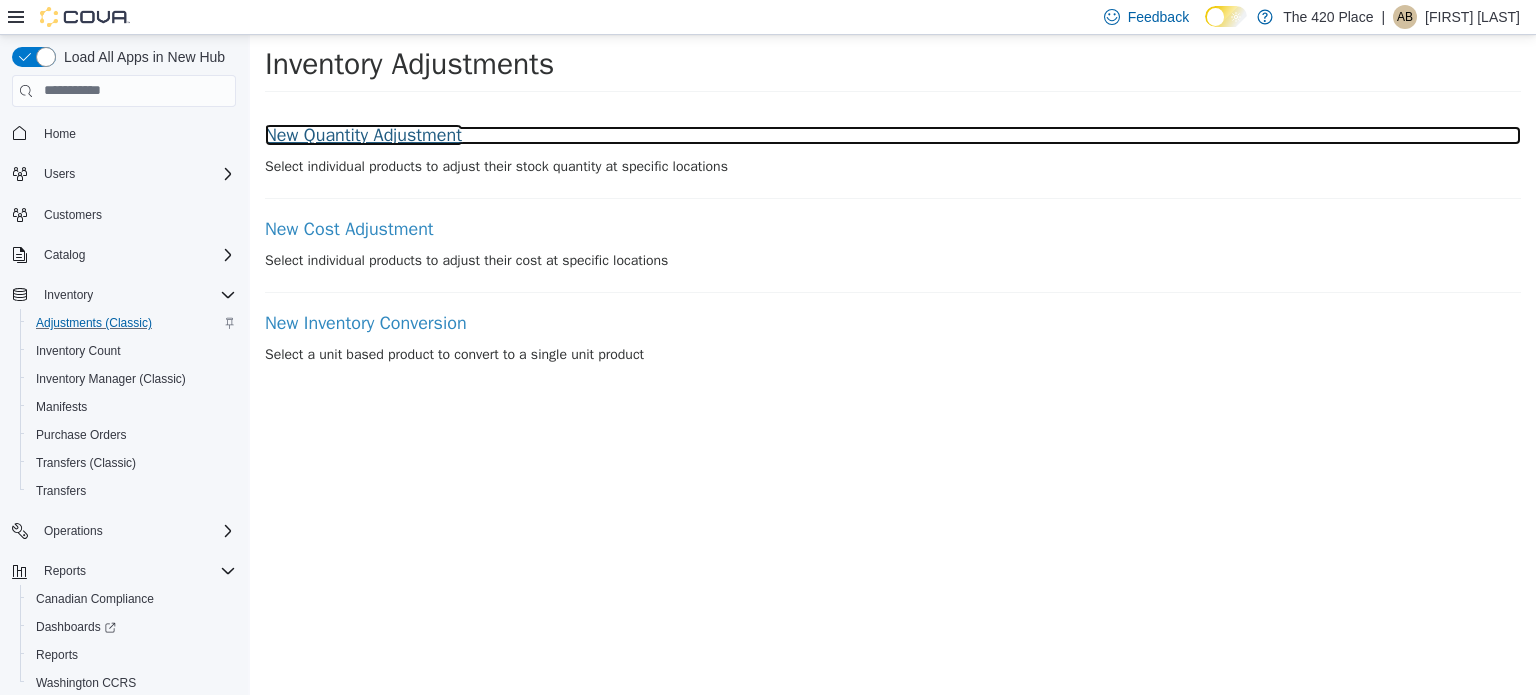 click on "New Quantity Adjustment" at bounding box center [893, 135] 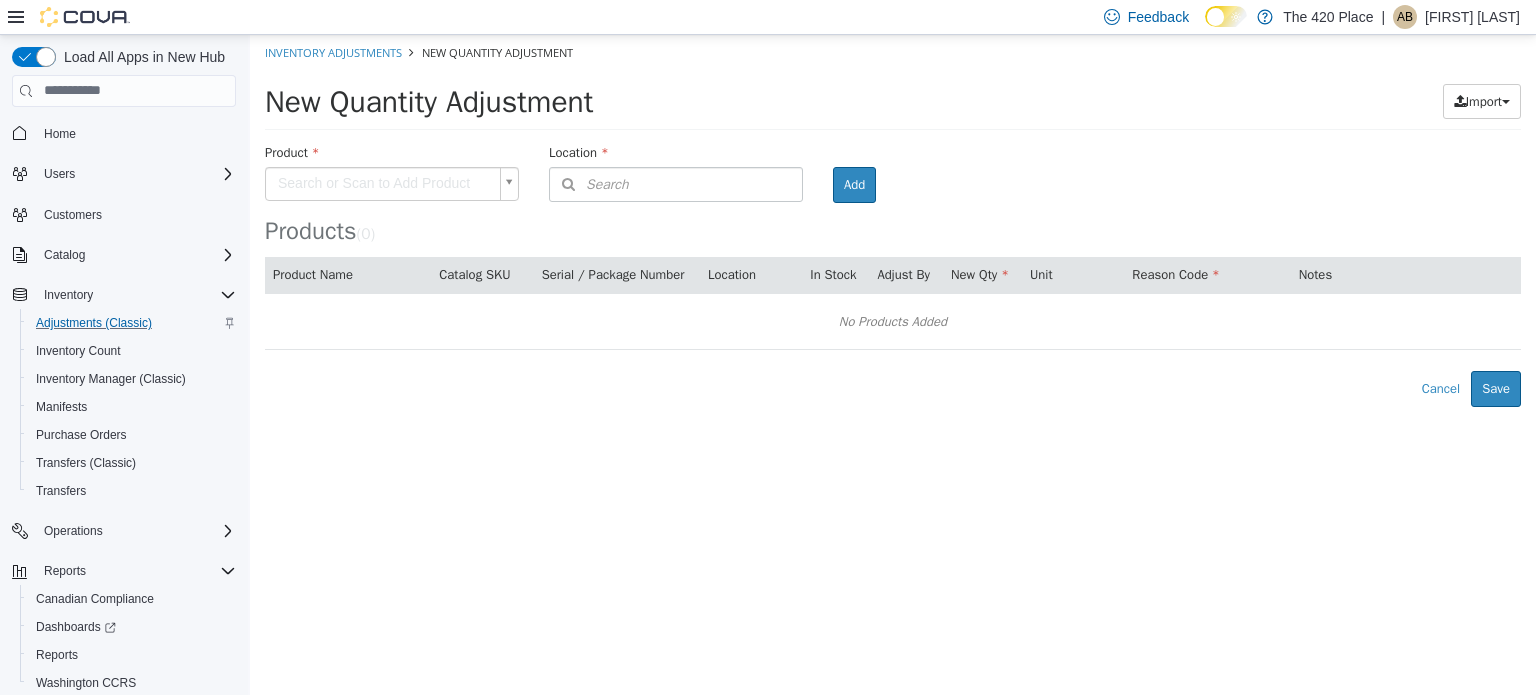 click on "×
Inventory Adjustments
New Quantity Adjustment
New Quantity Adjustment
Import  Inventory Export (.CSV) Package List (.TXT)
Product     Search or Scan to Add Product                             Location Search Type 3 or more characters or browse       The 420 Place     (1)         [STREET_ADDRESS]         Room   Add Products  ( 0 ) Product Name Catalog SKU Serial / Package Number Location In Stock Adjust By New Qty Unit Reason Code Notes No Products Added Error saving adjustment please resolve the errors above. Cancel Save" at bounding box center (893, 220) 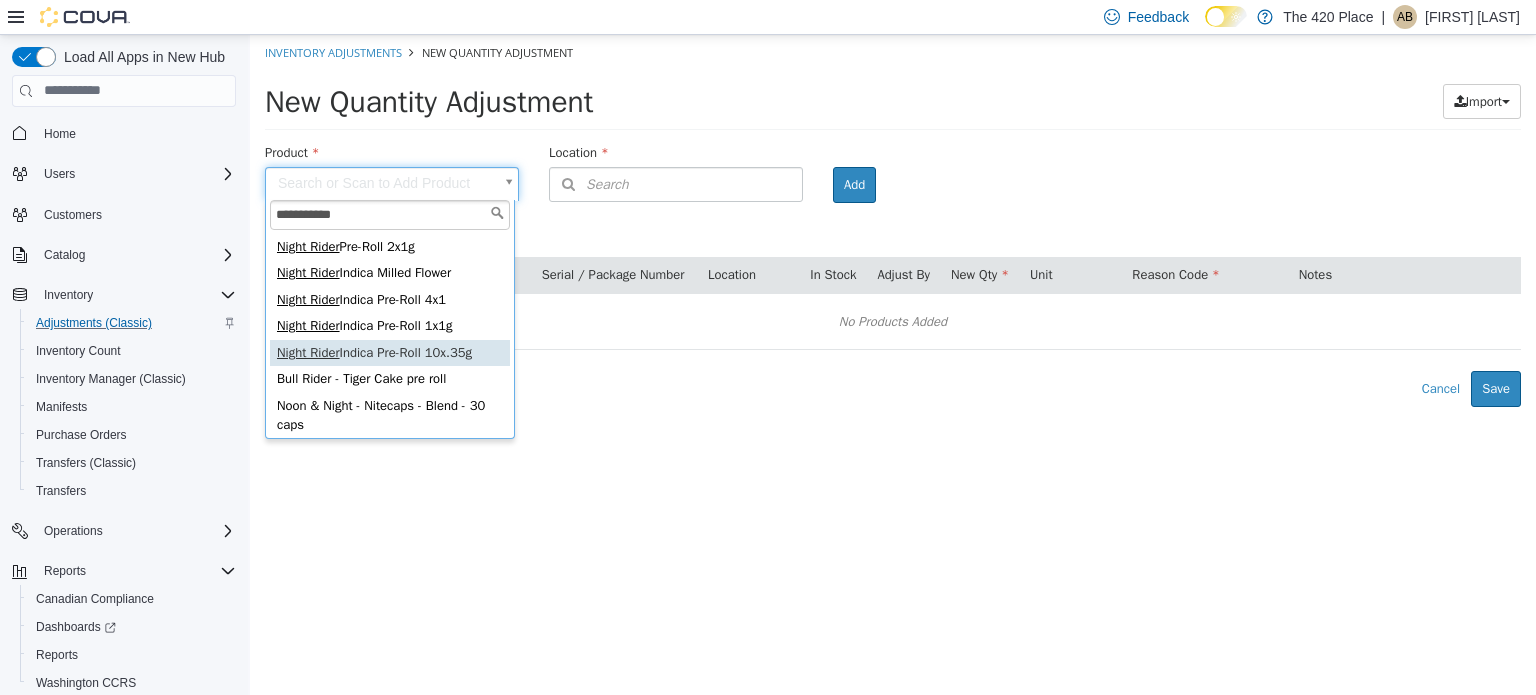 type on "**********" 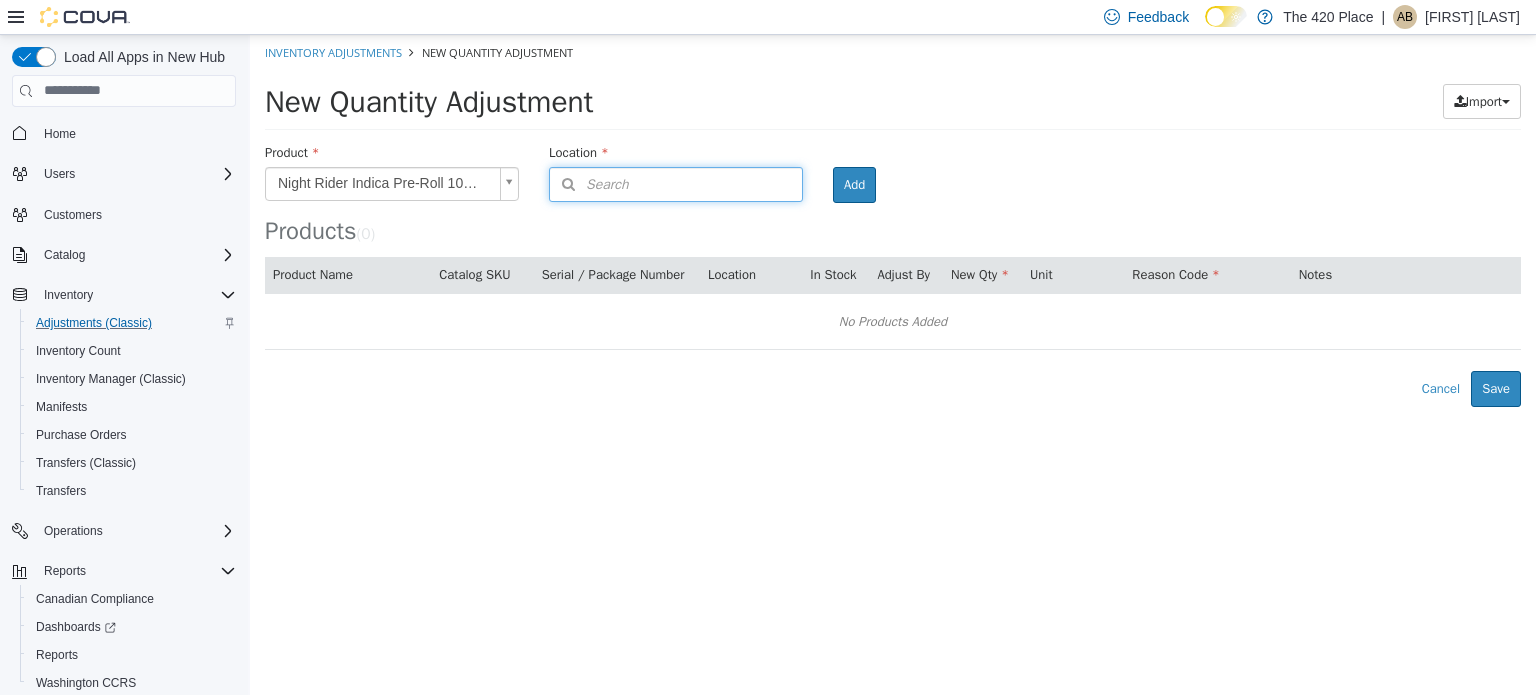 click on "Search" at bounding box center [676, 183] 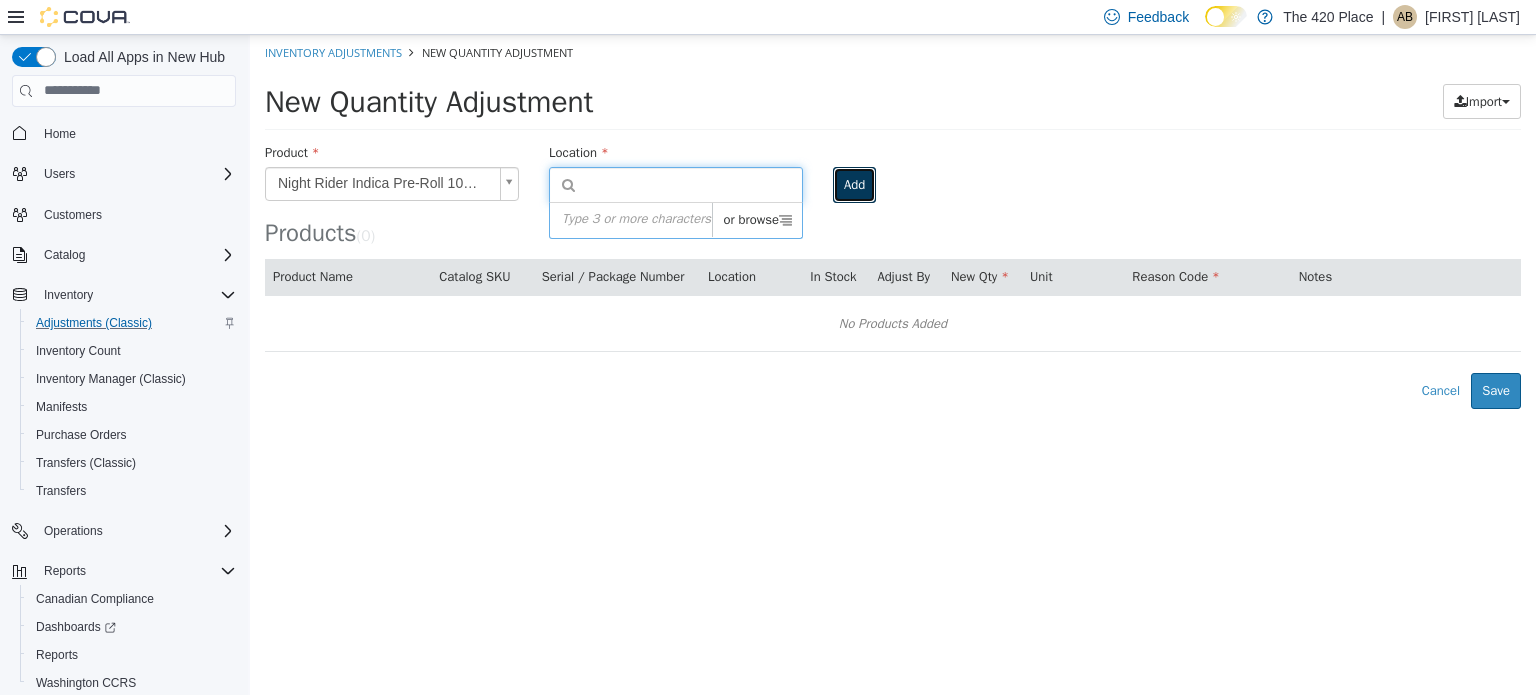 click on "Add" at bounding box center (854, 184) 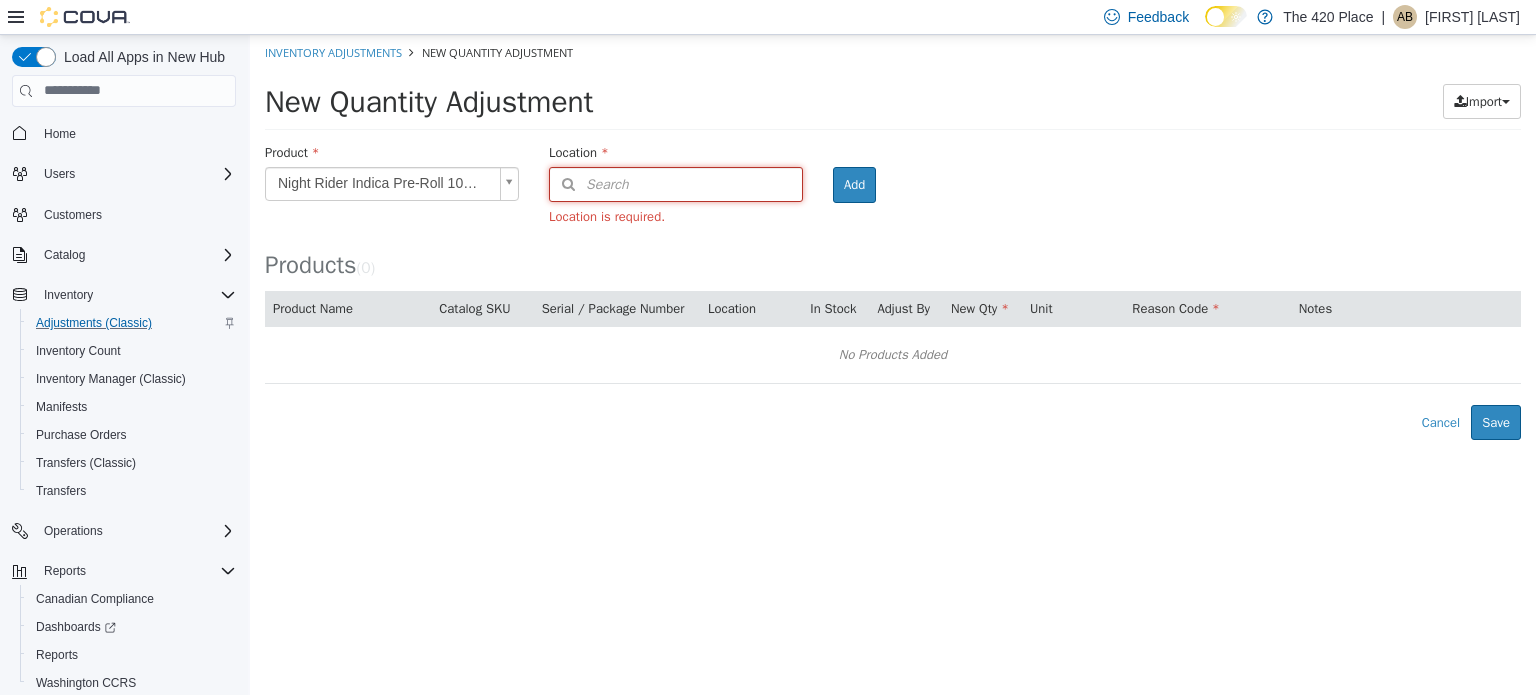 click on "Search" at bounding box center [676, 183] 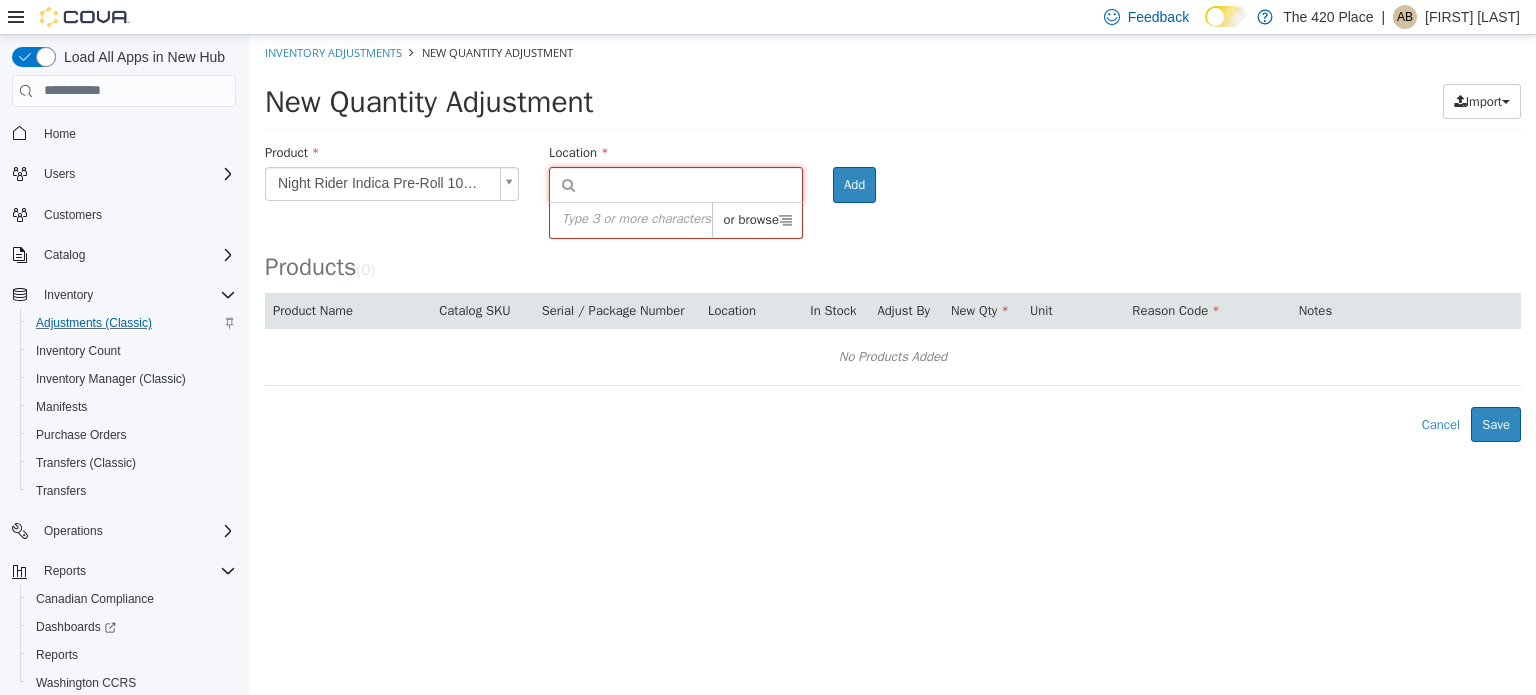 click on "or browse" at bounding box center [757, 219] 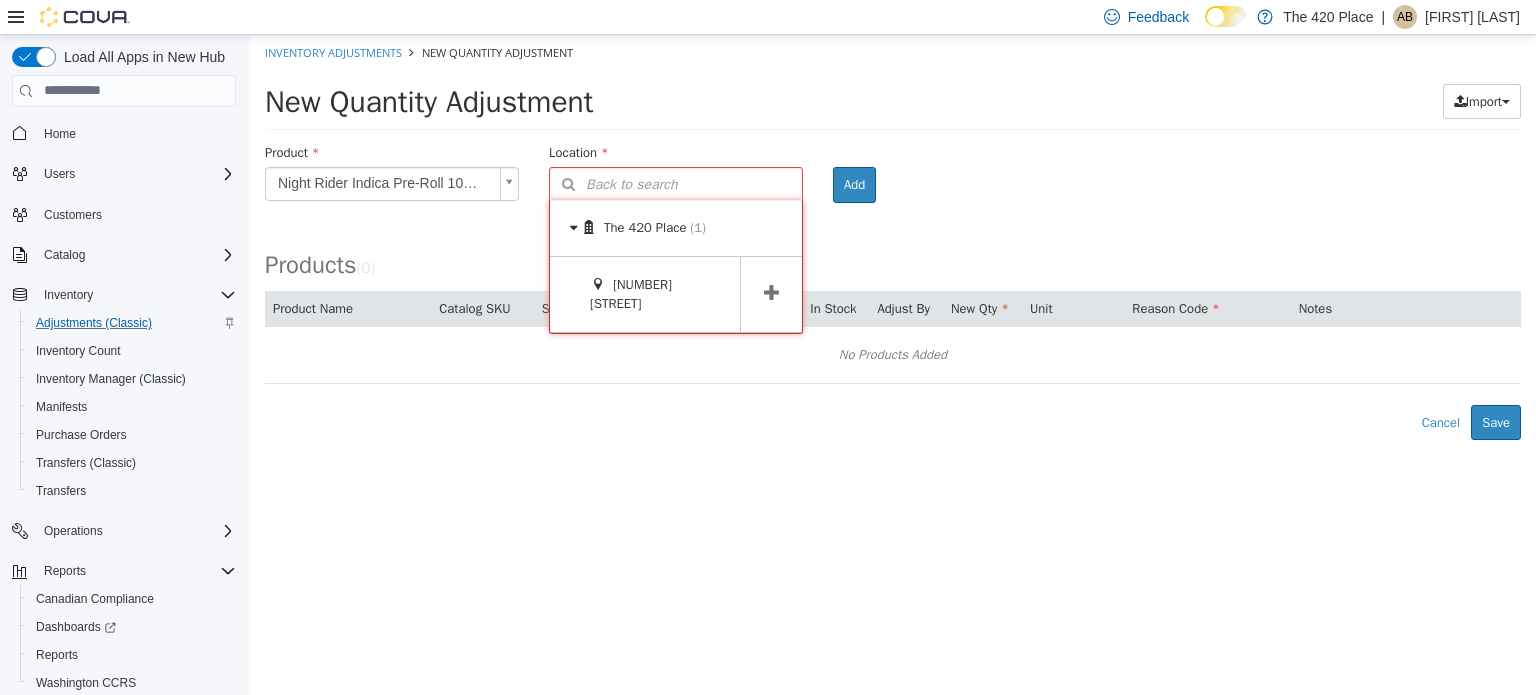 click at bounding box center [771, 292] 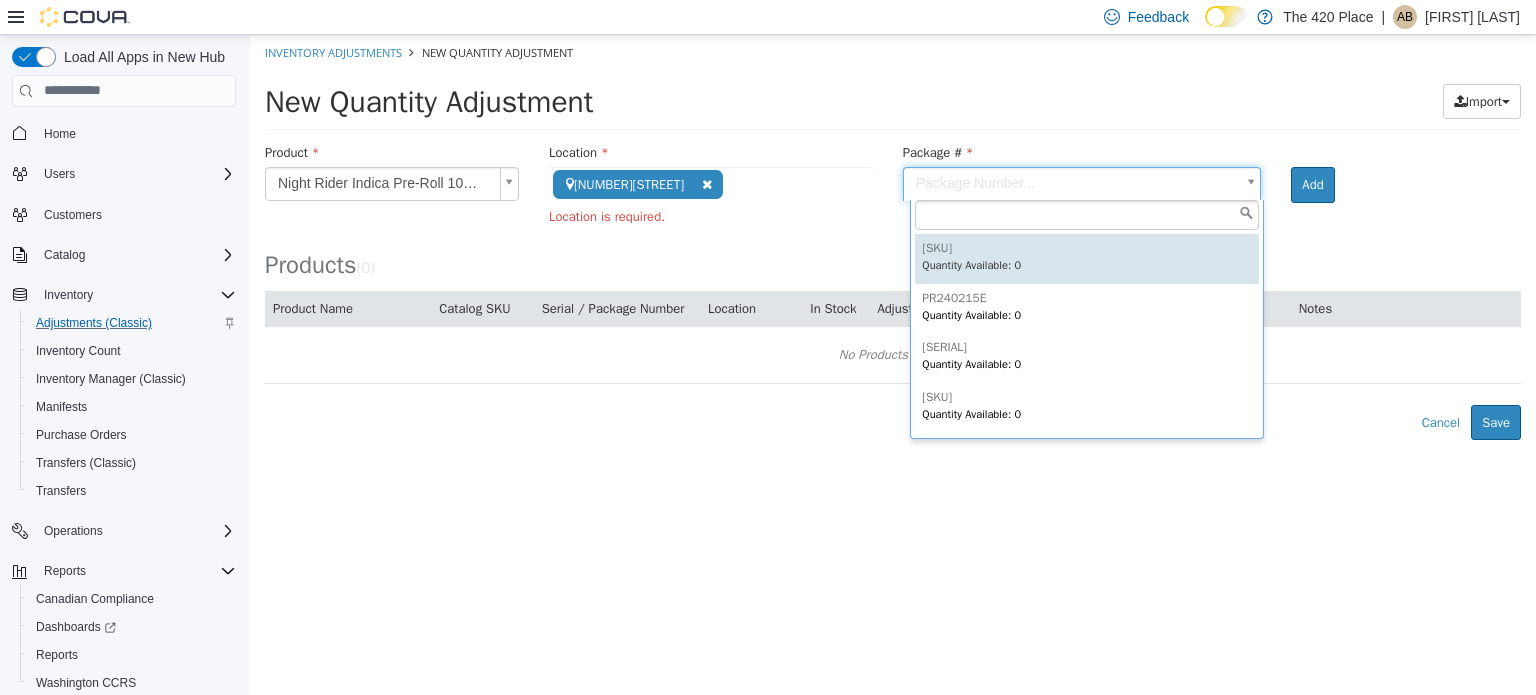 click on "**********" at bounding box center (893, 236) 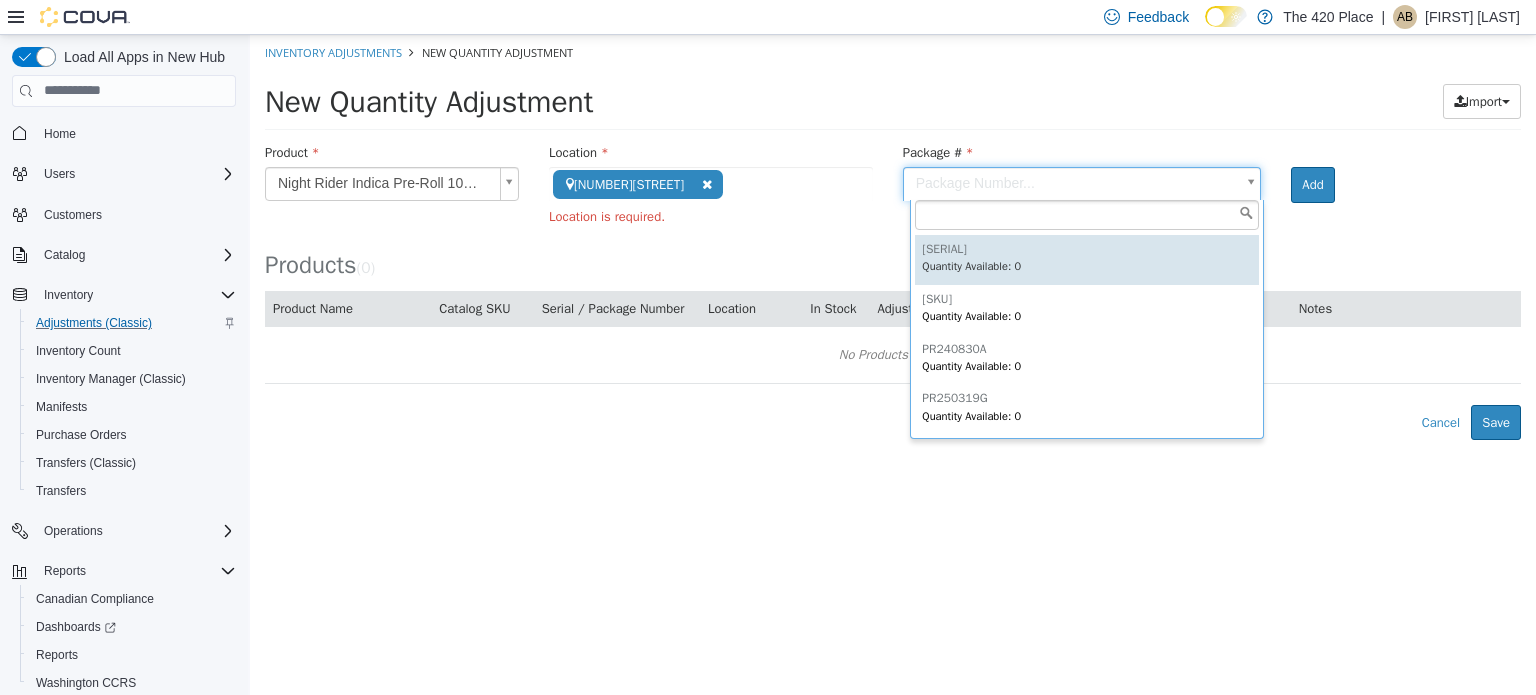 scroll, scrollTop: 0, scrollLeft: 0, axis: both 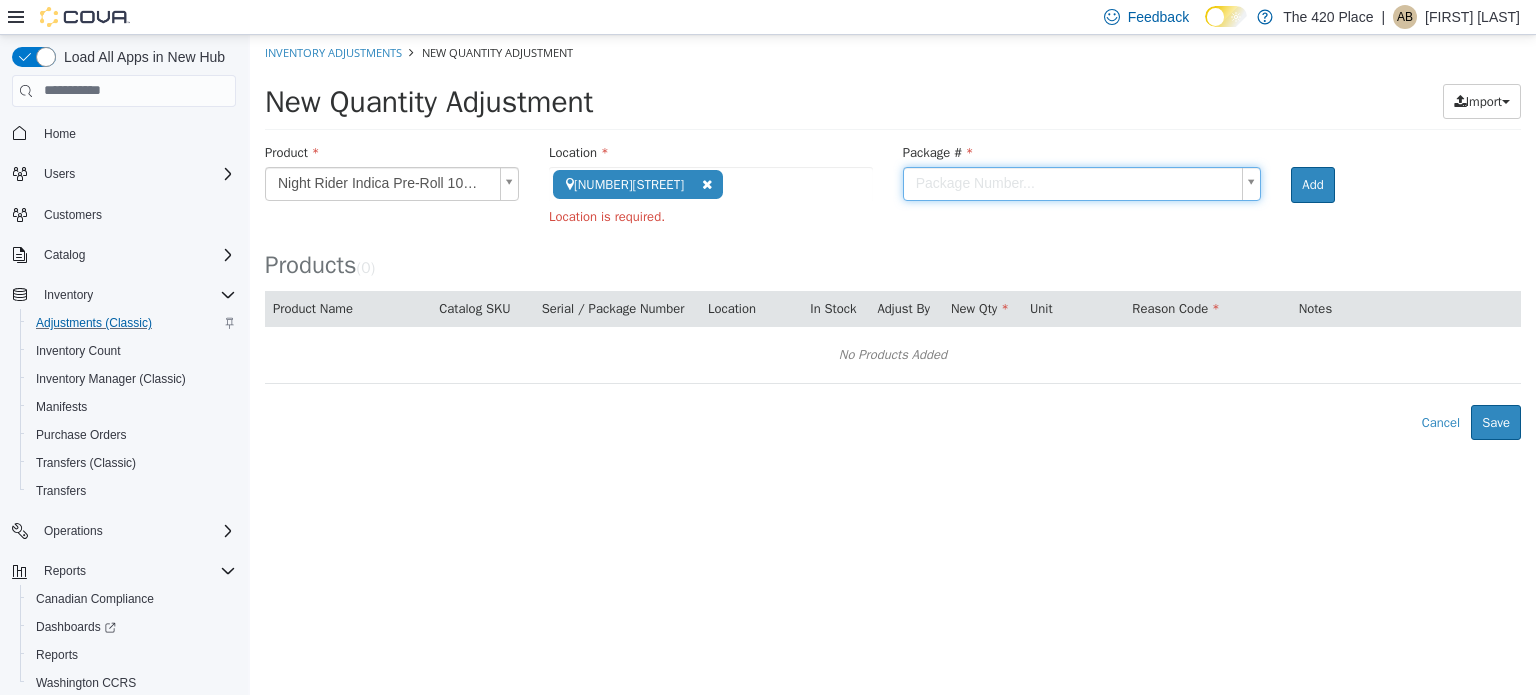 click on "**********" at bounding box center (893, 236) 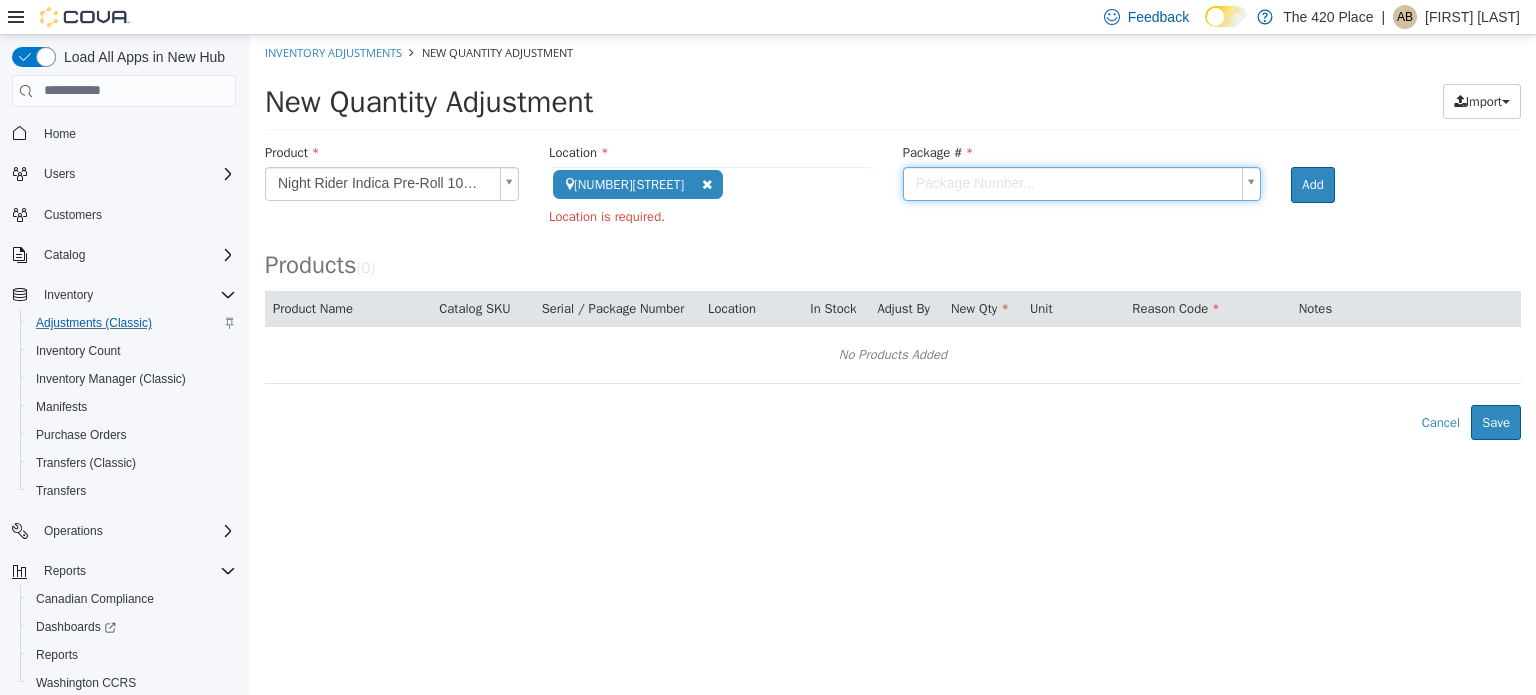 click on "**********" at bounding box center [893, 236] 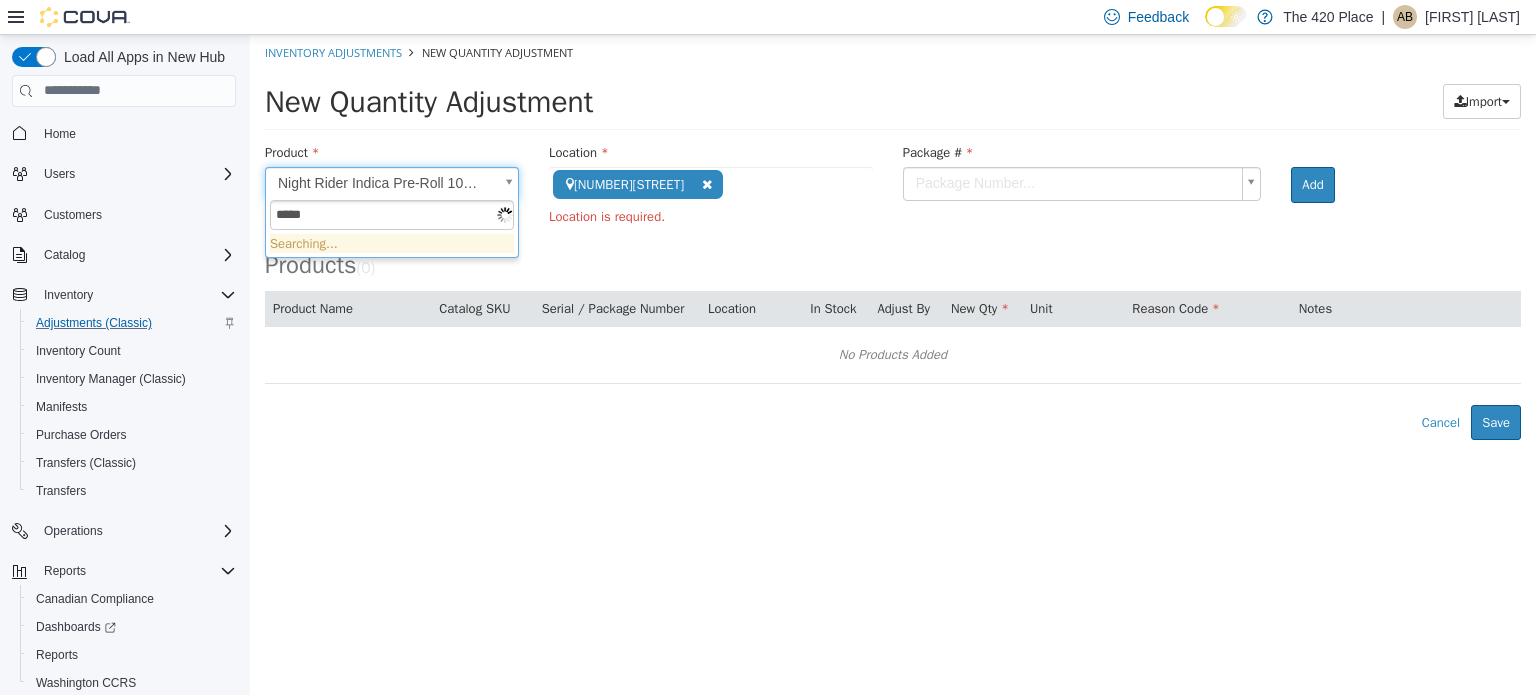 type on "*****" 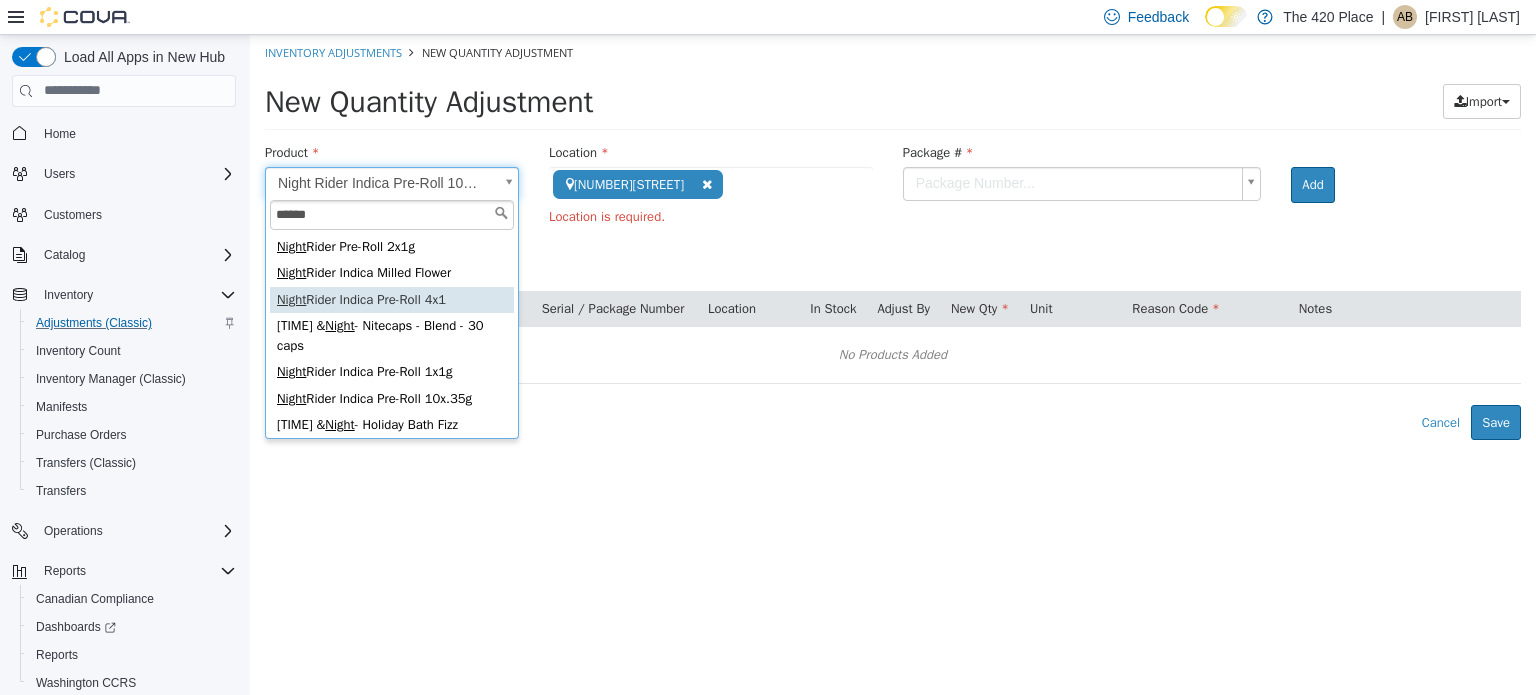 type on "**********" 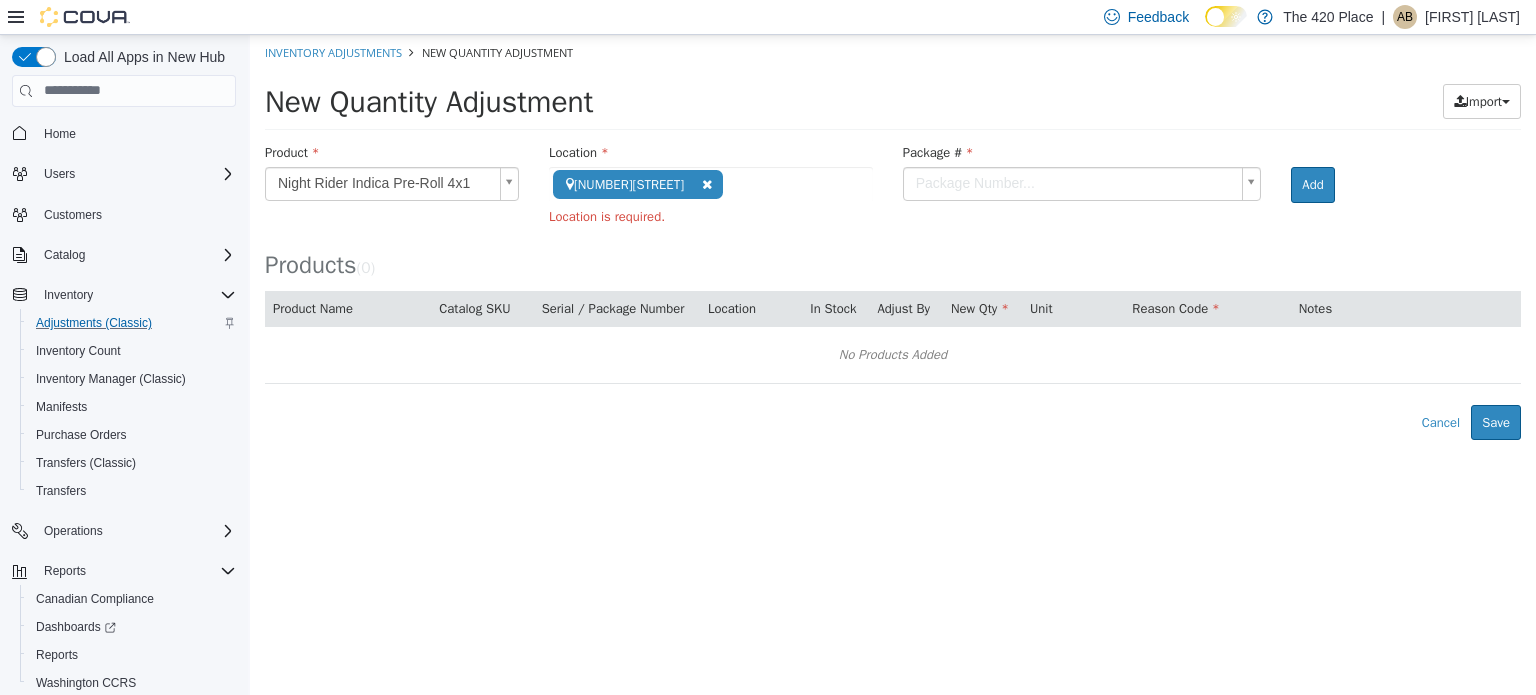 click on "**********" at bounding box center (893, 236) 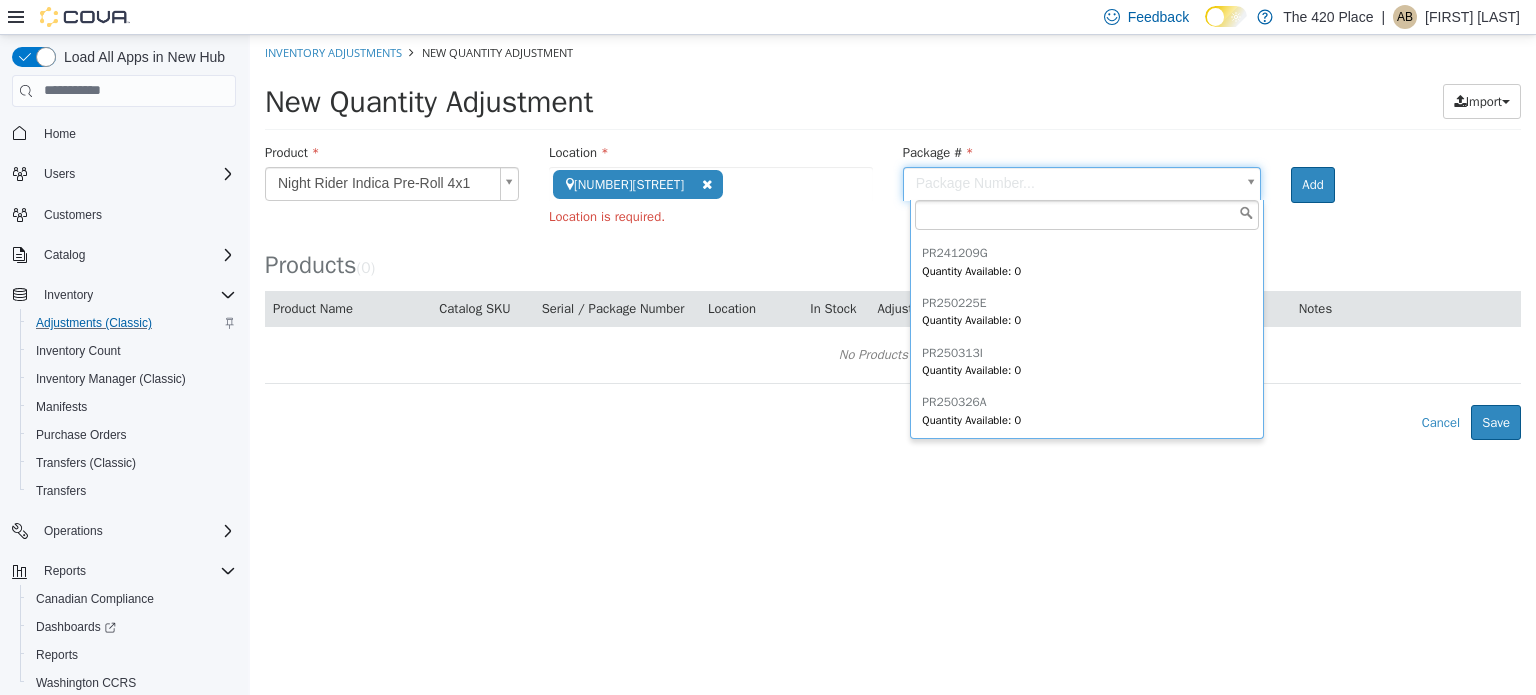 scroll, scrollTop: 247, scrollLeft: 0, axis: vertical 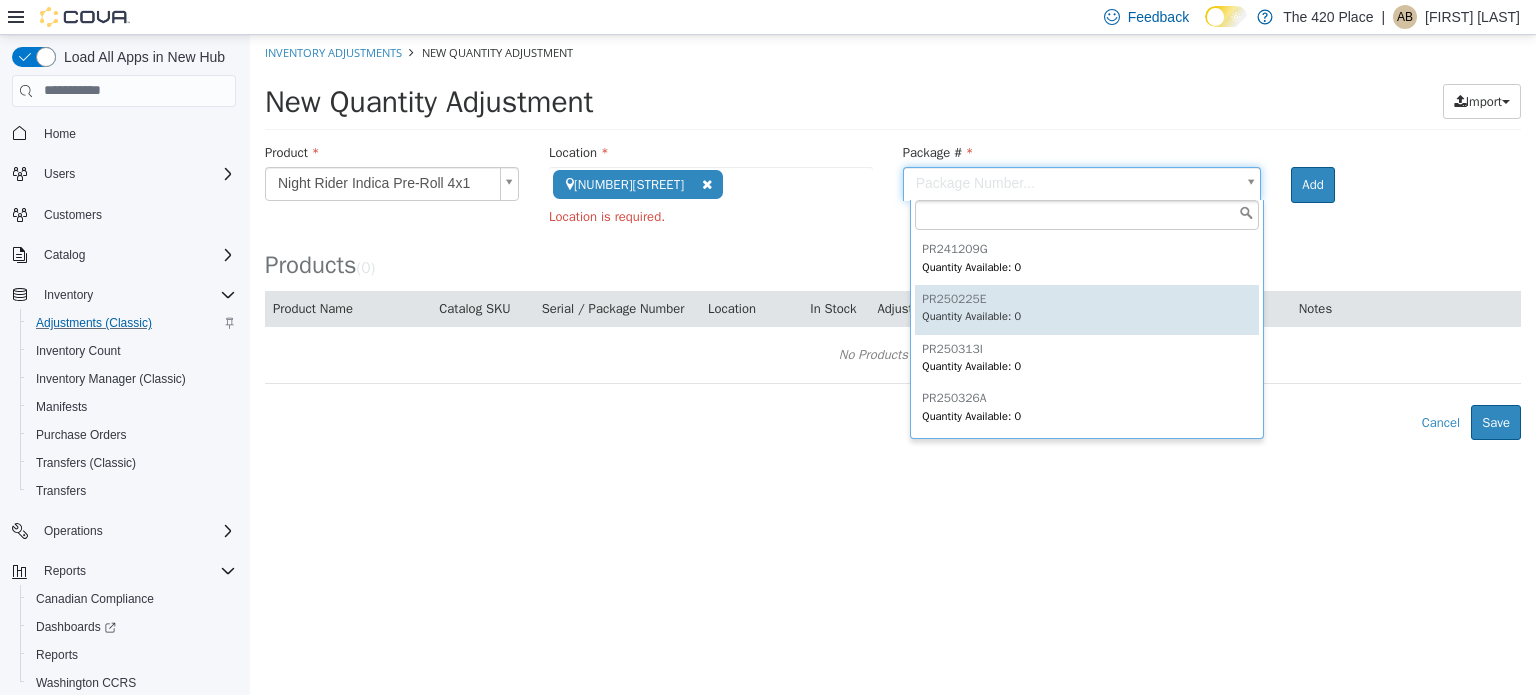 click on "**********" at bounding box center [893, 236] 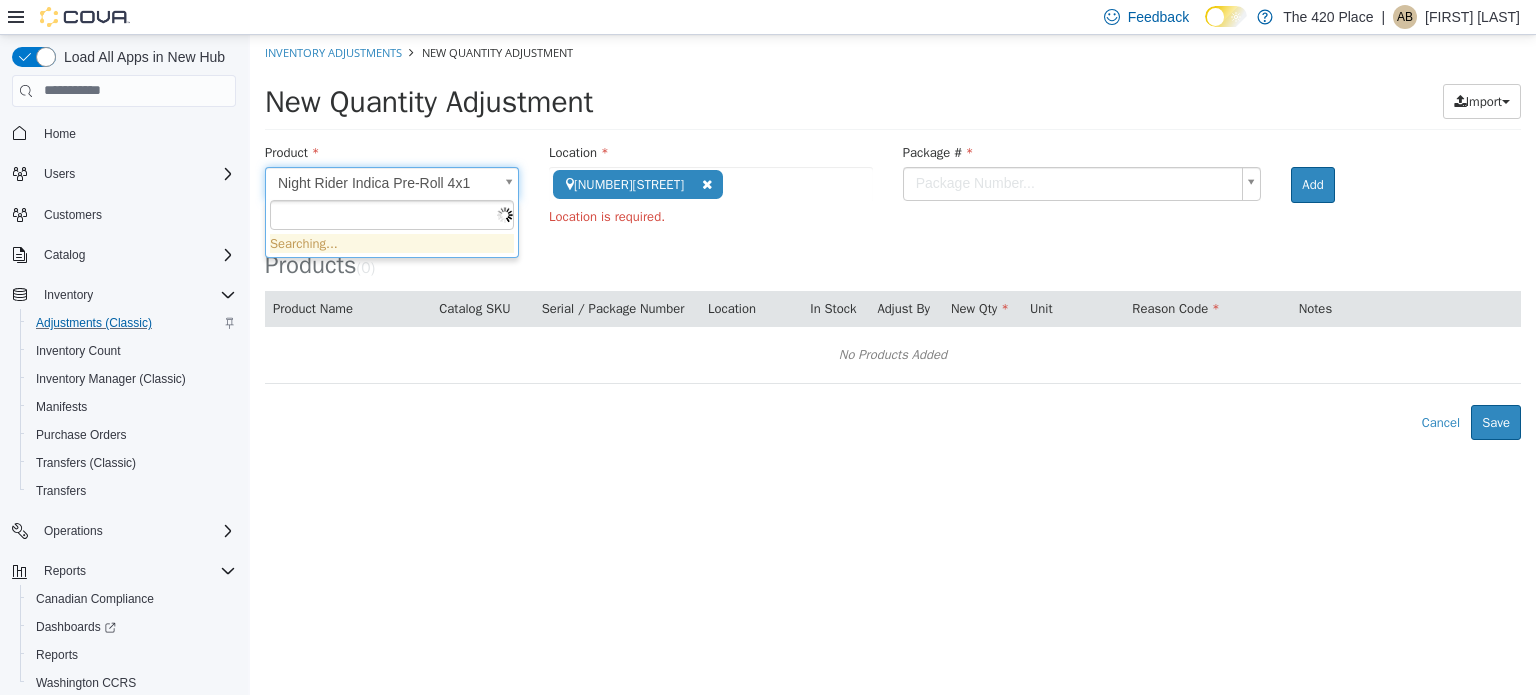 click on "**********" at bounding box center [893, 236] 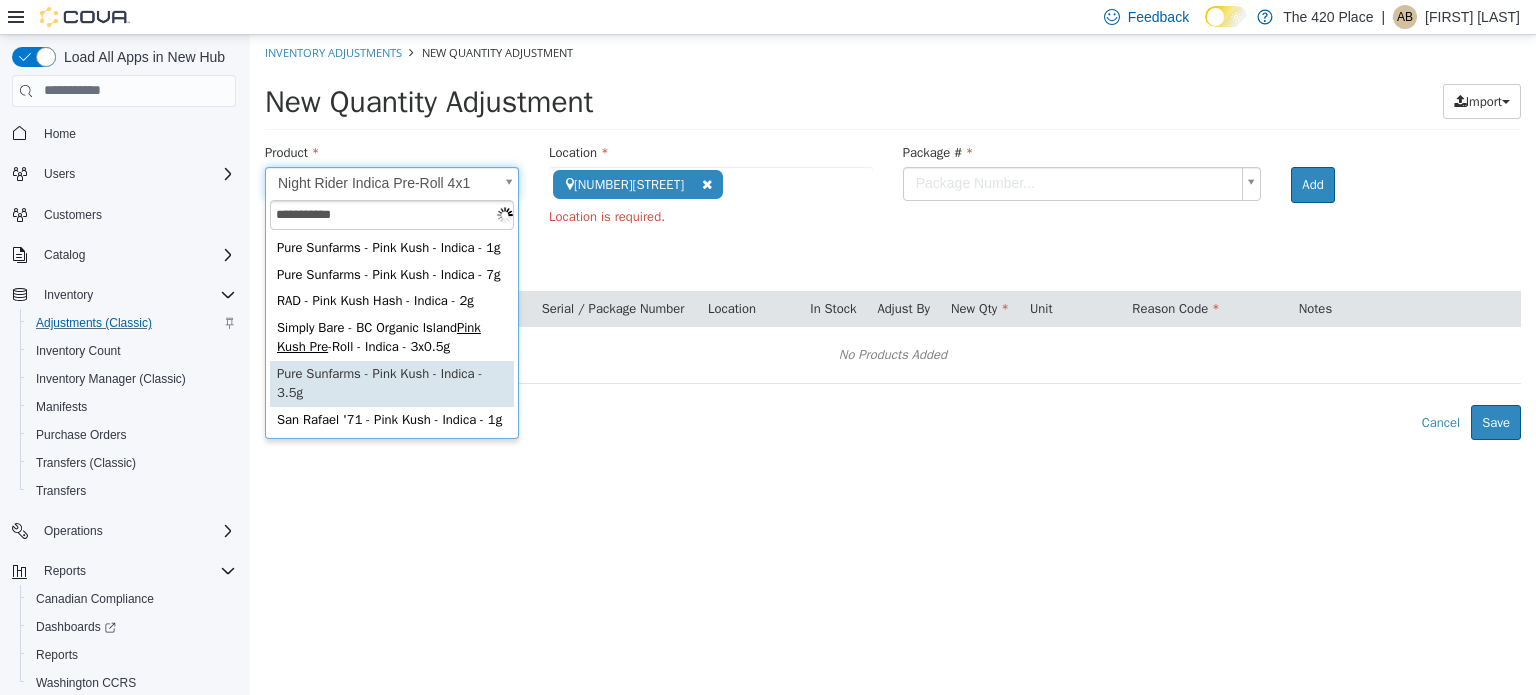 scroll, scrollTop: 564, scrollLeft: 0, axis: vertical 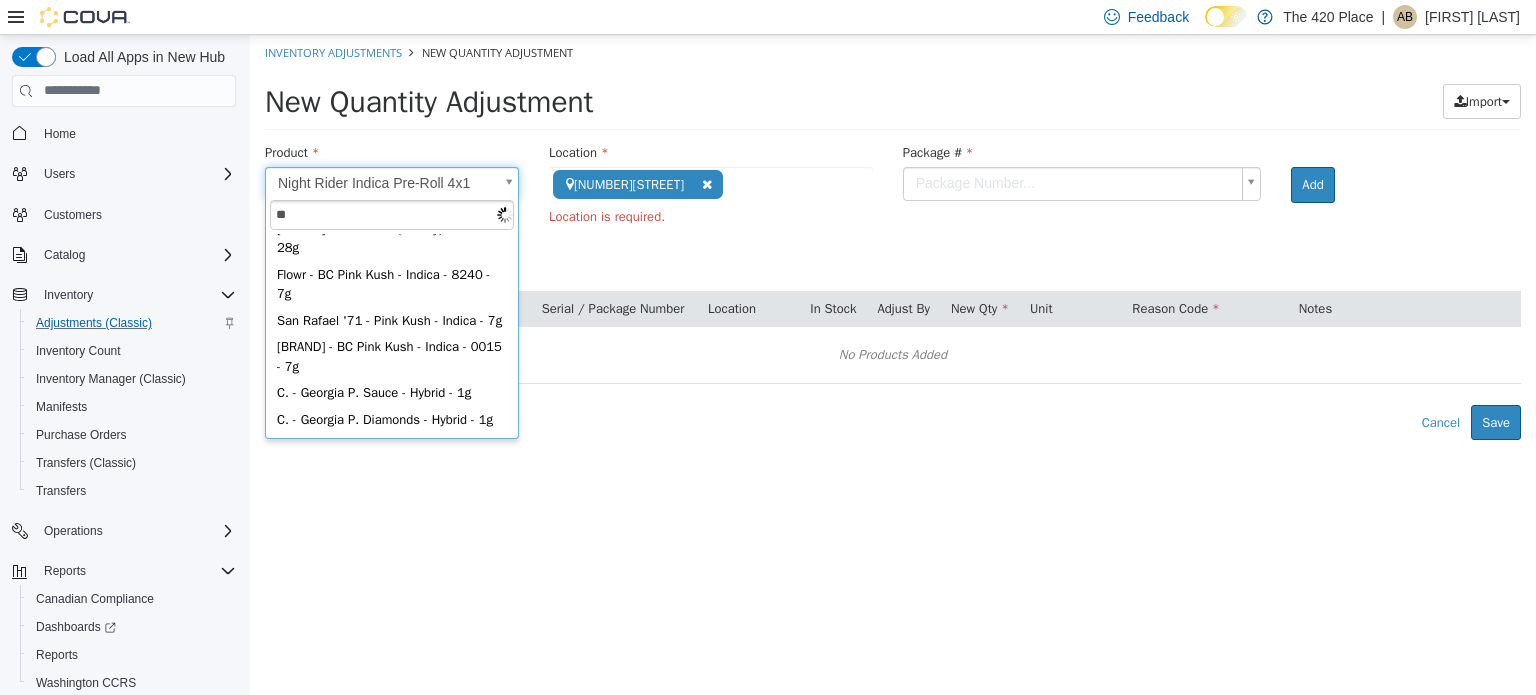 type on "*" 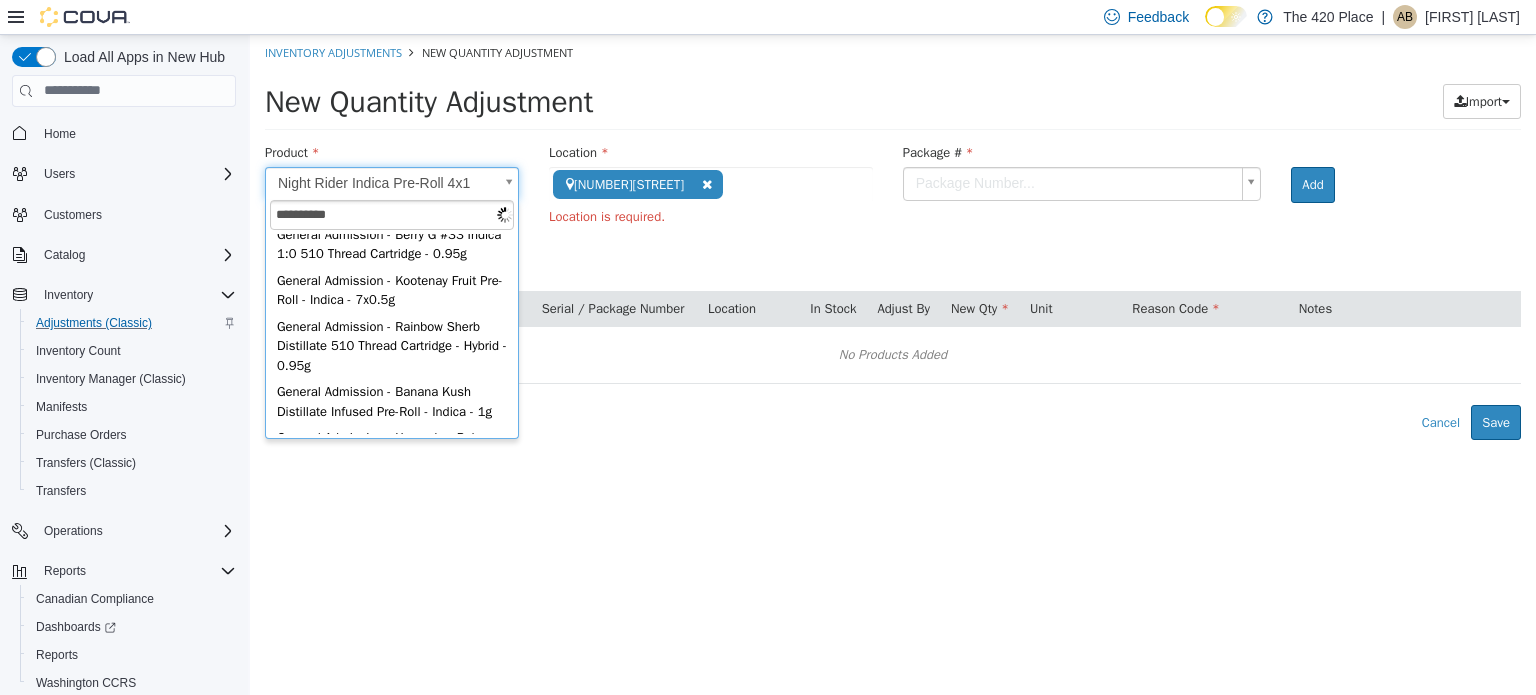 scroll, scrollTop: 0, scrollLeft: 0, axis: both 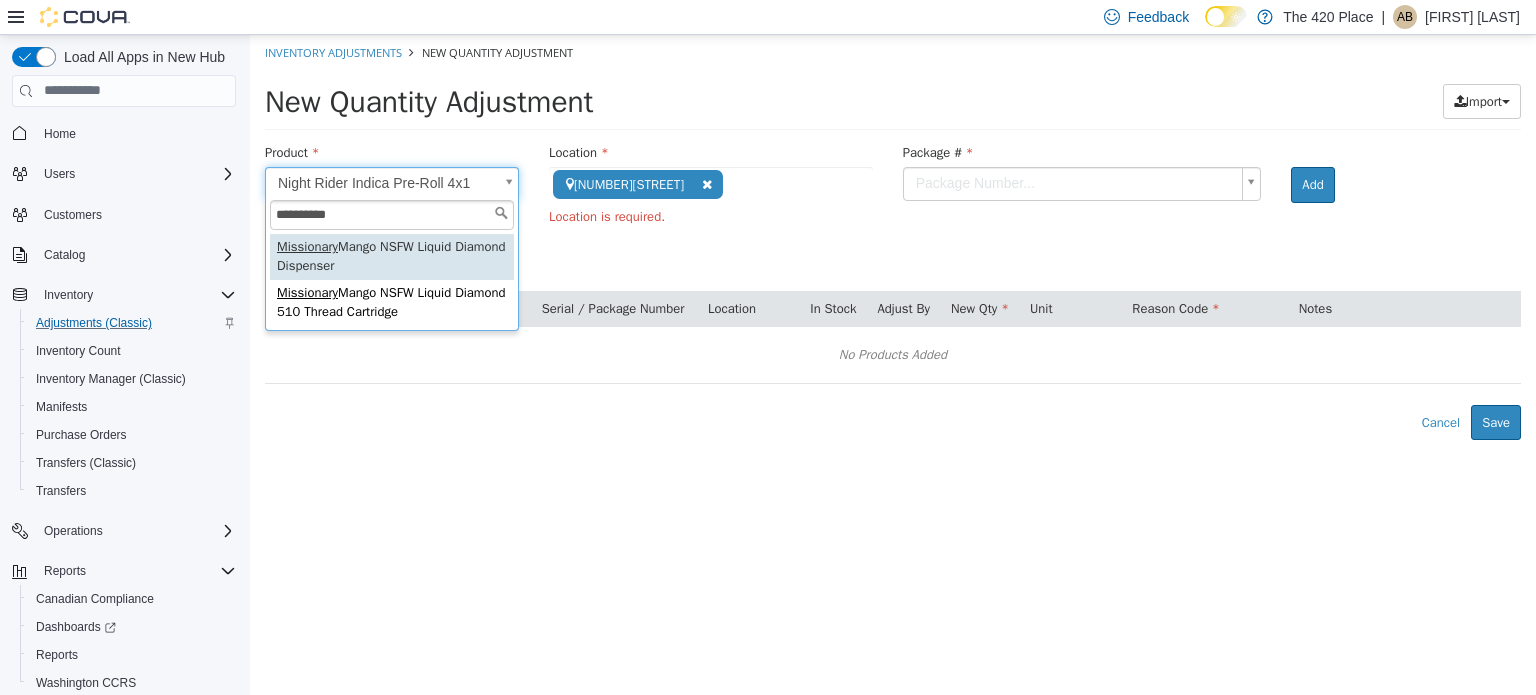 type on "**********" 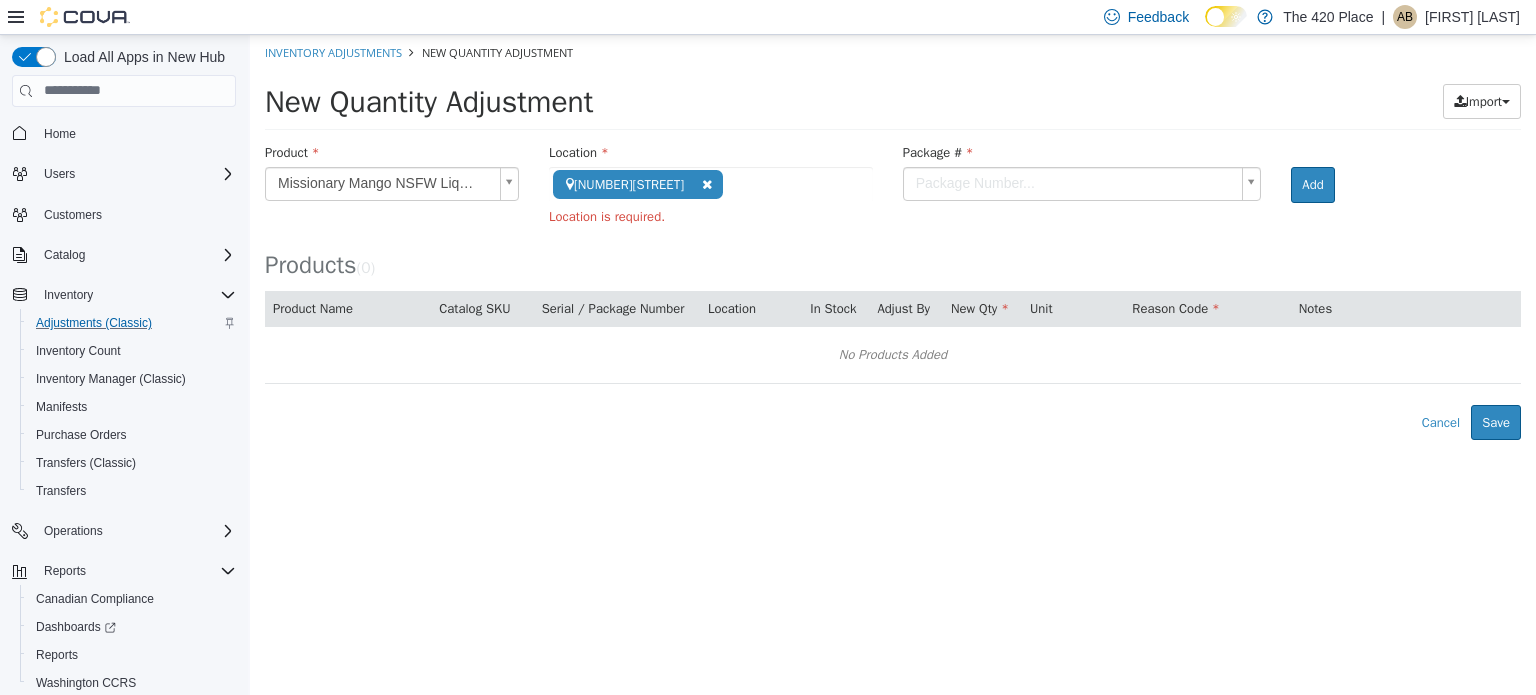 click on "**********" at bounding box center (893, 236) 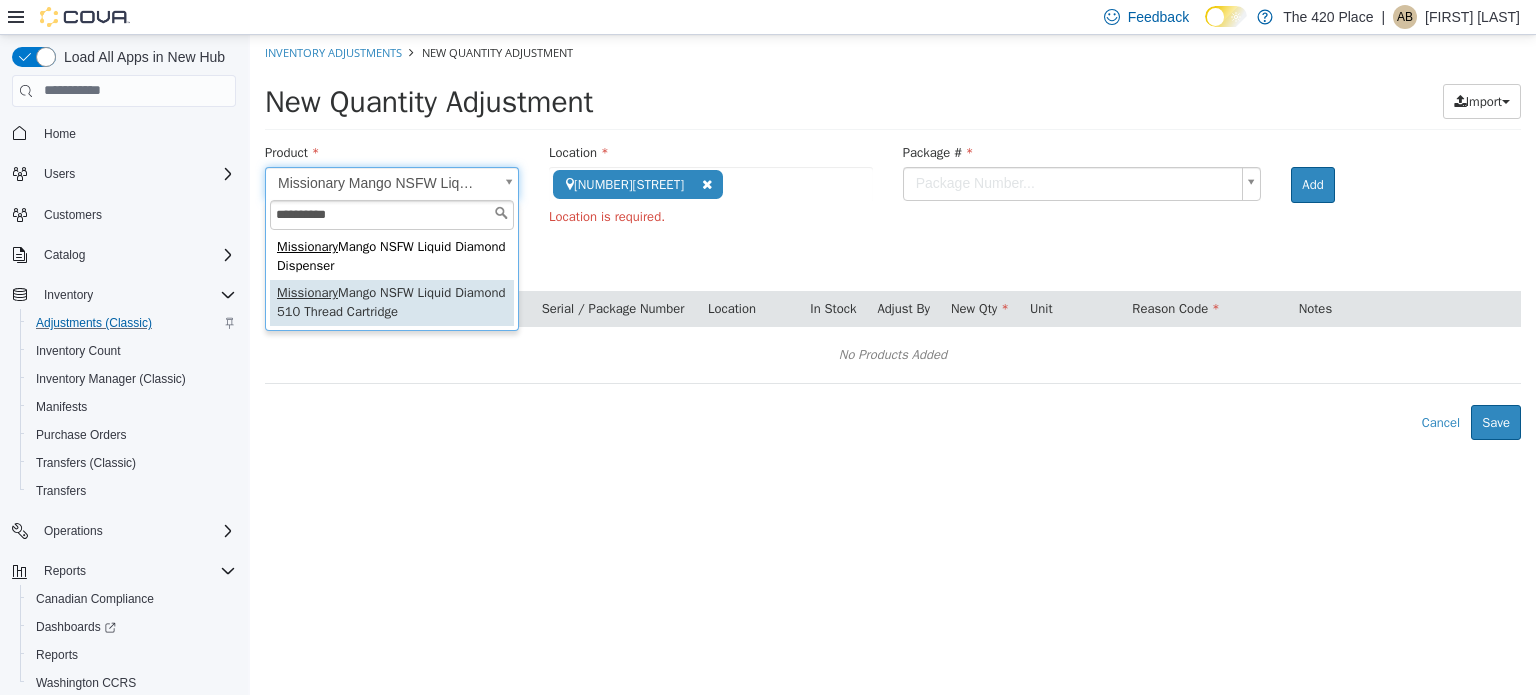 type on "**********" 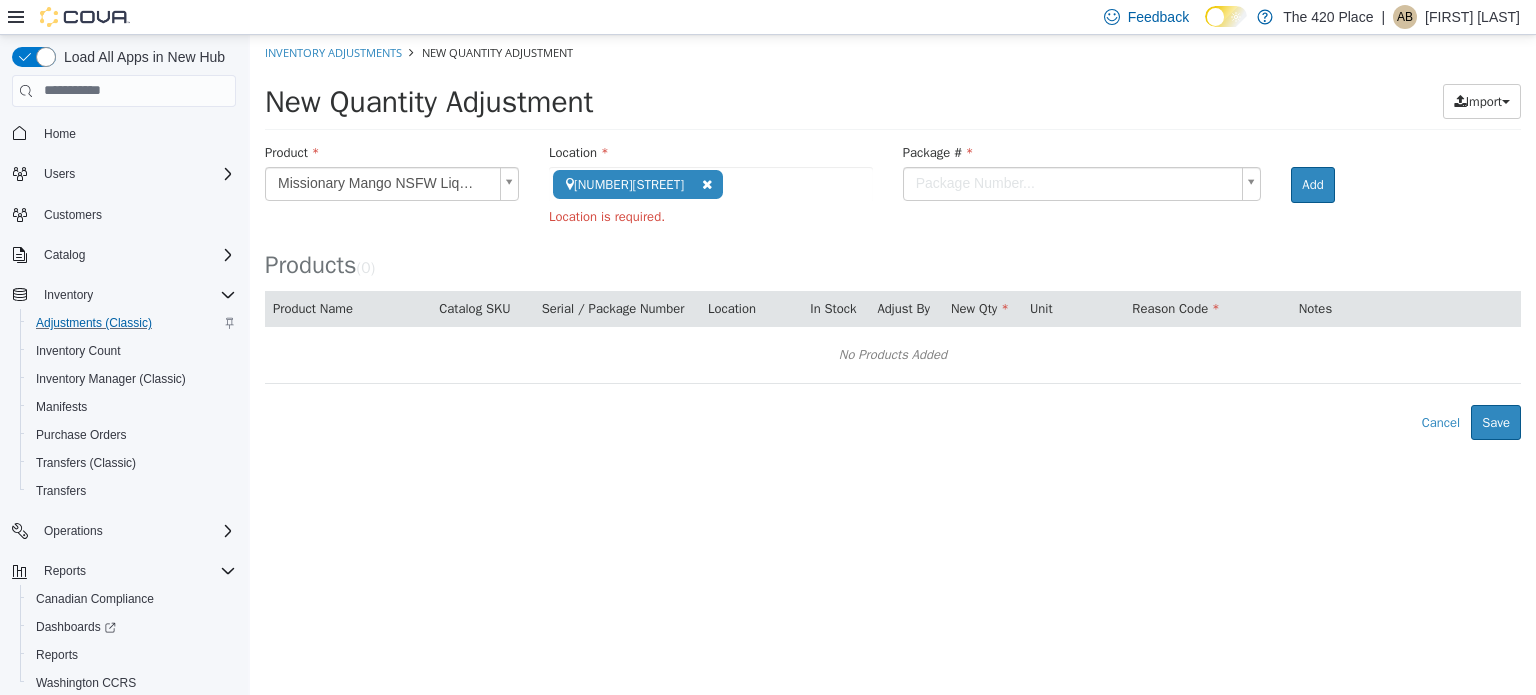 click on "**********" at bounding box center [893, 236] 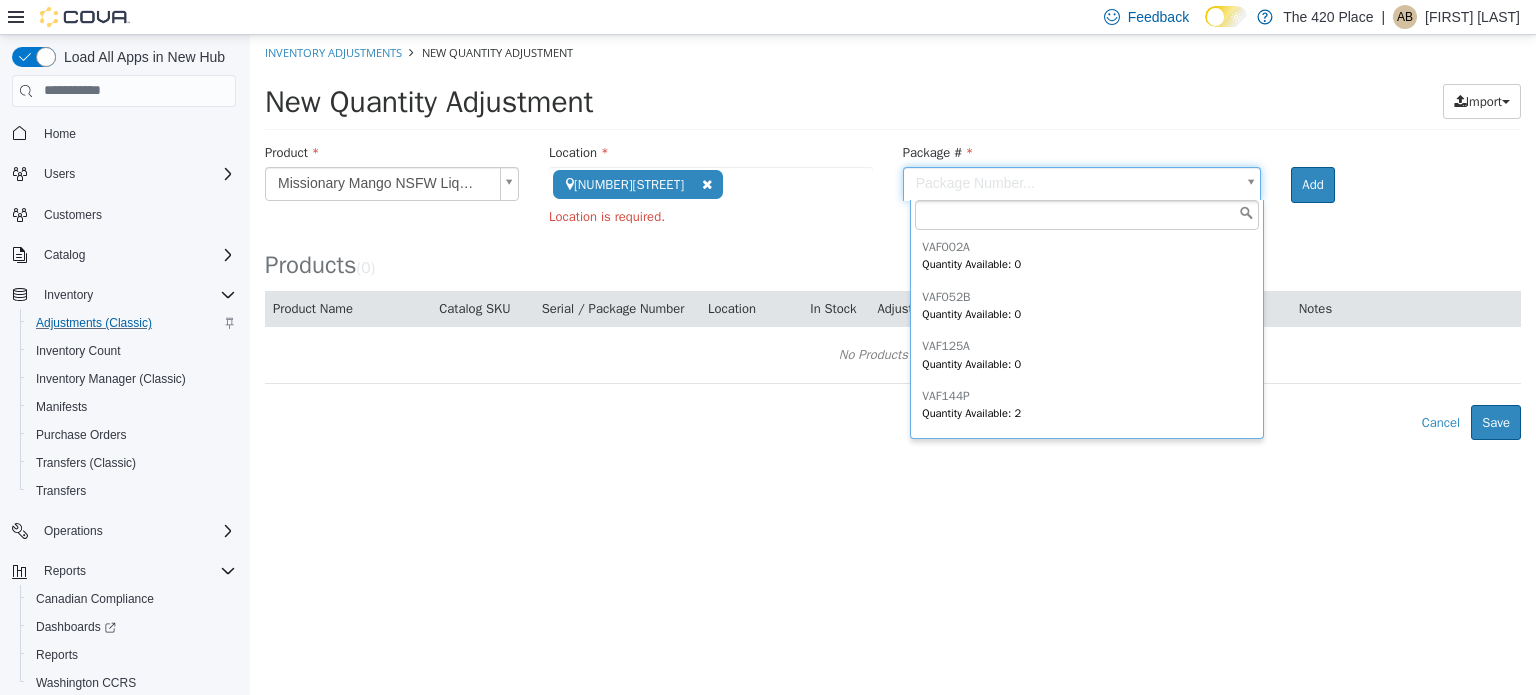 scroll, scrollTop: 147, scrollLeft: 0, axis: vertical 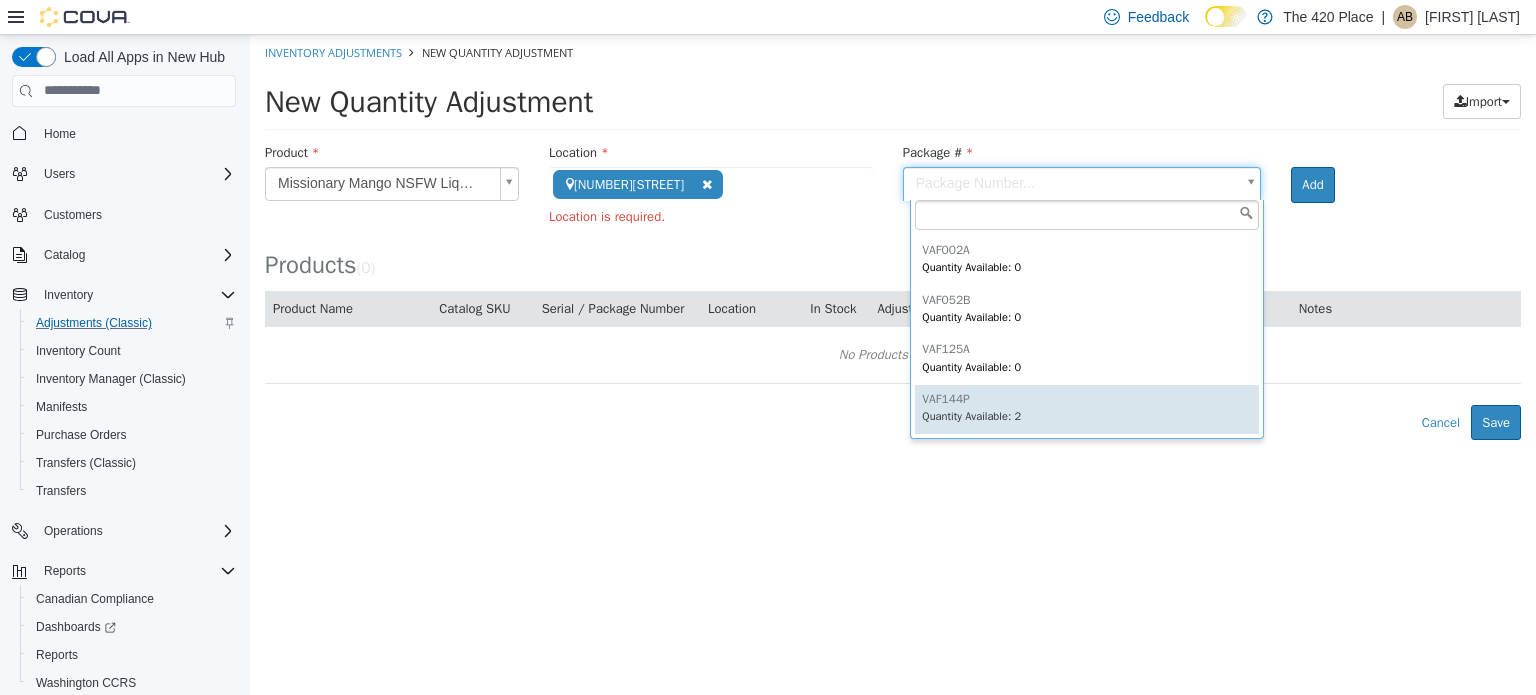 type on "*******" 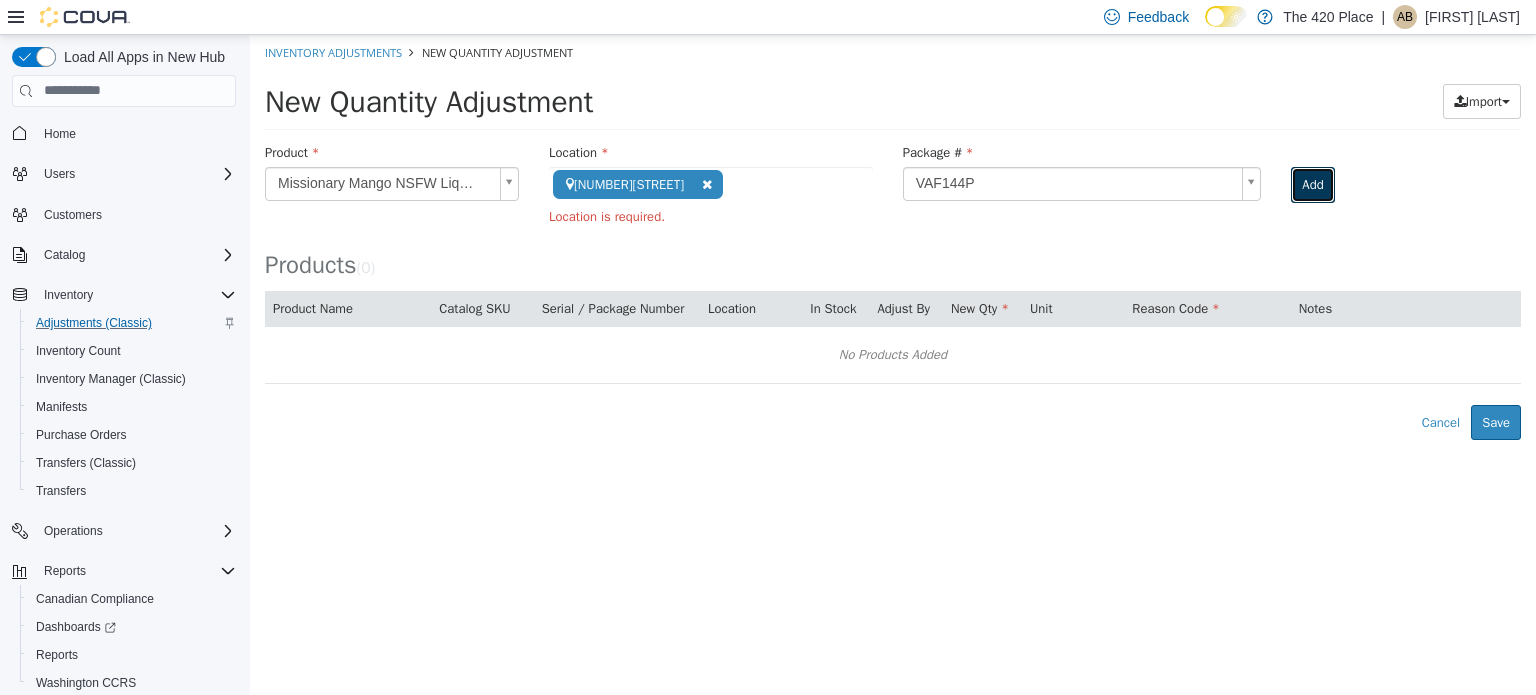 click on "Add" at bounding box center (1312, 184) 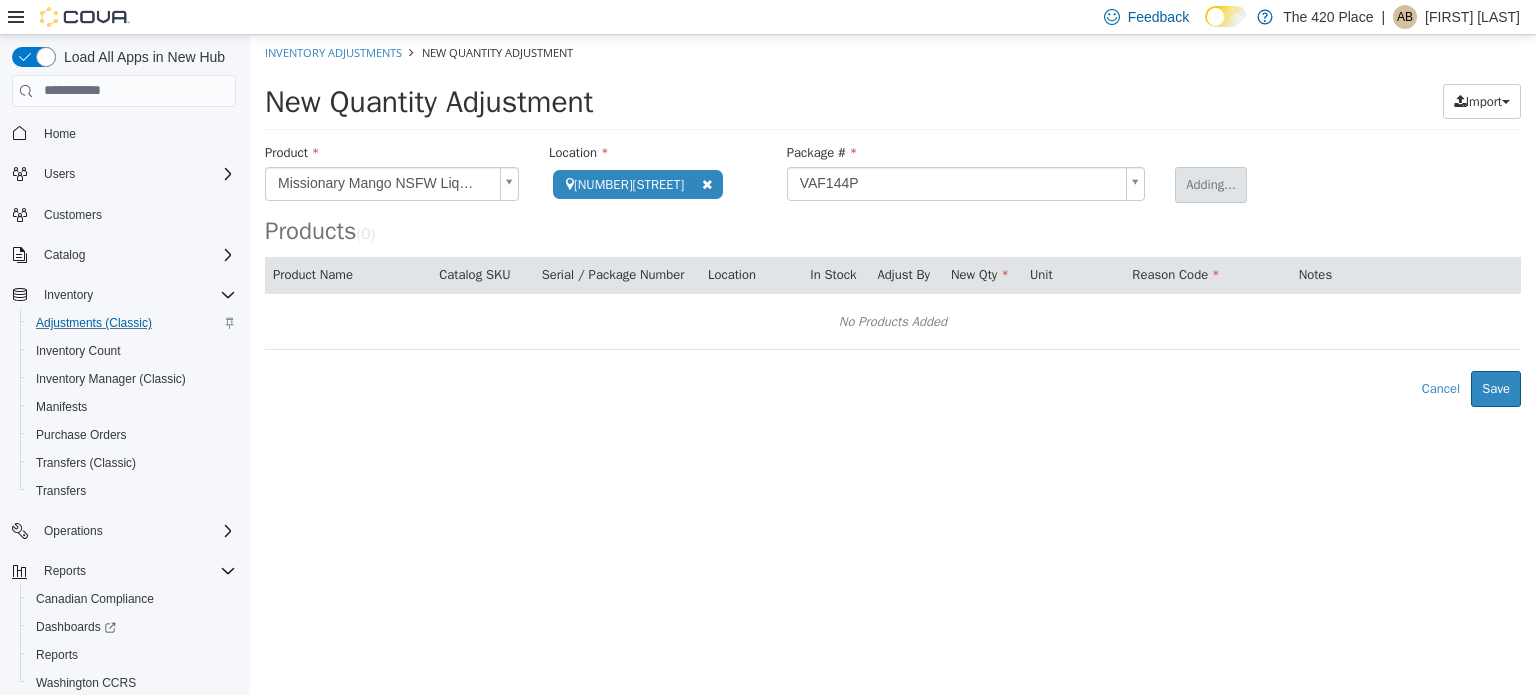 type 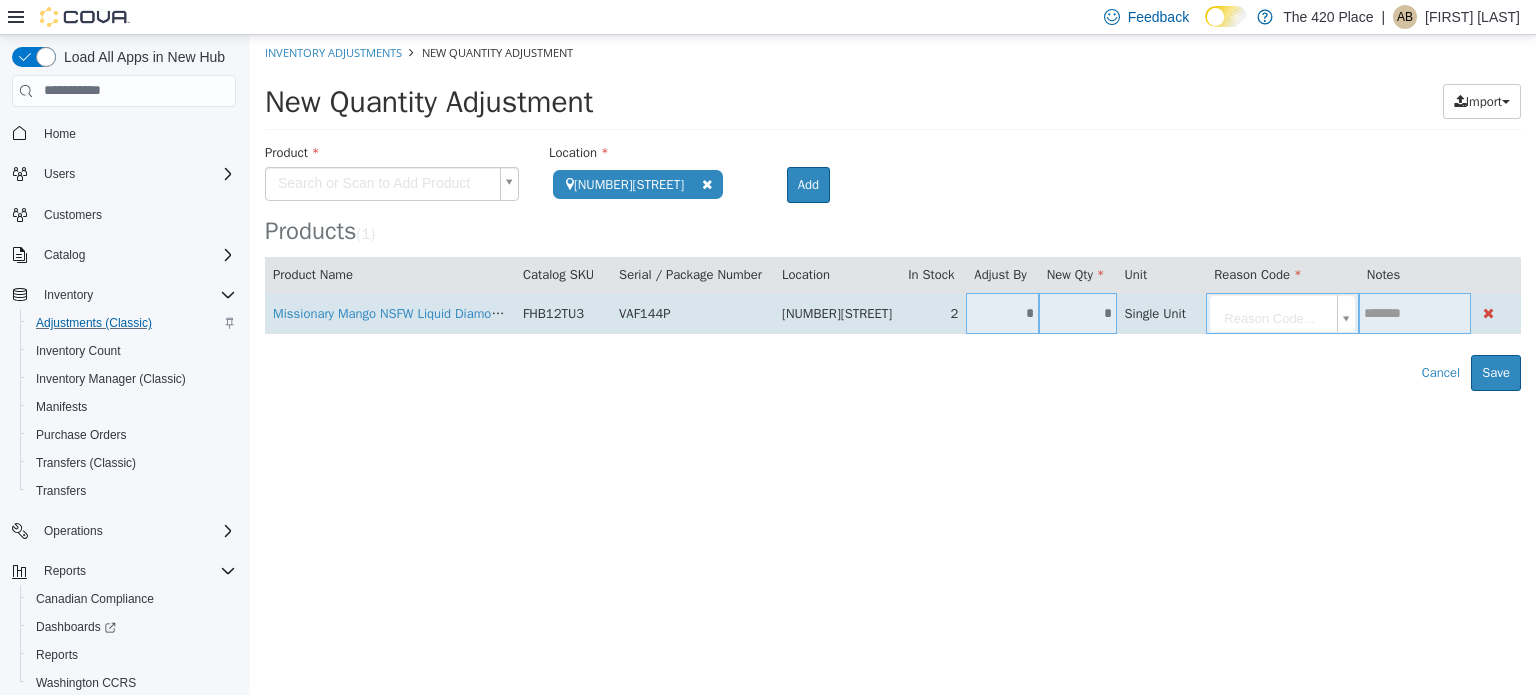 click on "*" at bounding box center (1002, 312) 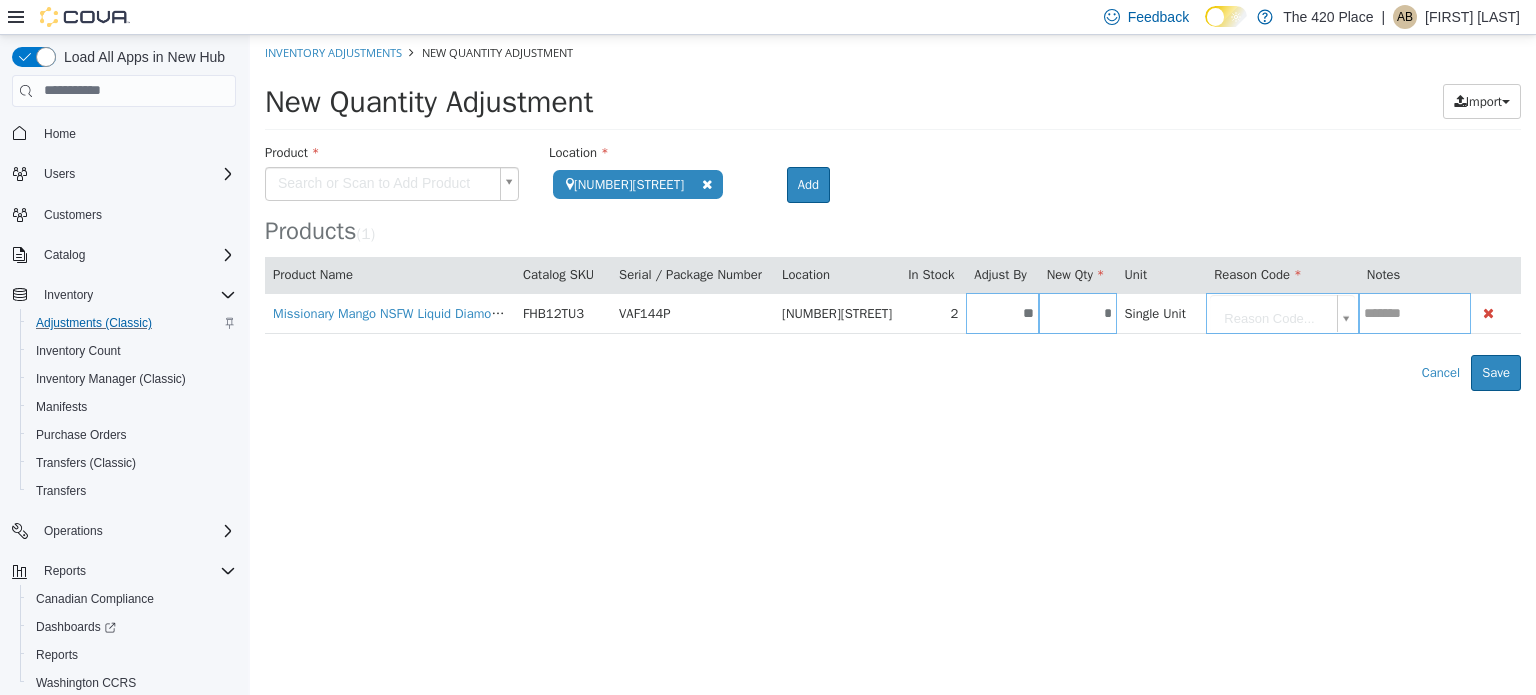 type on "**" 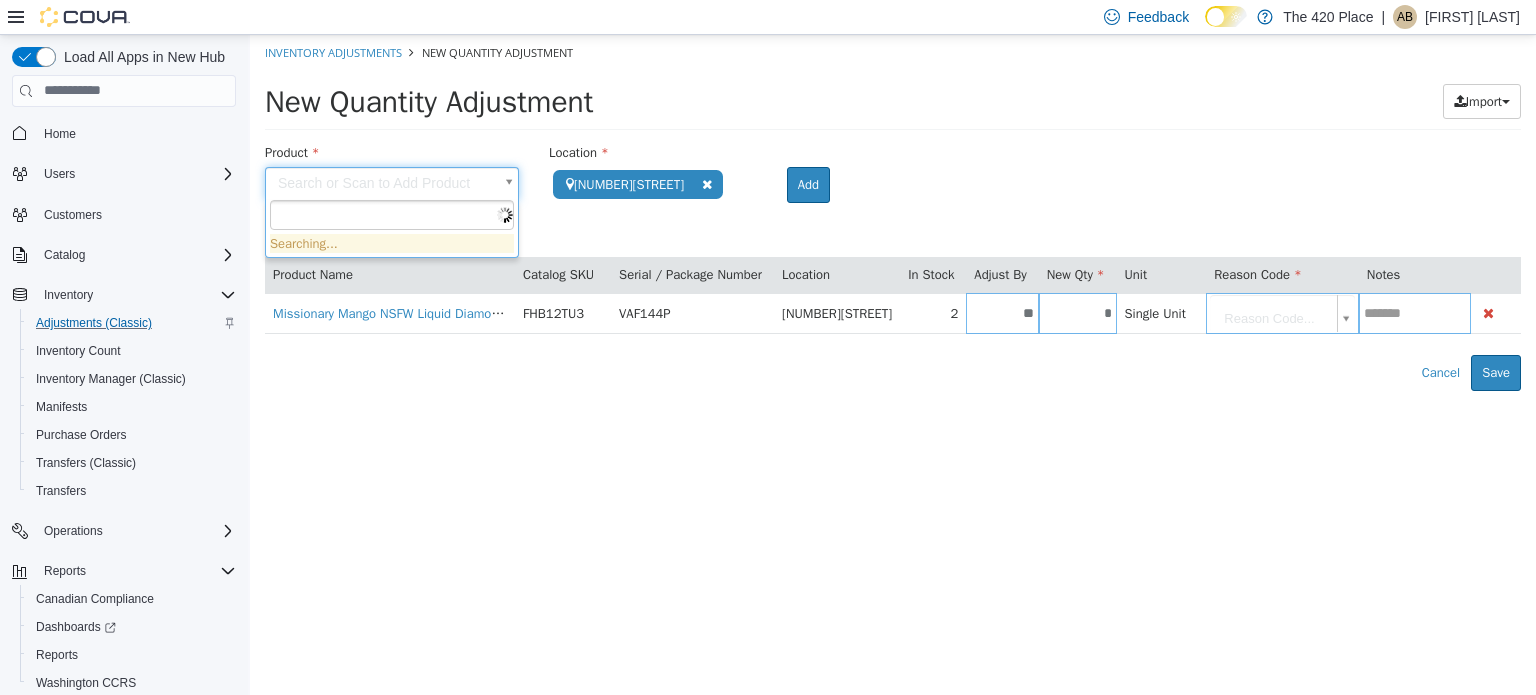 click on "**********" at bounding box center (893, 212) 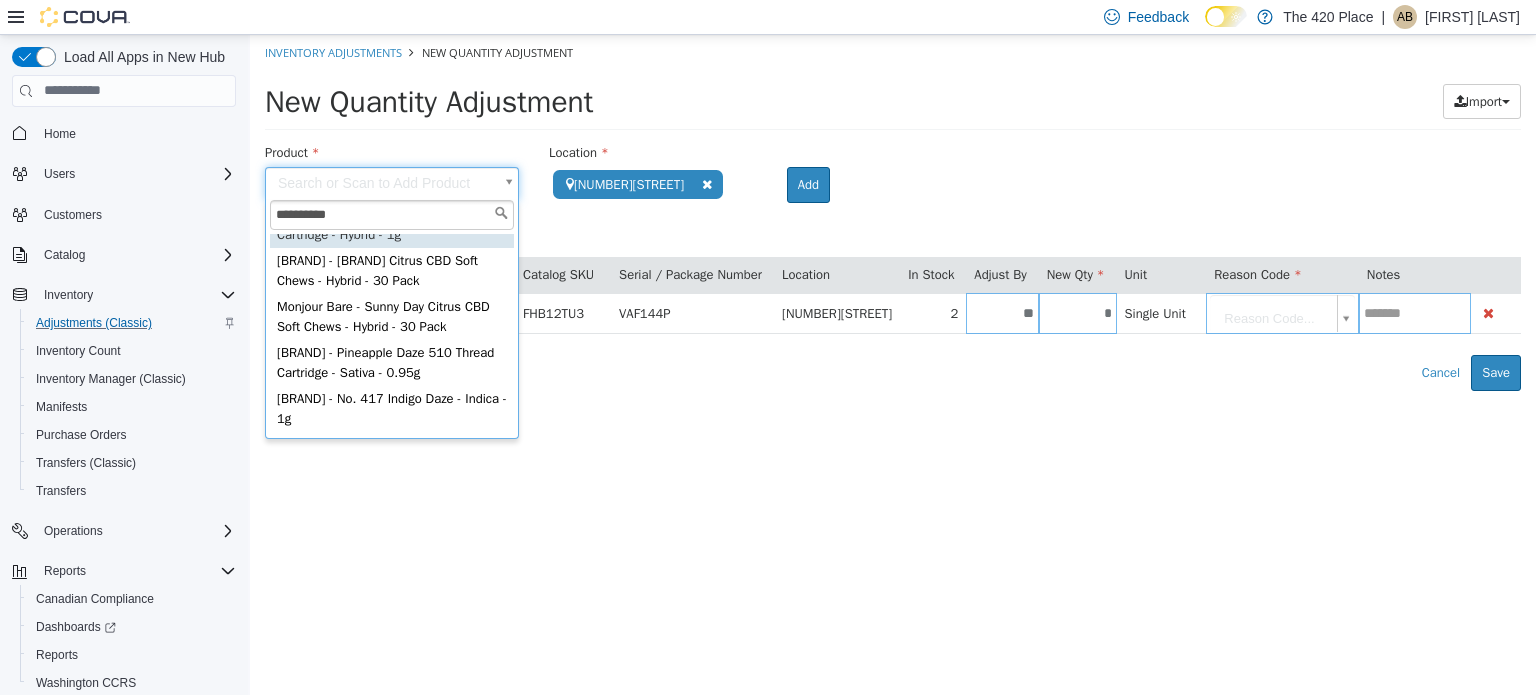 scroll, scrollTop: 0, scrollLeft: 0, axis: both 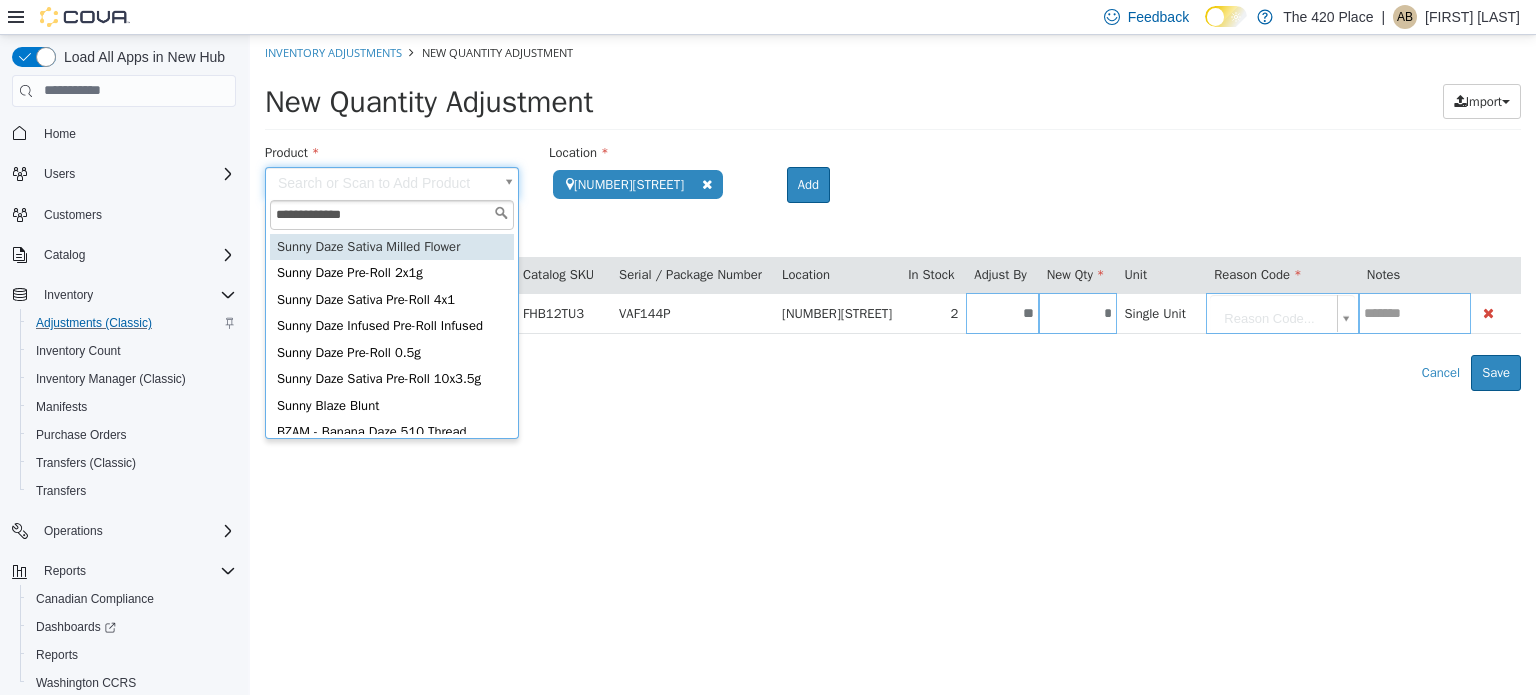 type on "**********" 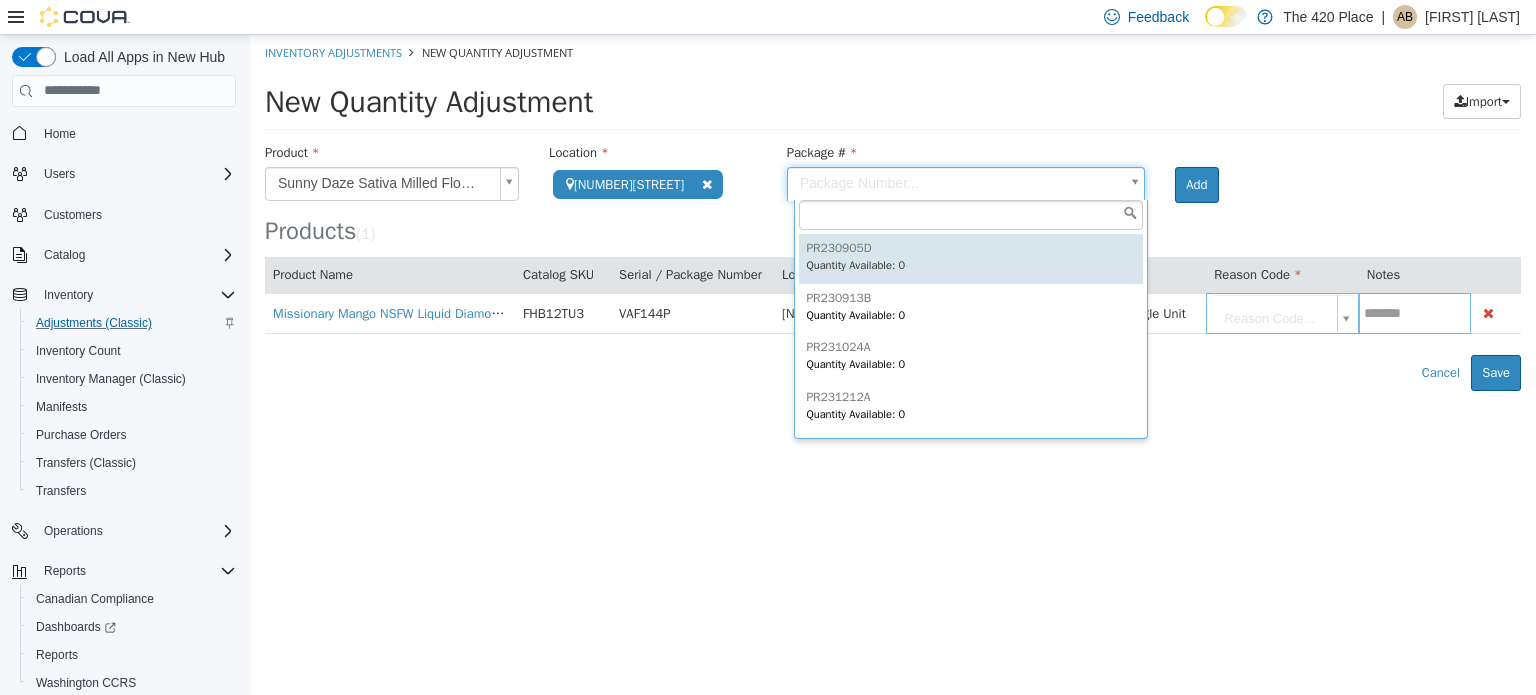 click on "**********" at bounding box center (893, 212) 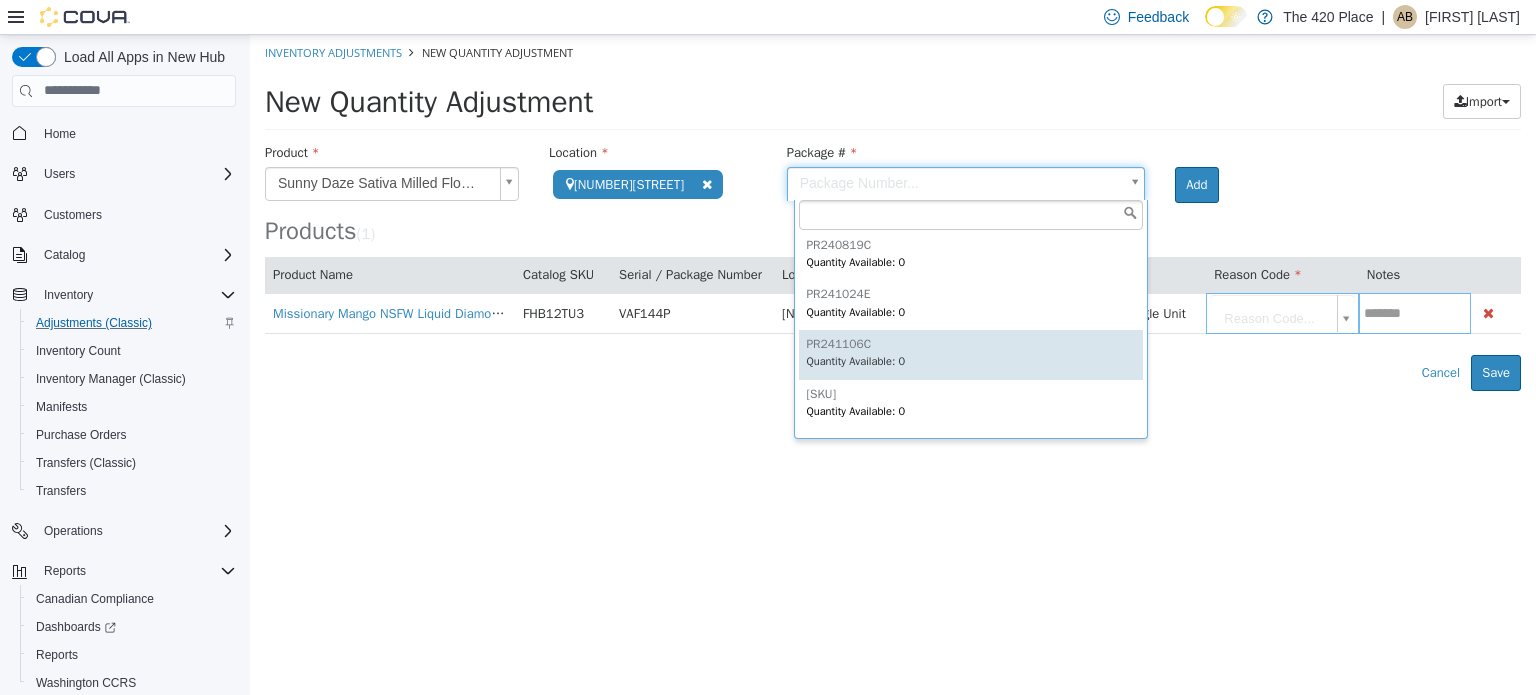 scroll, scrollTop: 694, scrollLeft: 0, axis: vertical 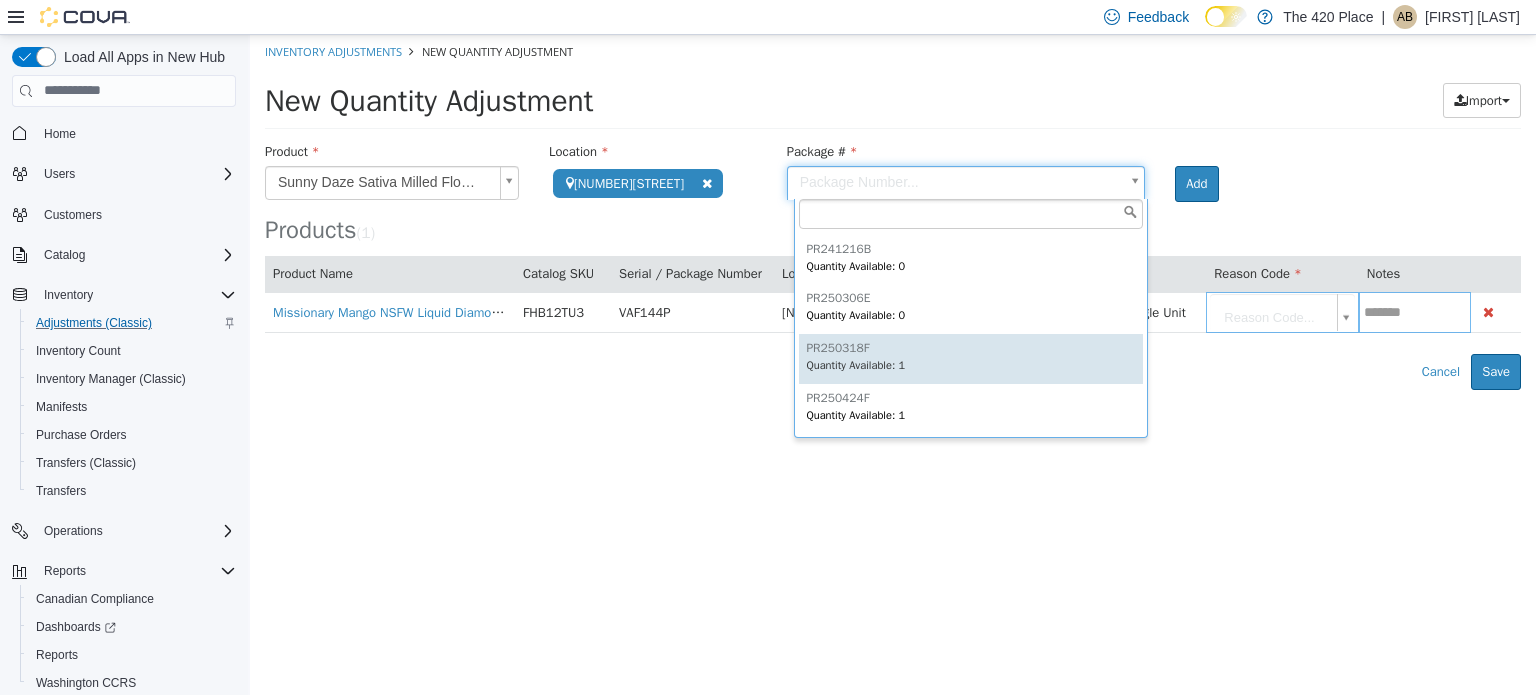 type on "*********" 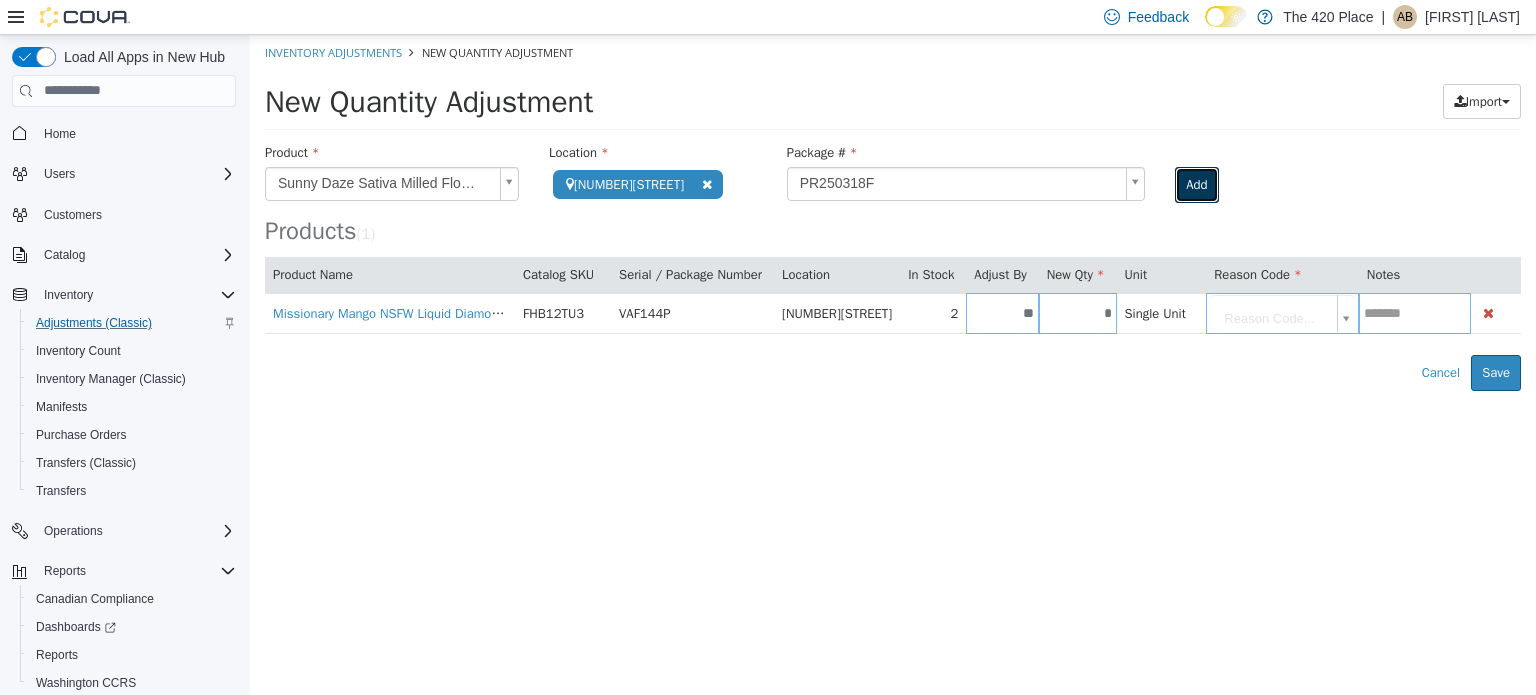 click on "Add" at bounding box center [1196, 184] 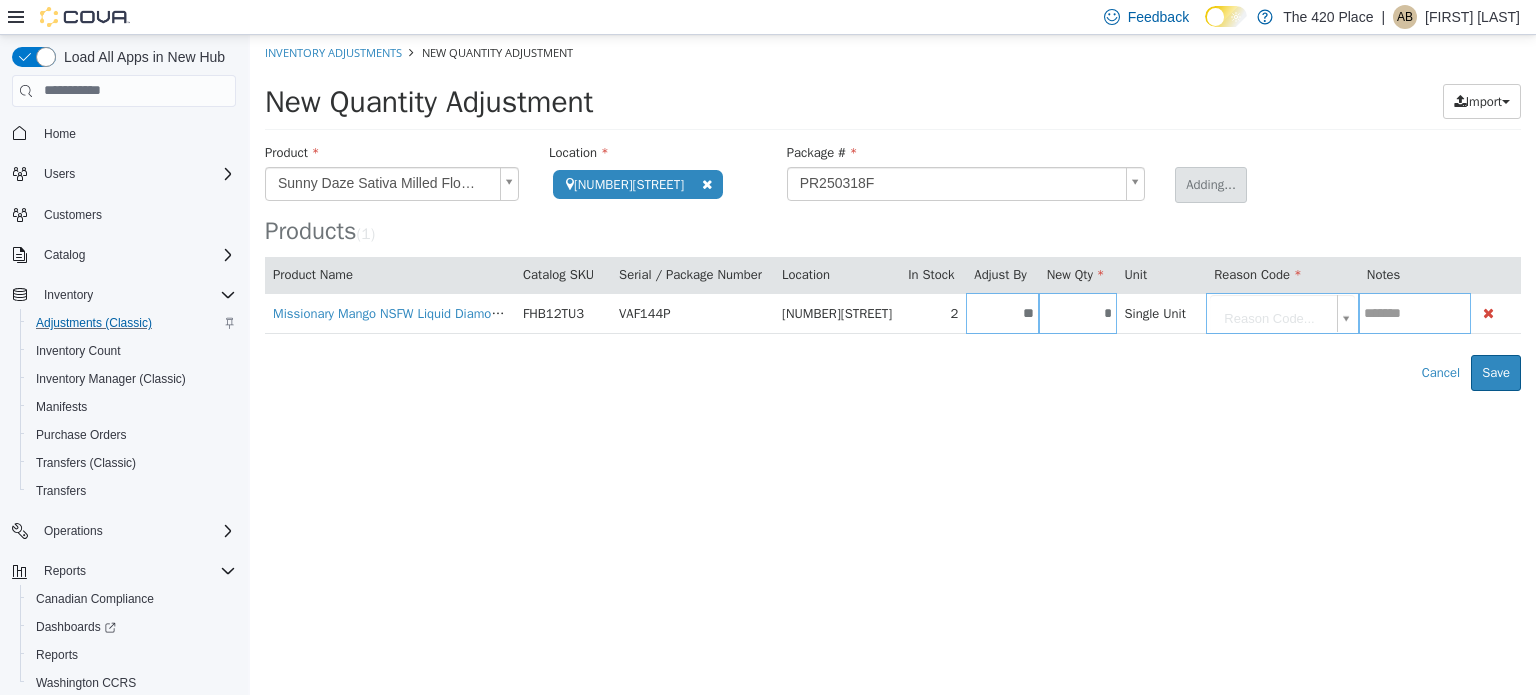 type 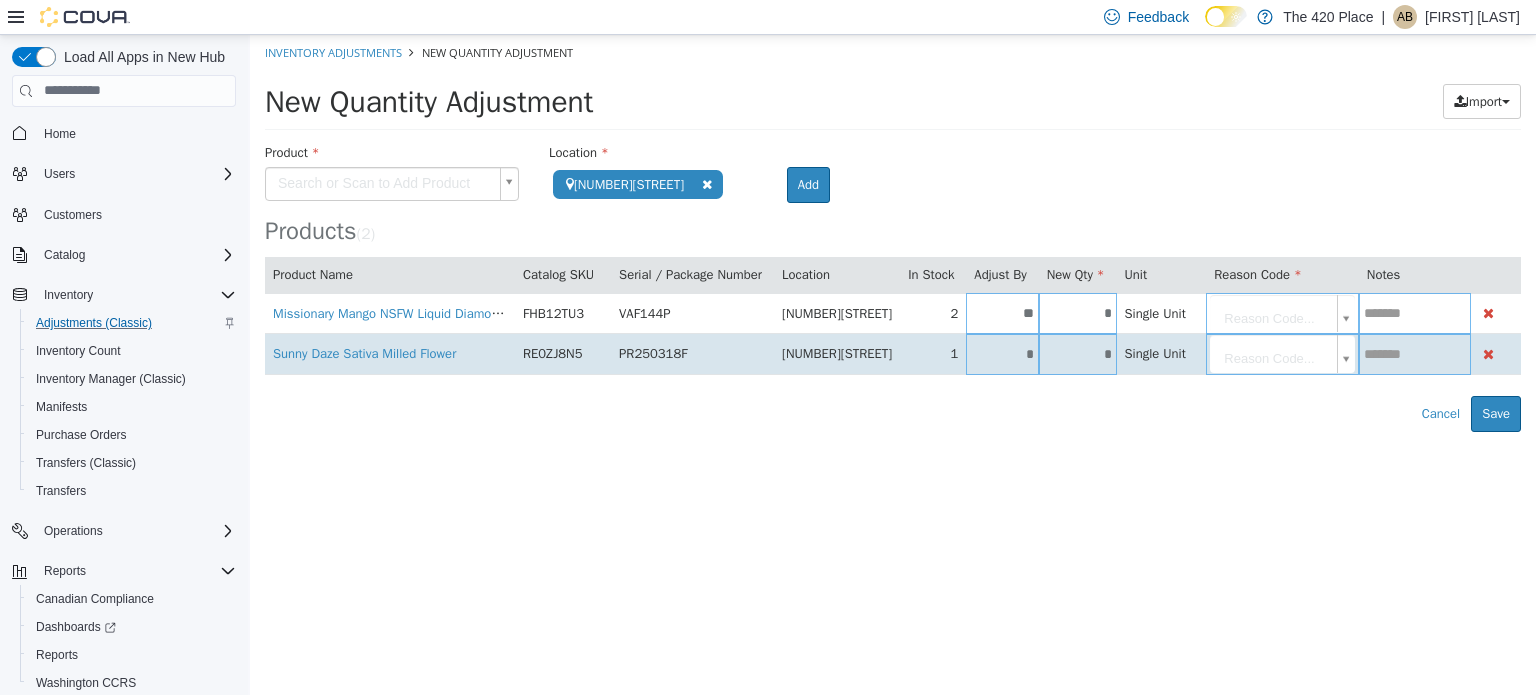 click on "*" at bounding box center (1002, 353) 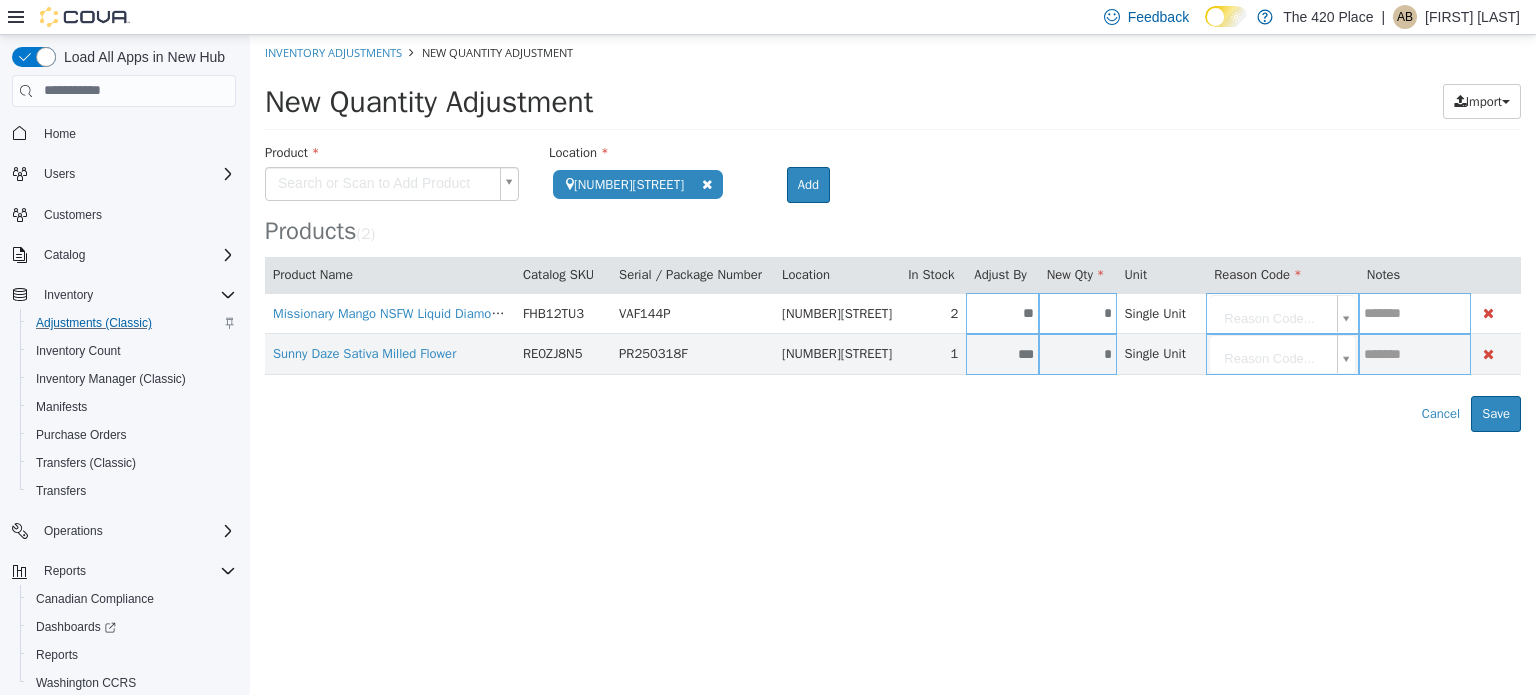 type on "***" 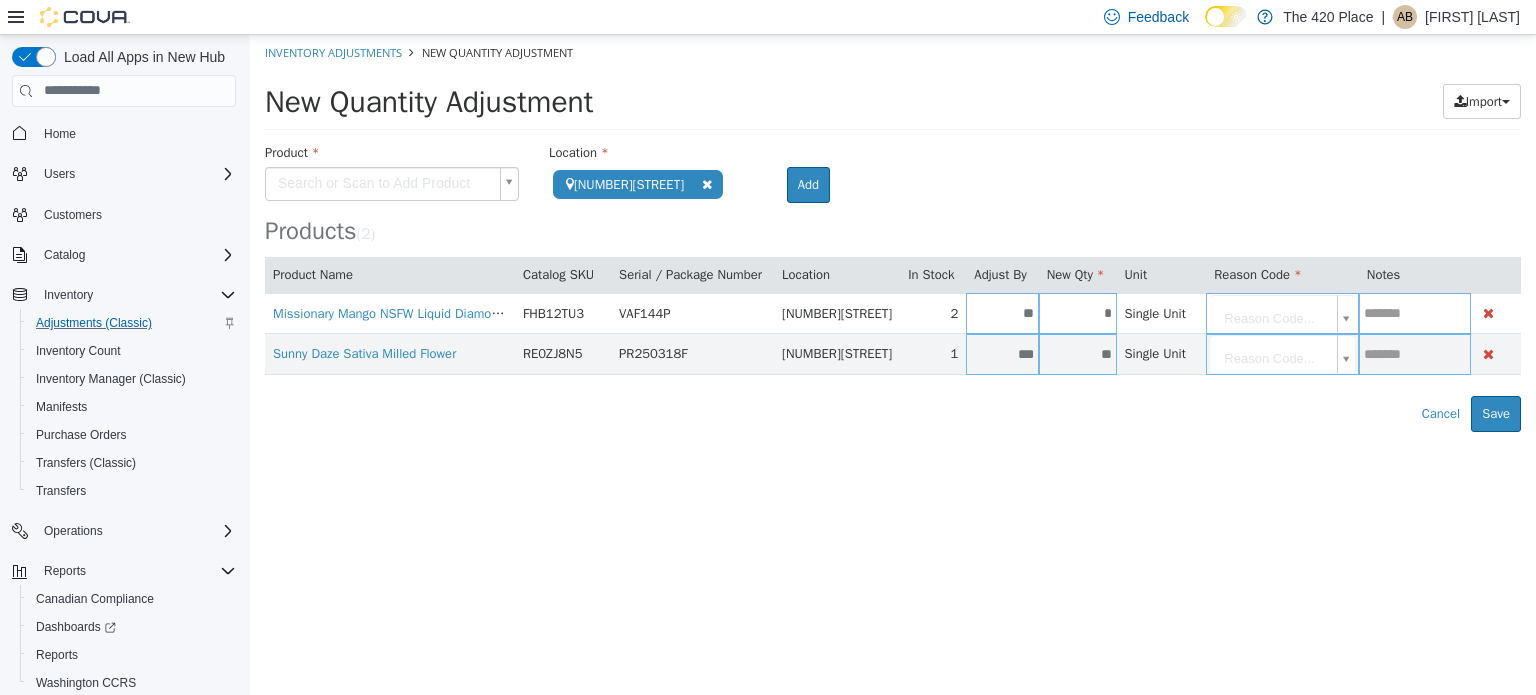 click on "**********" at bounding box center [893, 232] 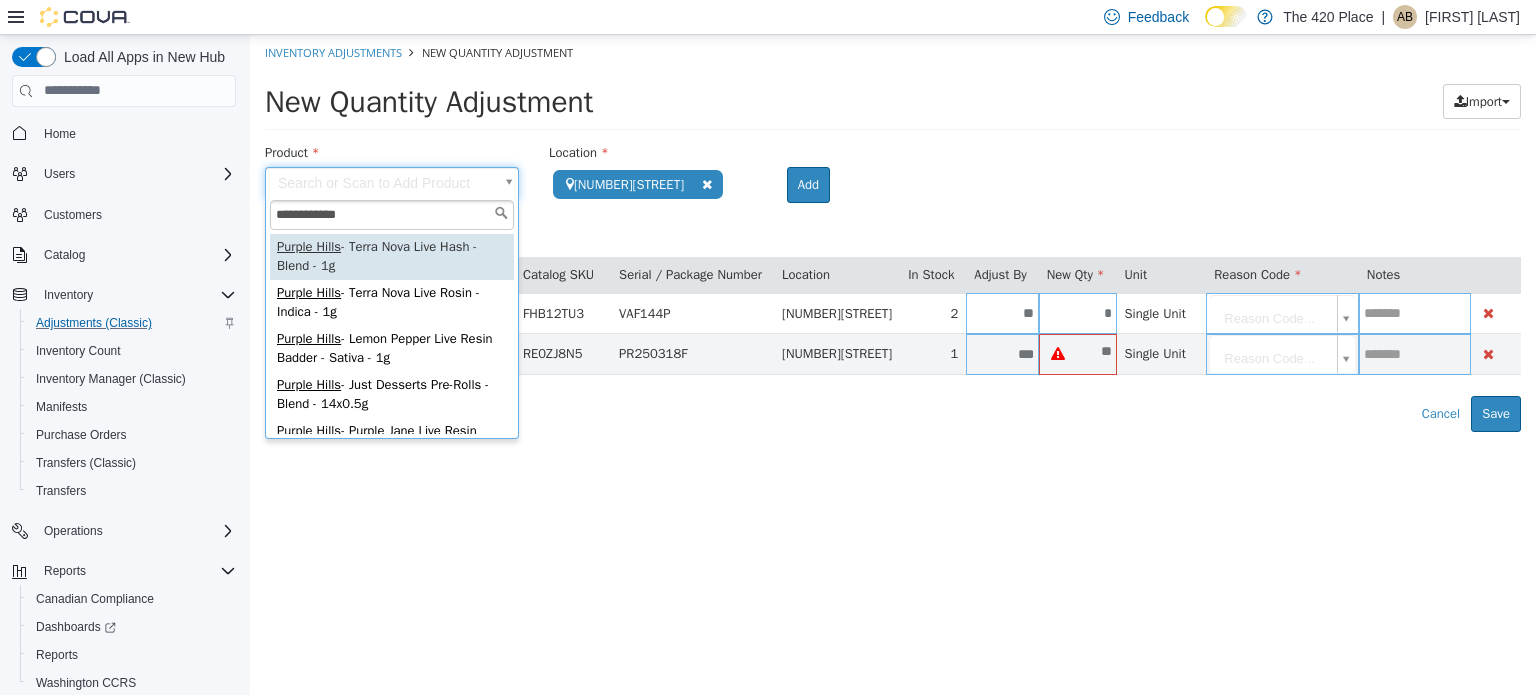type on "**********" 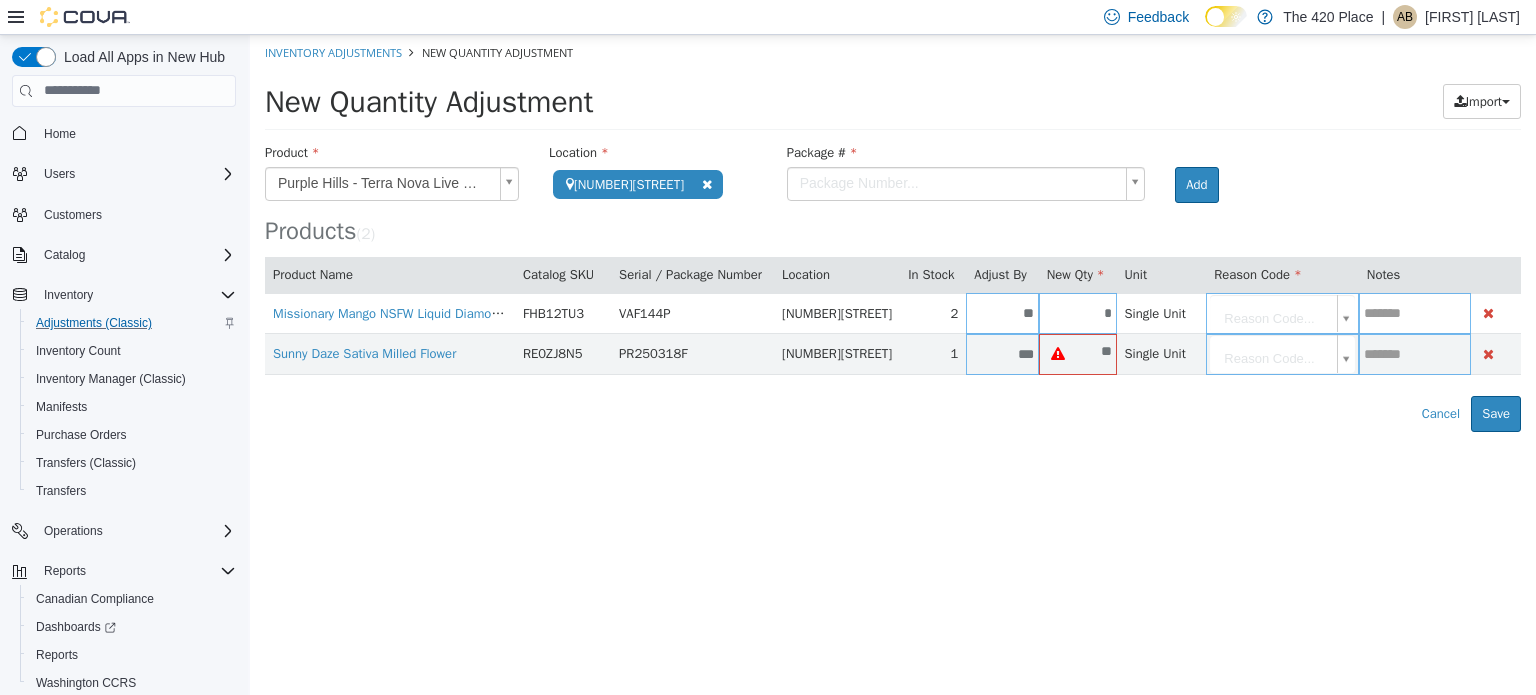click on "**********" at bounding box center [893, 232] 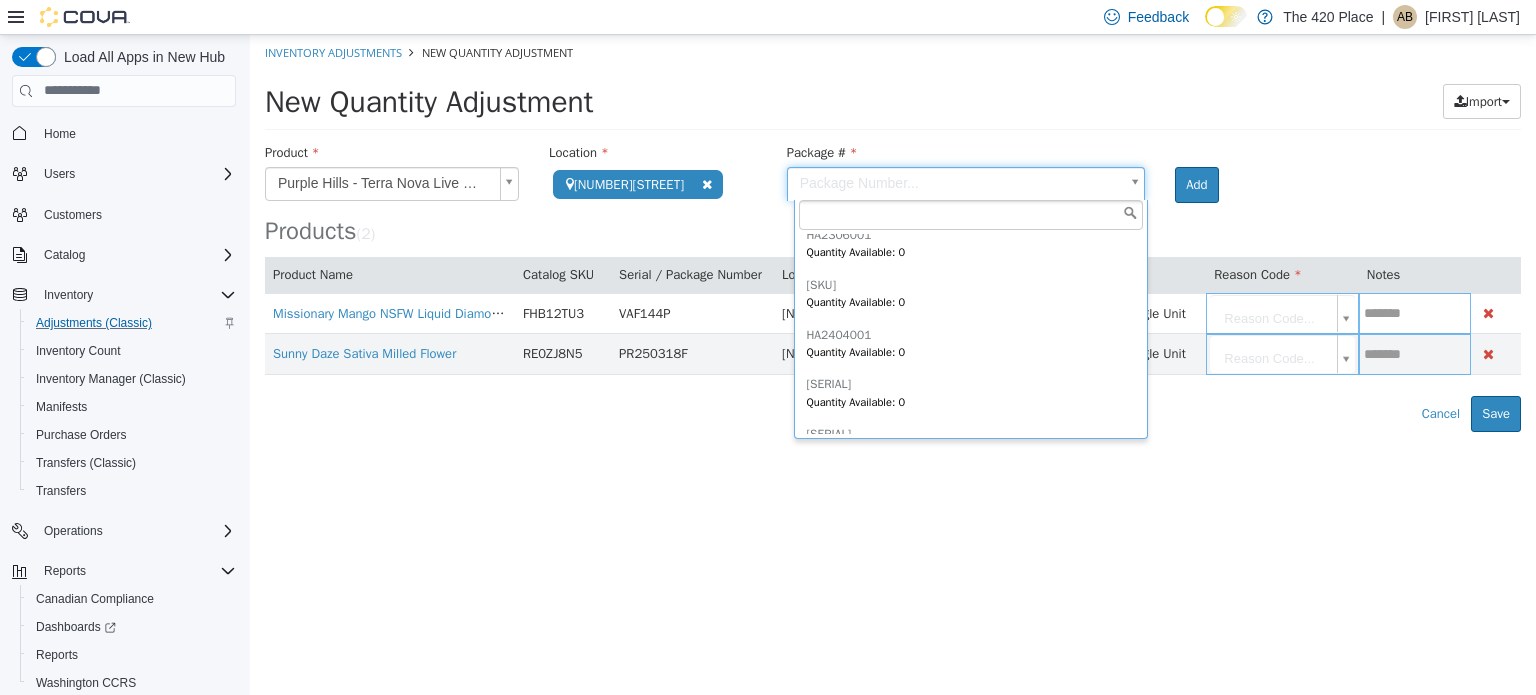 scroll, scrollTop: 148, scrollLeft: 0, axis: vertical 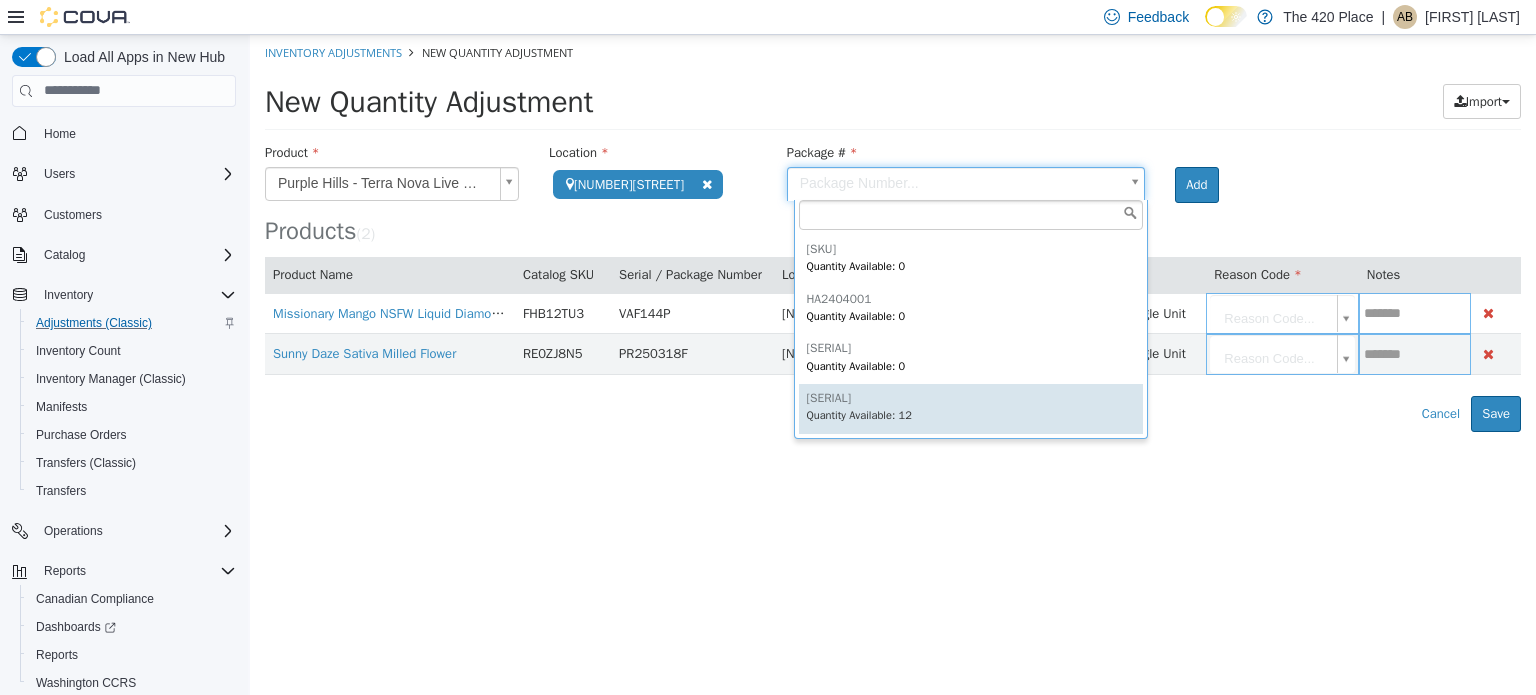 type on "*********" 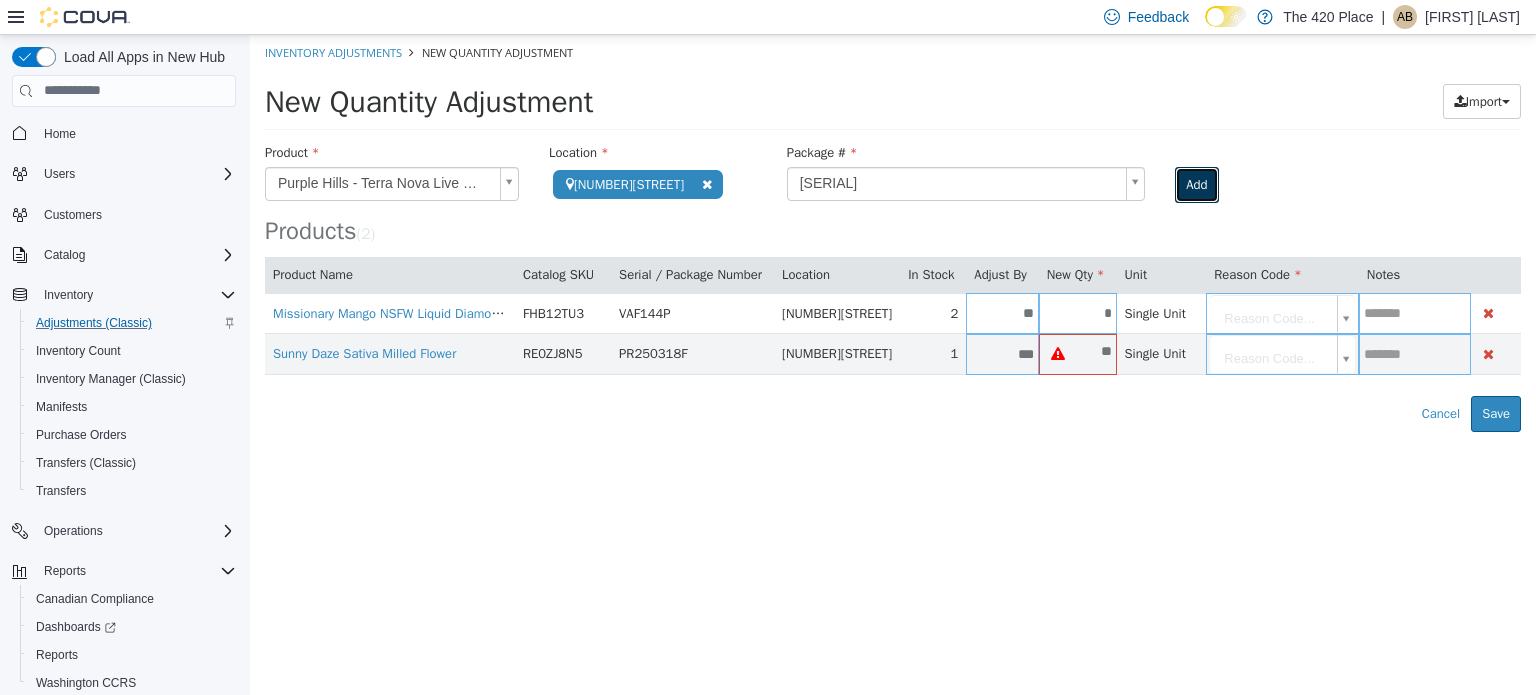 click on "Add" at bounding box center (1196, 184) 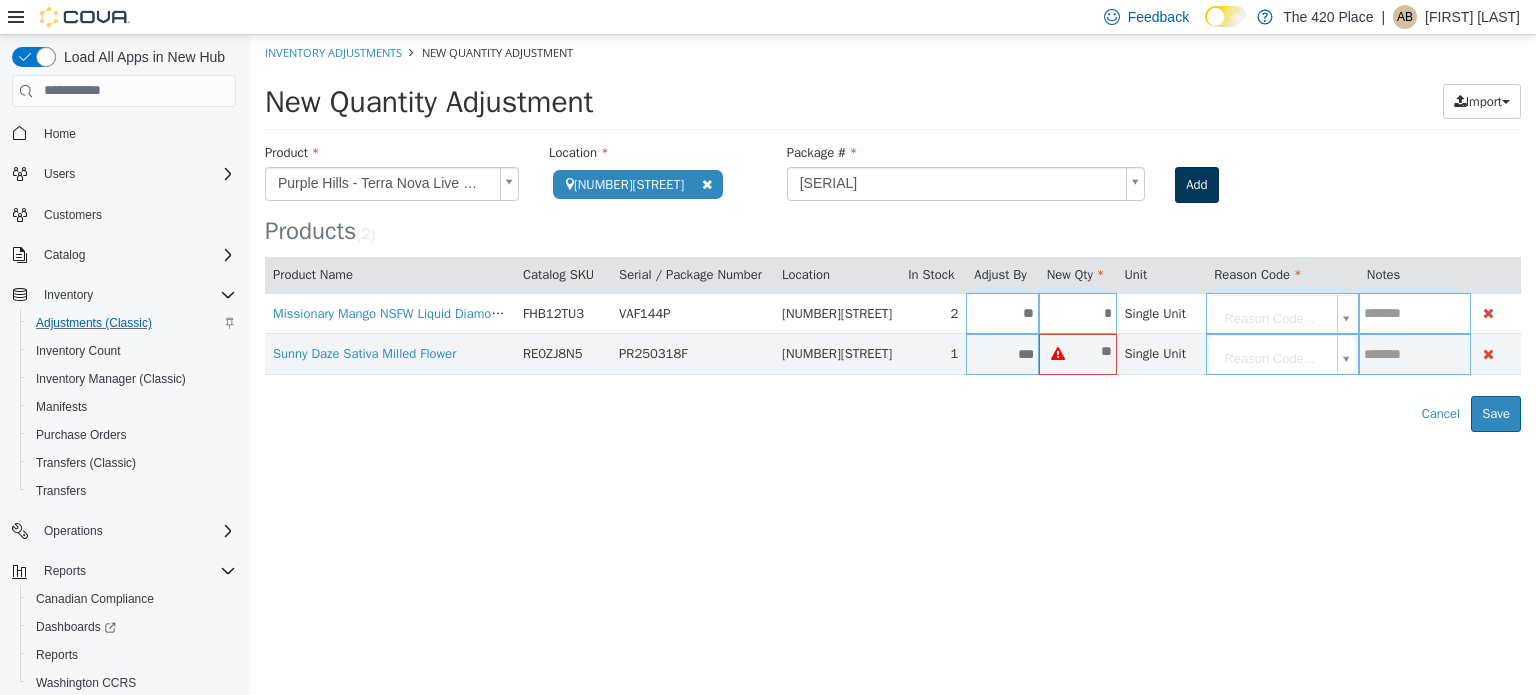 type 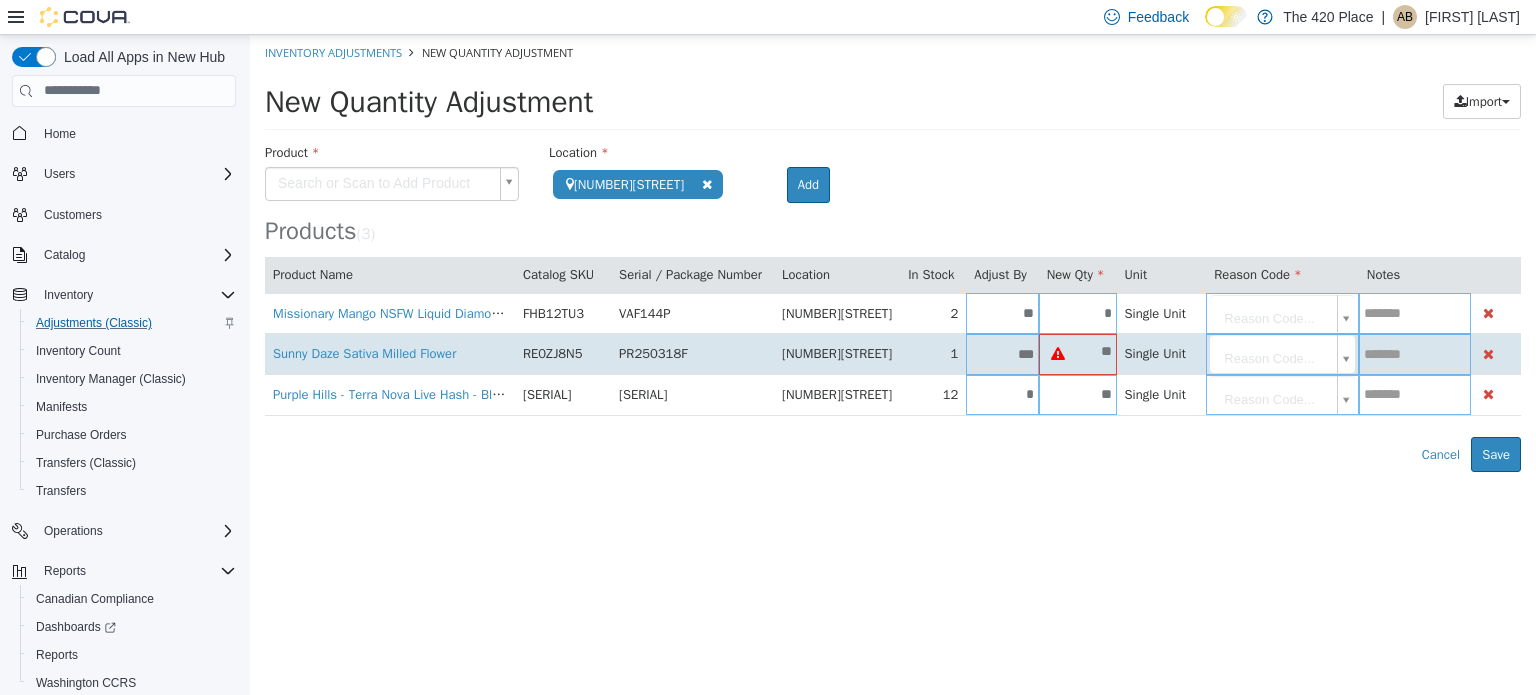 click on "***" at bounding box center (1002, 353) 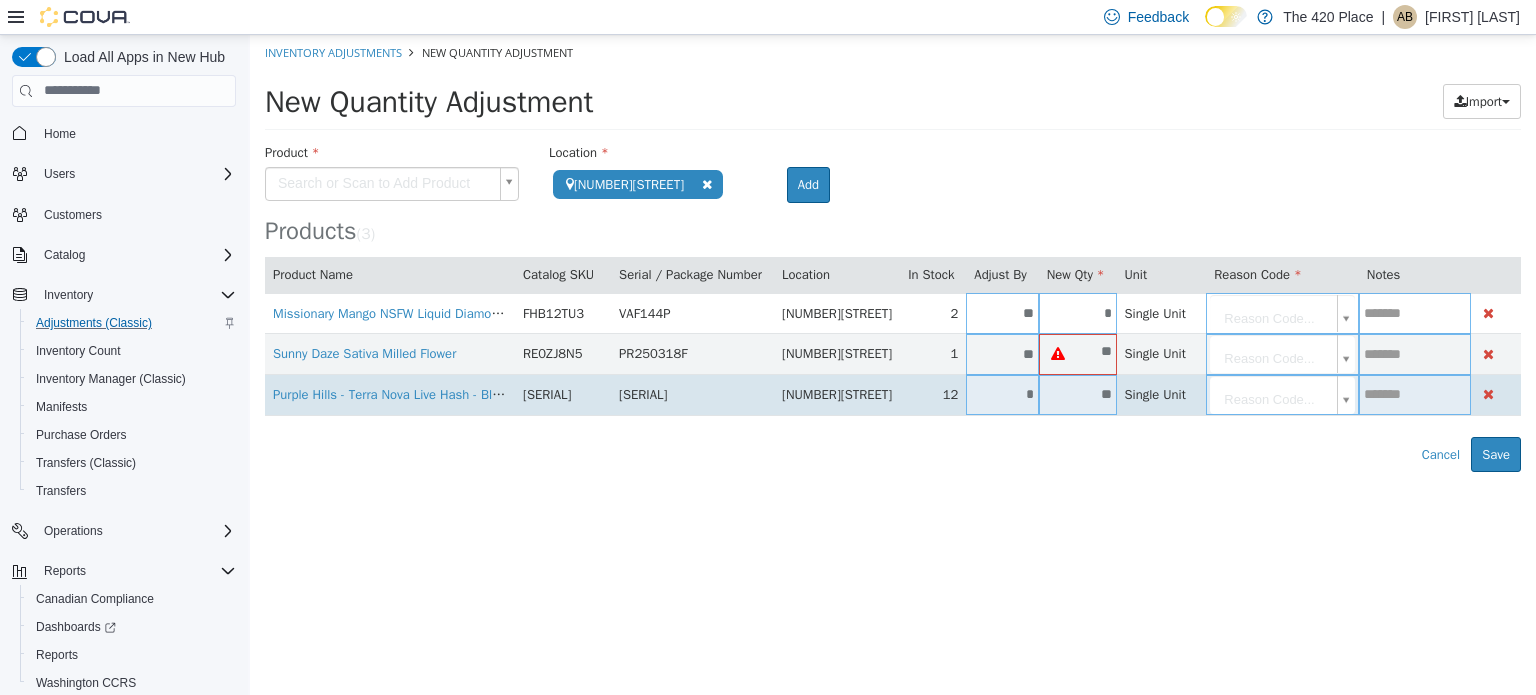 type on "**" 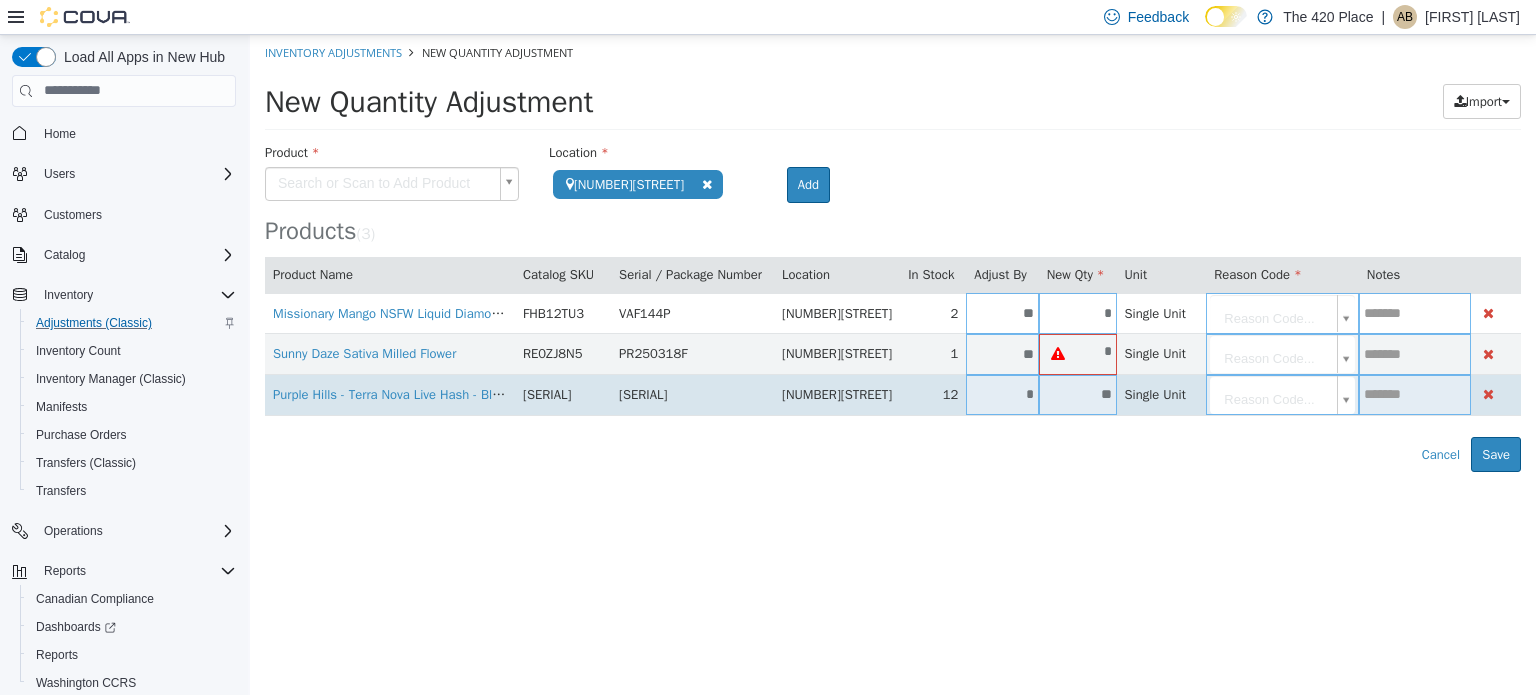 click on "*" at bounding box center [1002, 393] 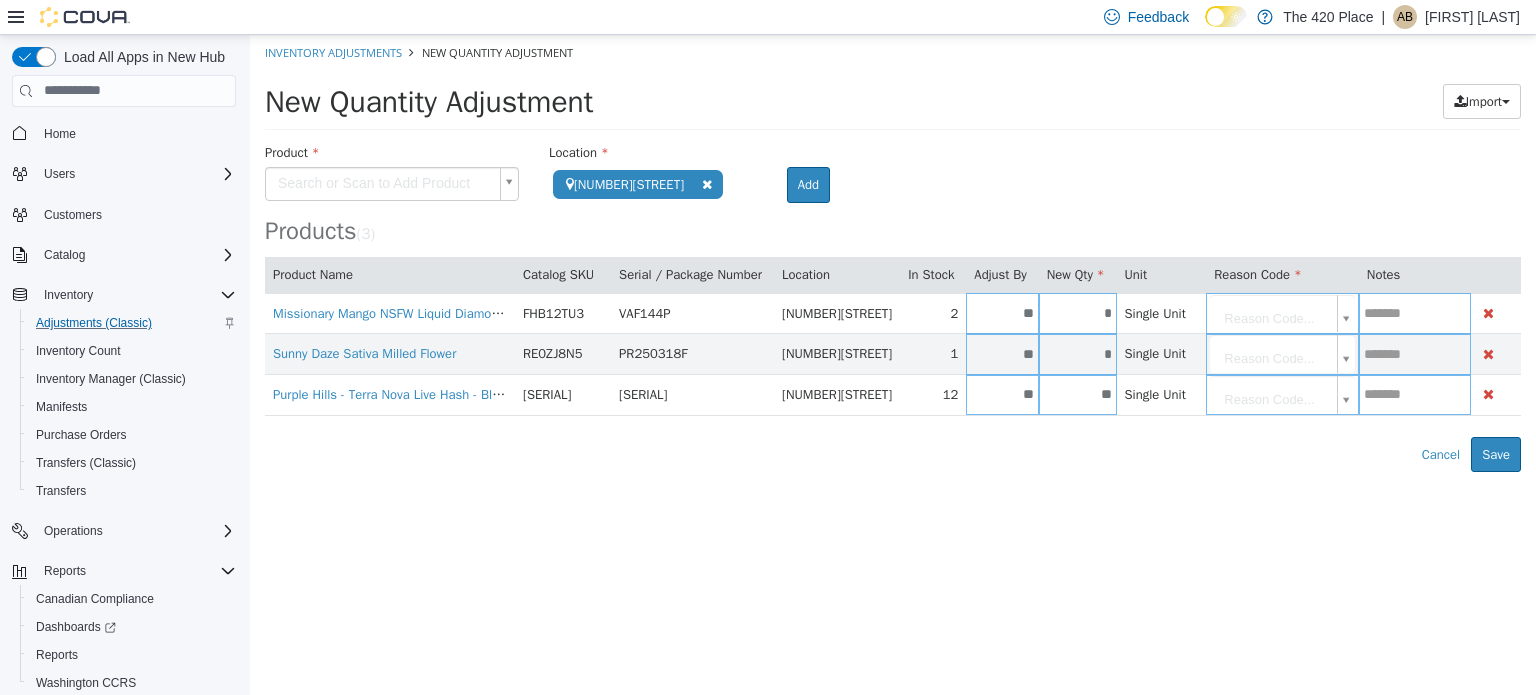 type on "**" 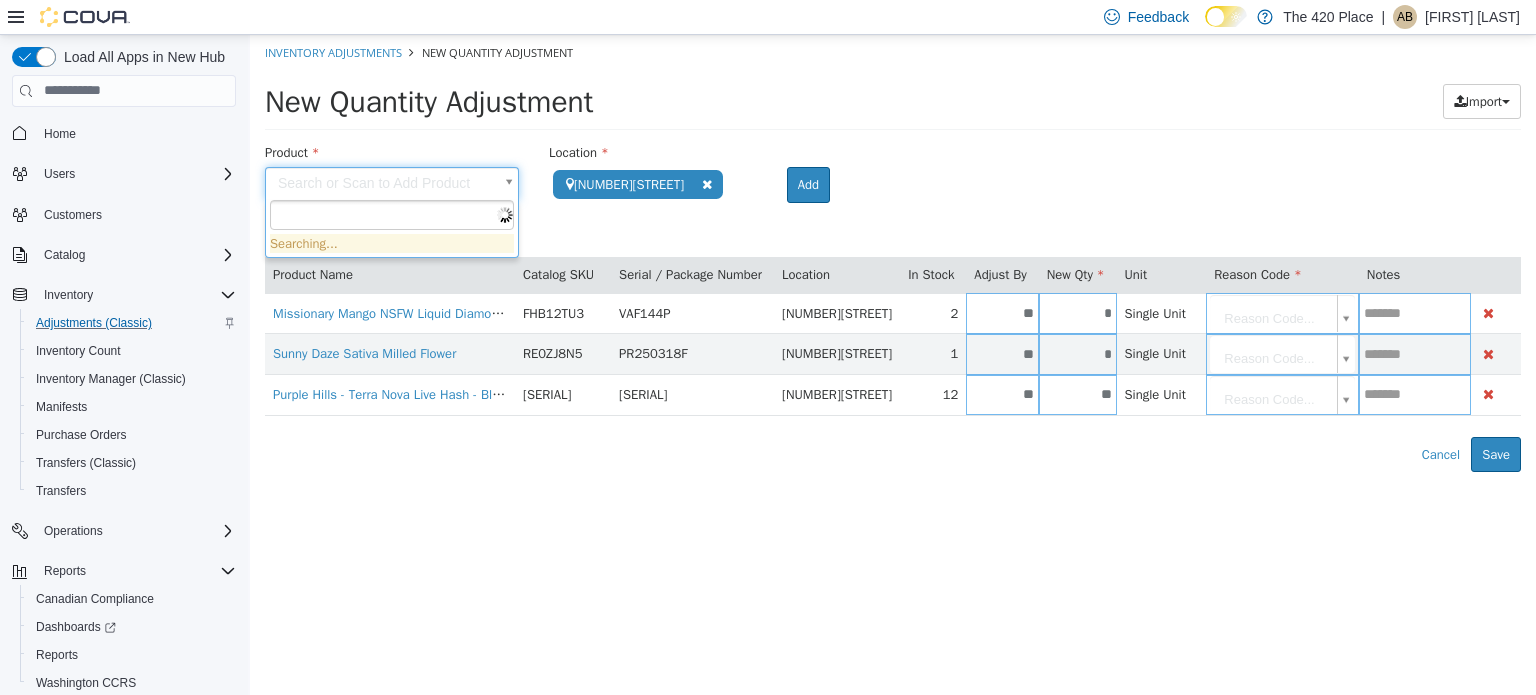 click on "**********" at bounding box center [893, 252] 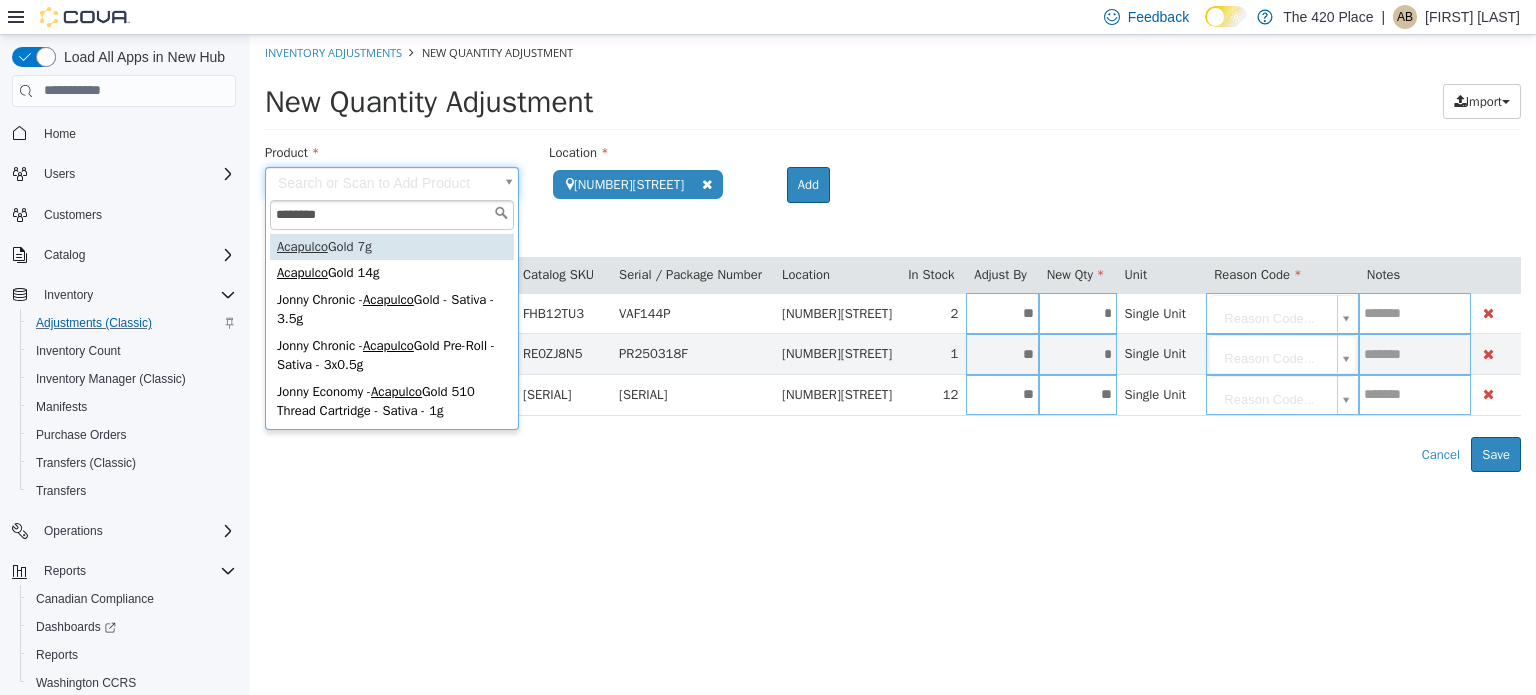 type on "********" 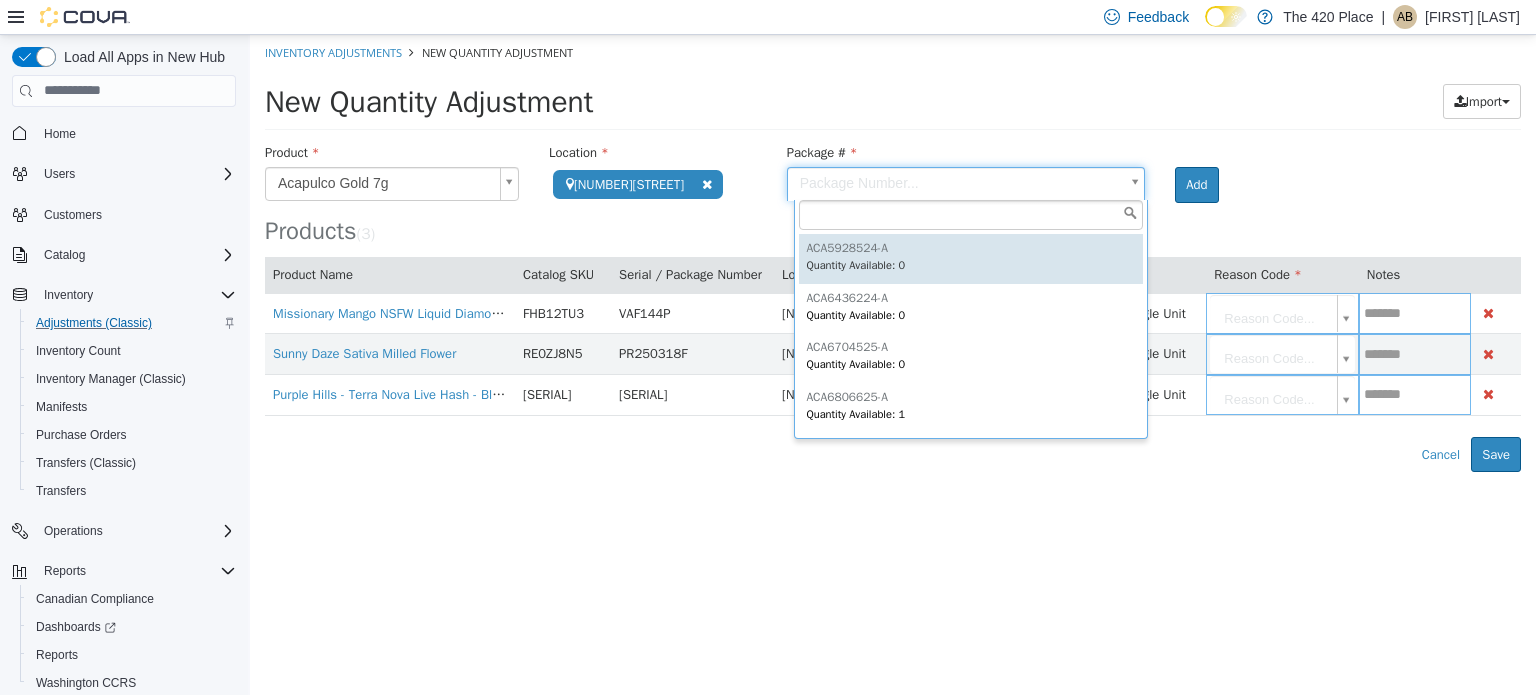 click on "**********" at bounding box center [893, 252] 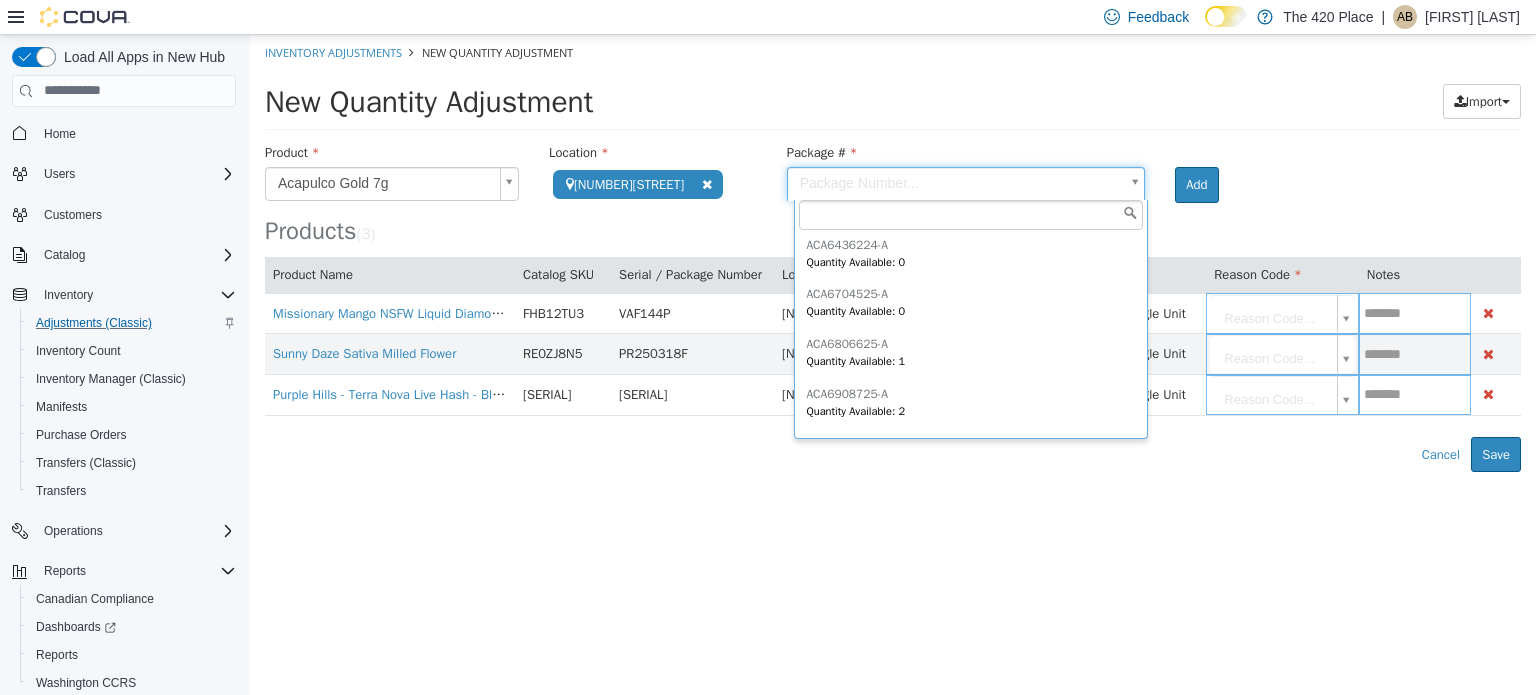 scroll, scrollTop: 98, scrollLeft: 0, axis: vertical 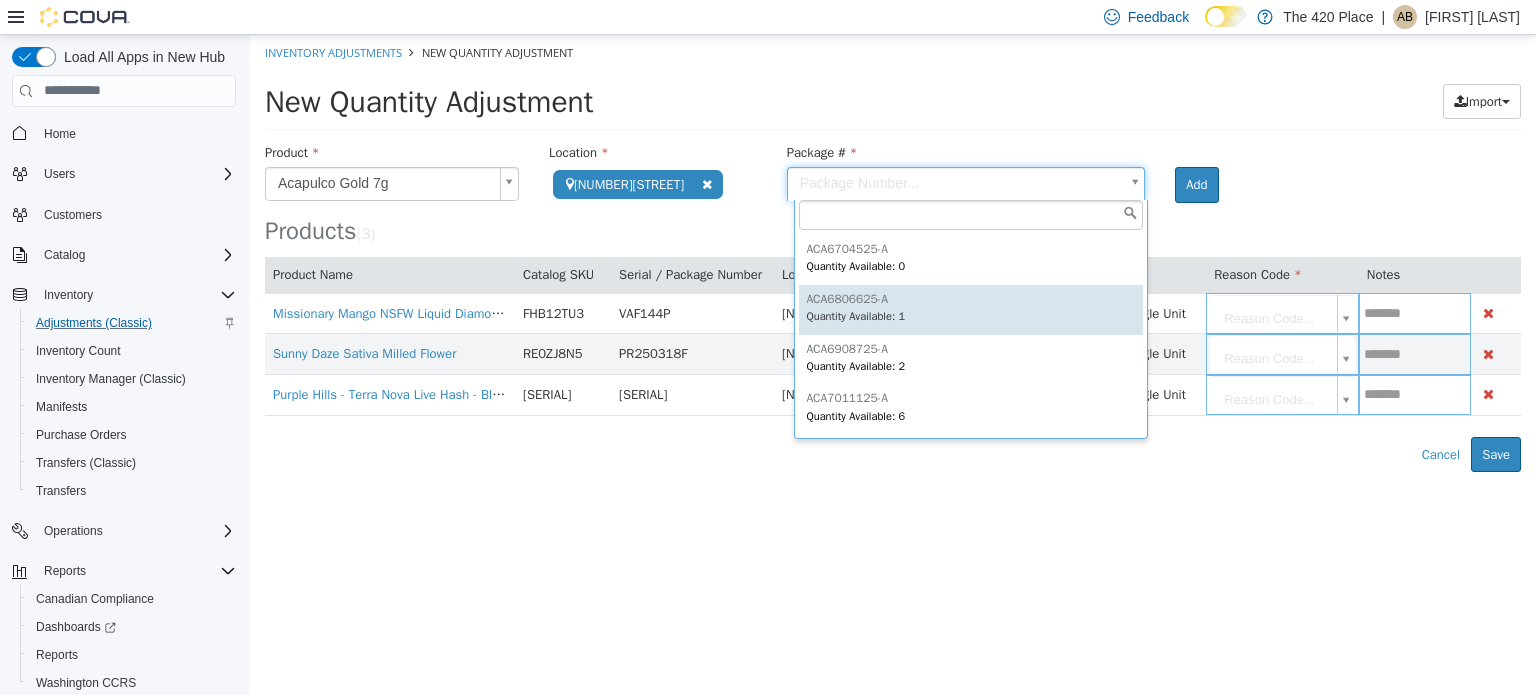 type on "**********" 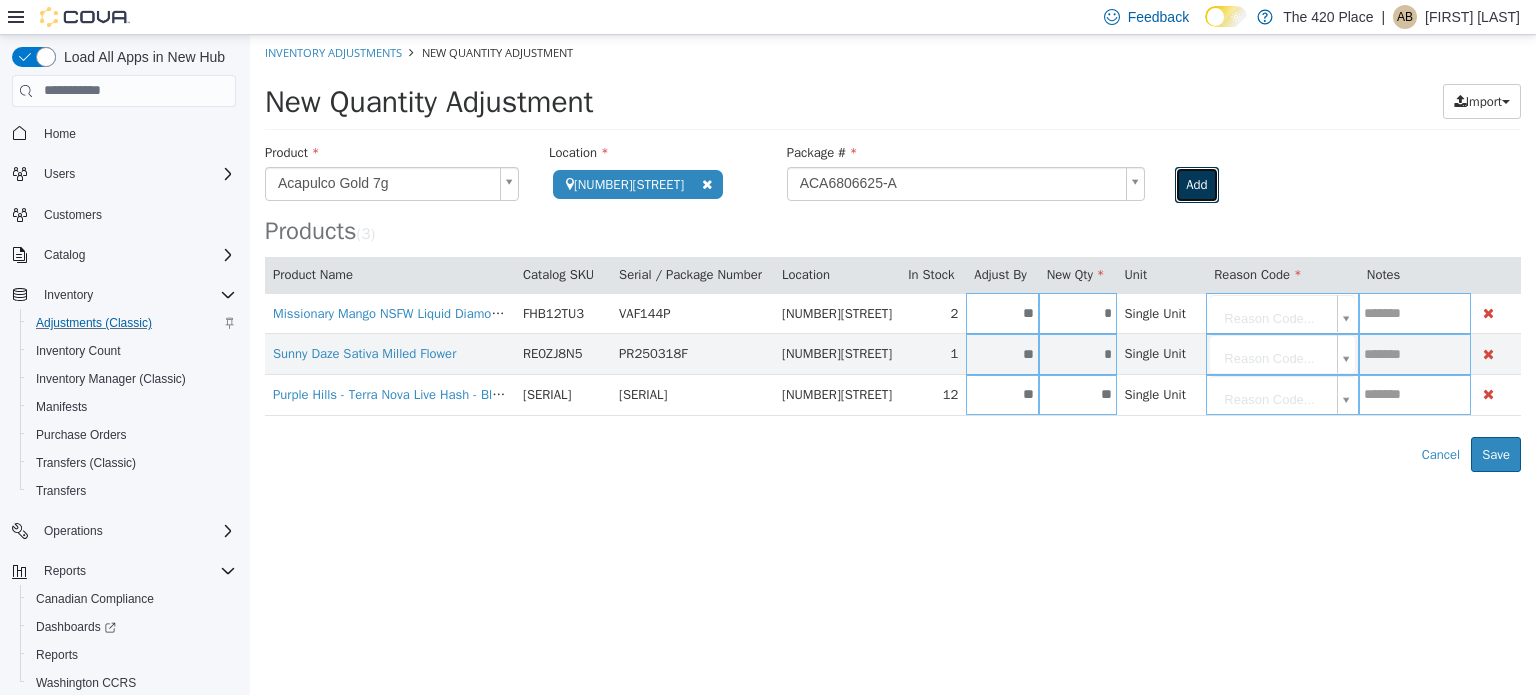 click on "Add" at bounding box center [1196, 184] 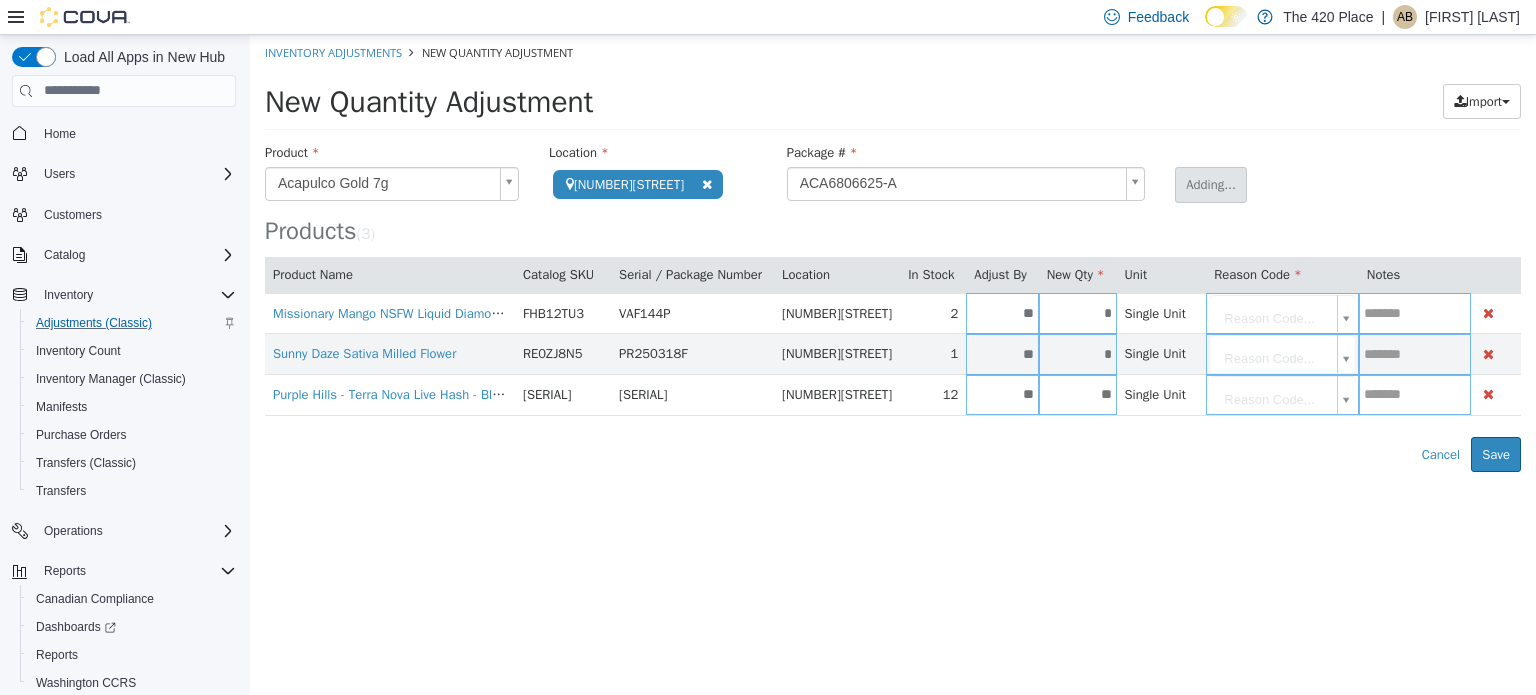 type 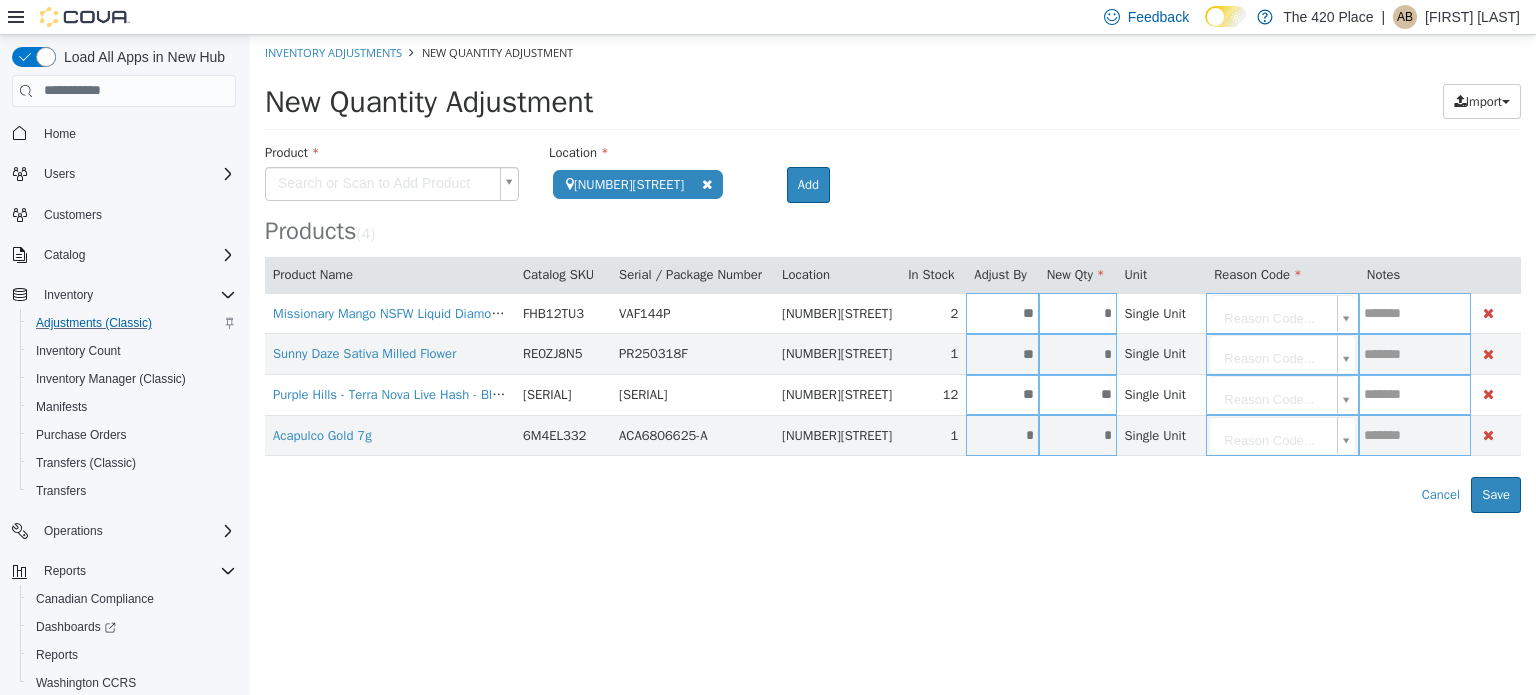 click on "*" at bounding box center [1002, 434] 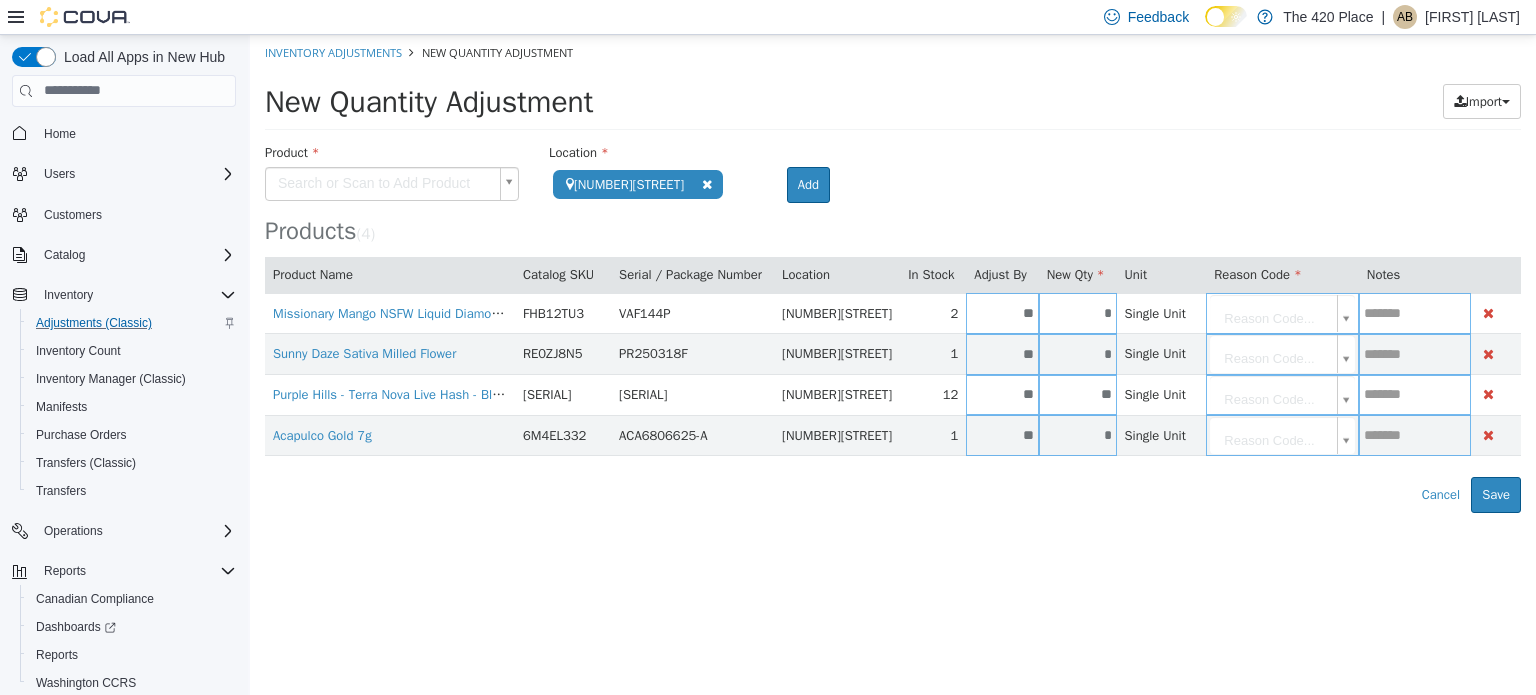 type on "**" 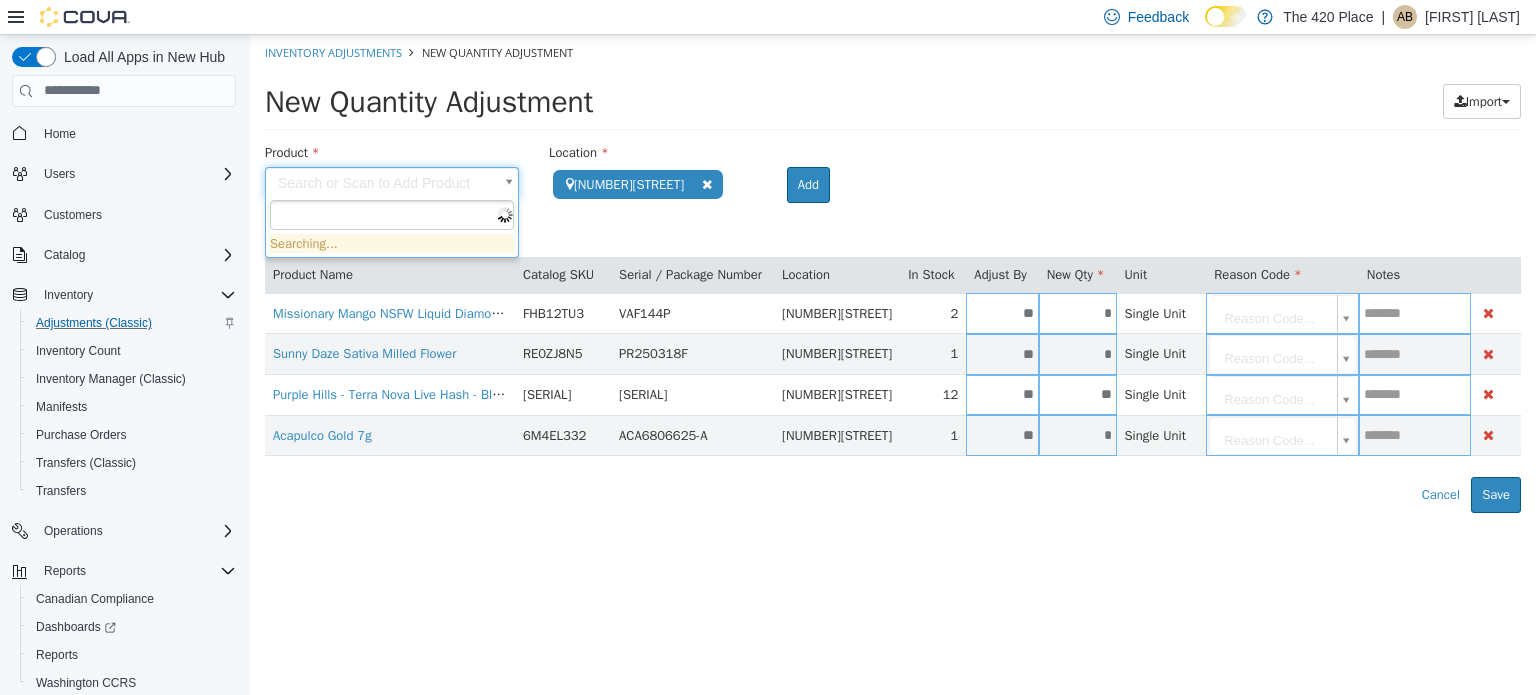 click on "**********" at bounding box center [893, 273] 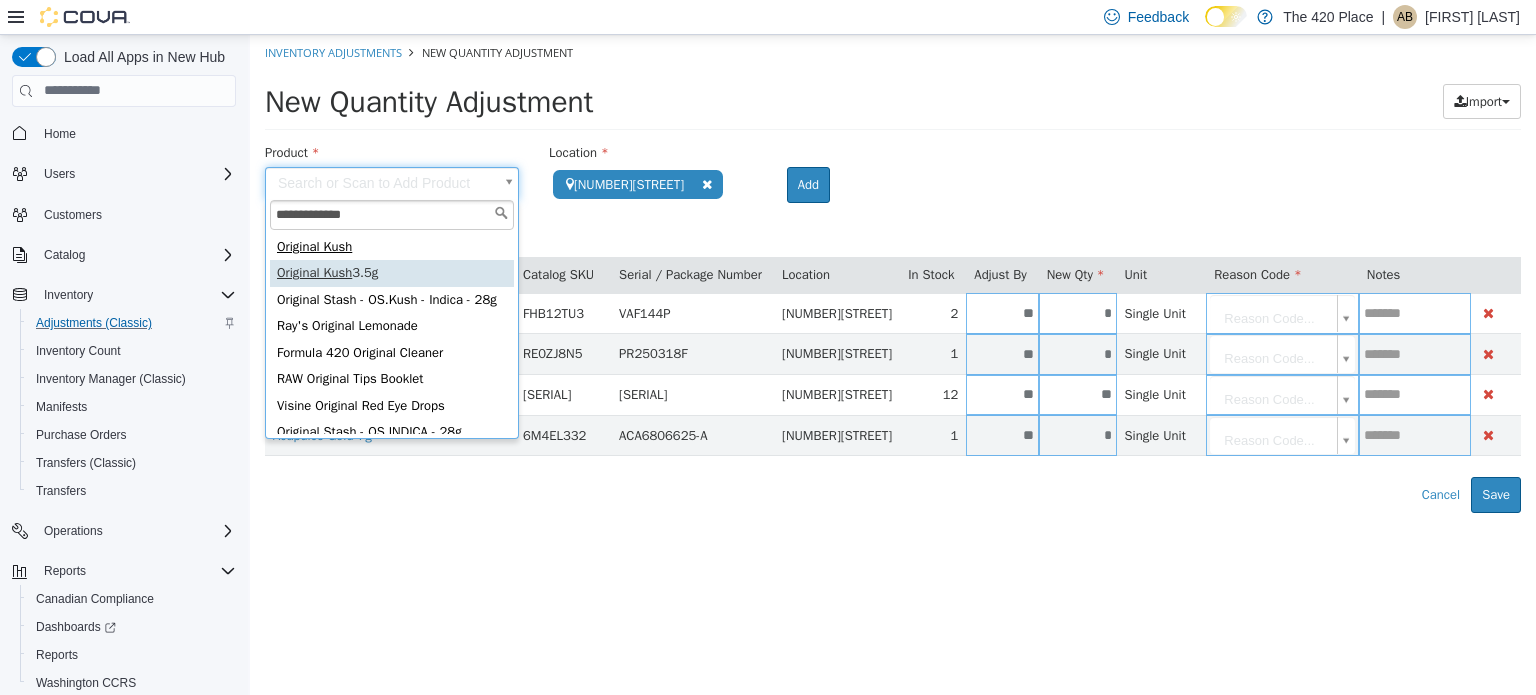 type on "**********" 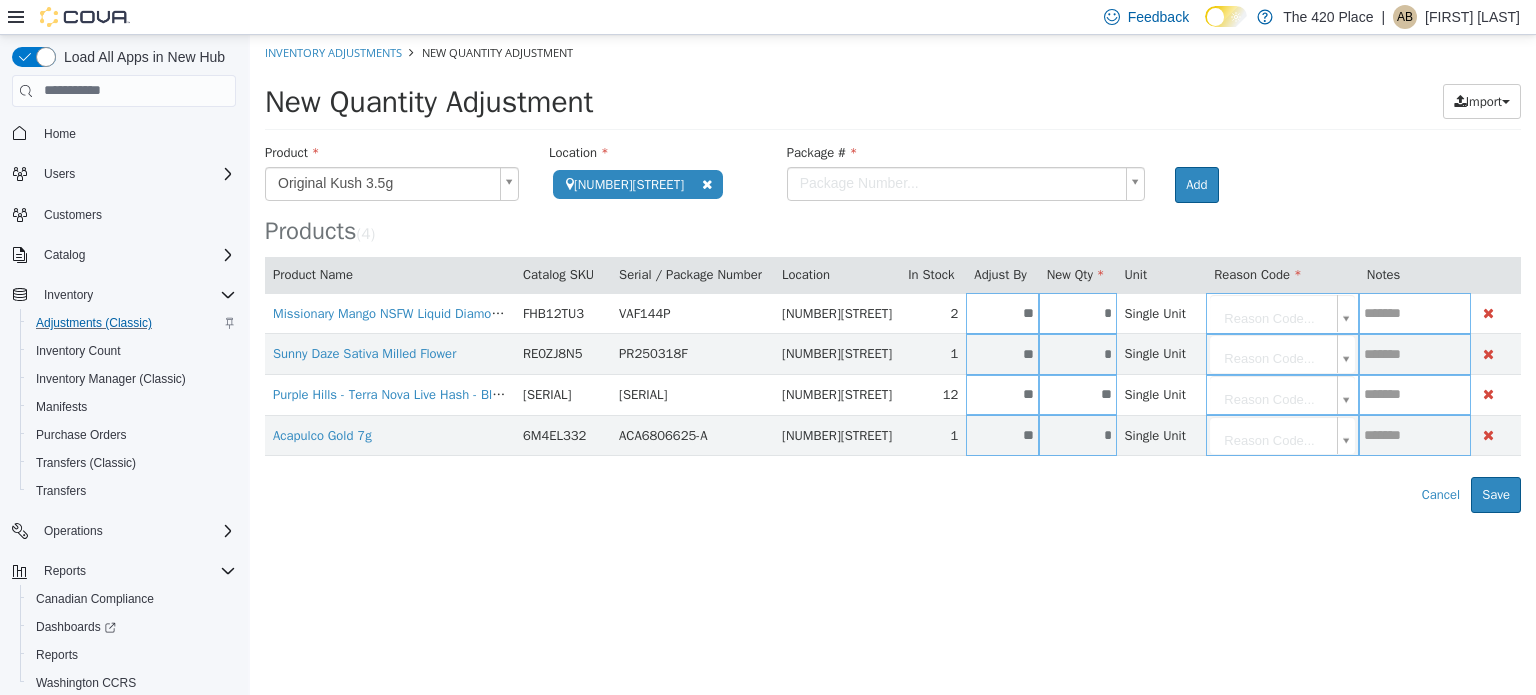 click on "**********" at bounding box center (893, 273) 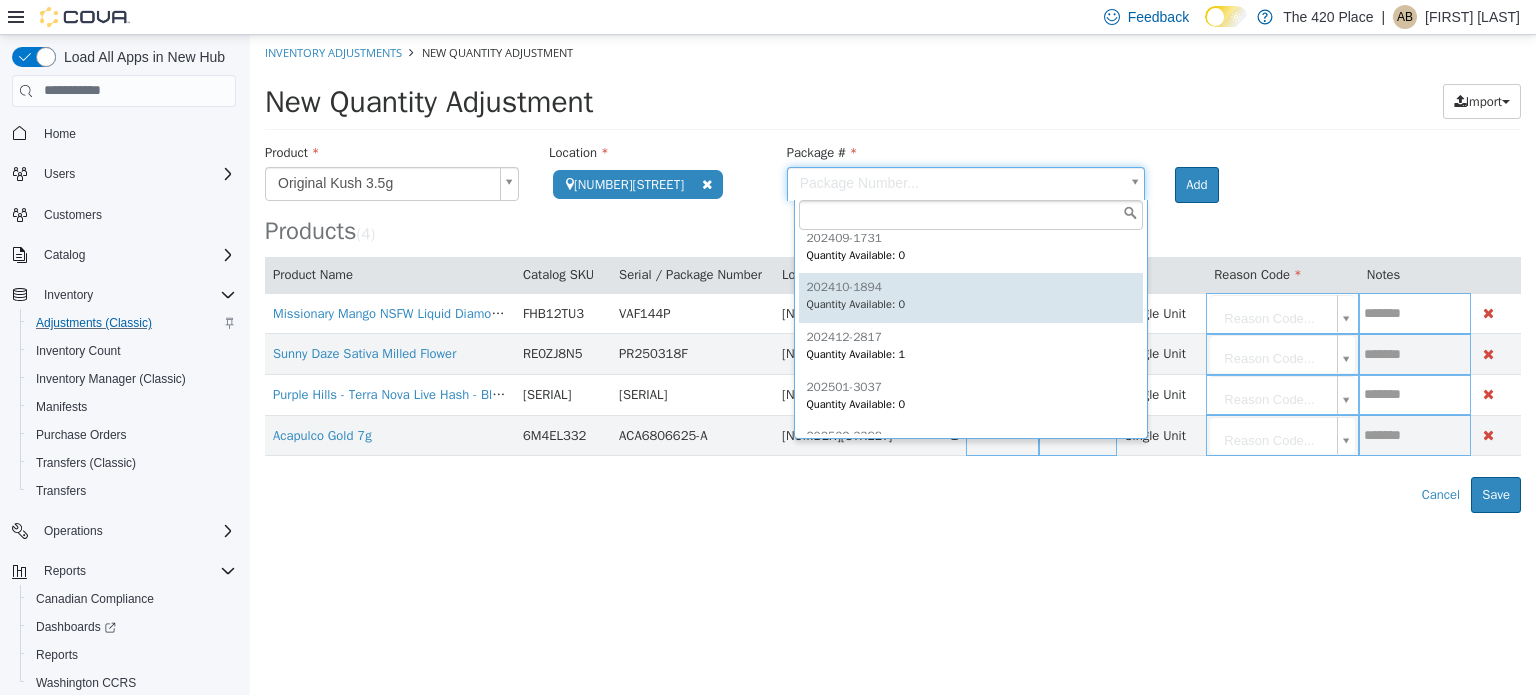 scroll, scrollTop: 47, scrollLeft: 0, axis: vertical 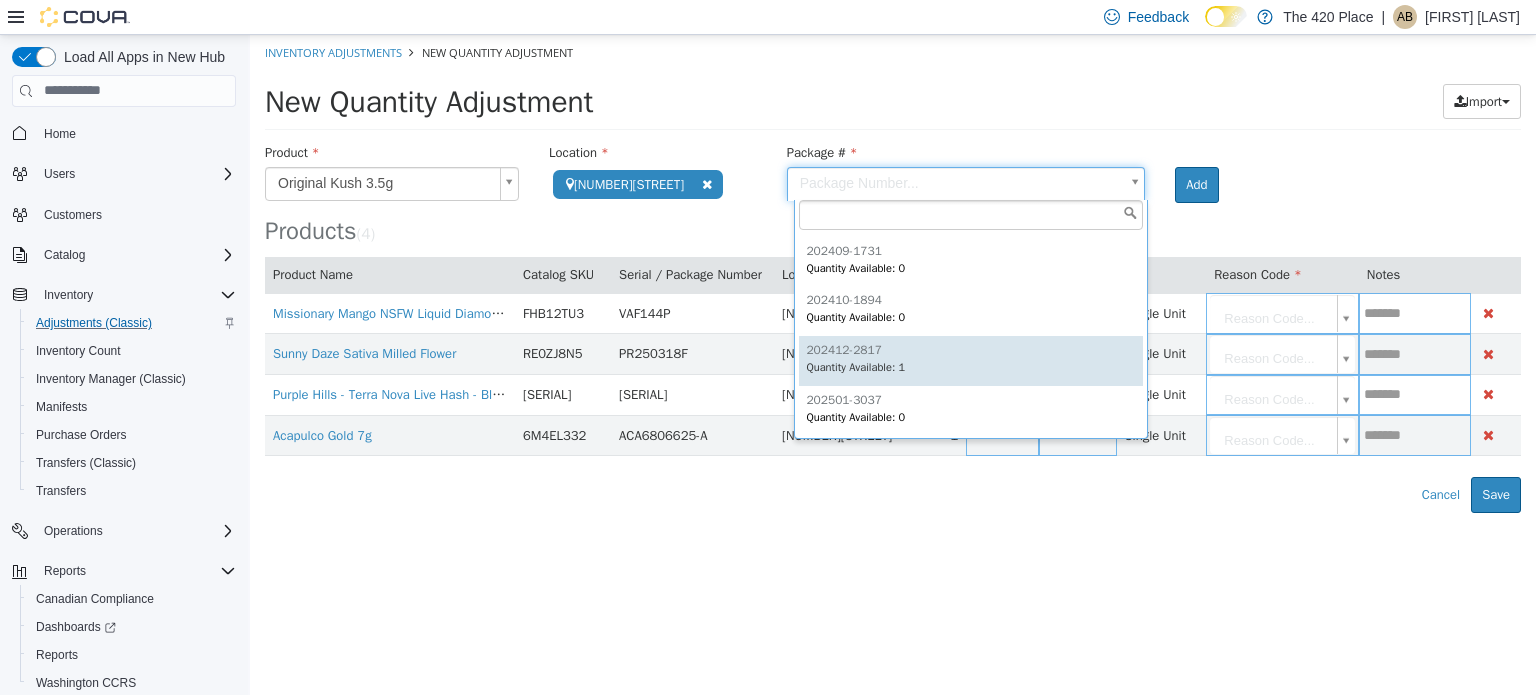 type on "**********" 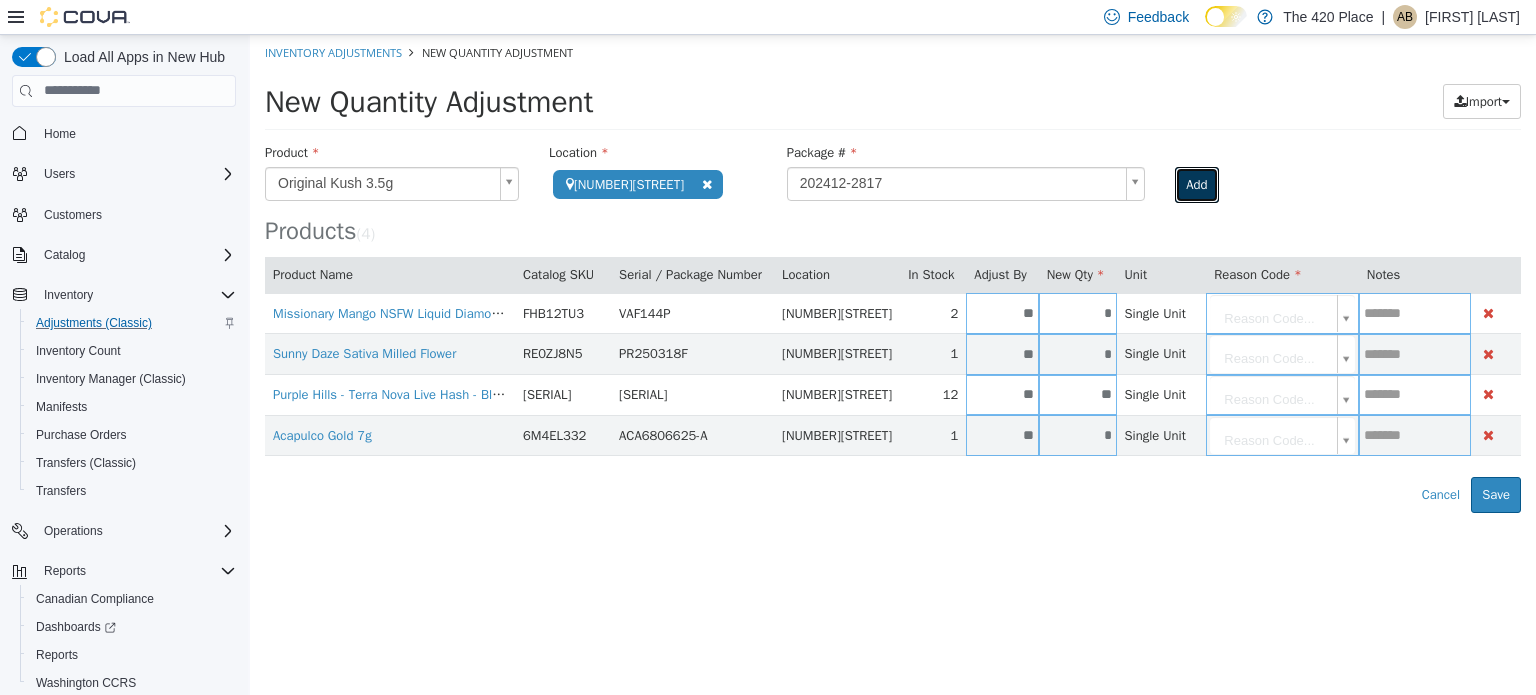 drag, startPoint x: 1222, startPoint y: 184, endPoint x: 1196, endPoint y: 239, distance: 60.835846 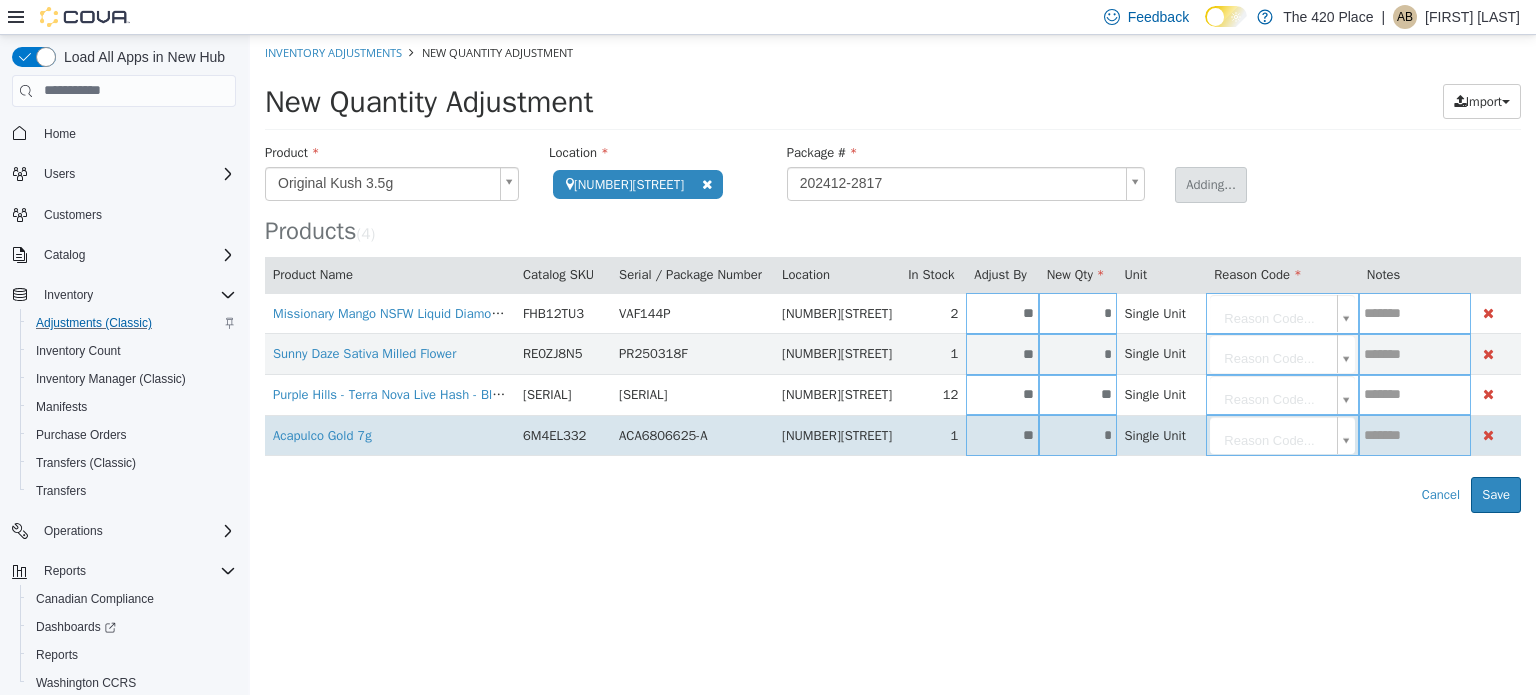 type 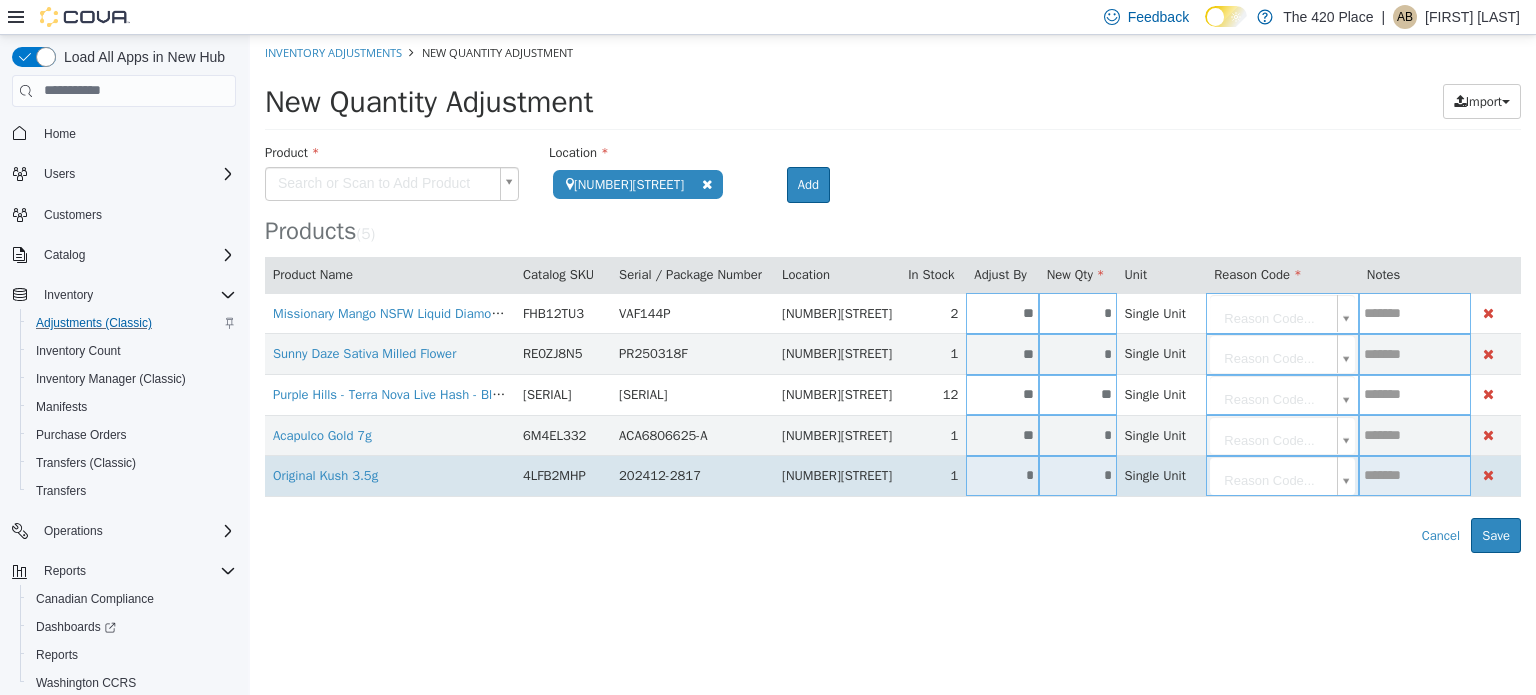 click on "*" at bounding box center [1002, 474] 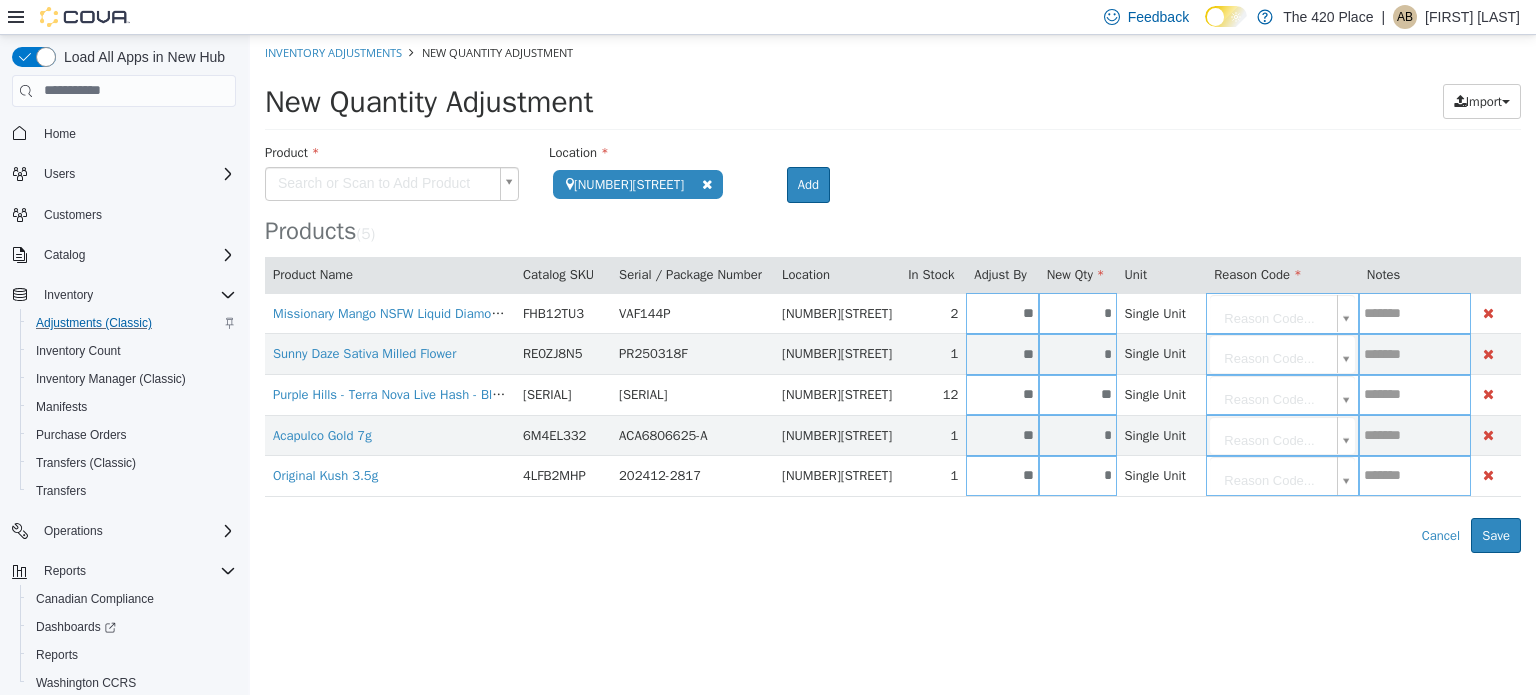 type on "**" 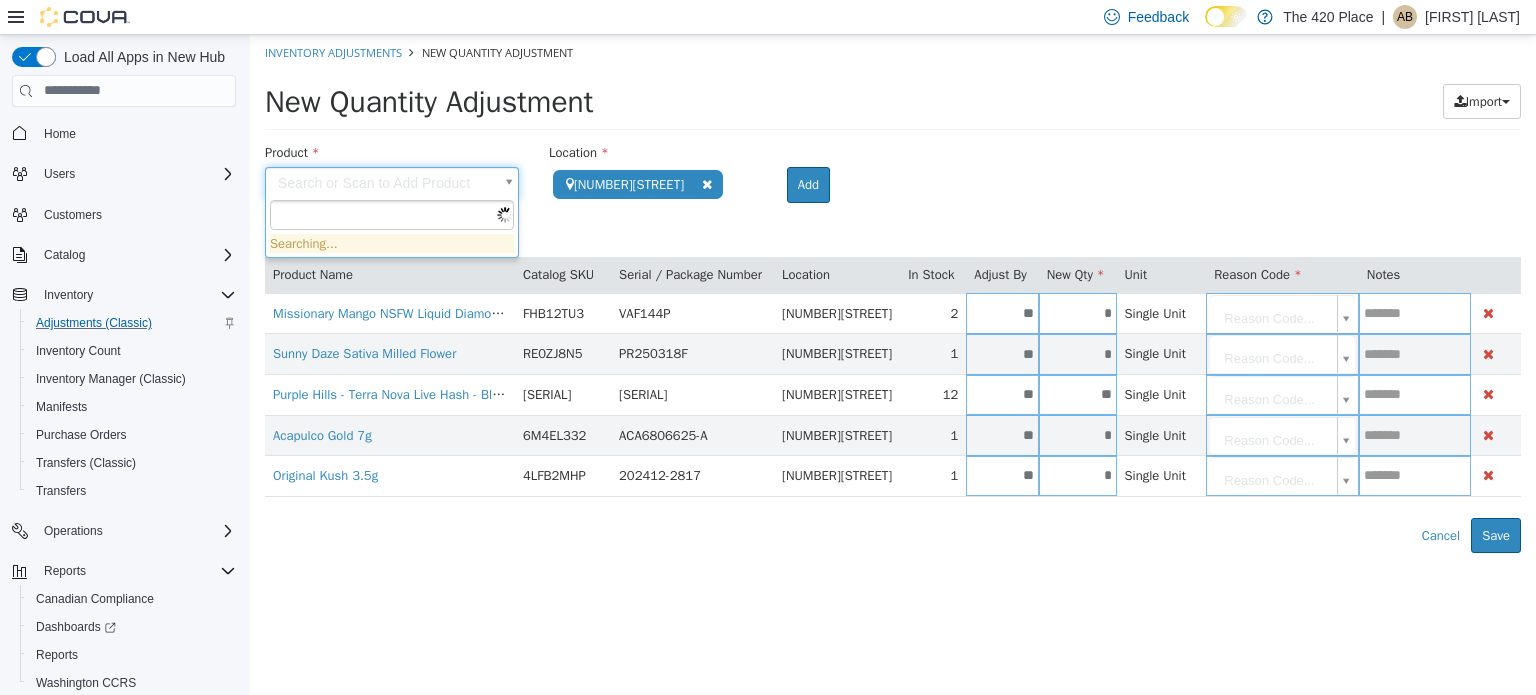 click on "**********" at bounding box center [893, 293] 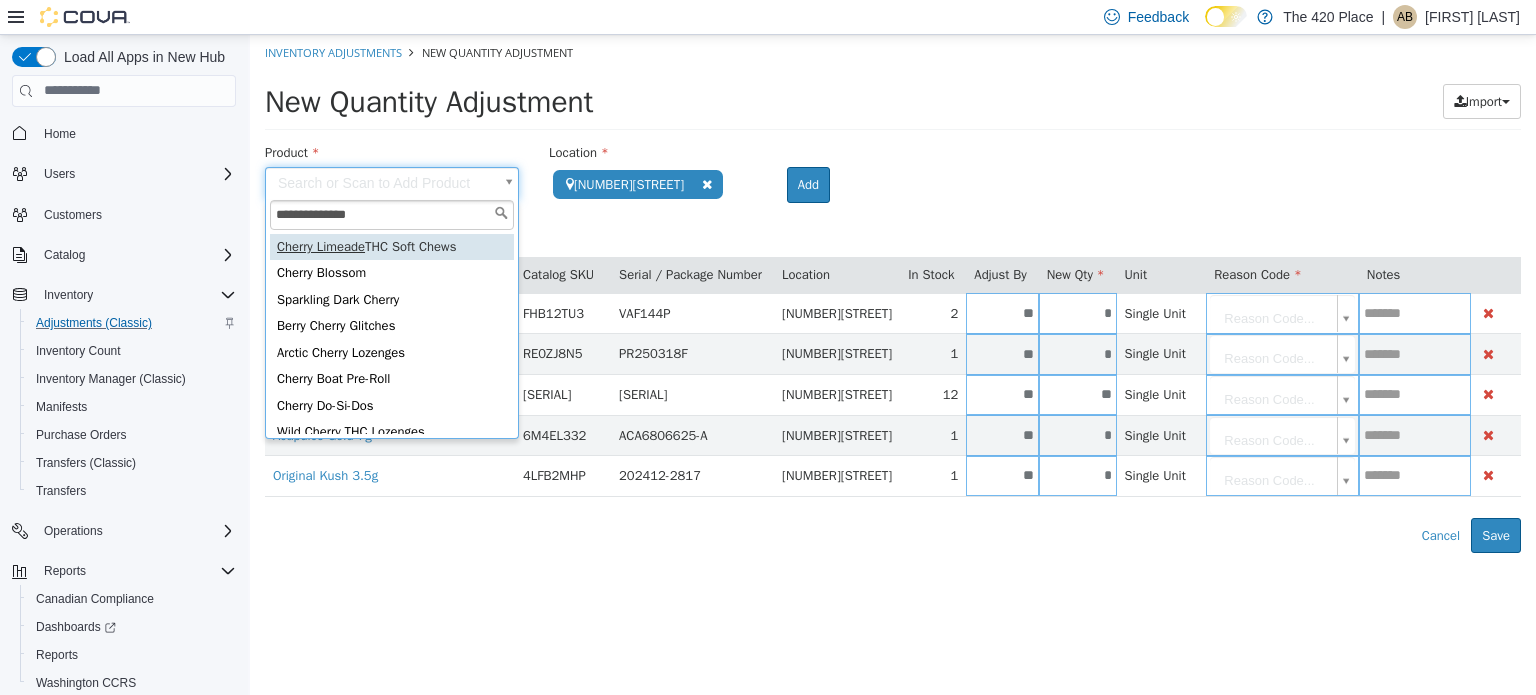 type on "**********" 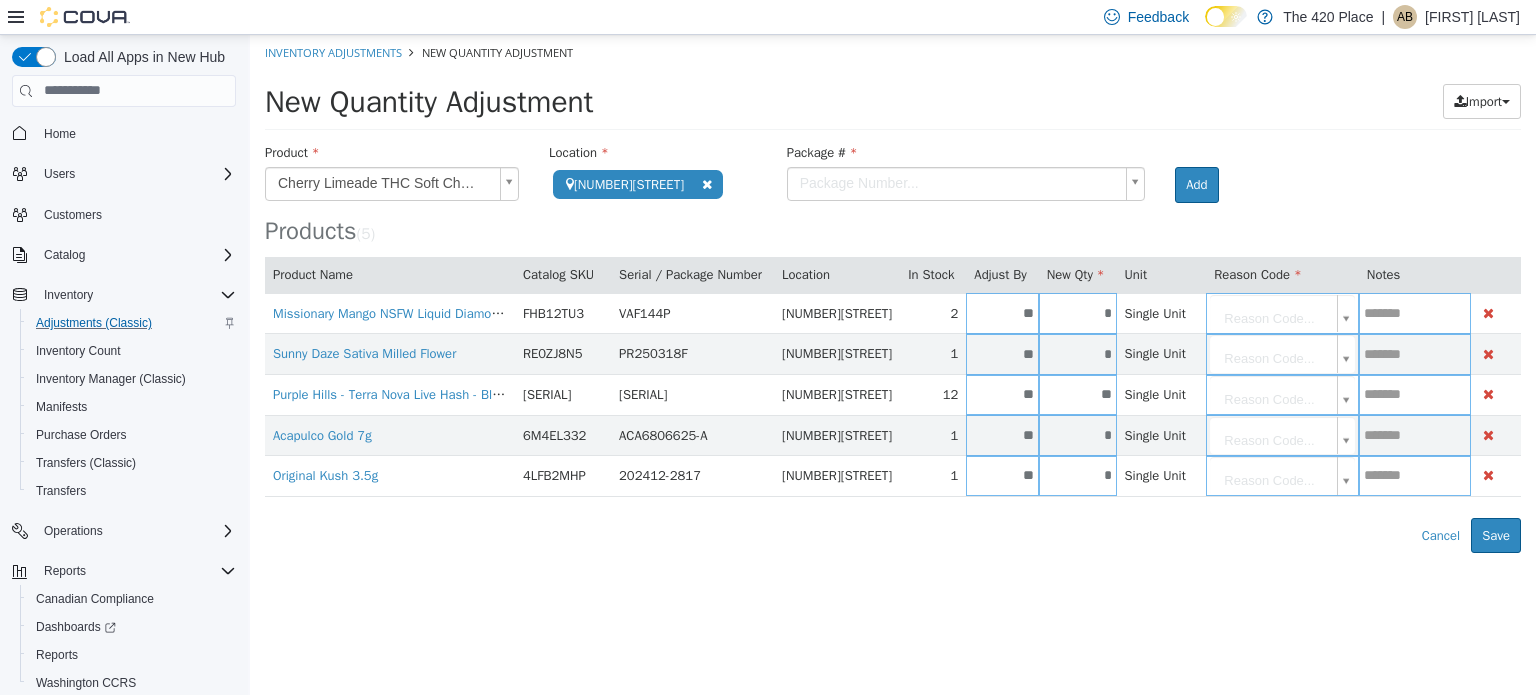 click on "**********" at bounding box center [893, 293] 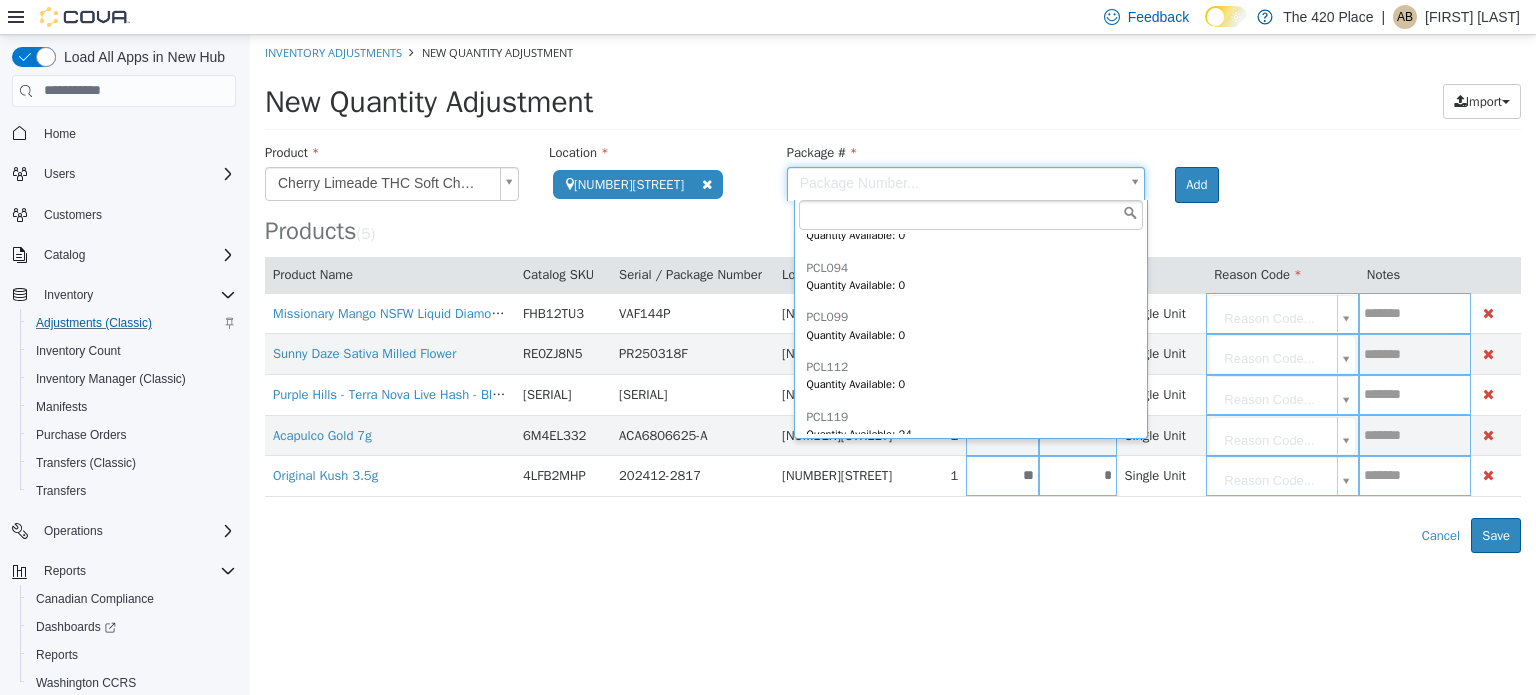 scroll, scrollTop: 346, scrollLeft: 0, axis: vertical 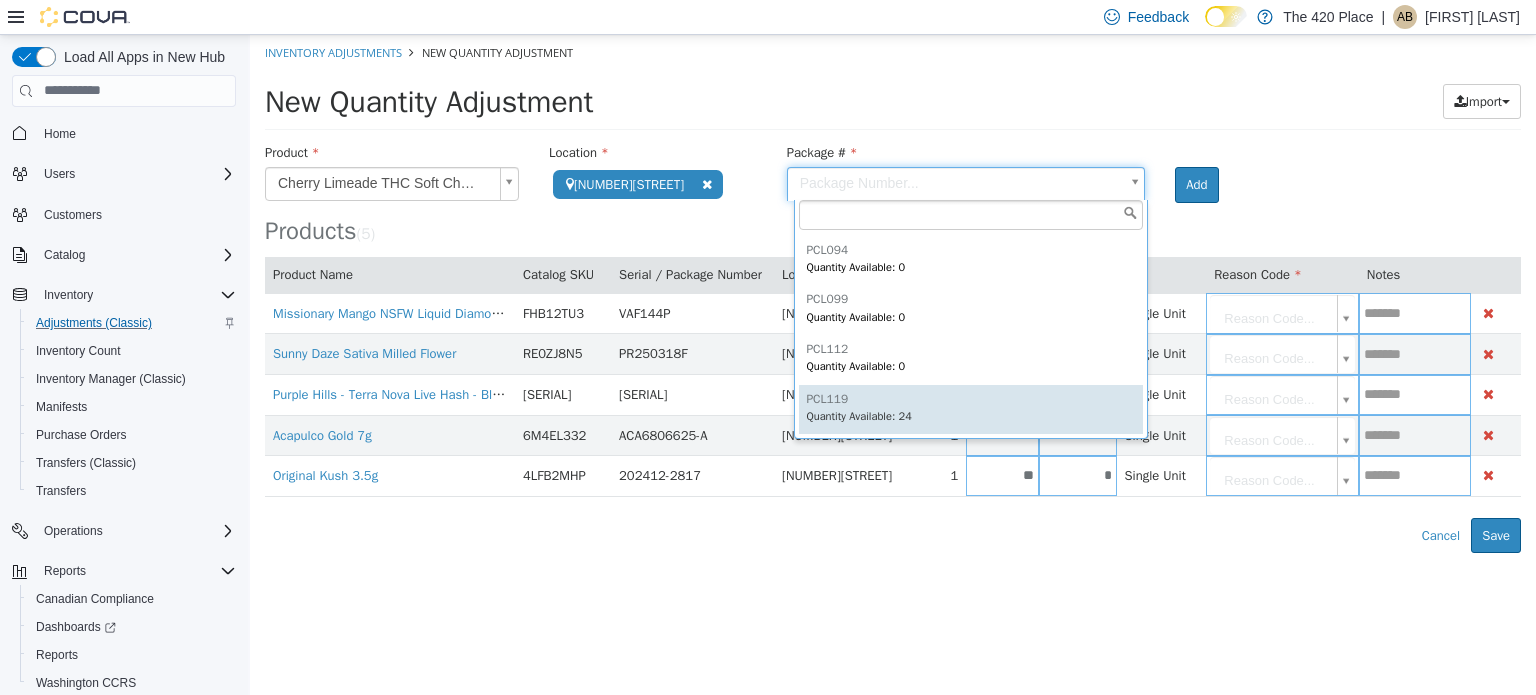 type on "******" 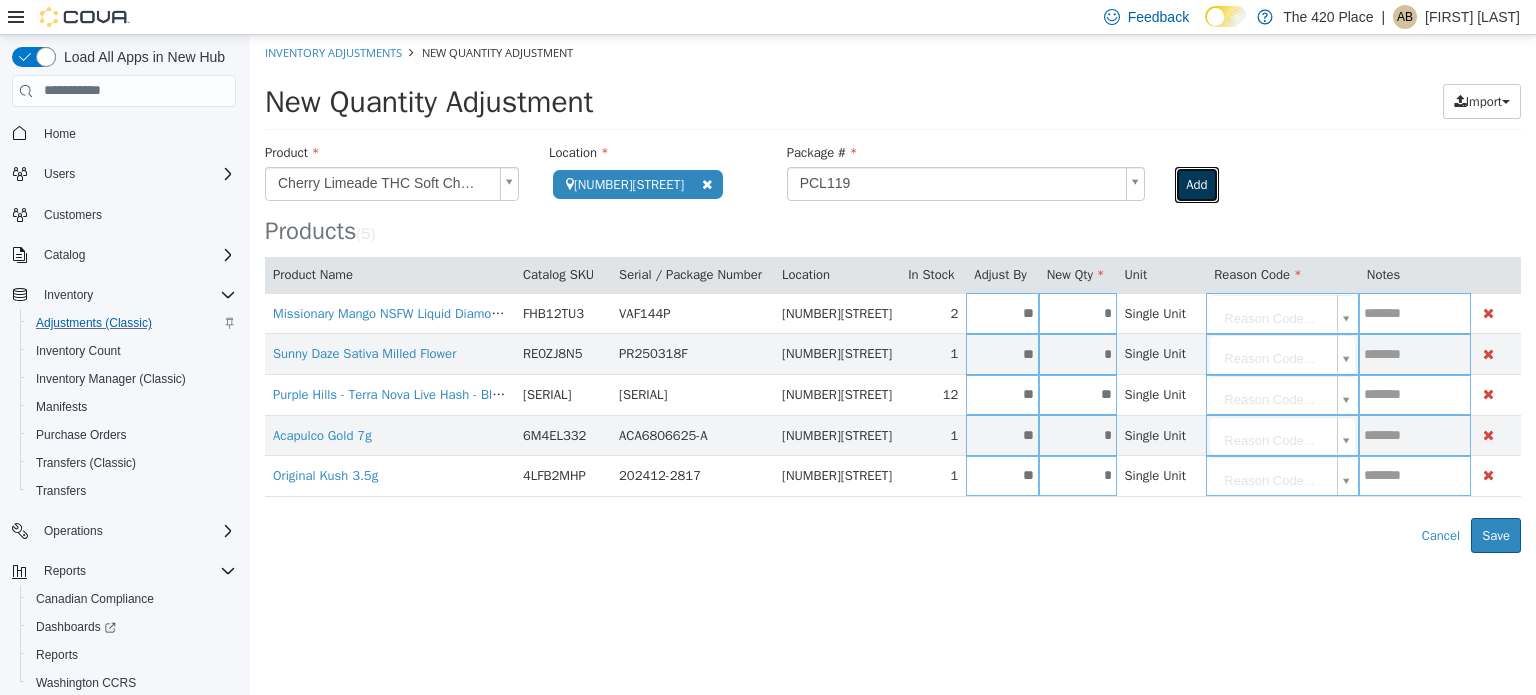 drag, startPoint x: 1207, startPoint y: 187, endPoint x: 1166, endPoint y: 244, distance: 70.21396 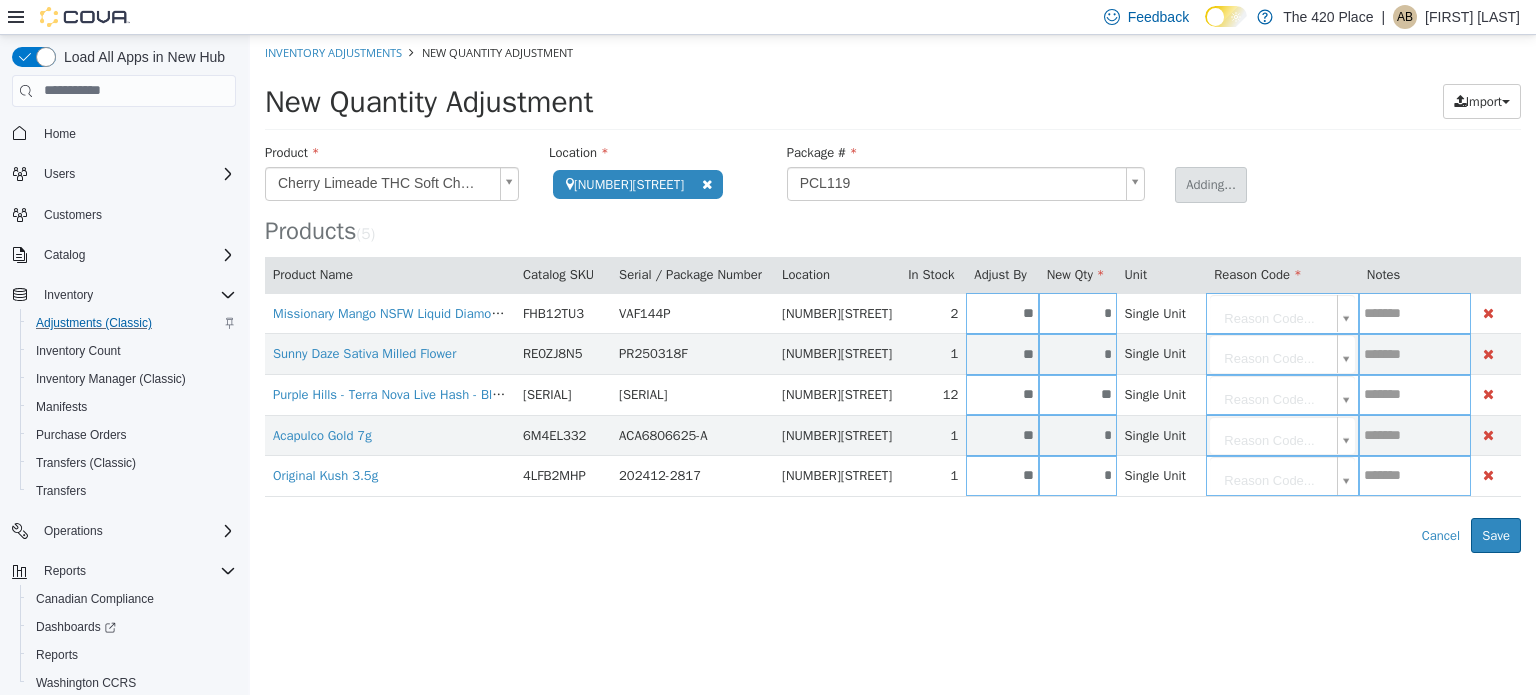type 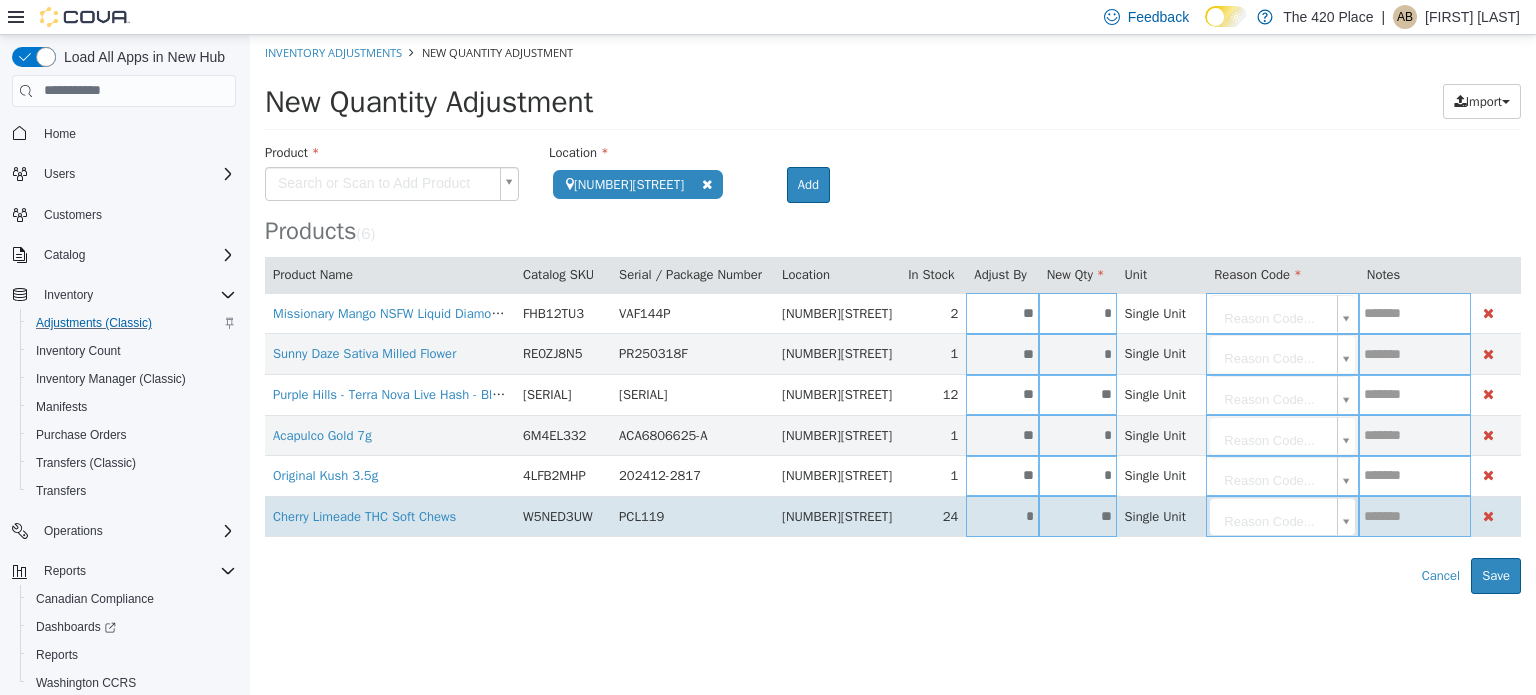 click on "*" at bounding box center (1002, 515) 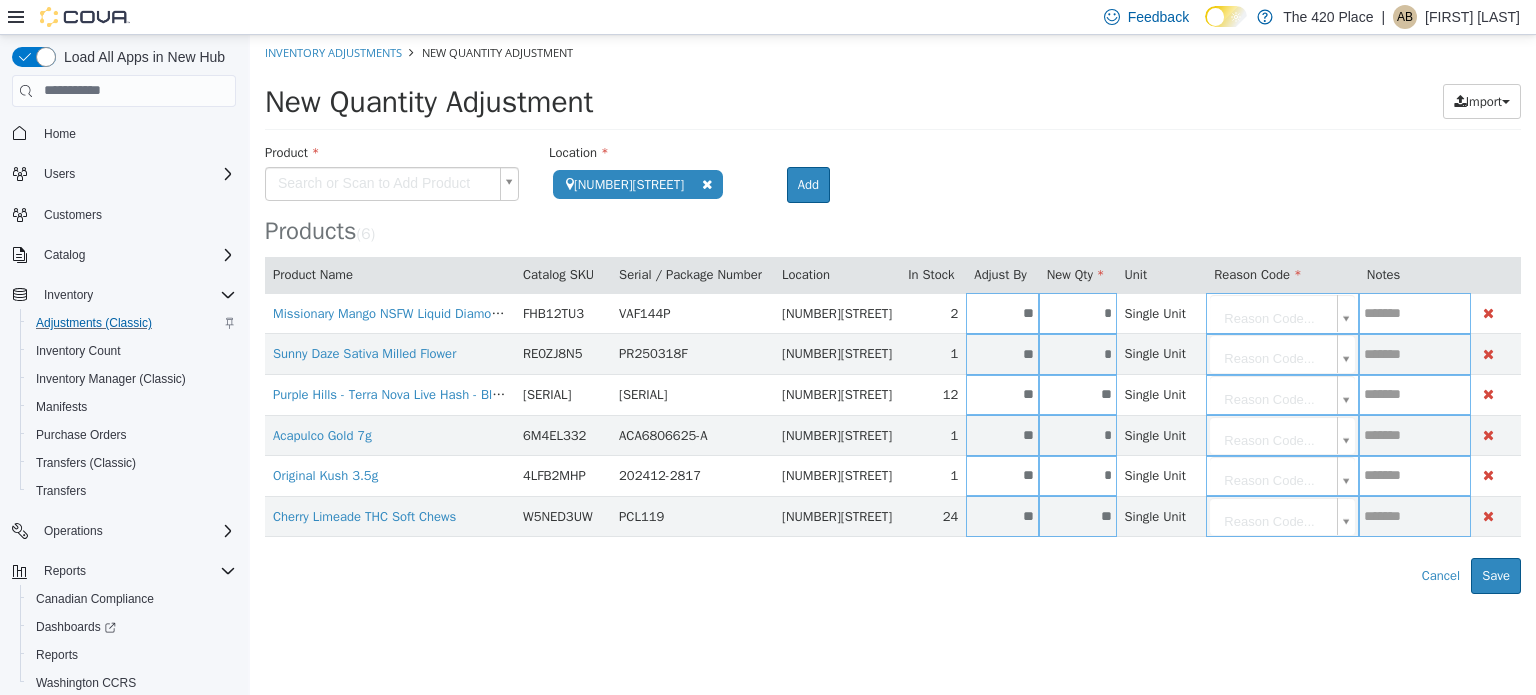 type on "**" 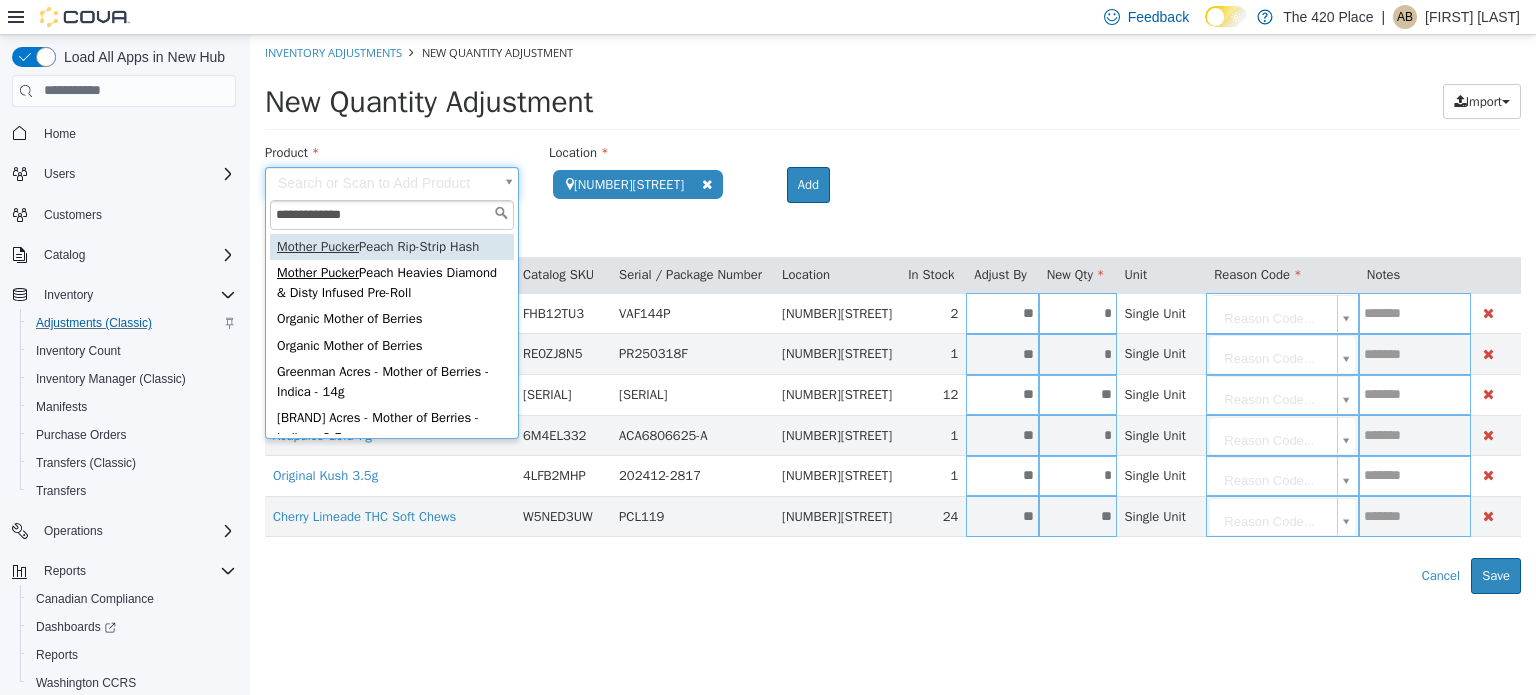 type on "**********" 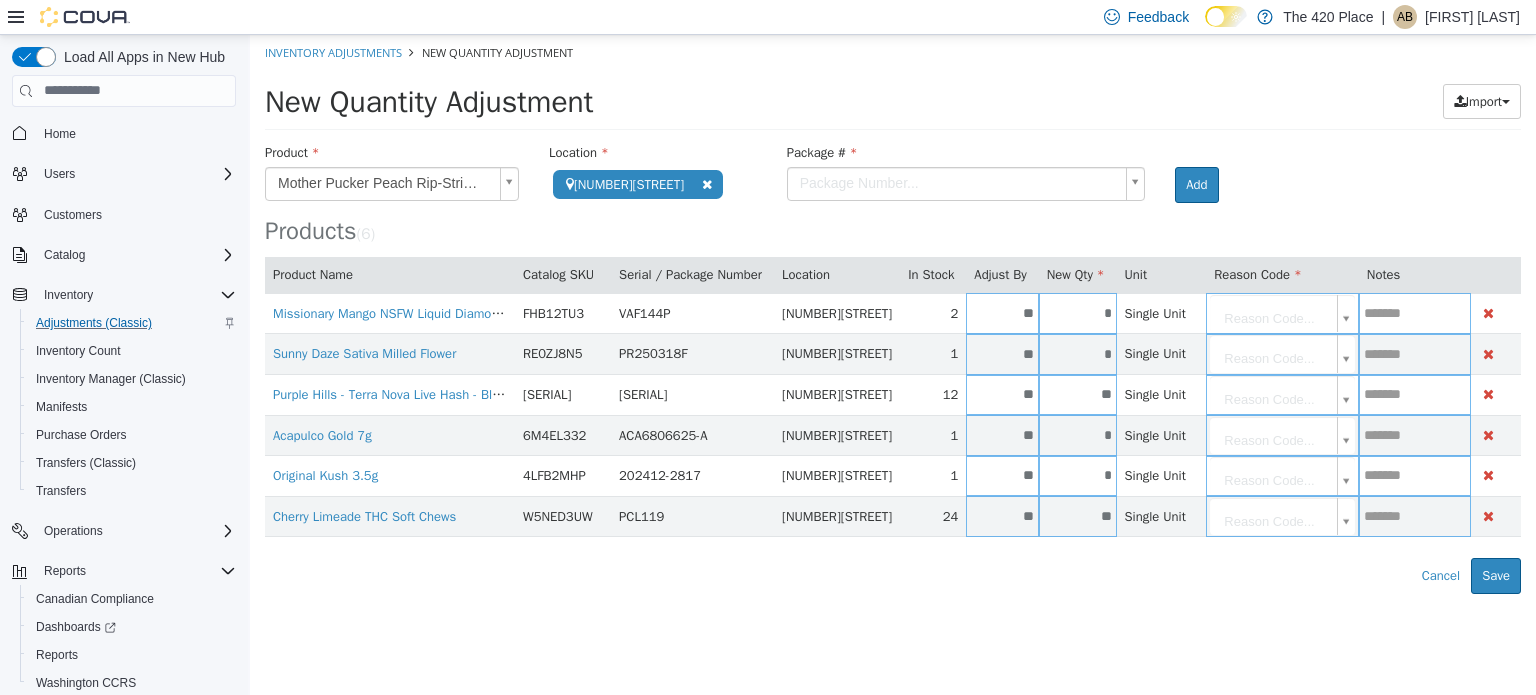 click on "**********" at bounding box center [893, 313] 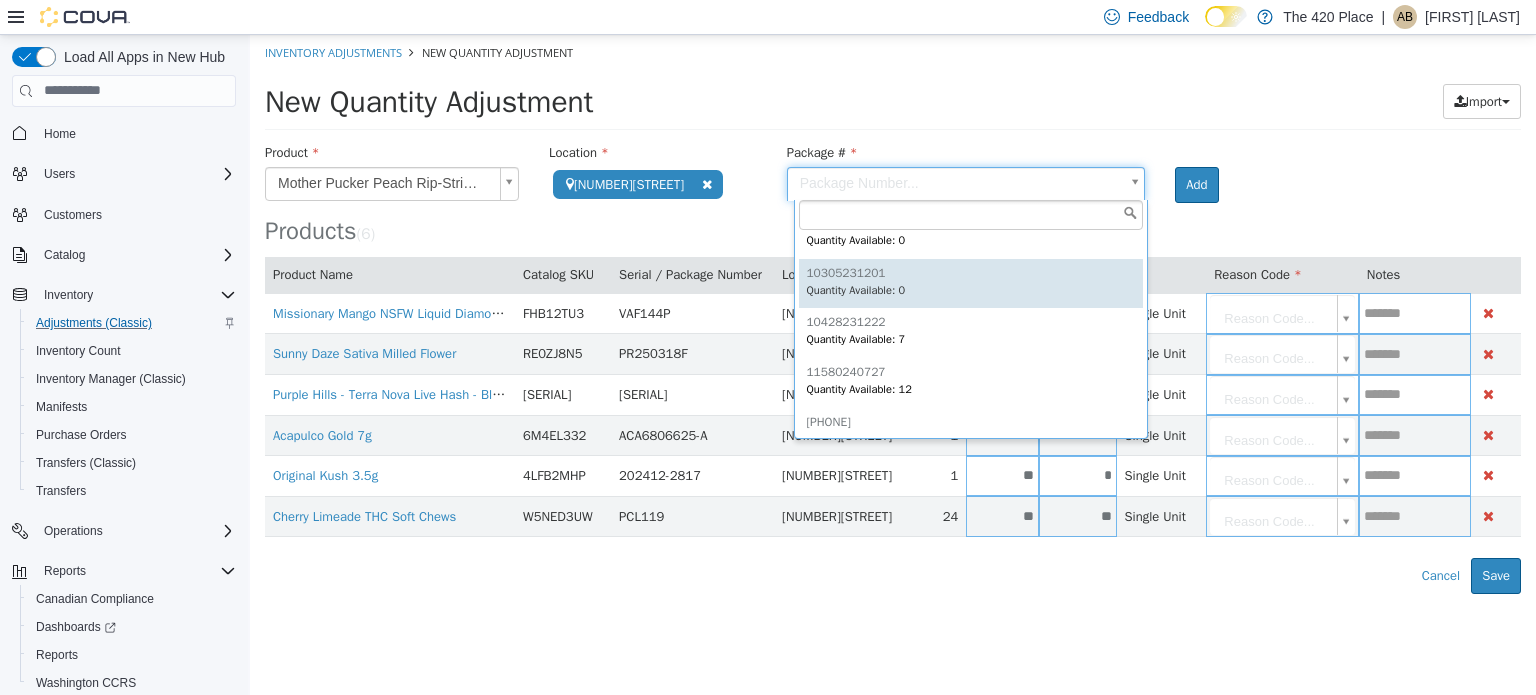 scroll, scrollTop: 48, scrollLeft: 0, axis: vertical 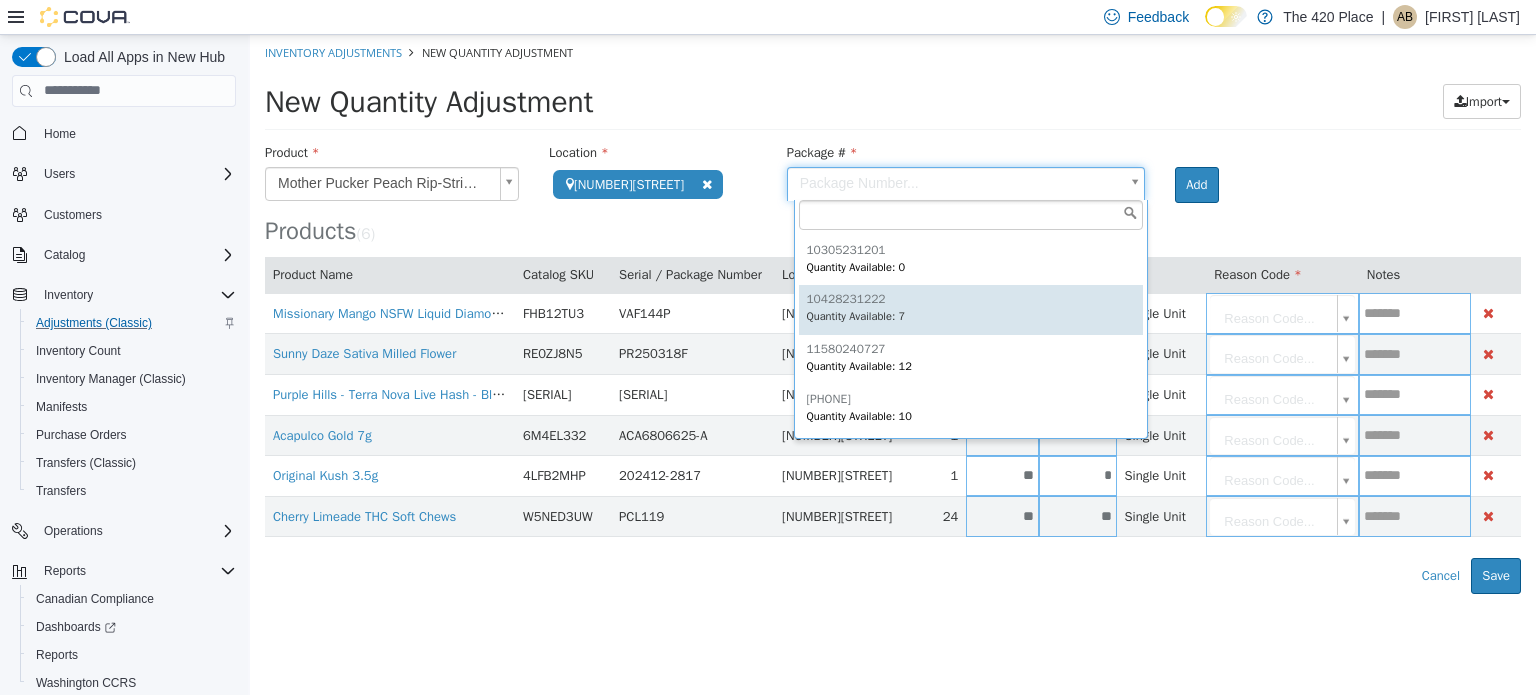 type on "**********" 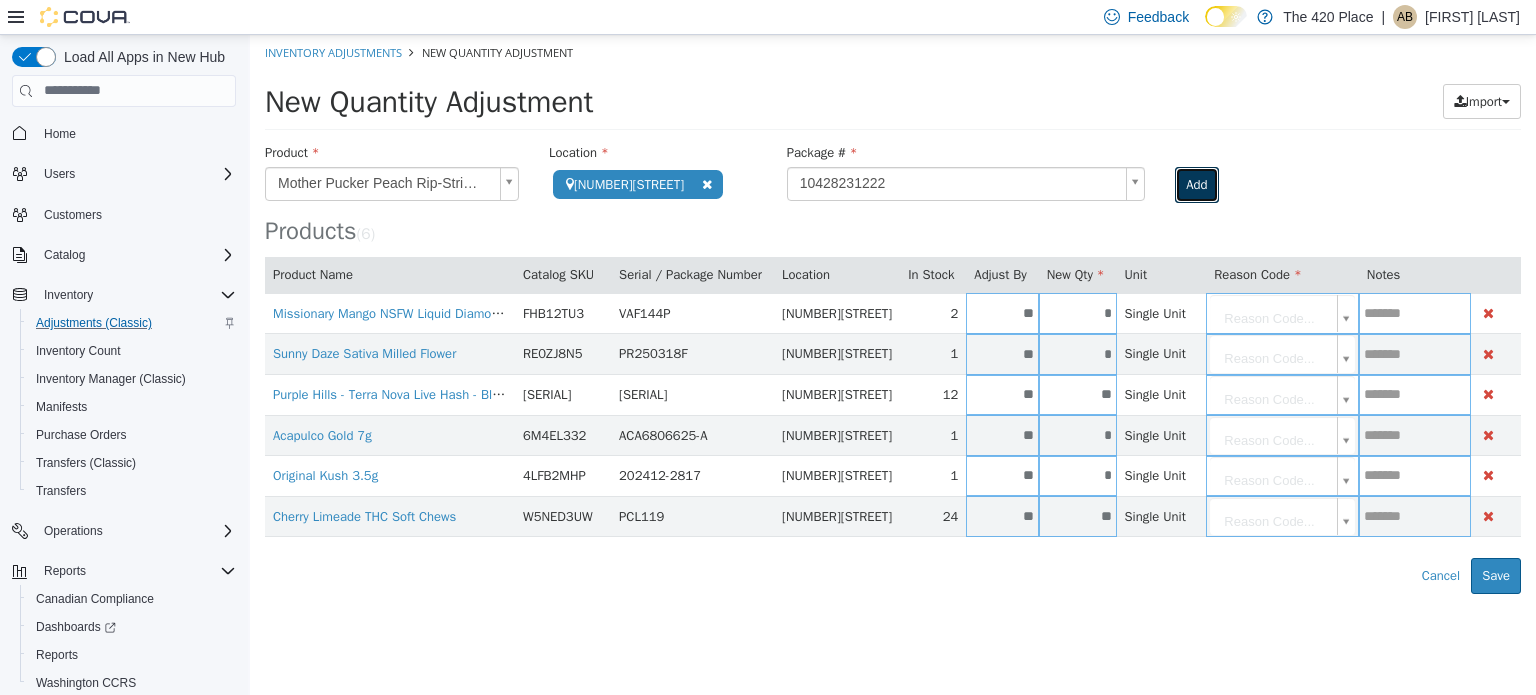 click on "Add" at bounding box center (1196, 184) 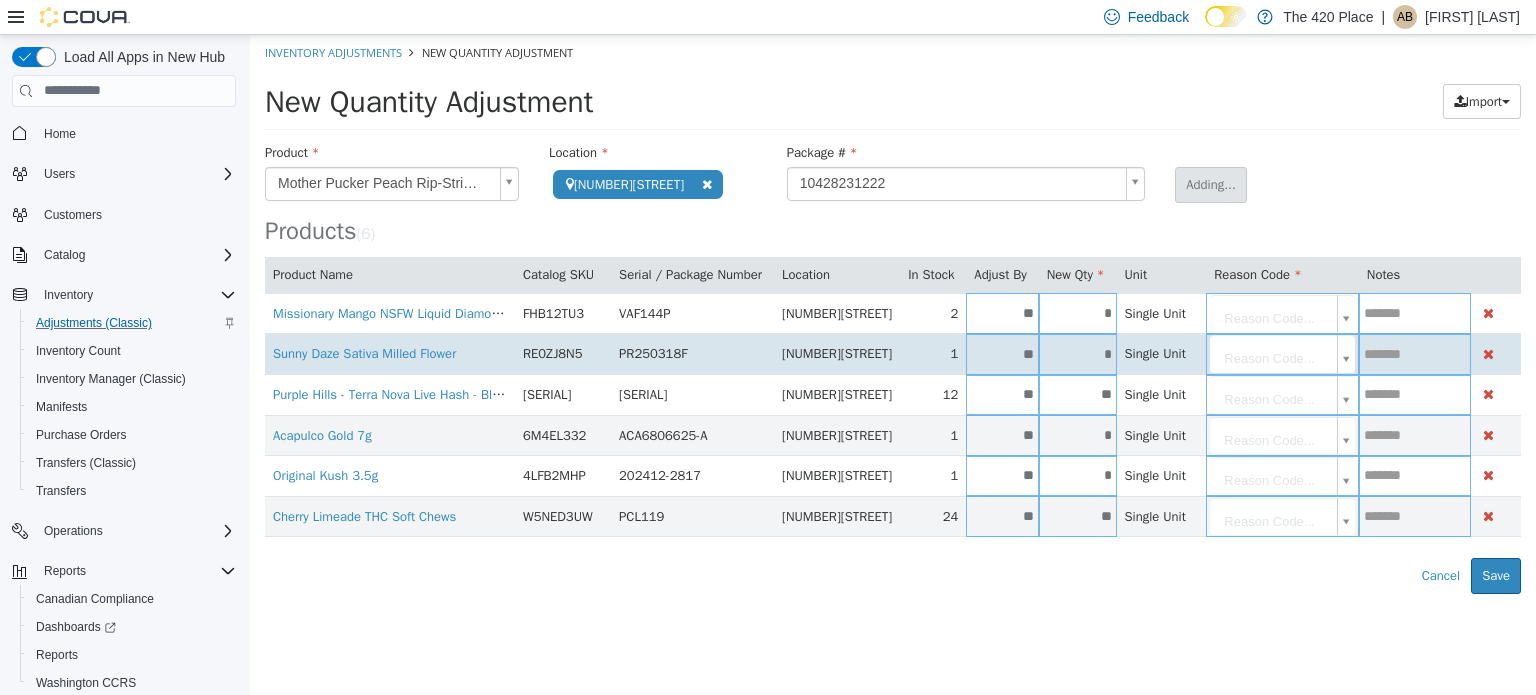 type 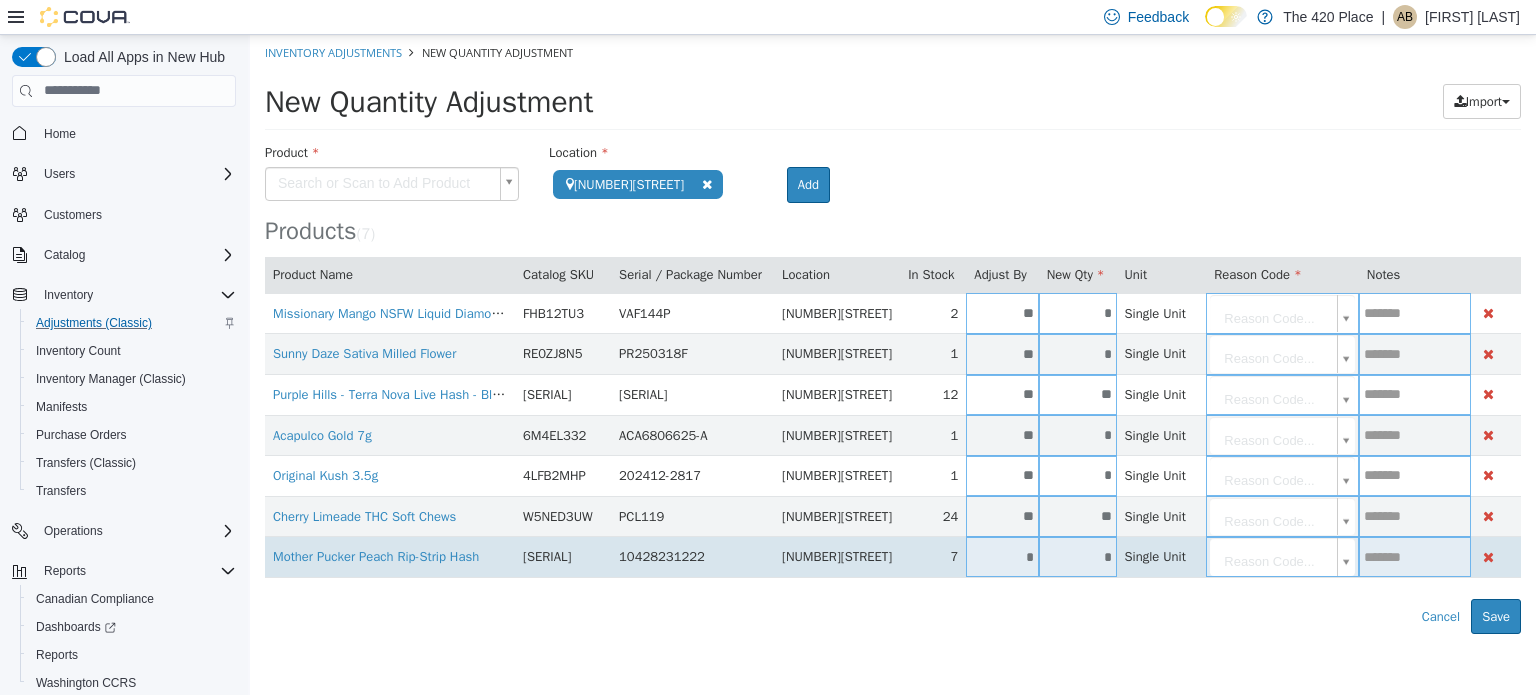 click on "*" at bounding box center [1002, 556] 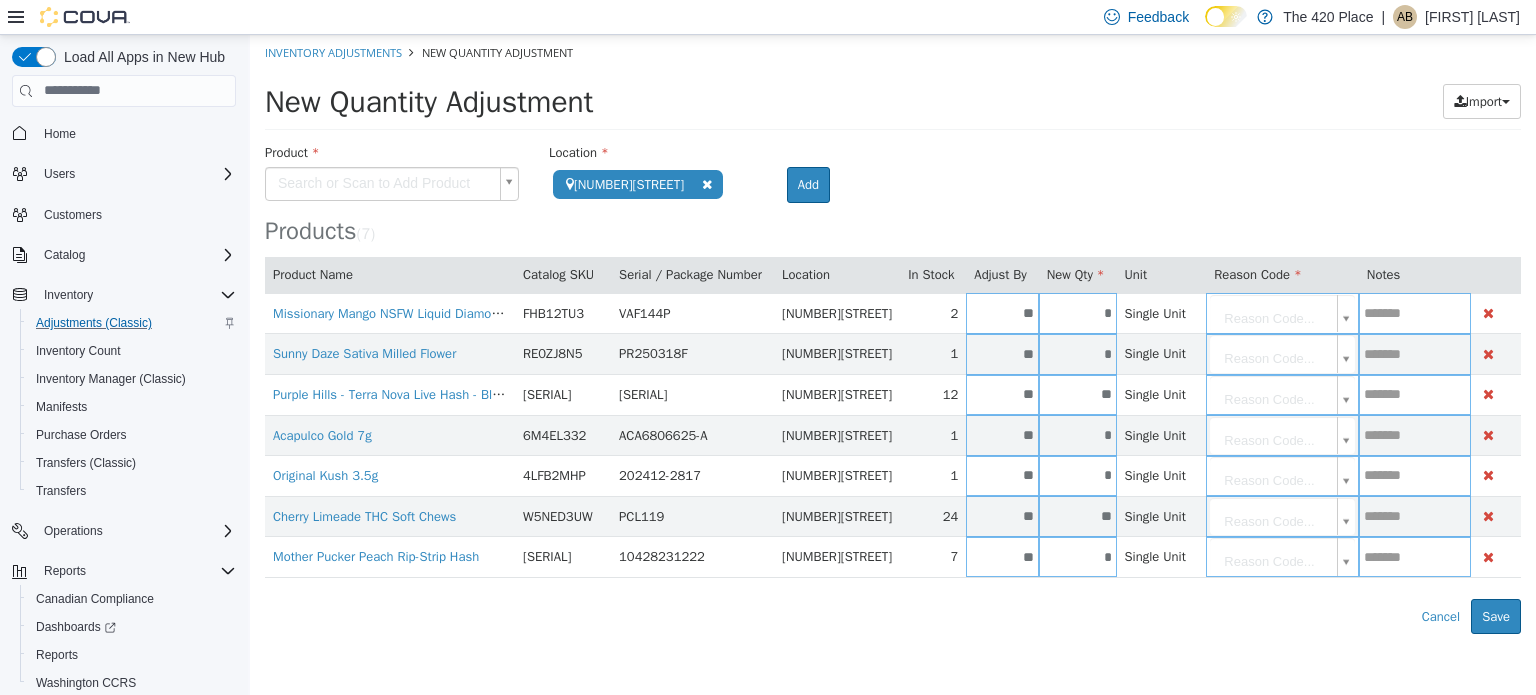 type on "**" 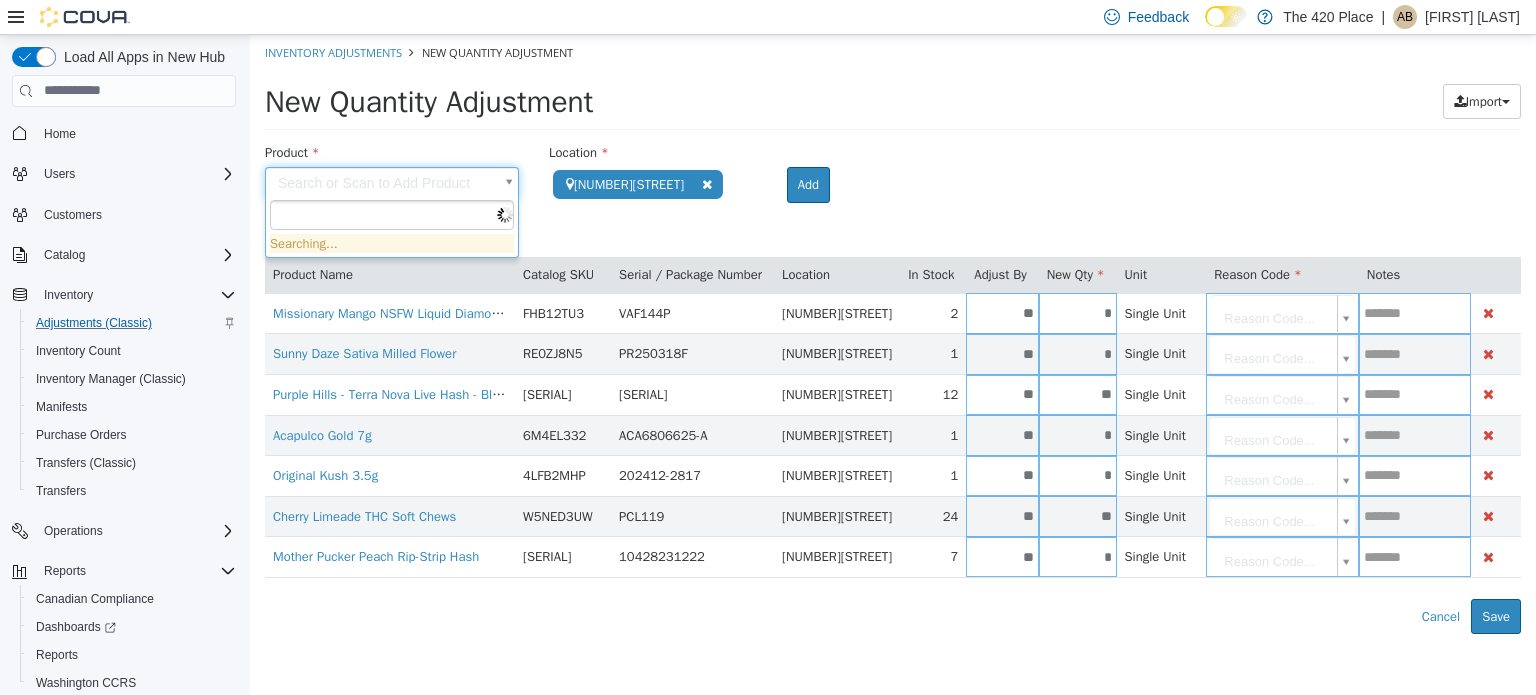 click on "**********" at bounding box center [893, 333] 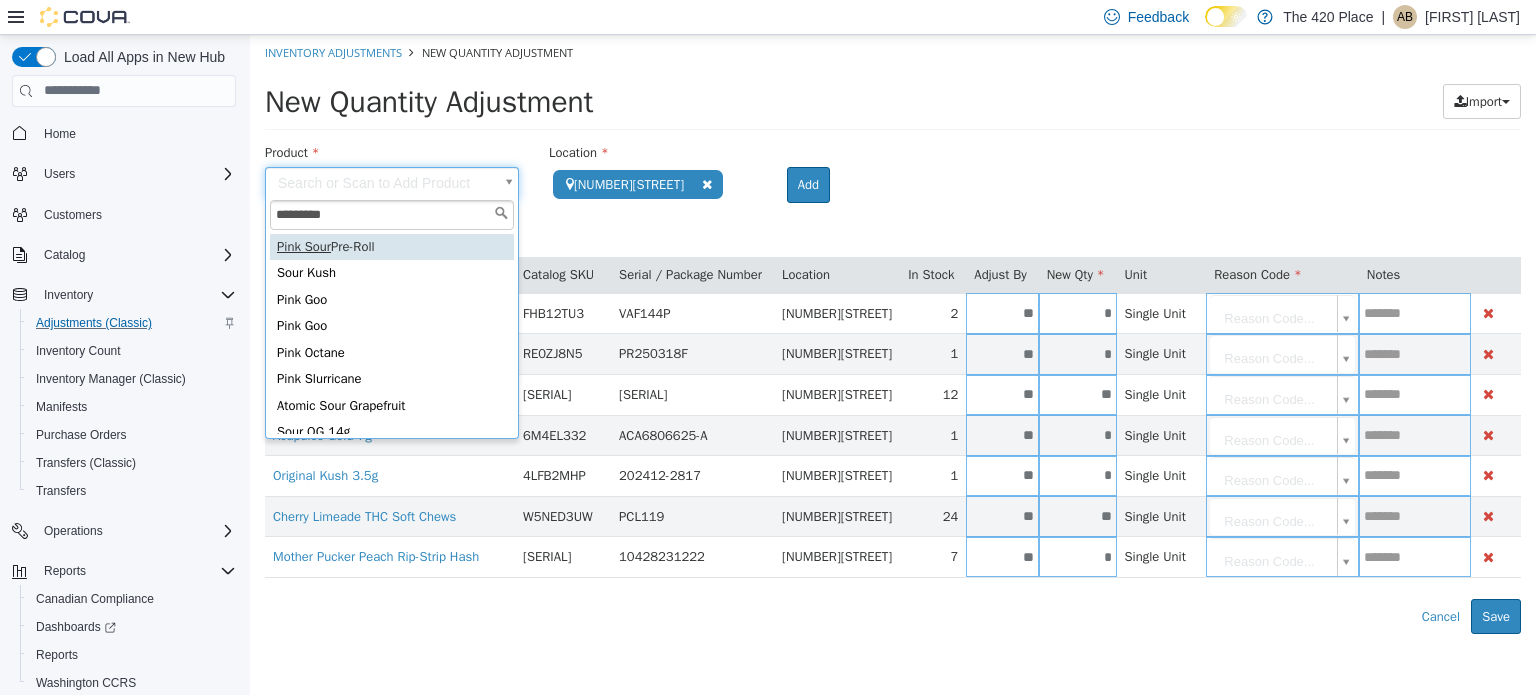 type on "*********" 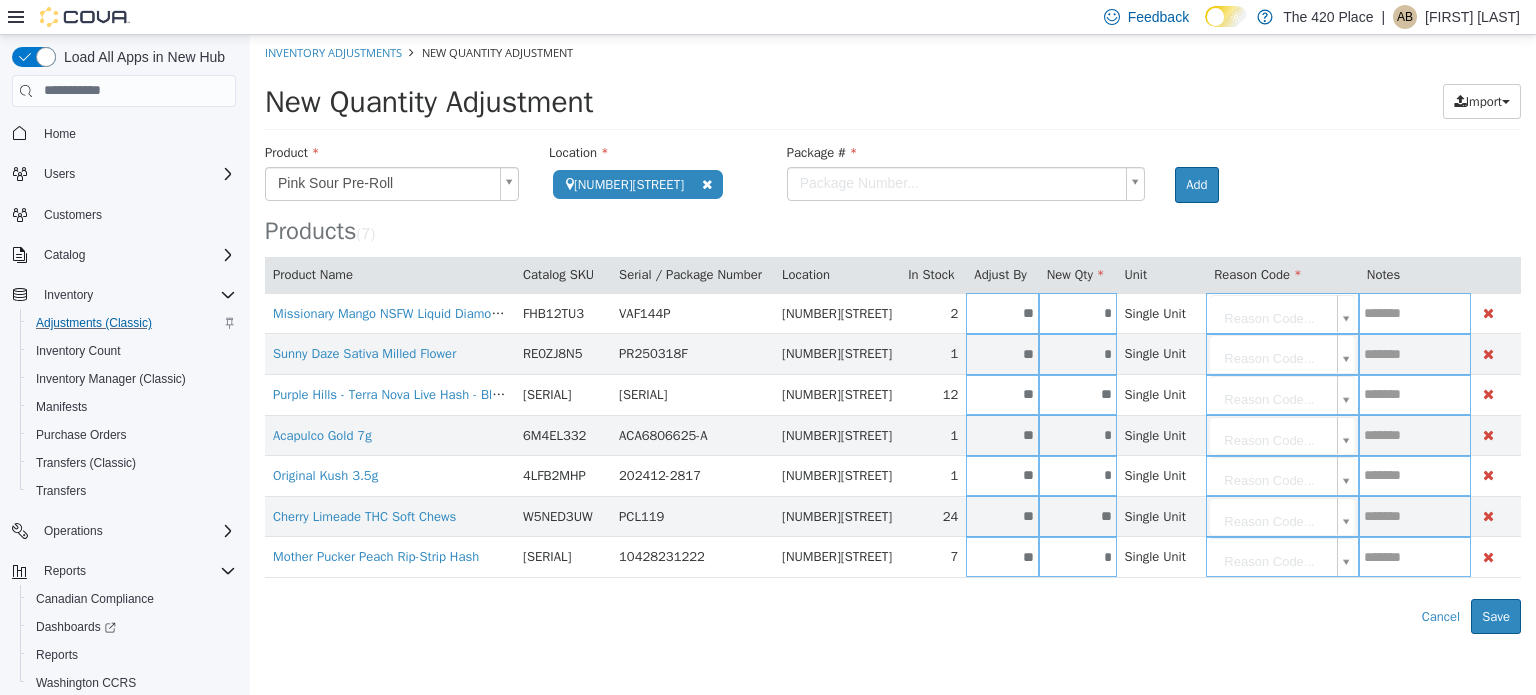 click on "**********" at bounding box center (893, 333) 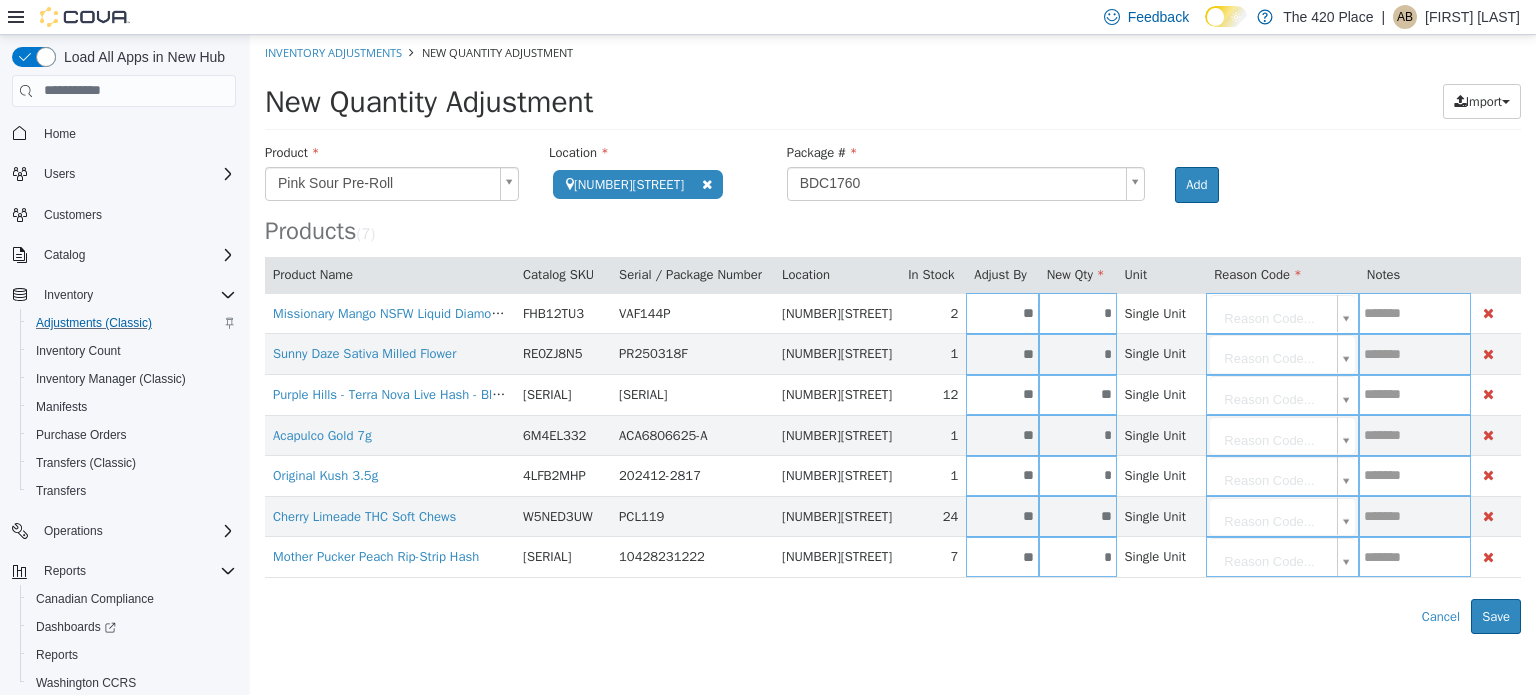 click on "Package #" at bounding box center [966, 154] 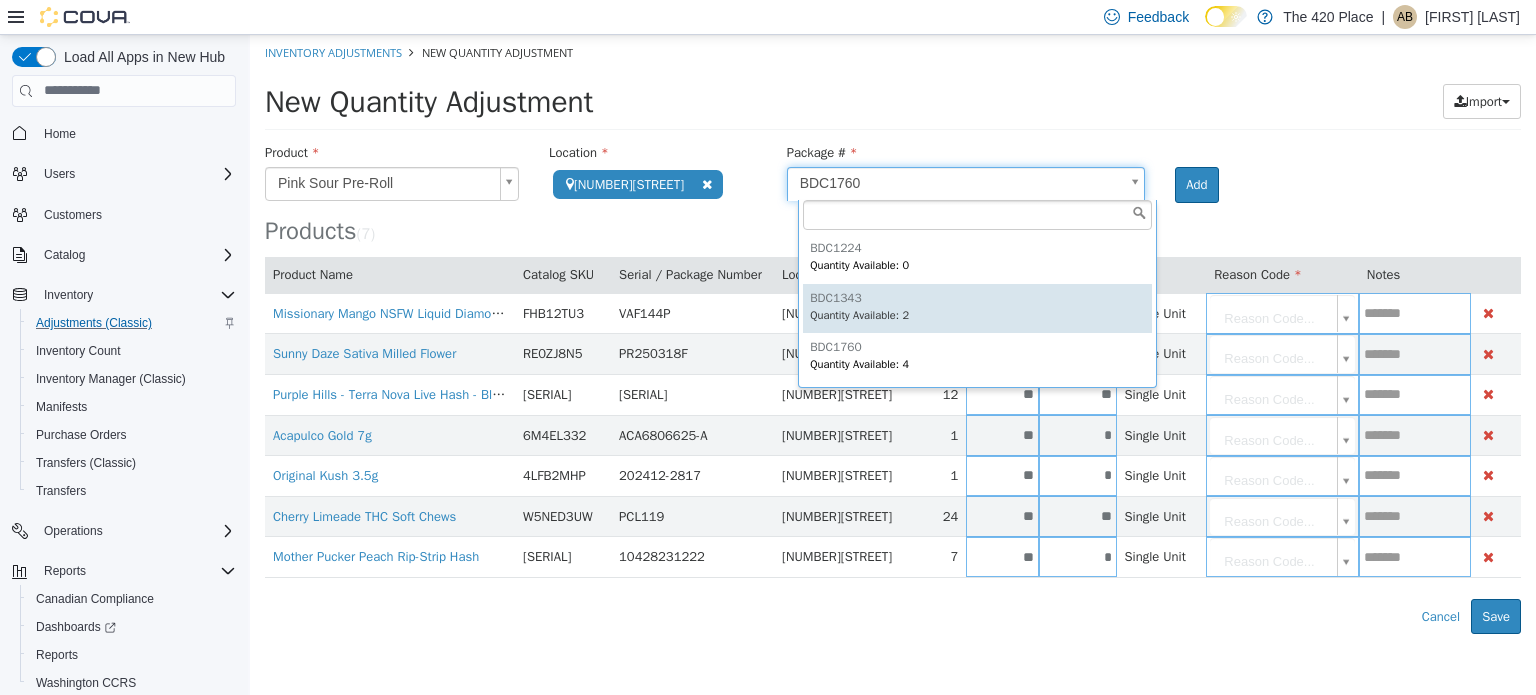 type on "*******" 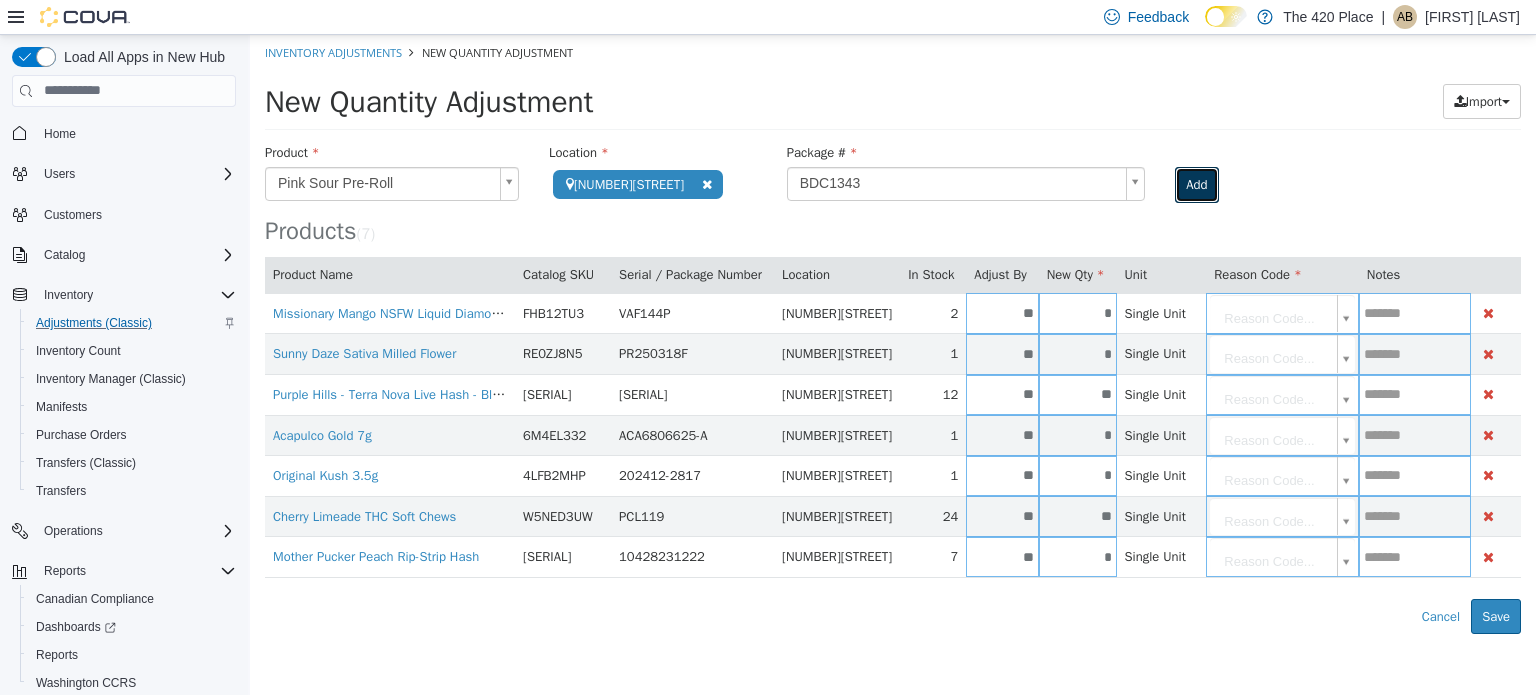 click on "Add" at bounding box center [1196, 184] 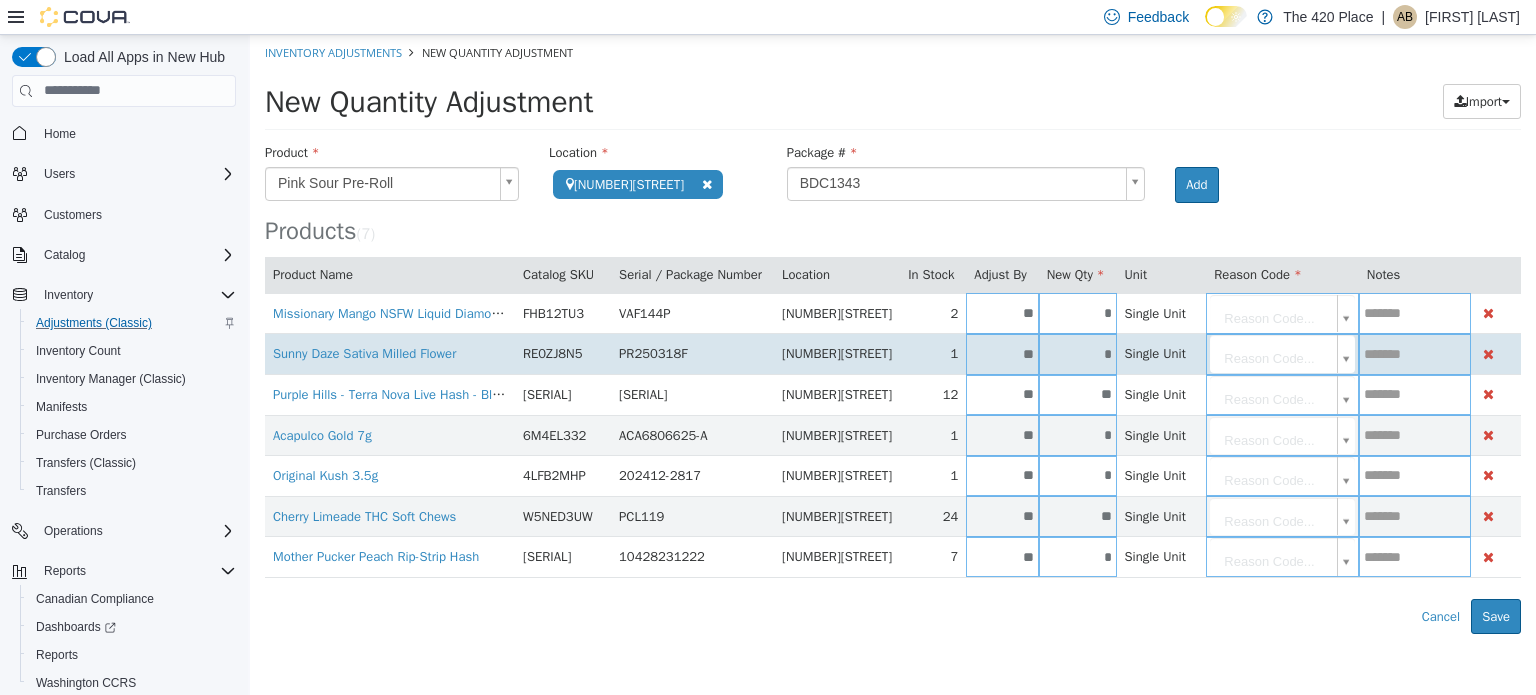 type 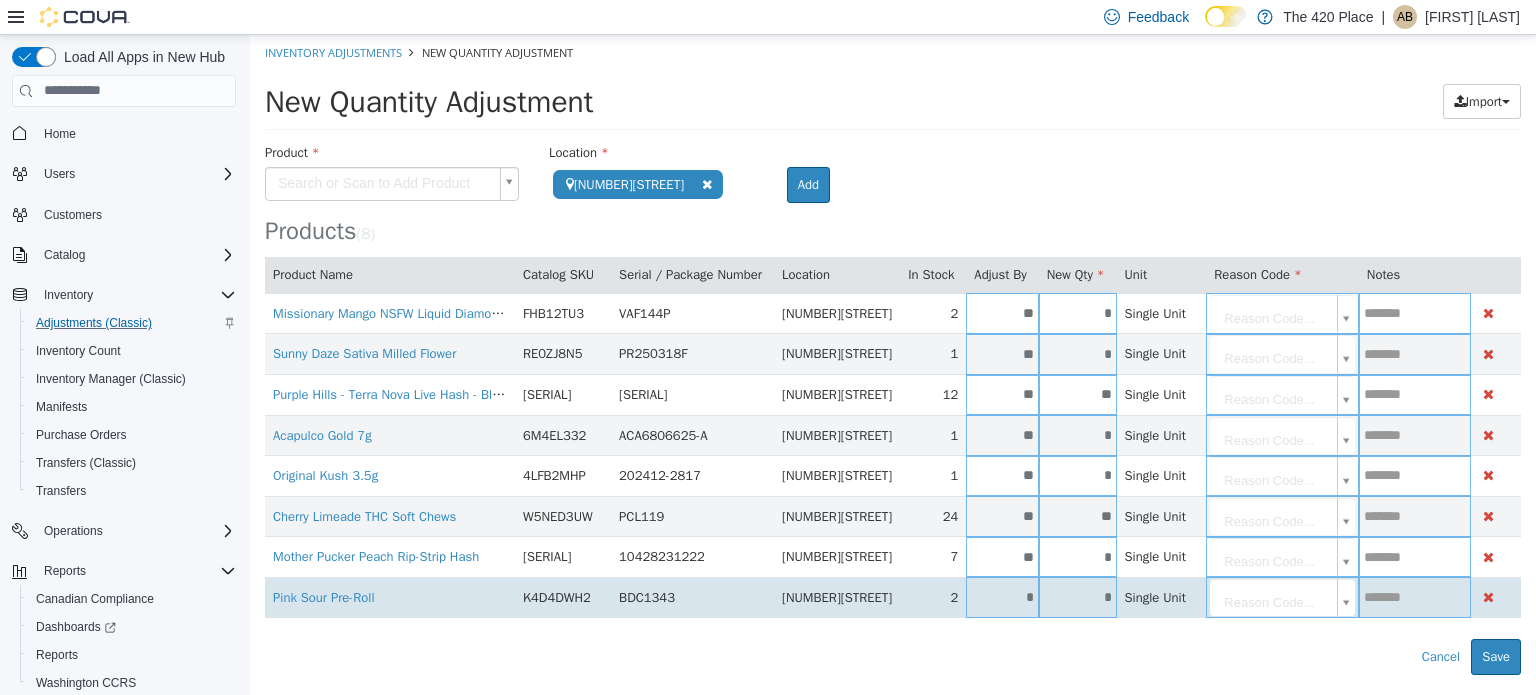 type 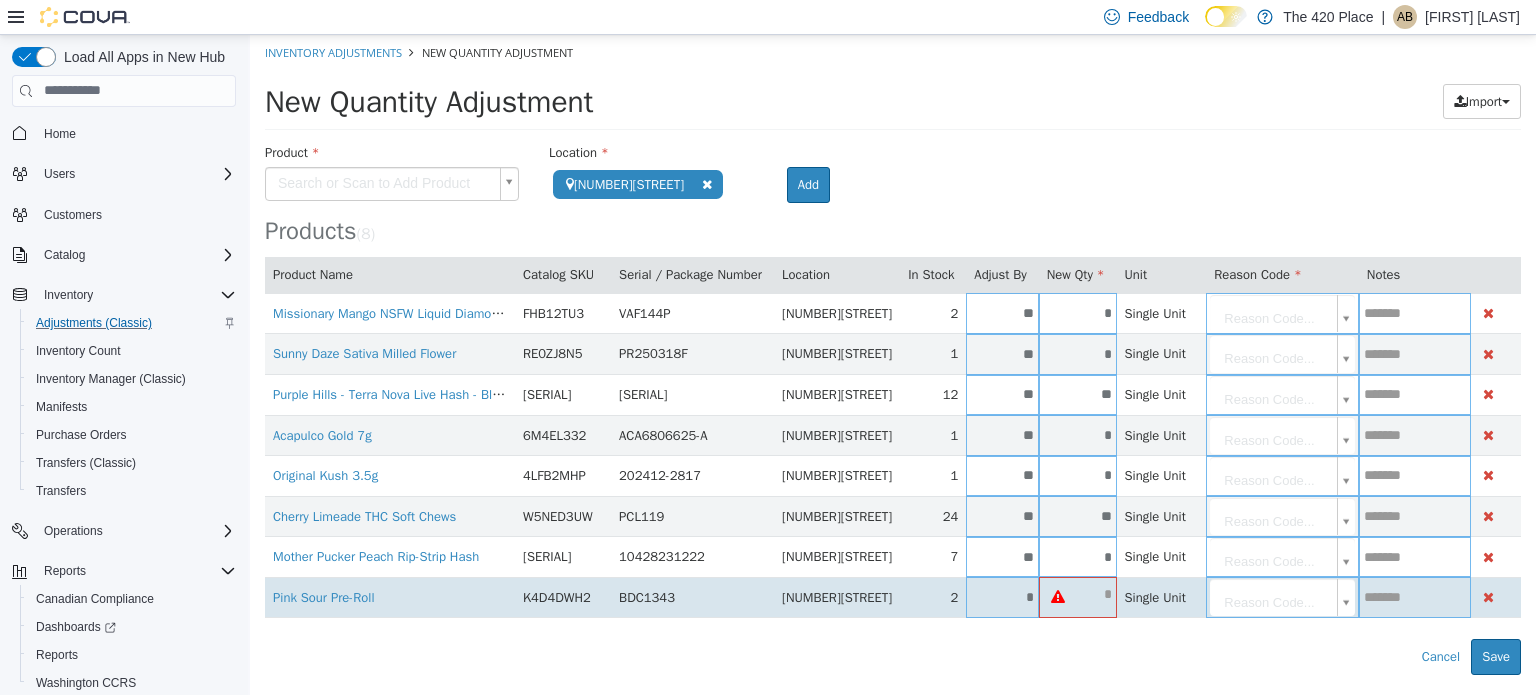 click on "*" at bounding box center (1002, 596) 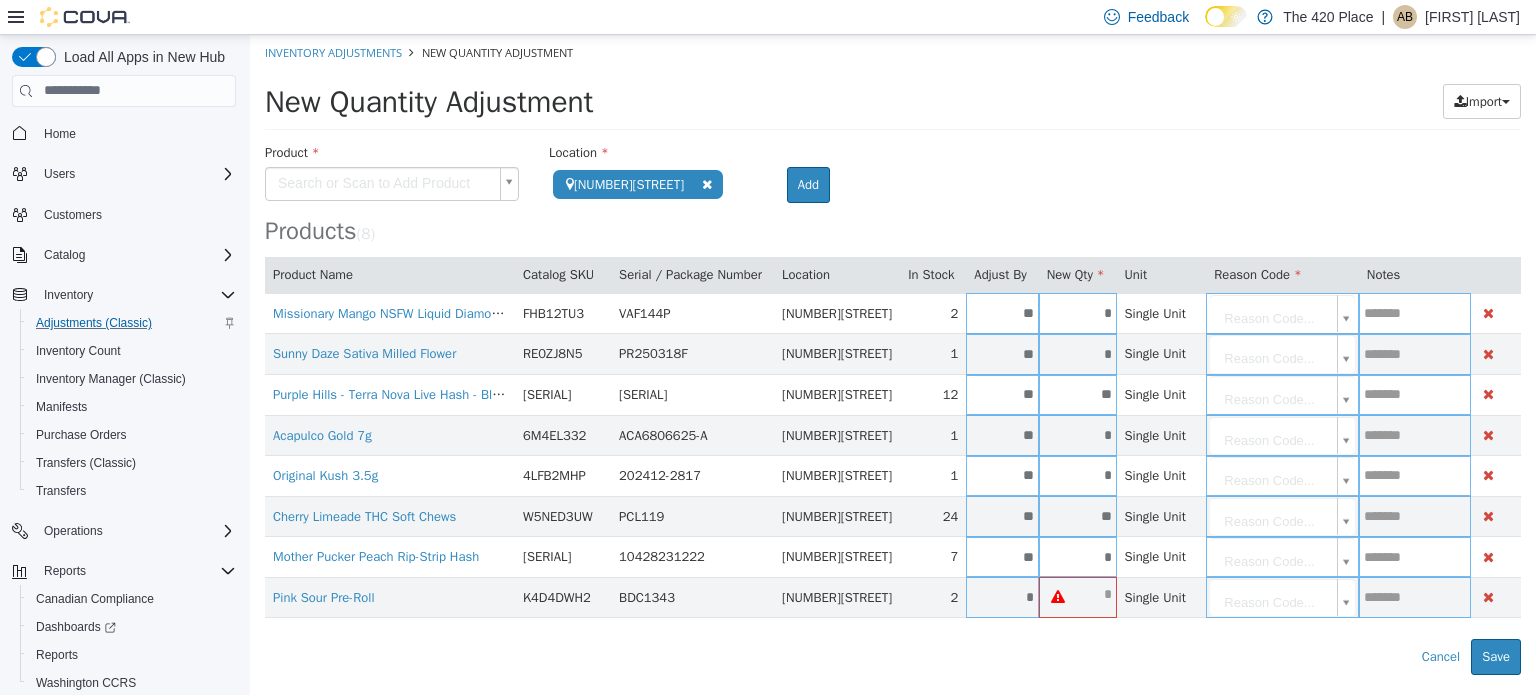 type on "*" 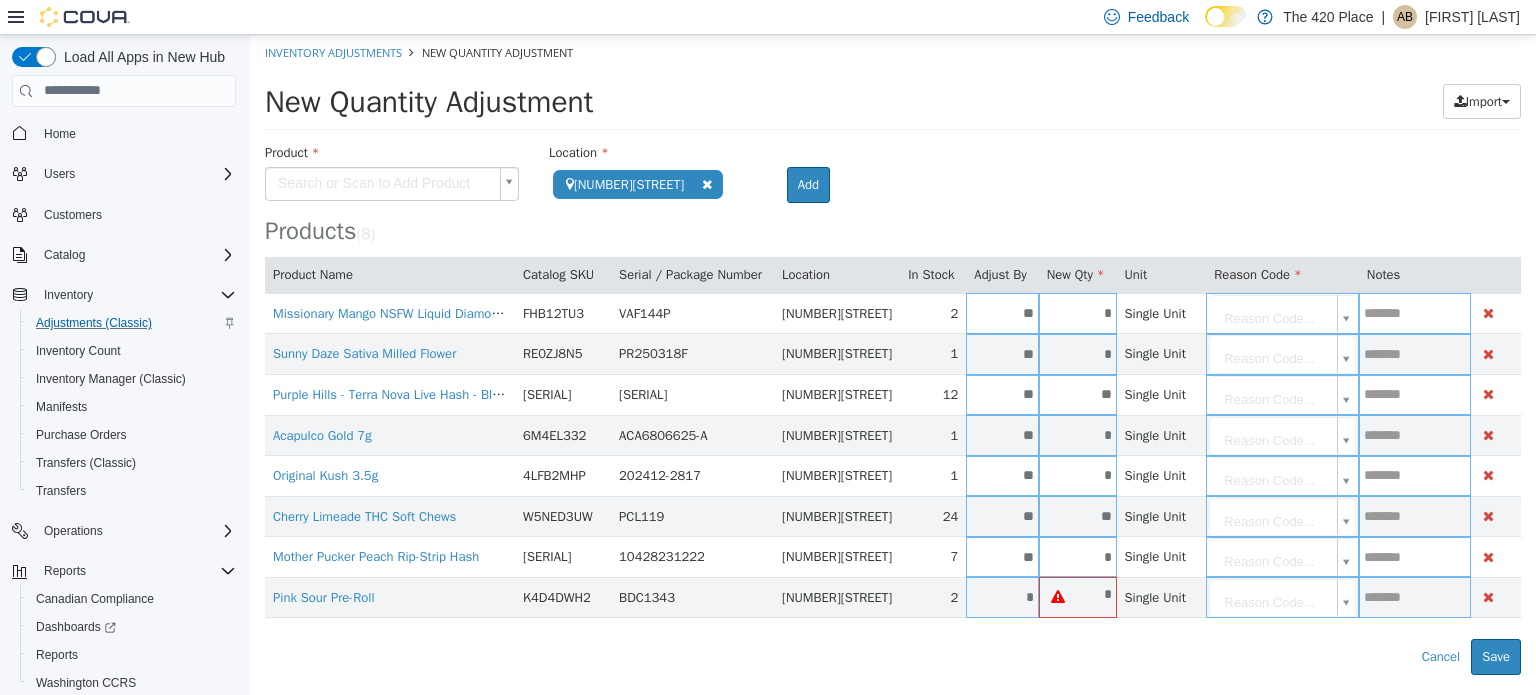 click on "**********" at bounding box center (893, 408) 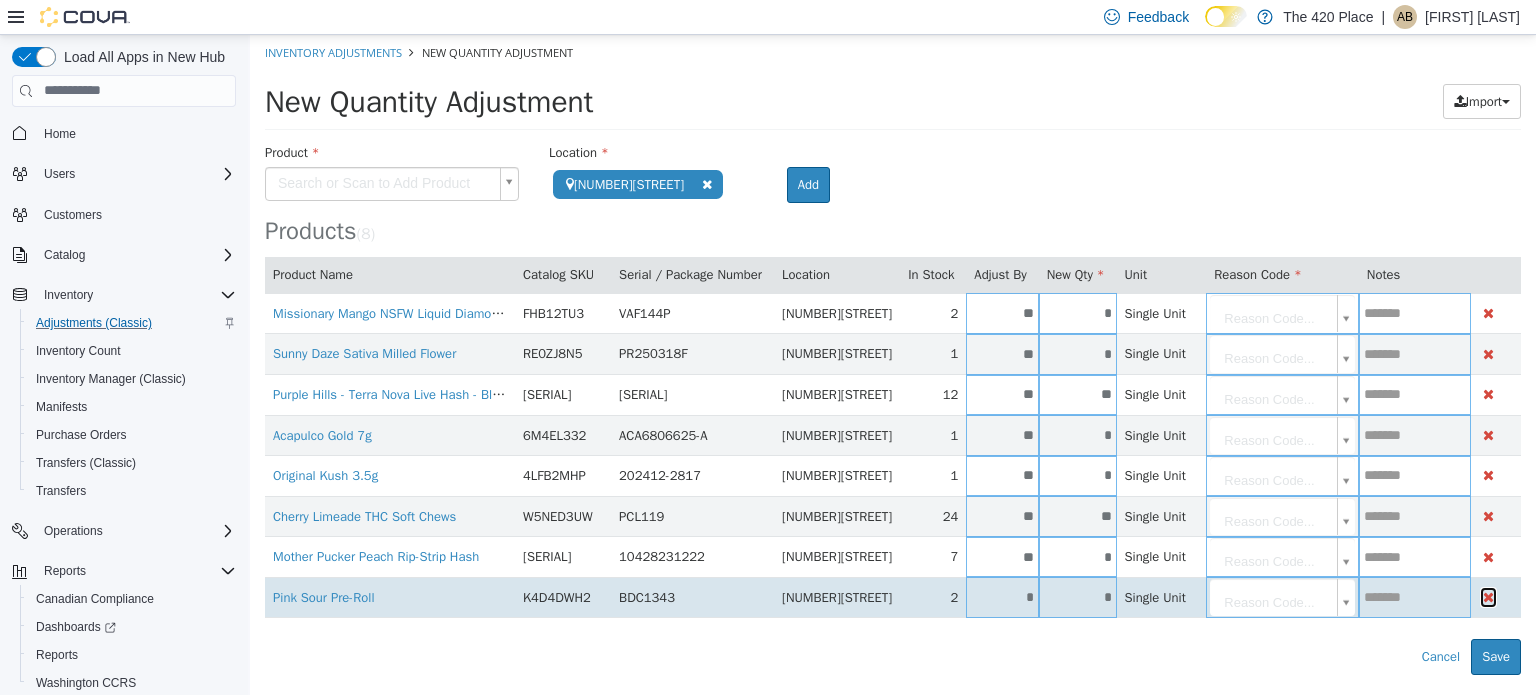 click at bounding box center [1488, 596] 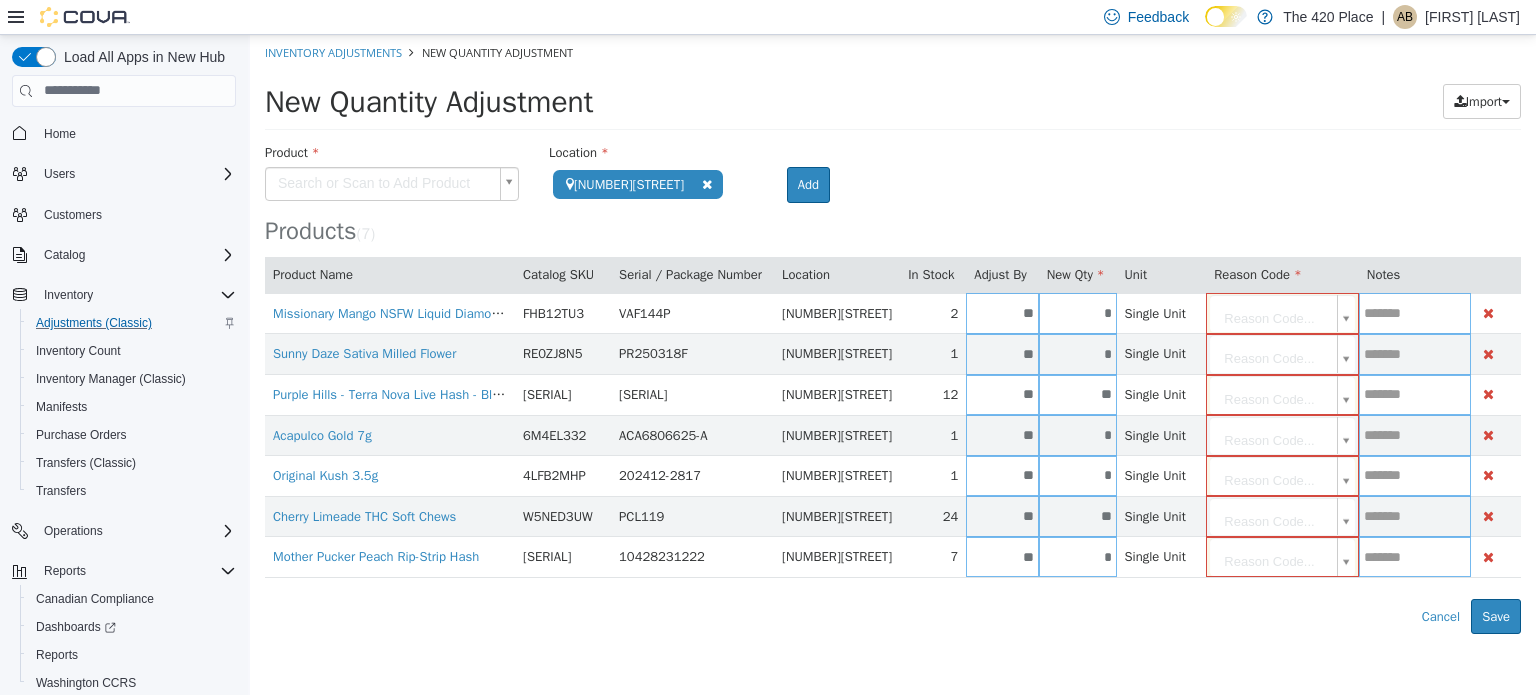 click on "**********" at bounding box center [893, 333] 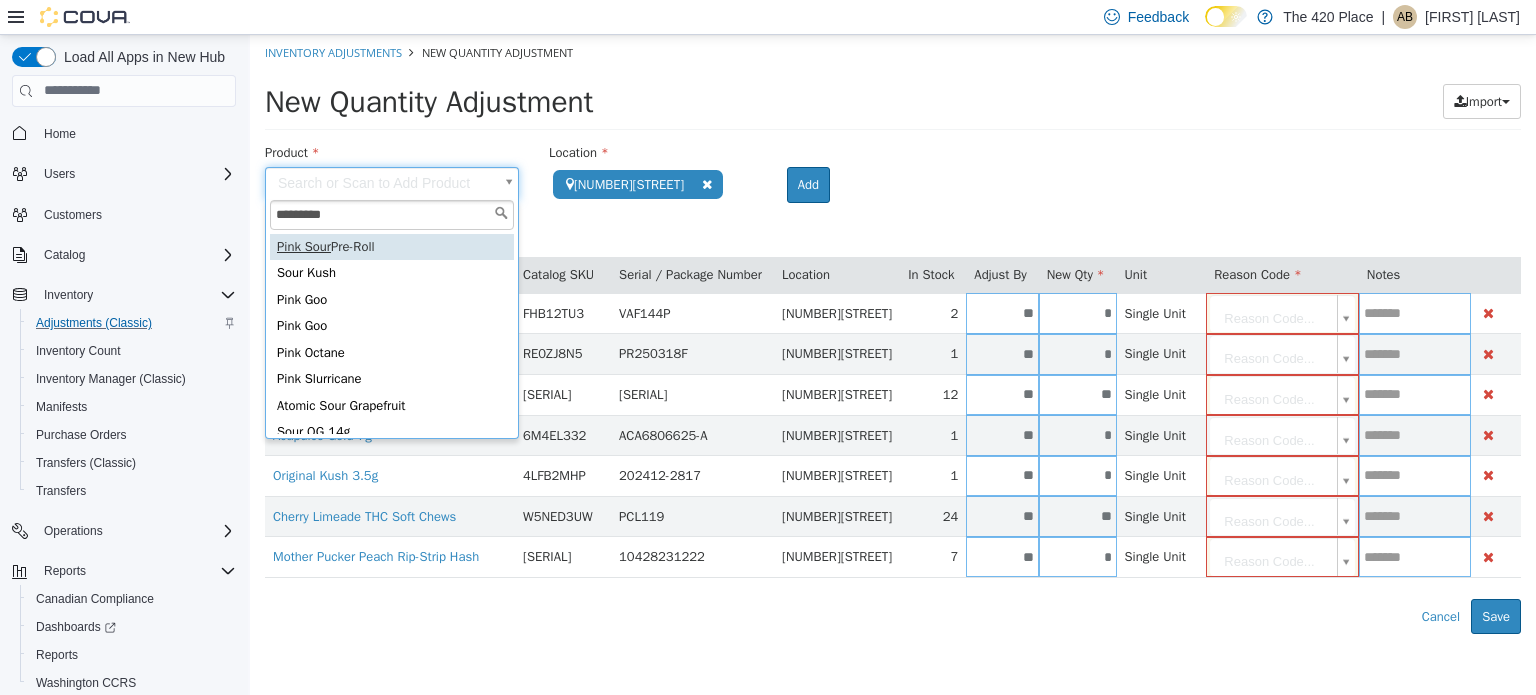 type on "*********" 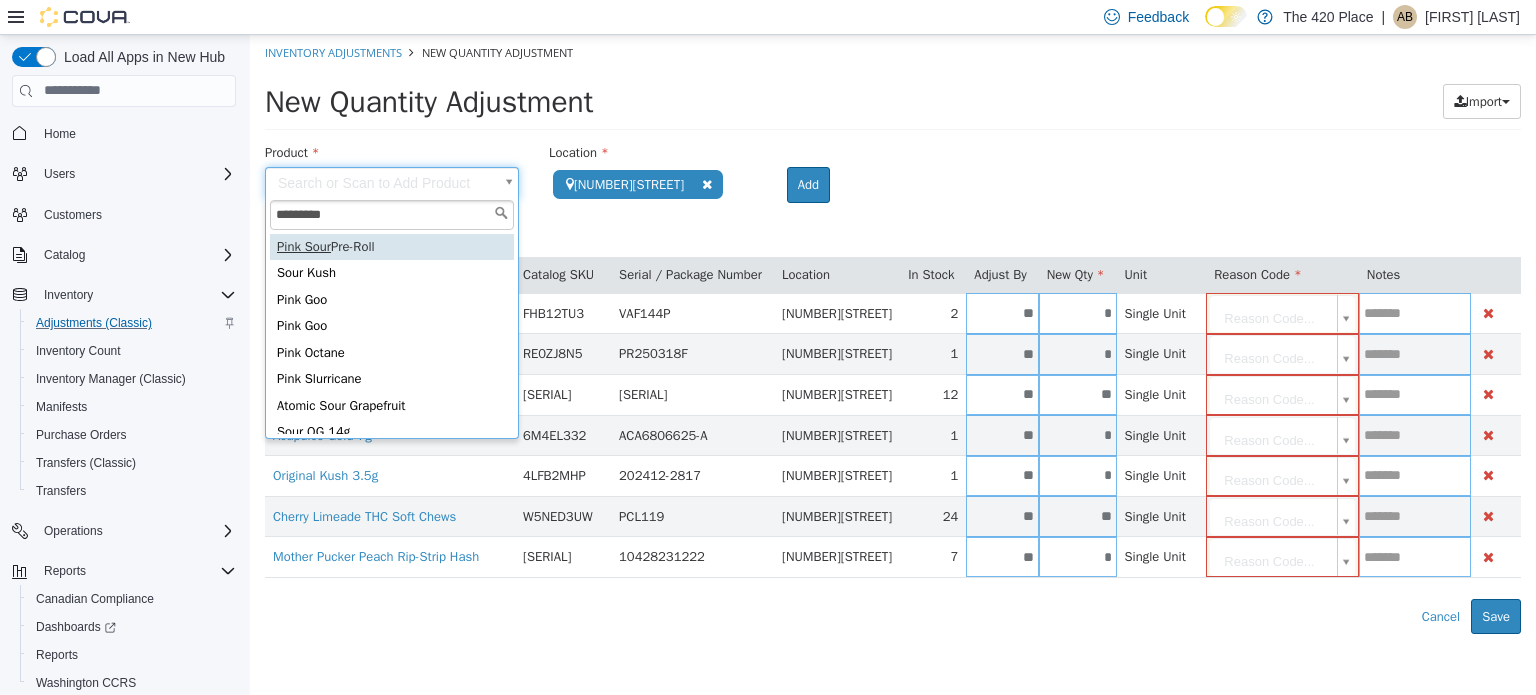 type on "**********" 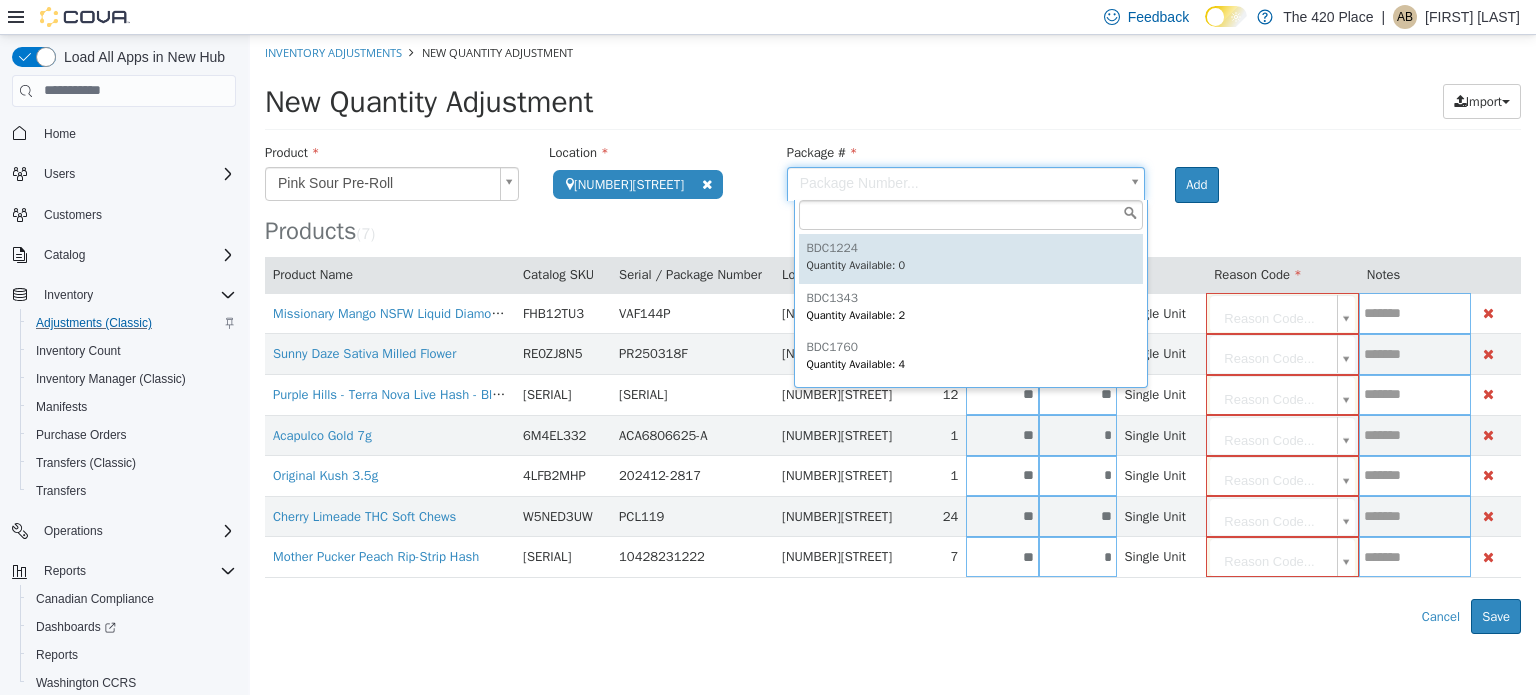 click on "**********" at bounding box center [893, 333] 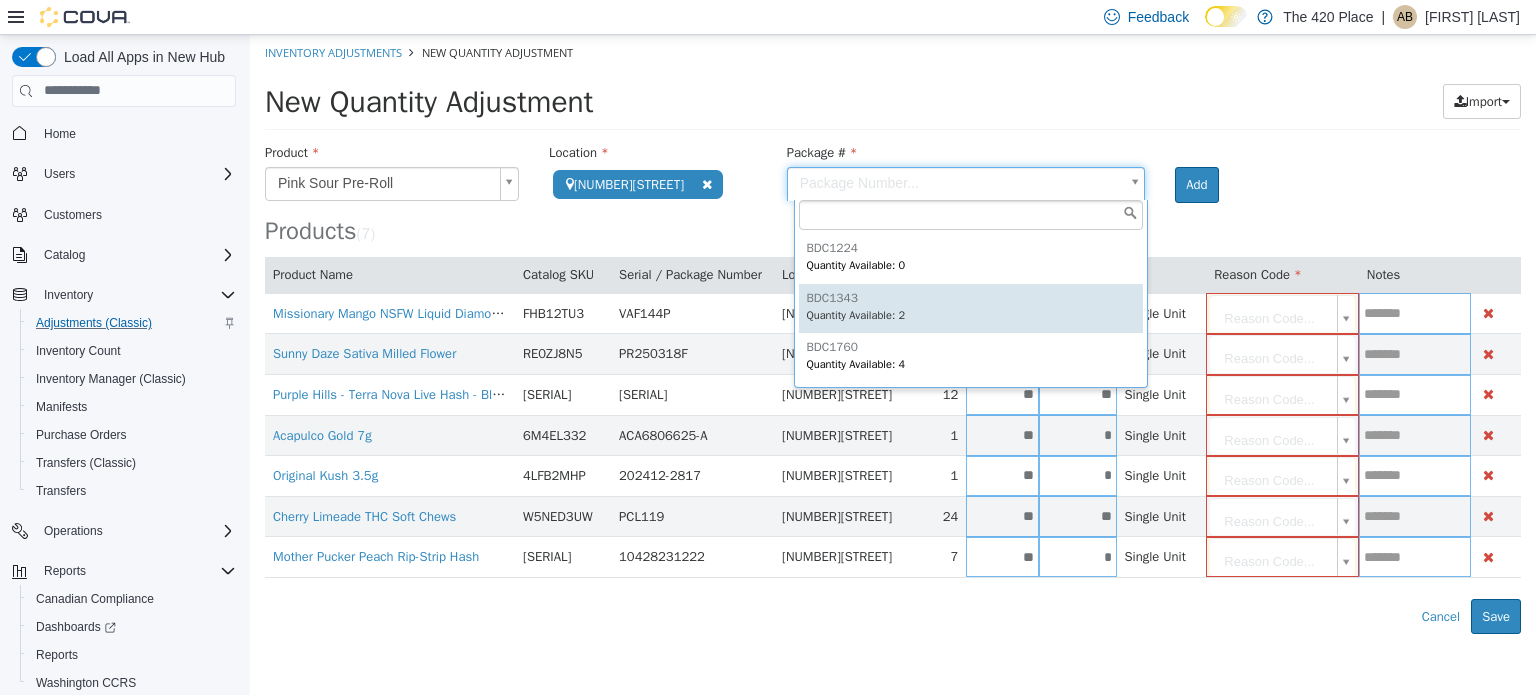 type on "*******" 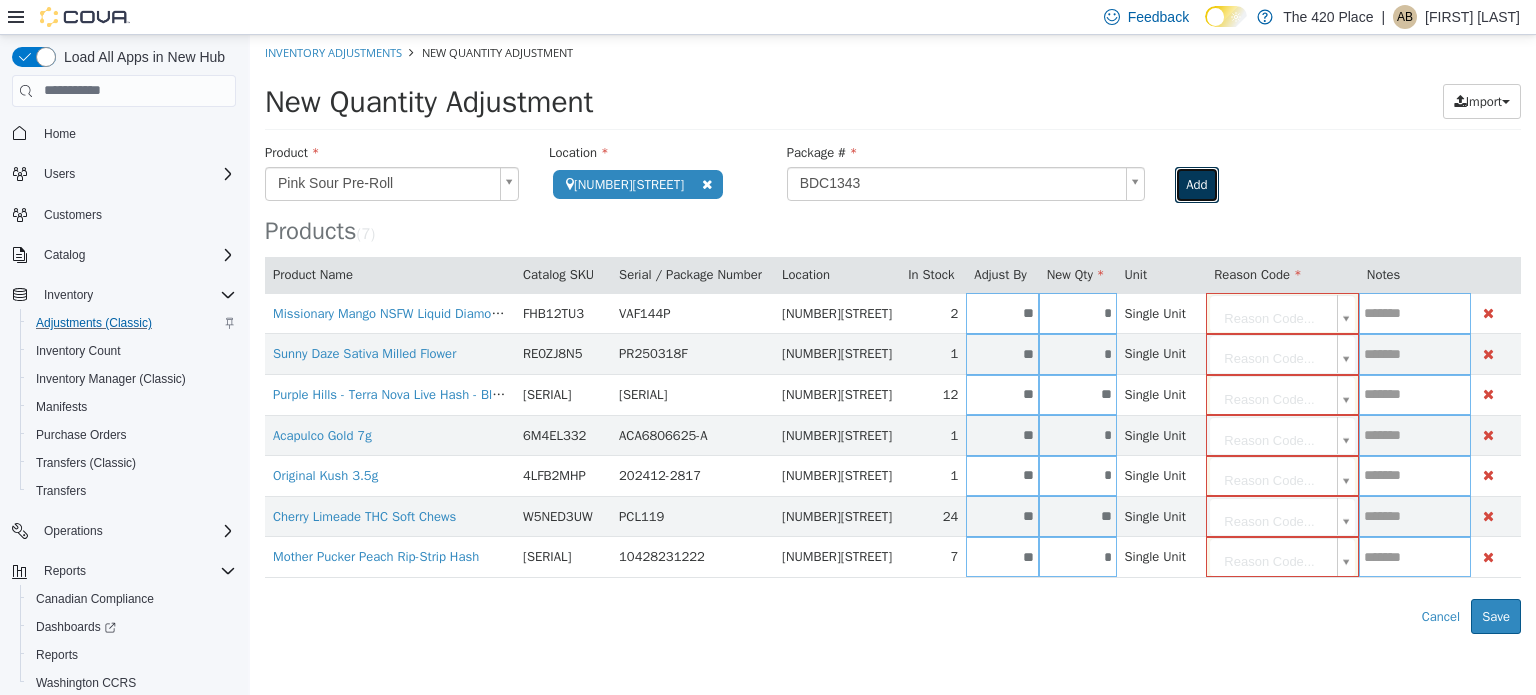 click on "Add" at bounding box center [1196, 184] 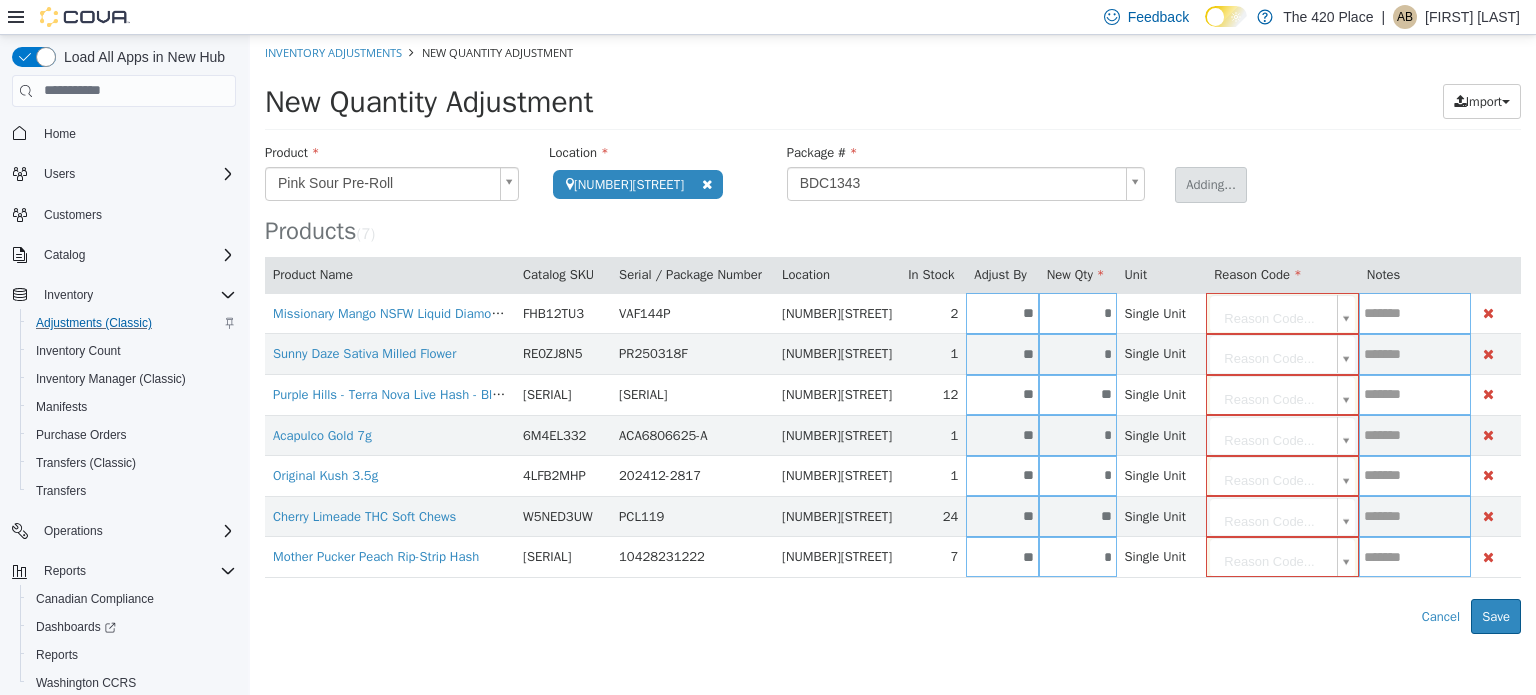 type 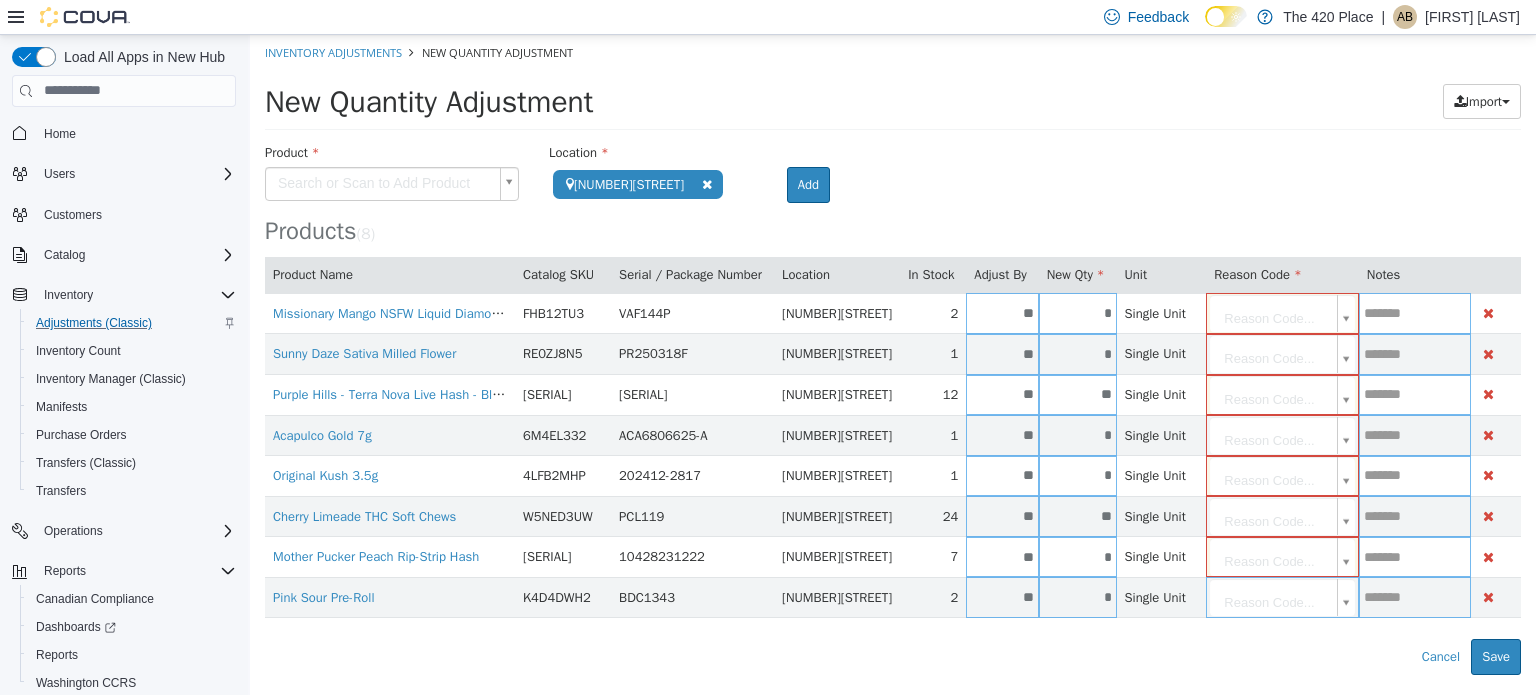 type on "**" 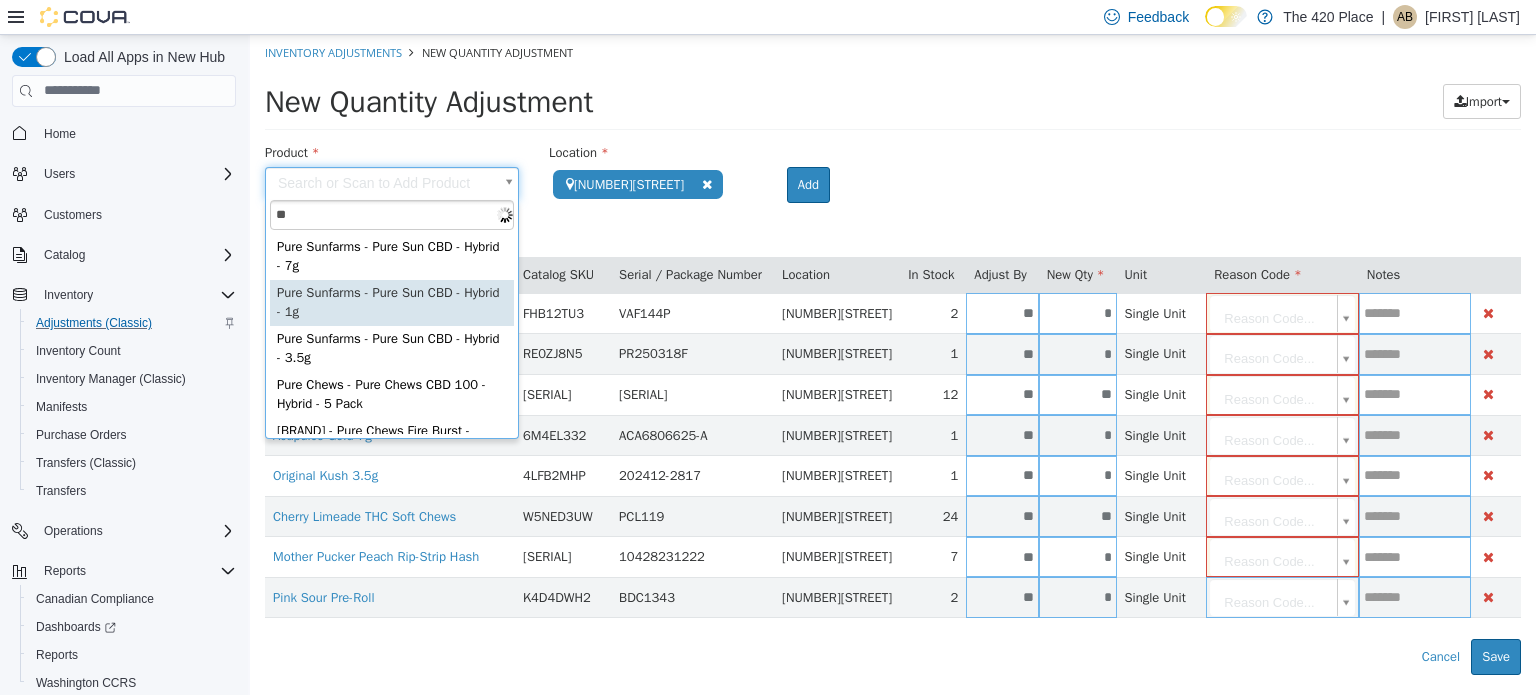 type on "*" 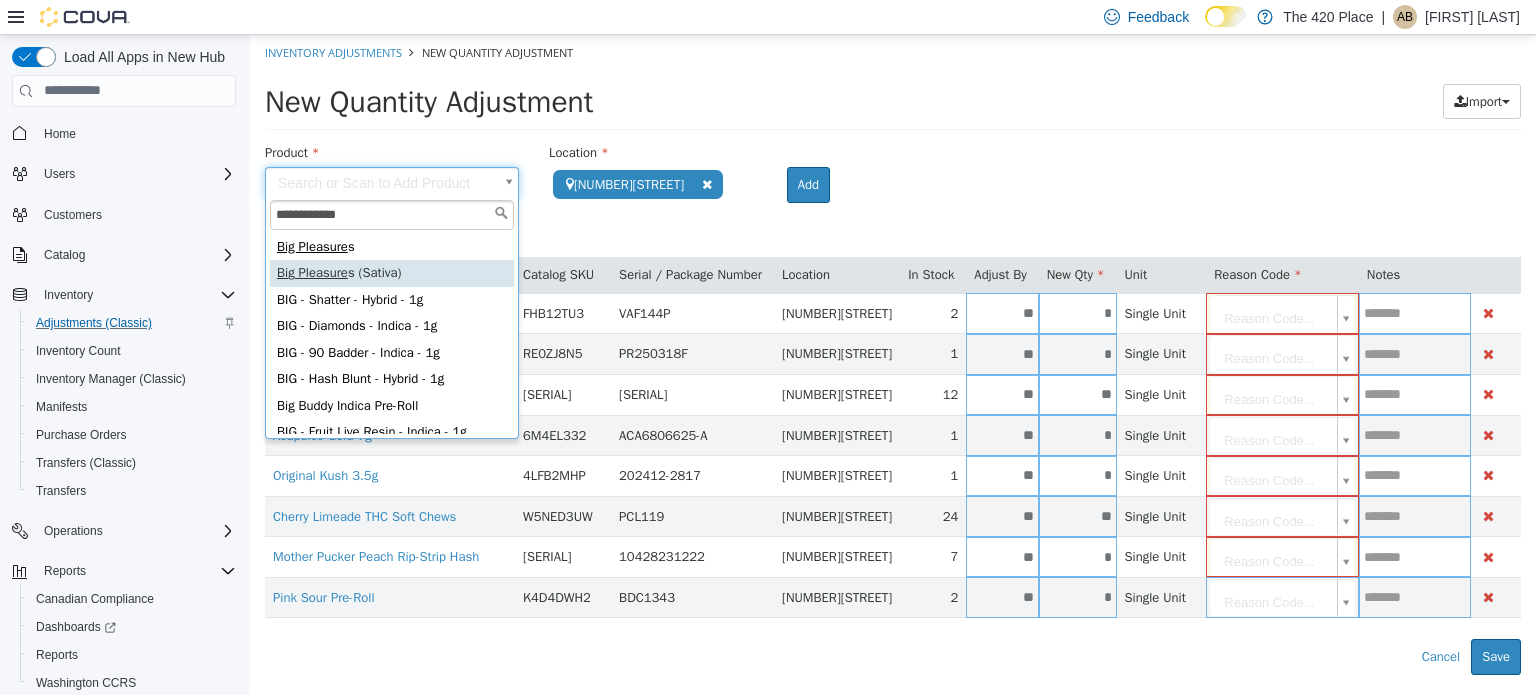 type on "**********" 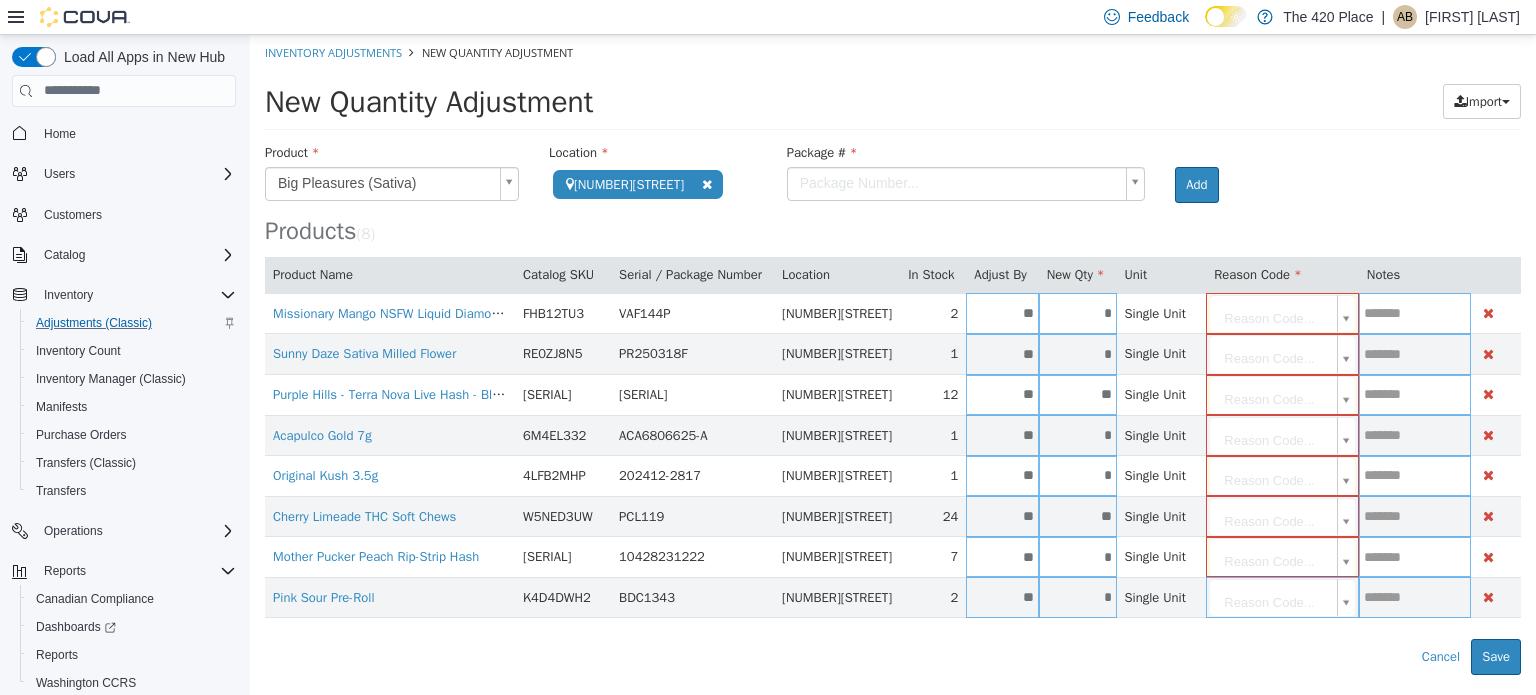 click on "**********" at bounding box center [893, 354] 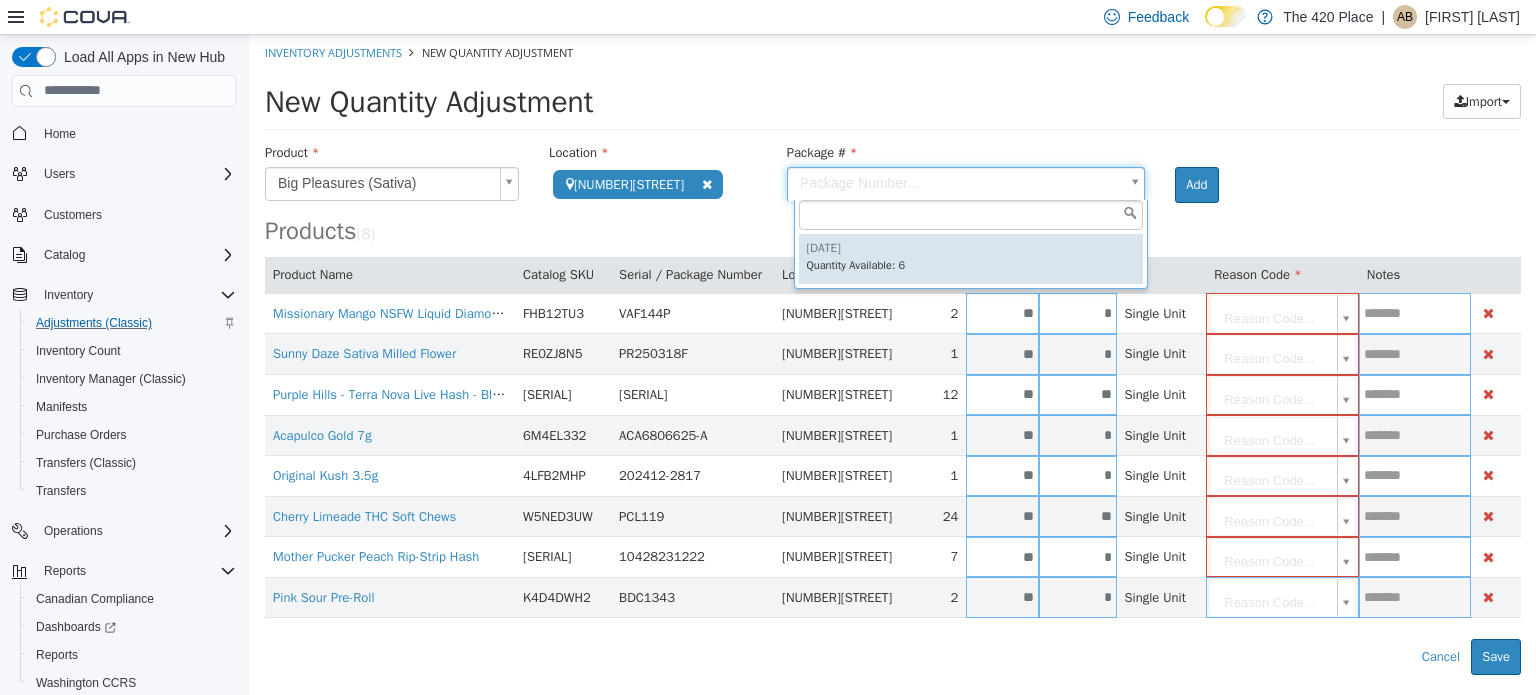 type on "**********" 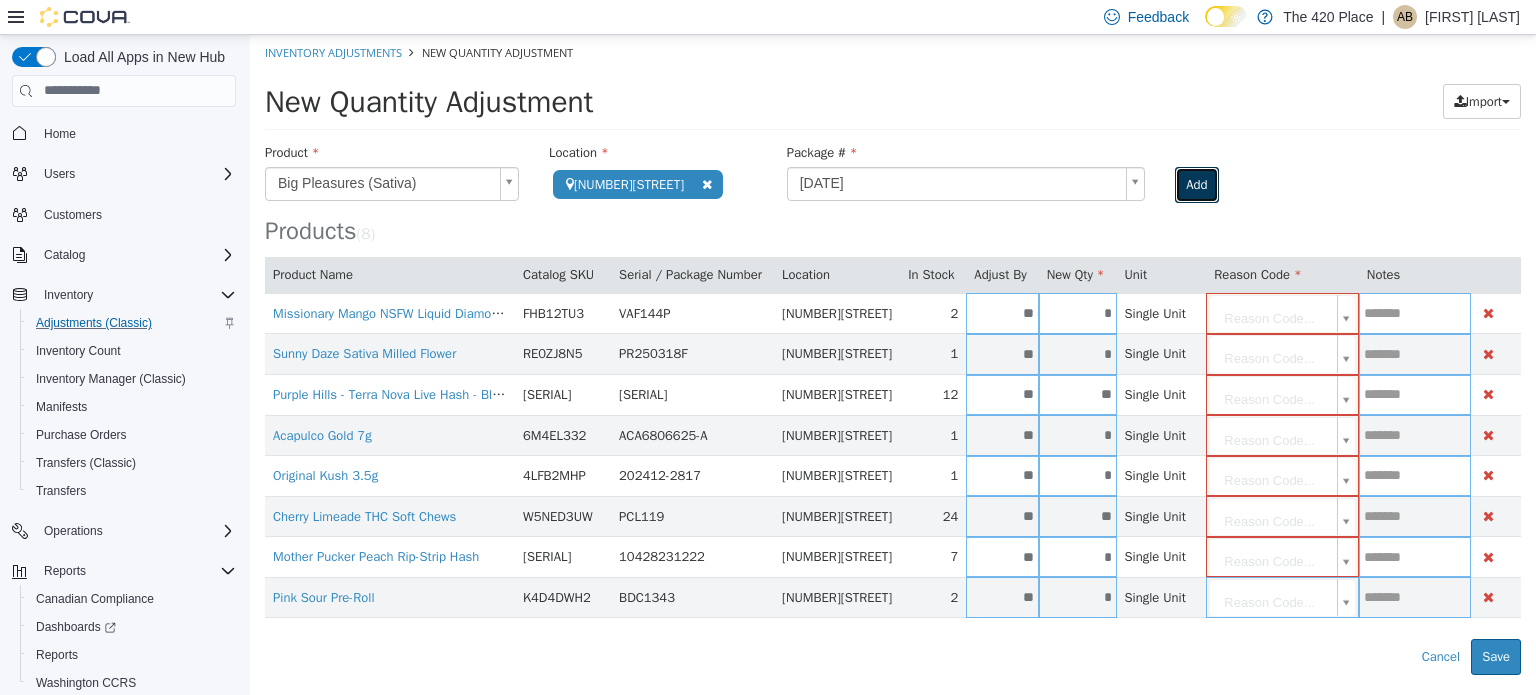 click on "Add" at bounding box center [1196, 184] 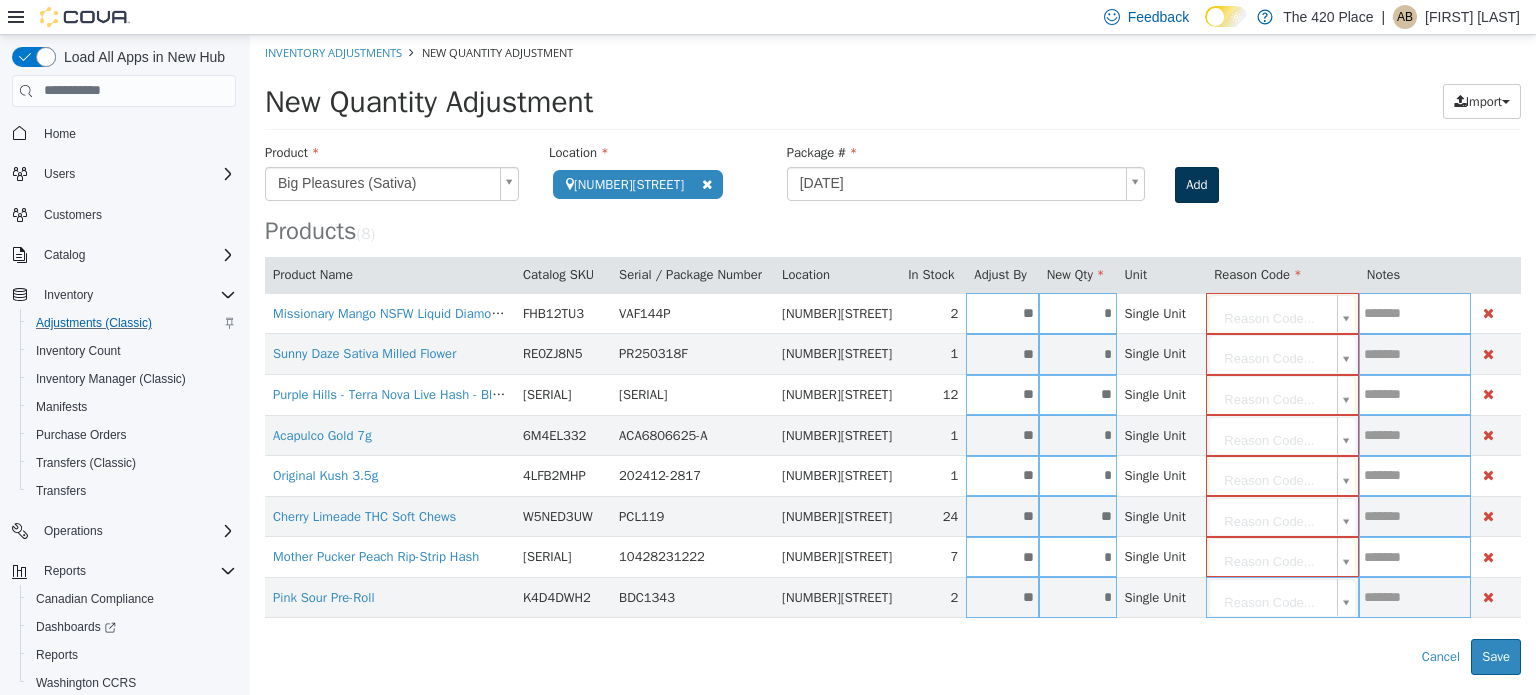 type 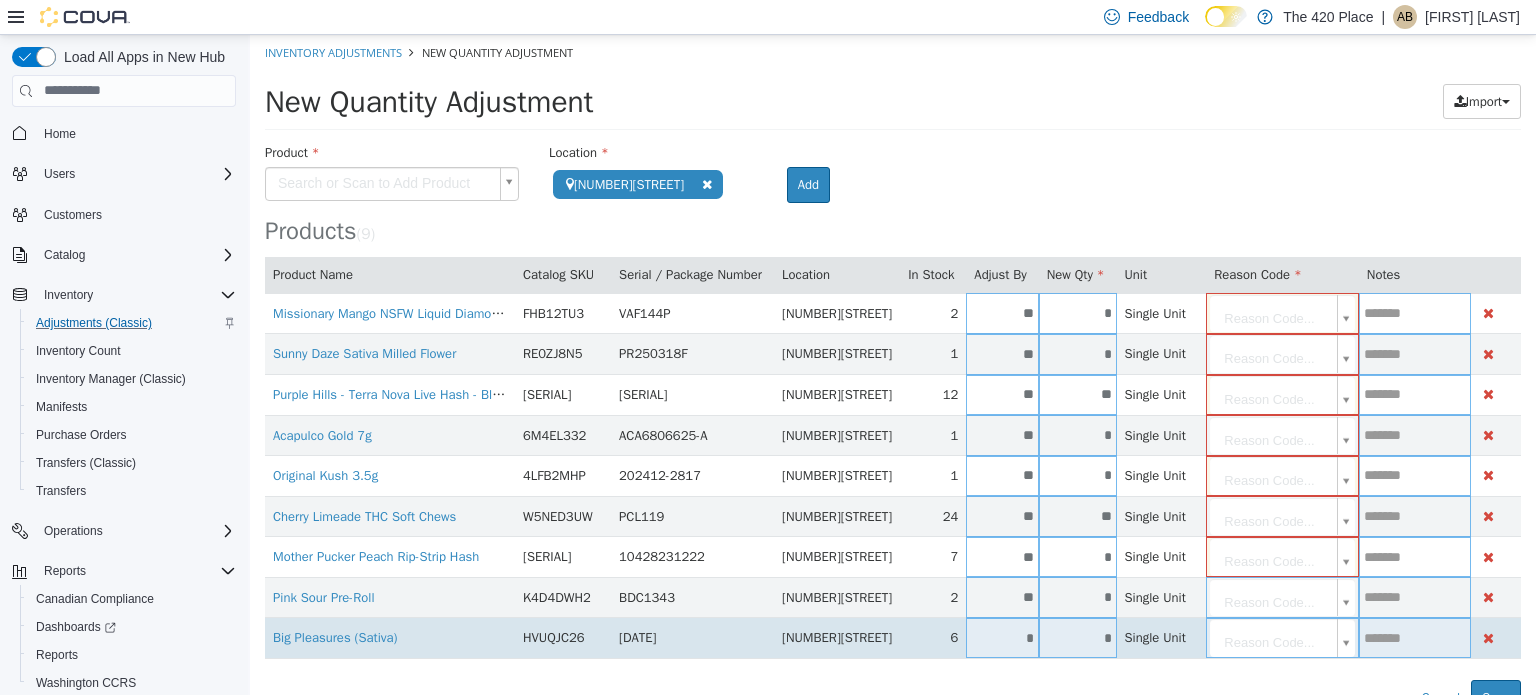 click on "*" at bounding box center [1002, 637] 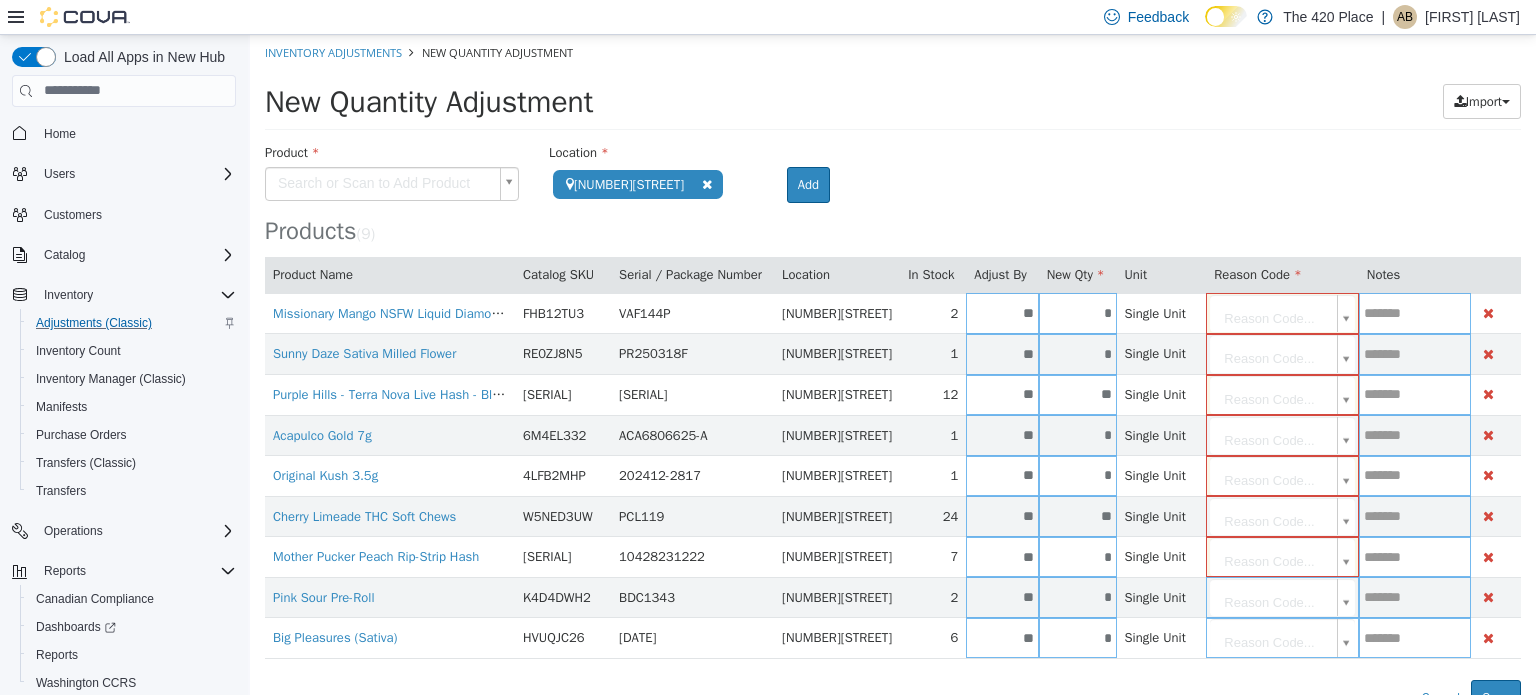 type on "**" 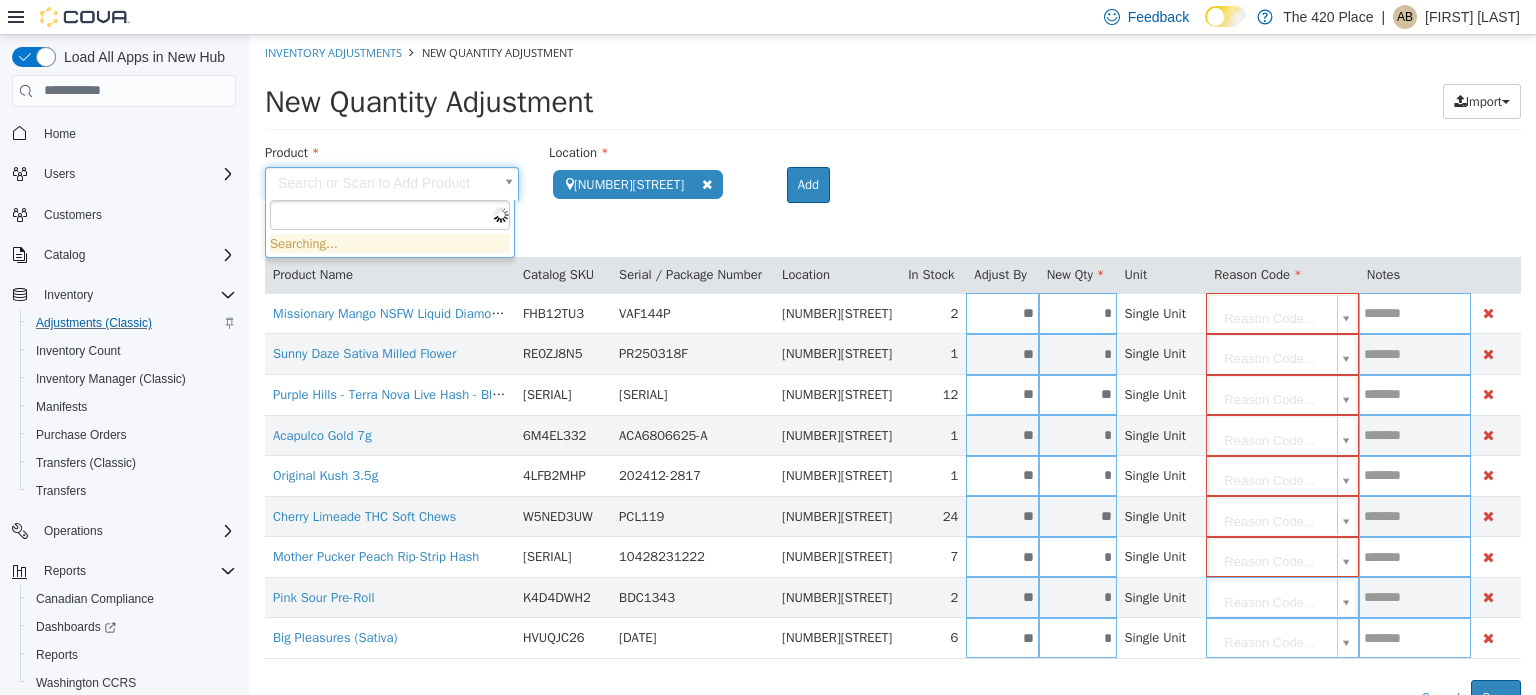 click on "**********" at bounding box center [893, 374] 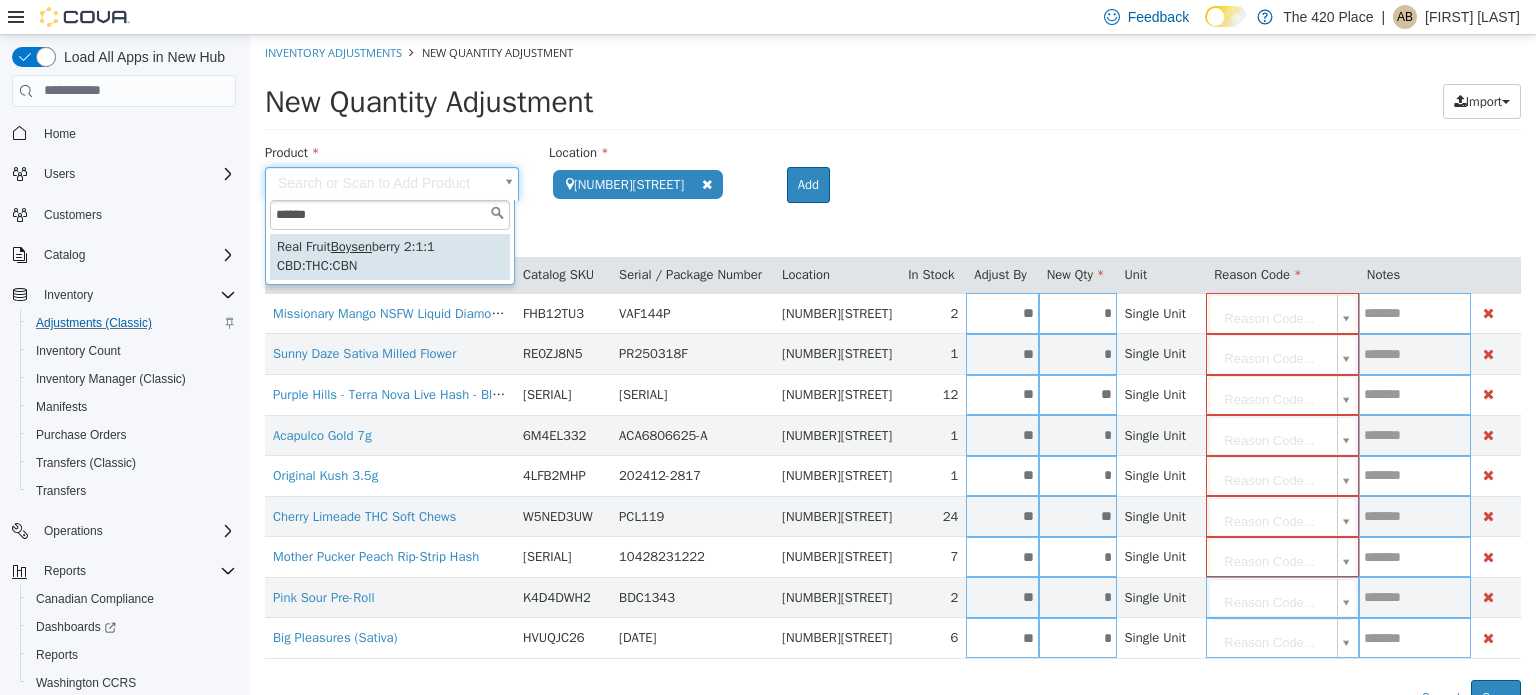 type on "******" 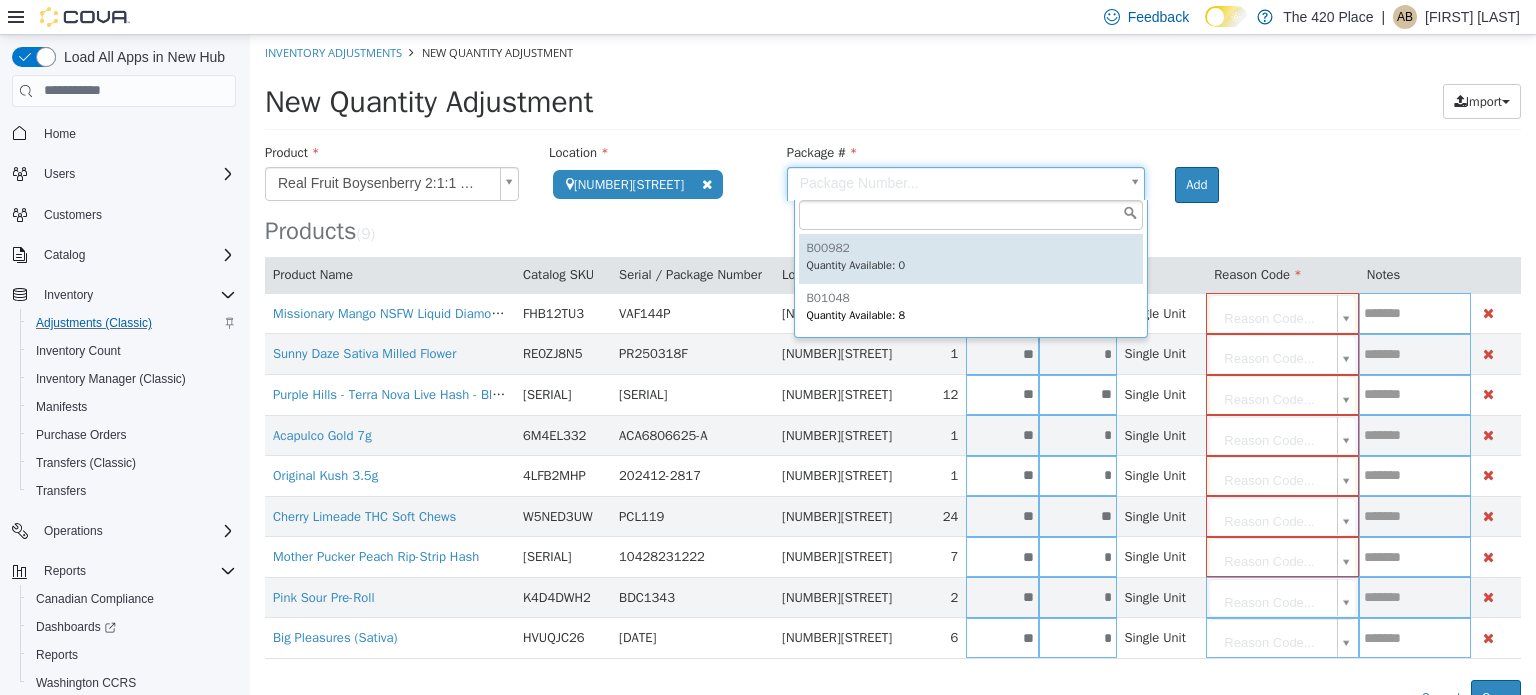 click on "**********" at bounding box center [893, 374] 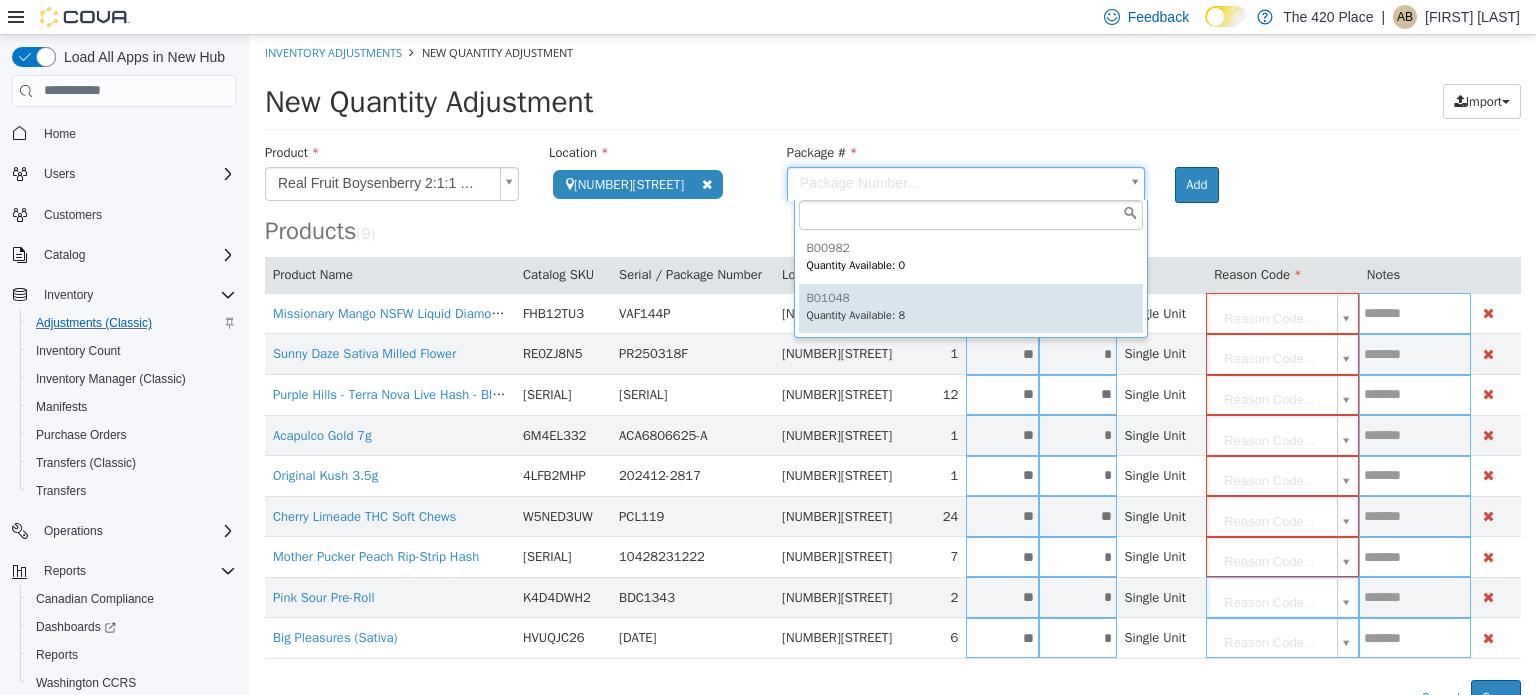 type on "******" 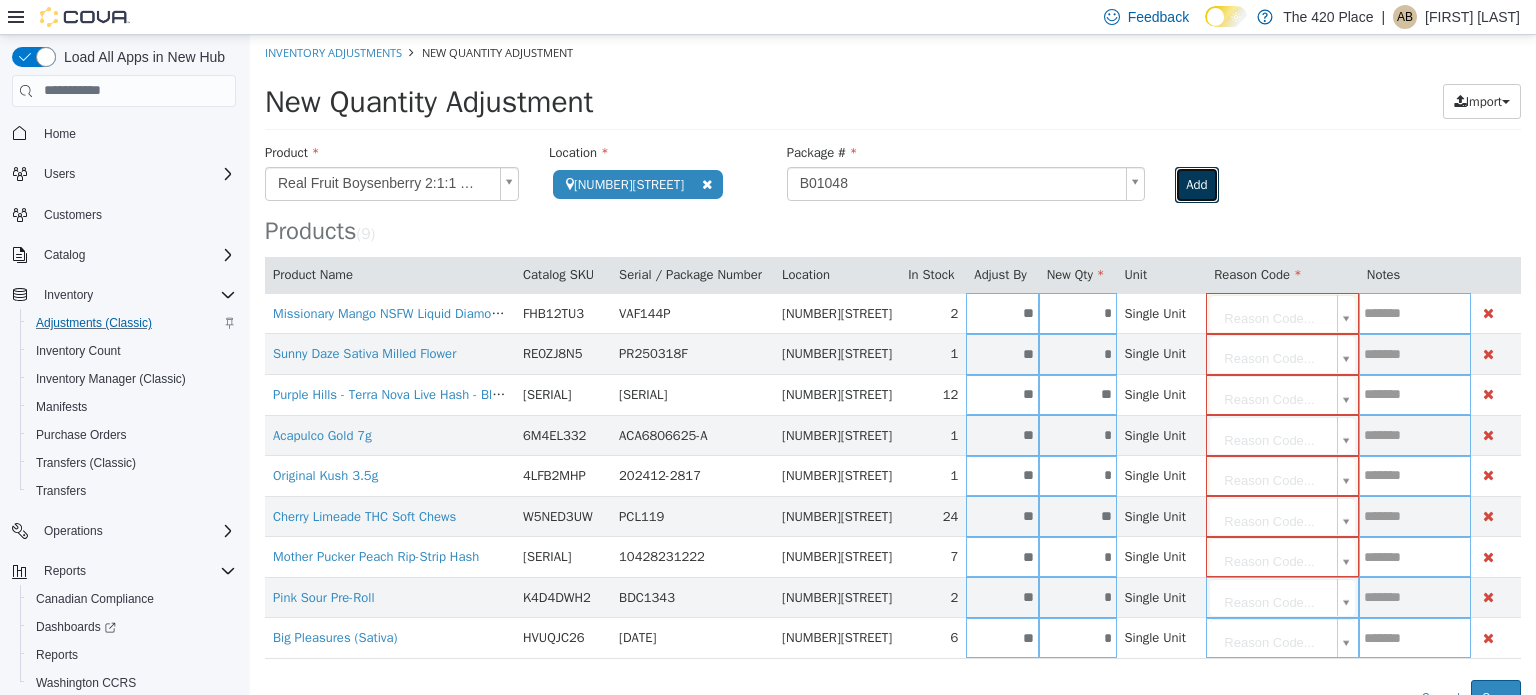 click on "Add" at bounding box center [1196, 184] 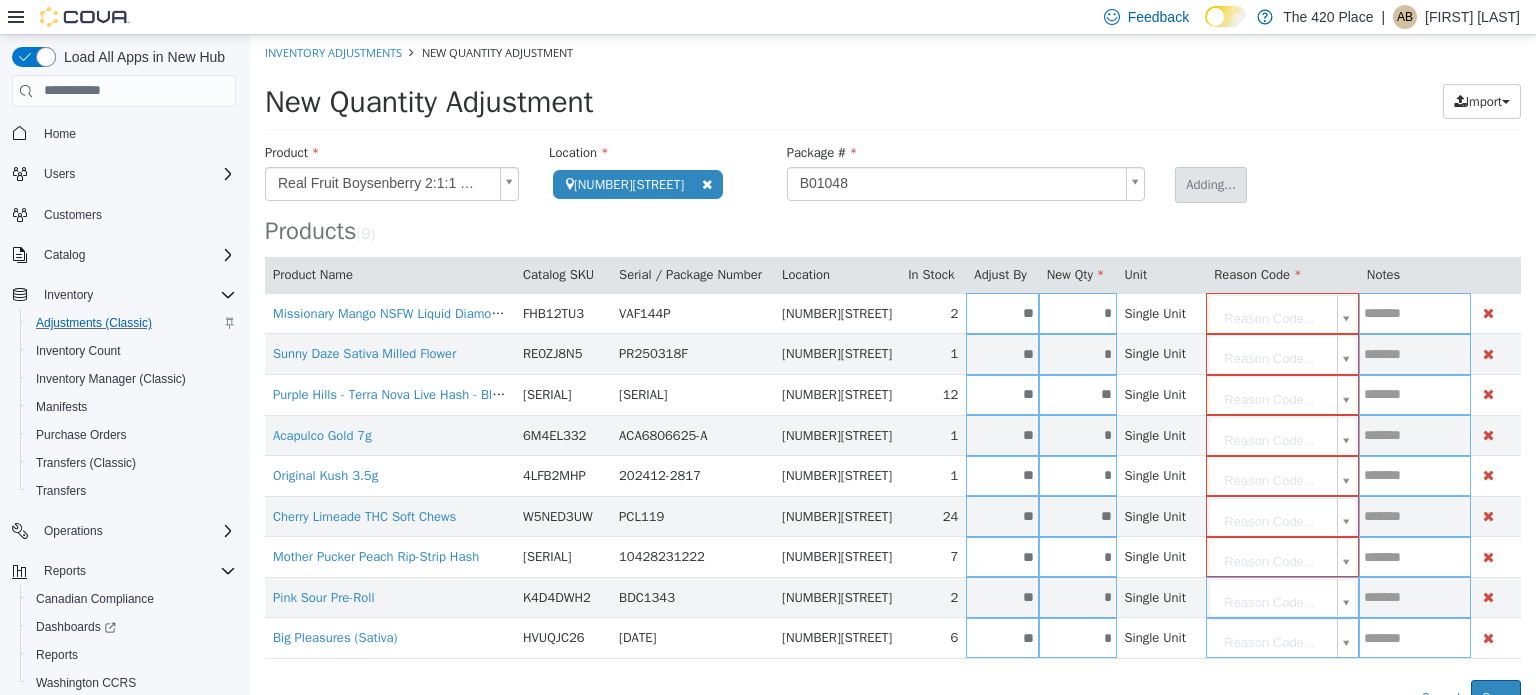 type 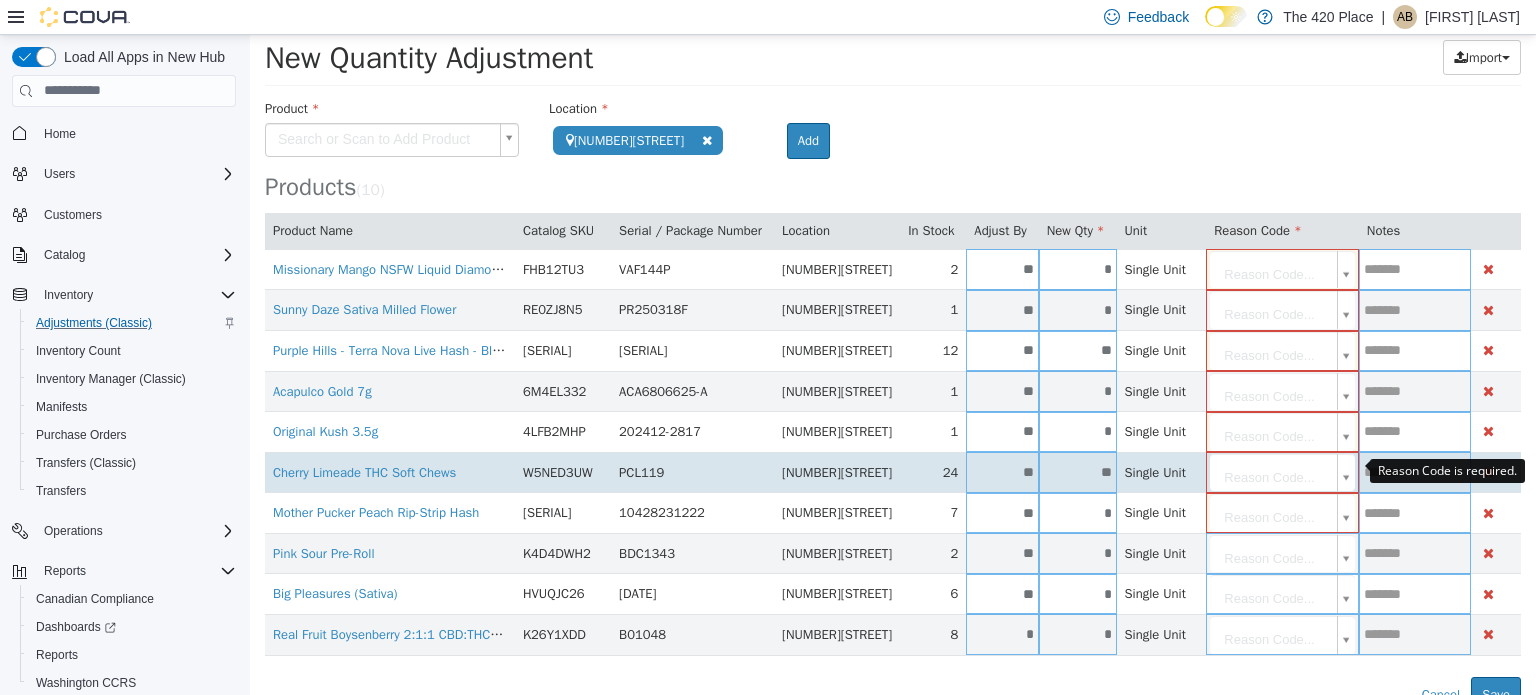 scroll, scrollTop: 56, scrollLeft: 0, axis: vertical 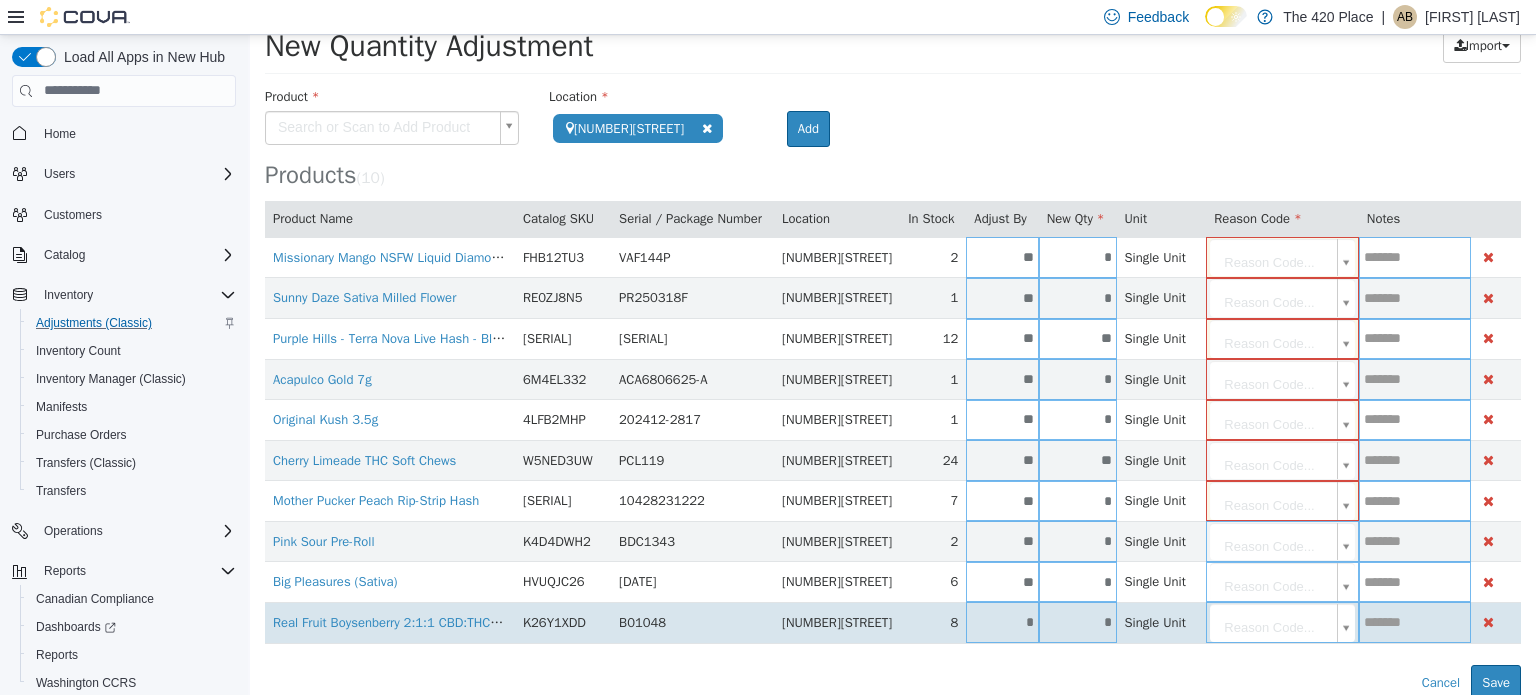 click on "*" at bounding box center (1002, 621) 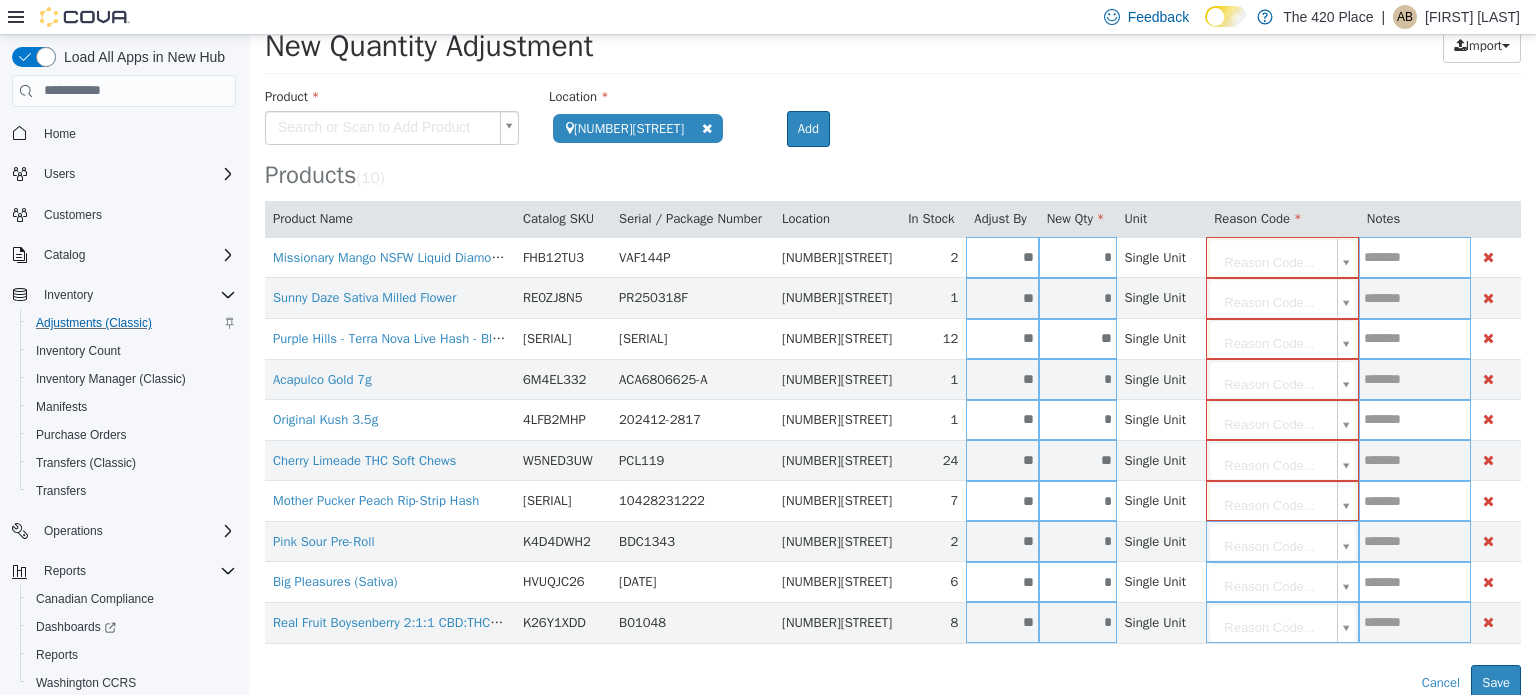 type on "**" 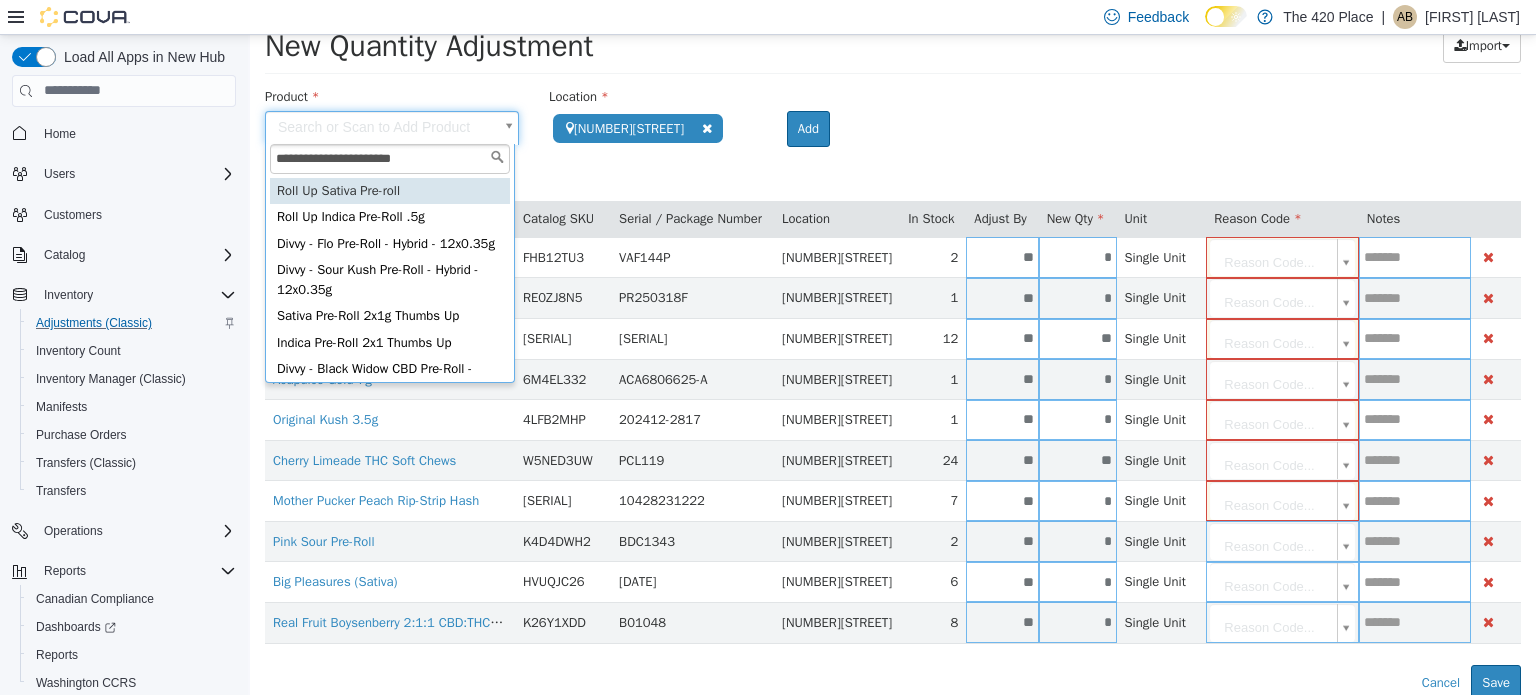 type on "**********" 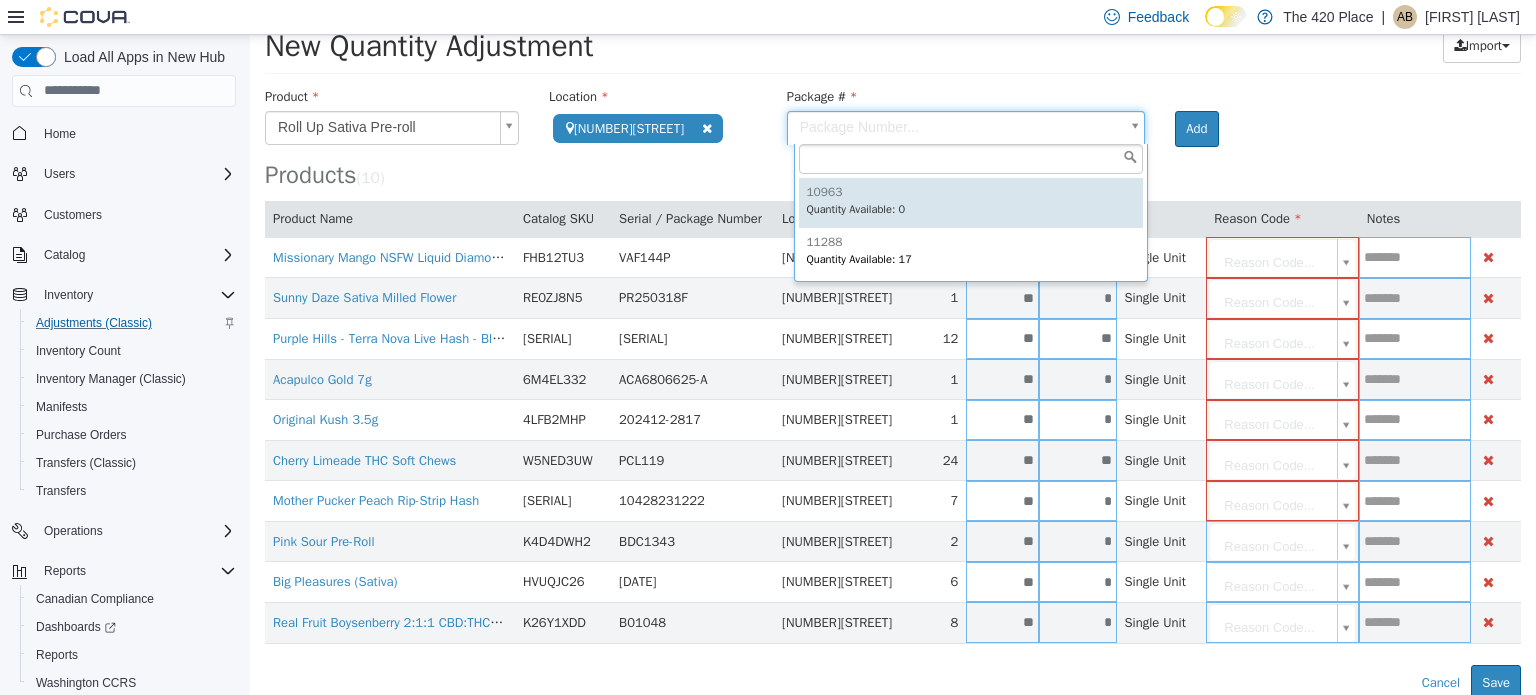 click on "**********" at bounding box center [893, 338] 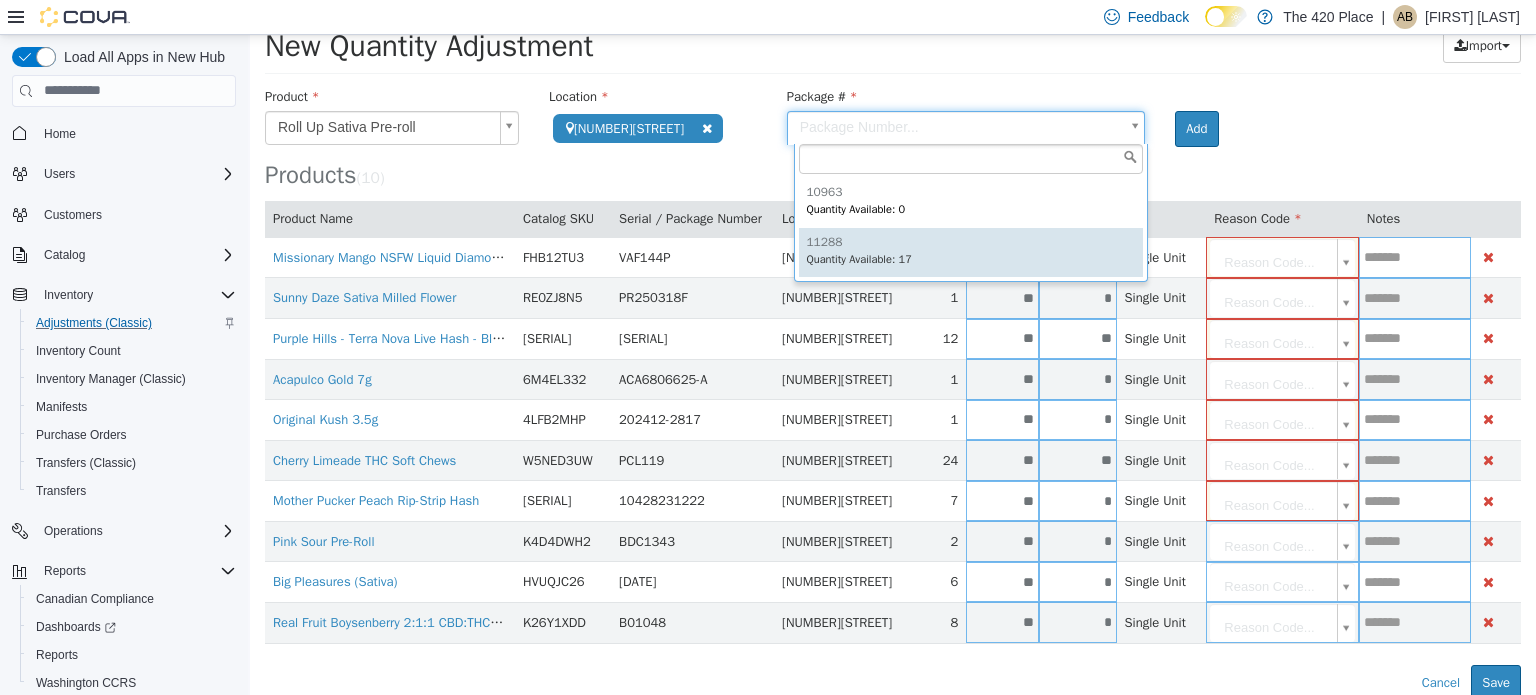 type on "*****" 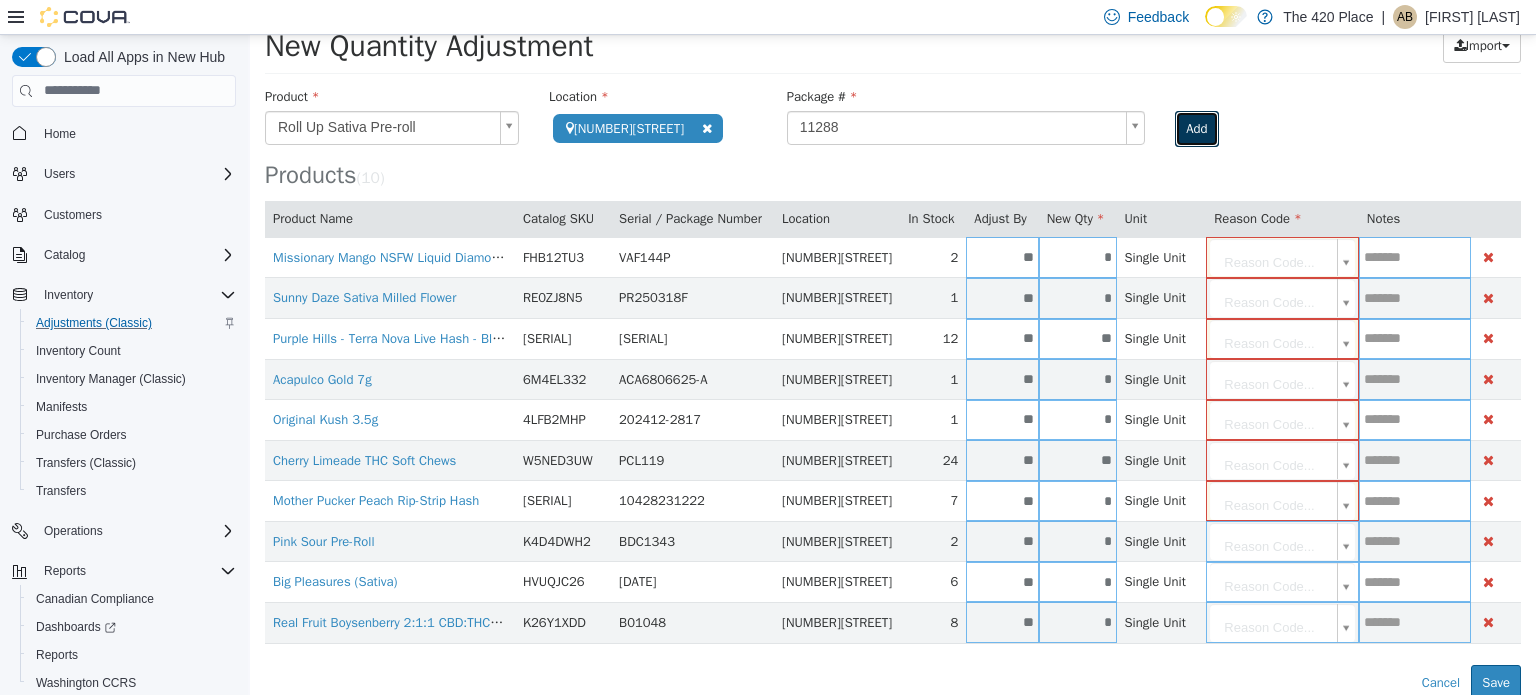 click on "Add" at bounding box center (1196, 128) 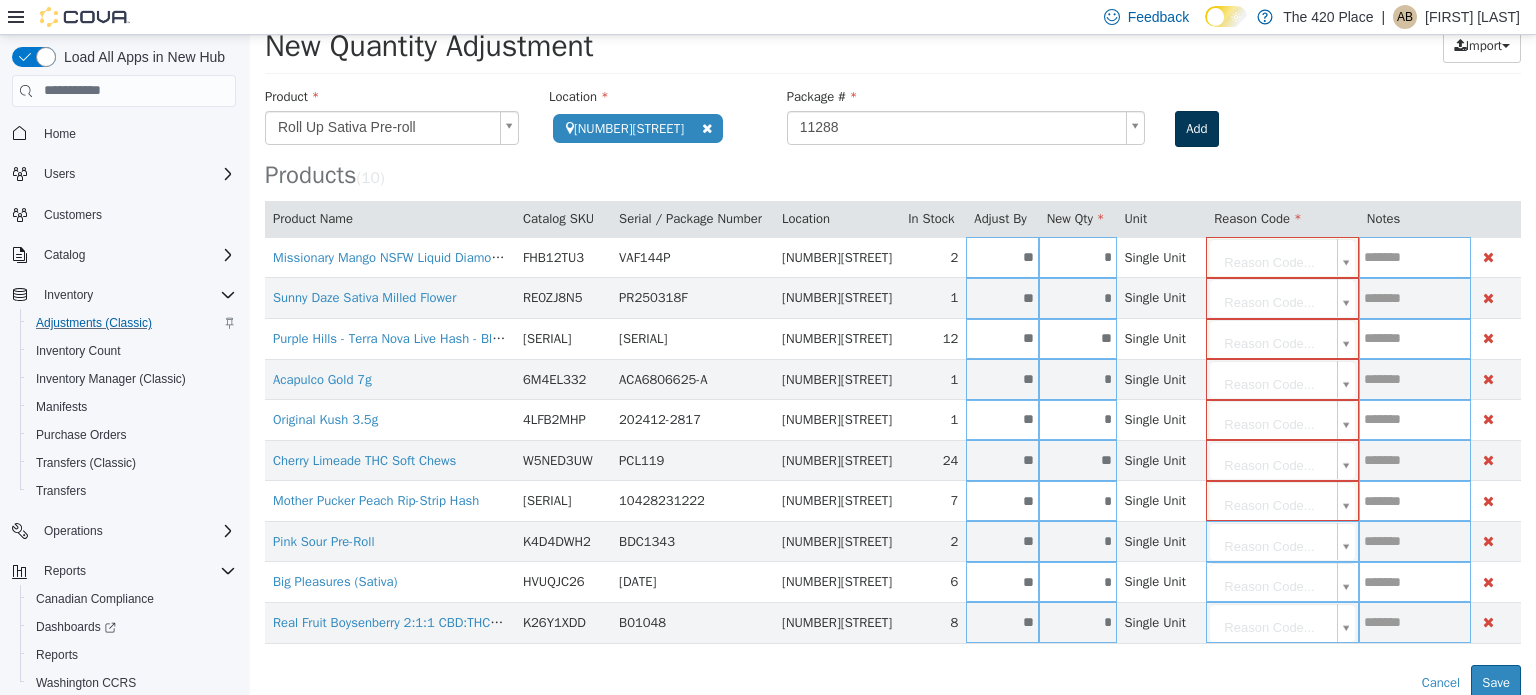 type 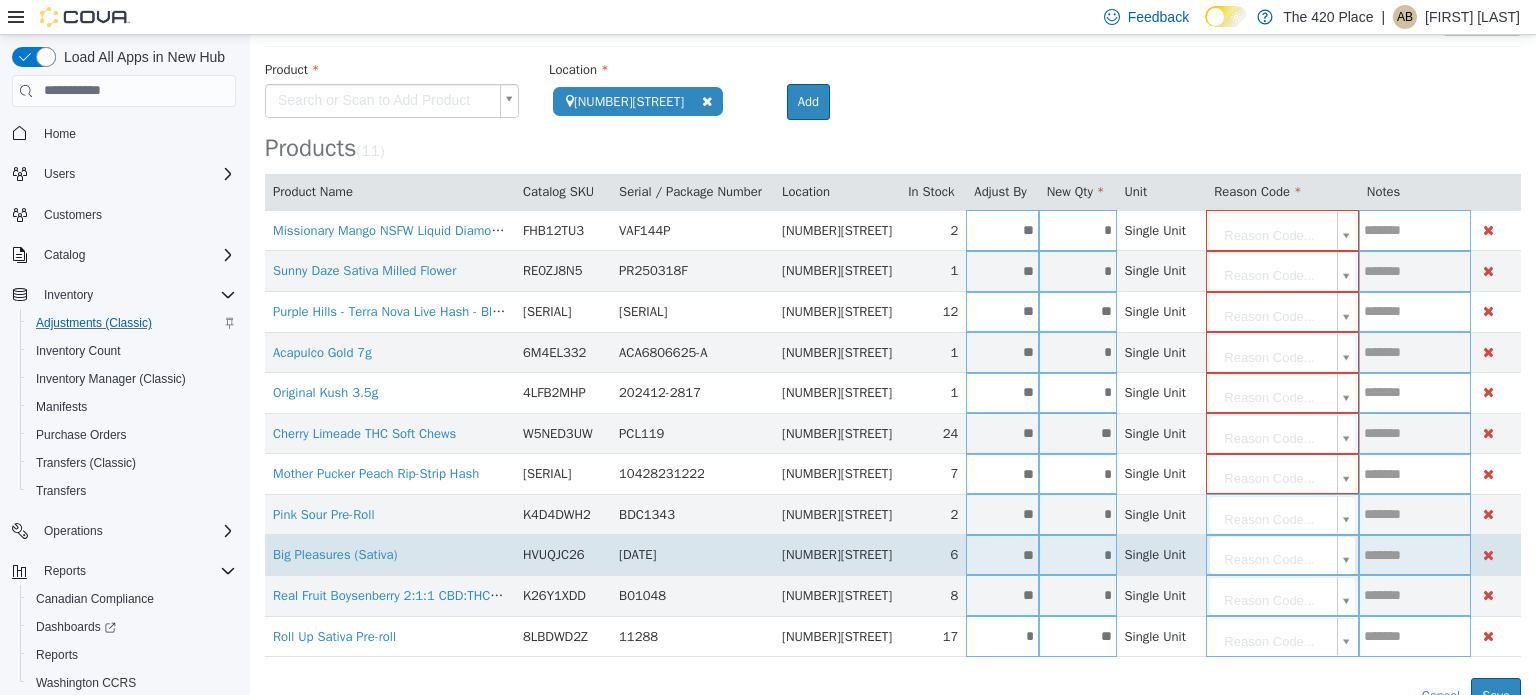scroll, scrollTop: 97, scrollLeft: 0, axis: vertical 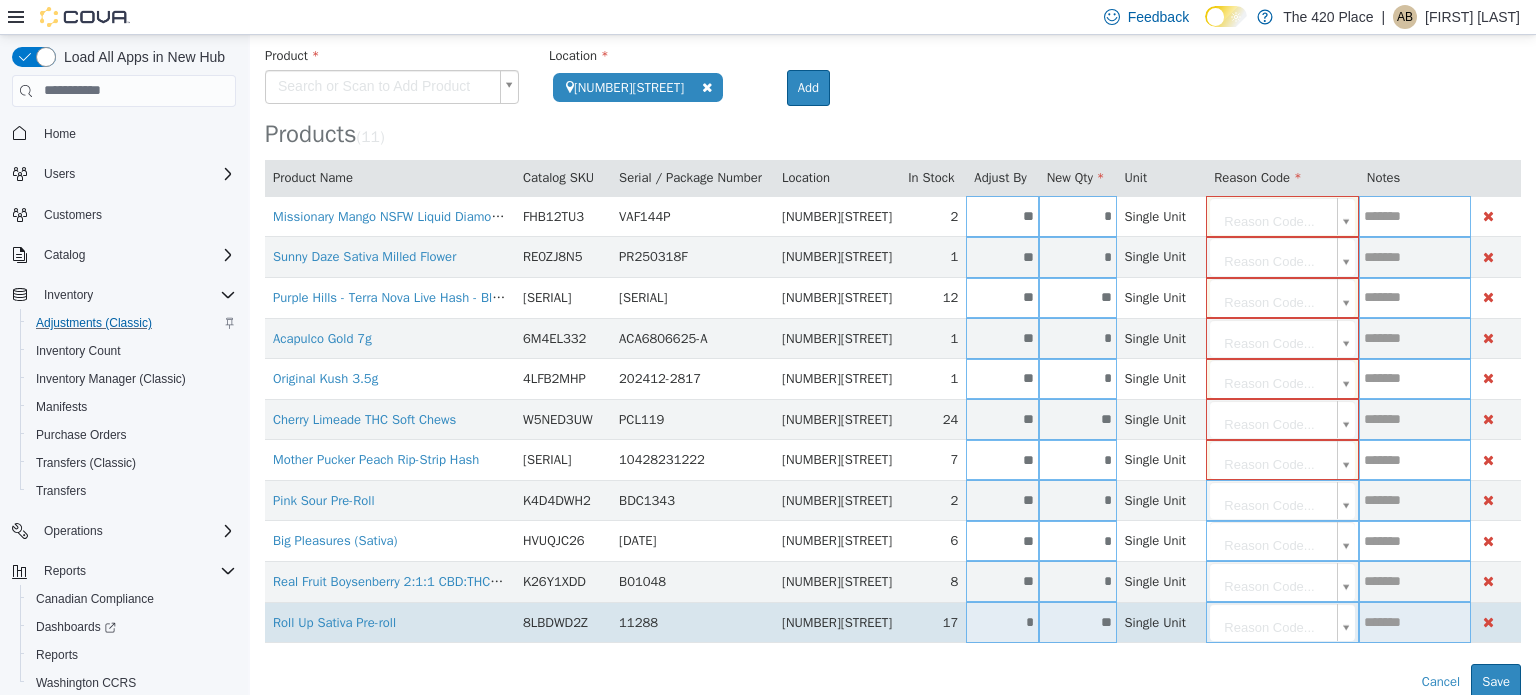 click on "*" at bounding box center (1002, 621) 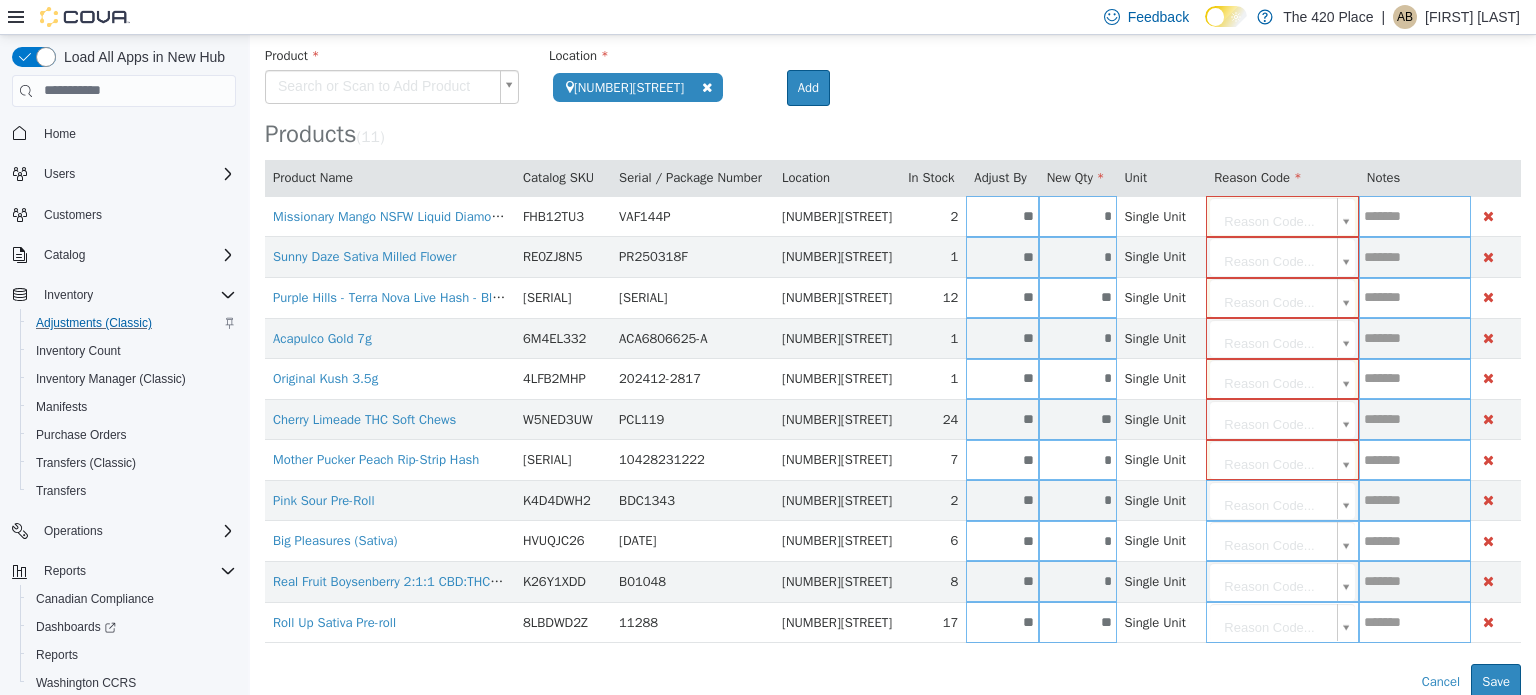 type on "**" 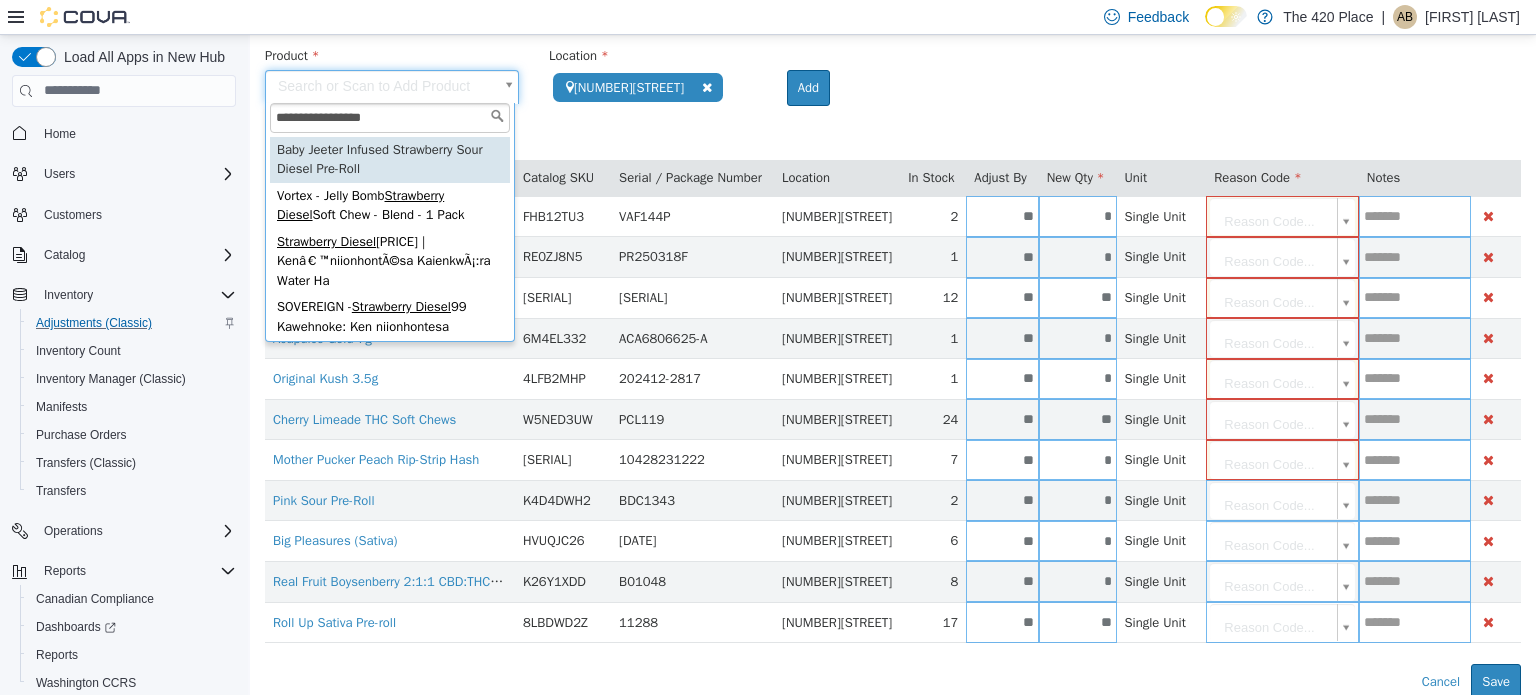 type on "**********" 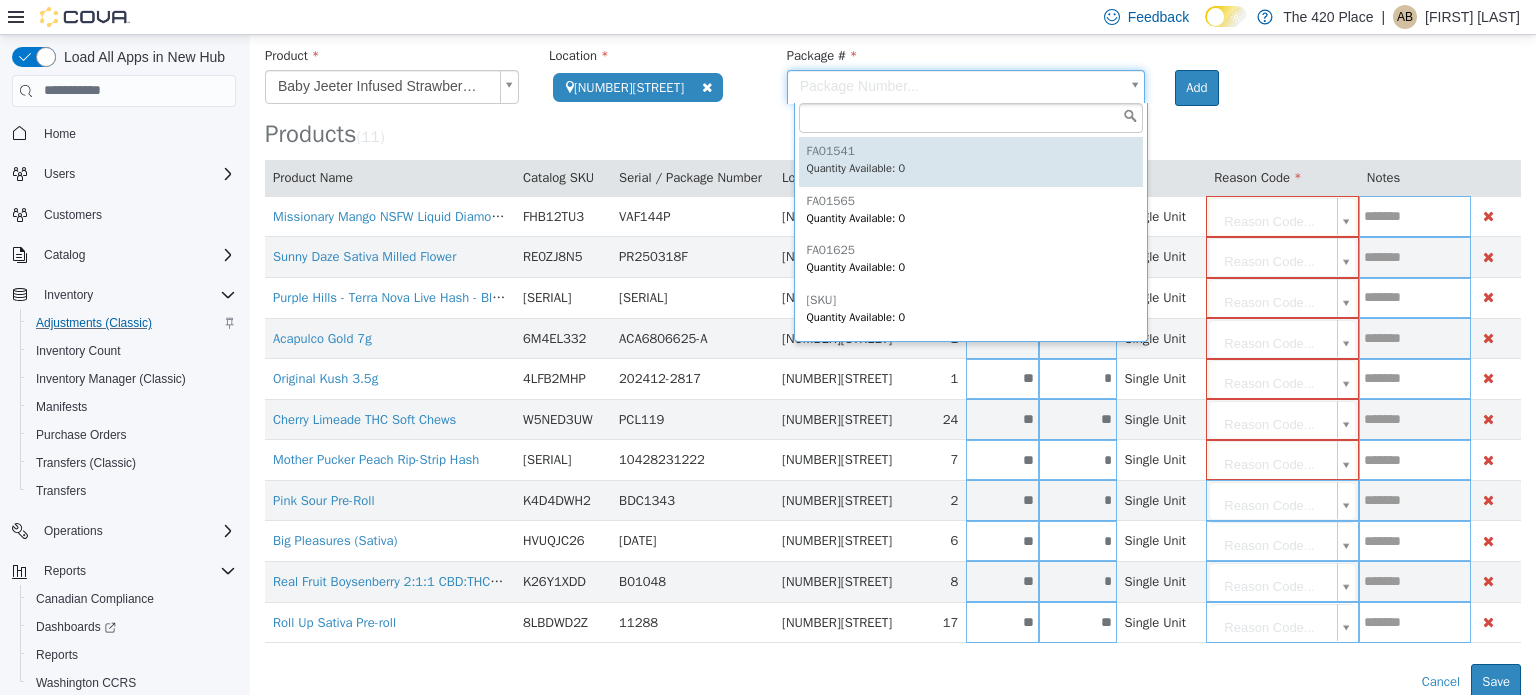 drag, startPoint x: 1019, startPoint y: 91, endPoint x: 1018, endPoint y: 124, distance: 33.01515 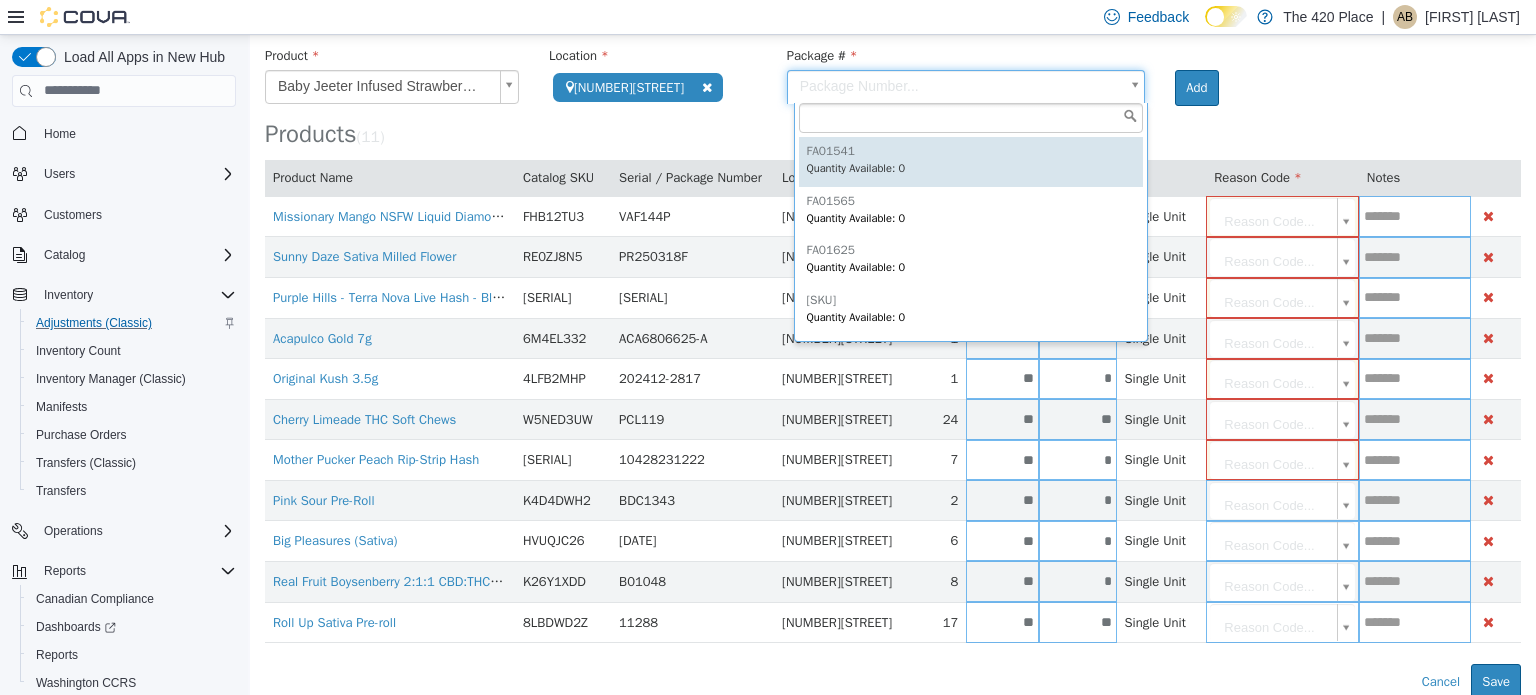 click on "**********" at bounding box center [893, 318] 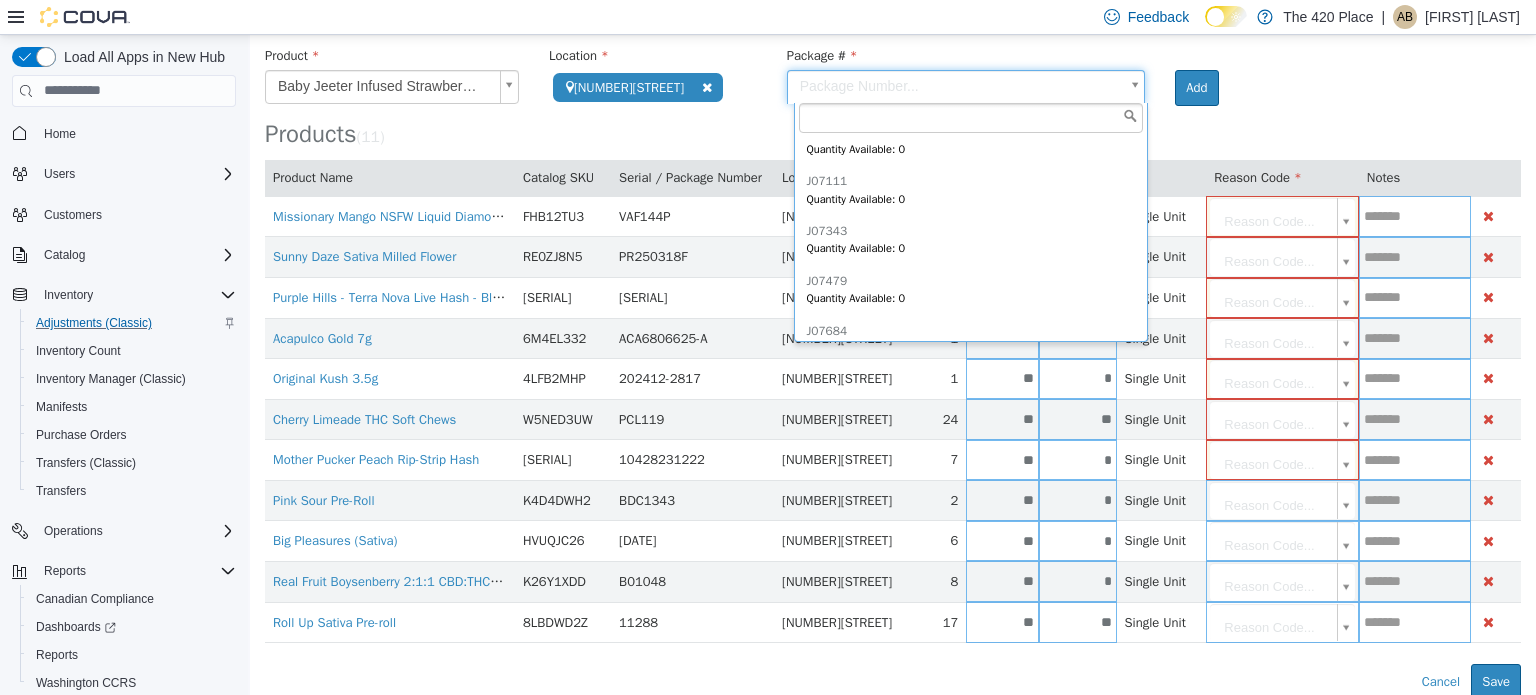 scroll, scrollTop: 644, scrollLeft: 0, axis: vertical 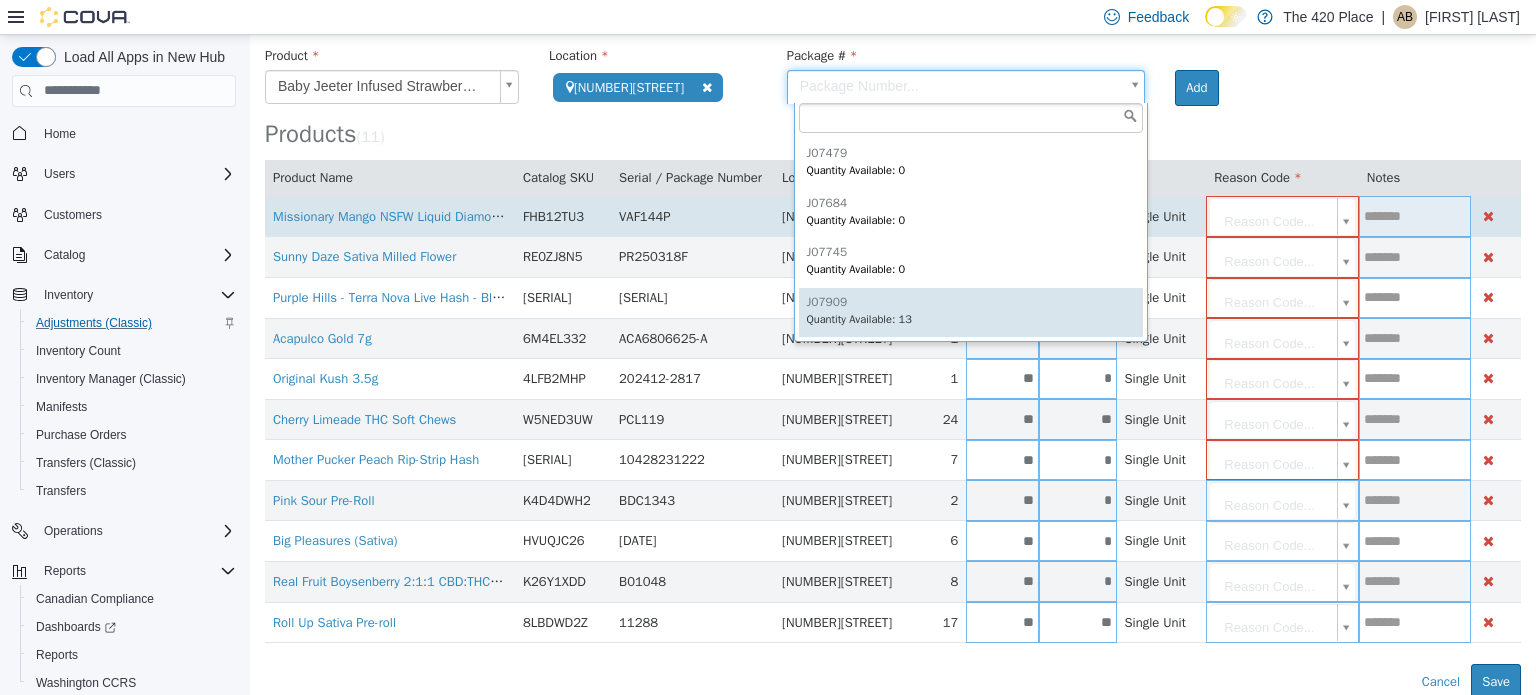 type on "******" 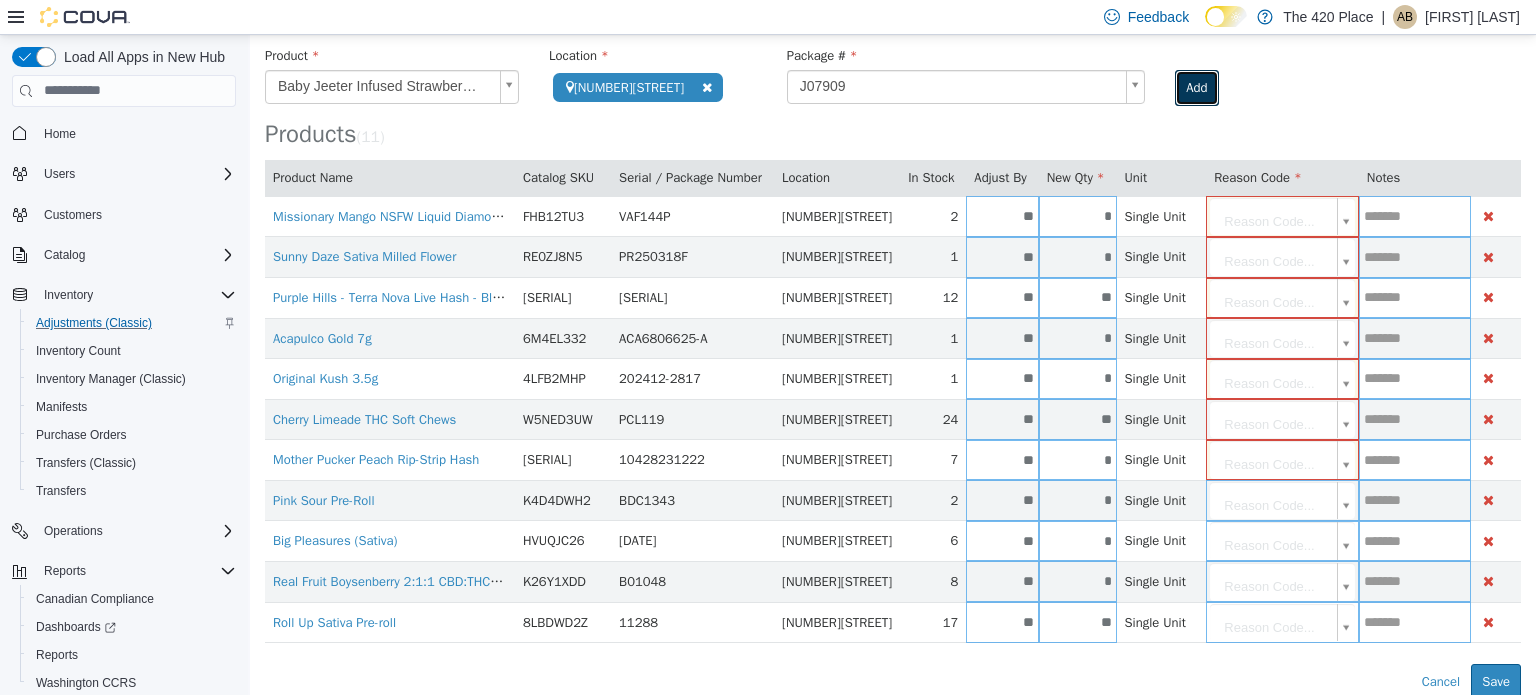 click on "Add" at bounding box center (1196, 87) 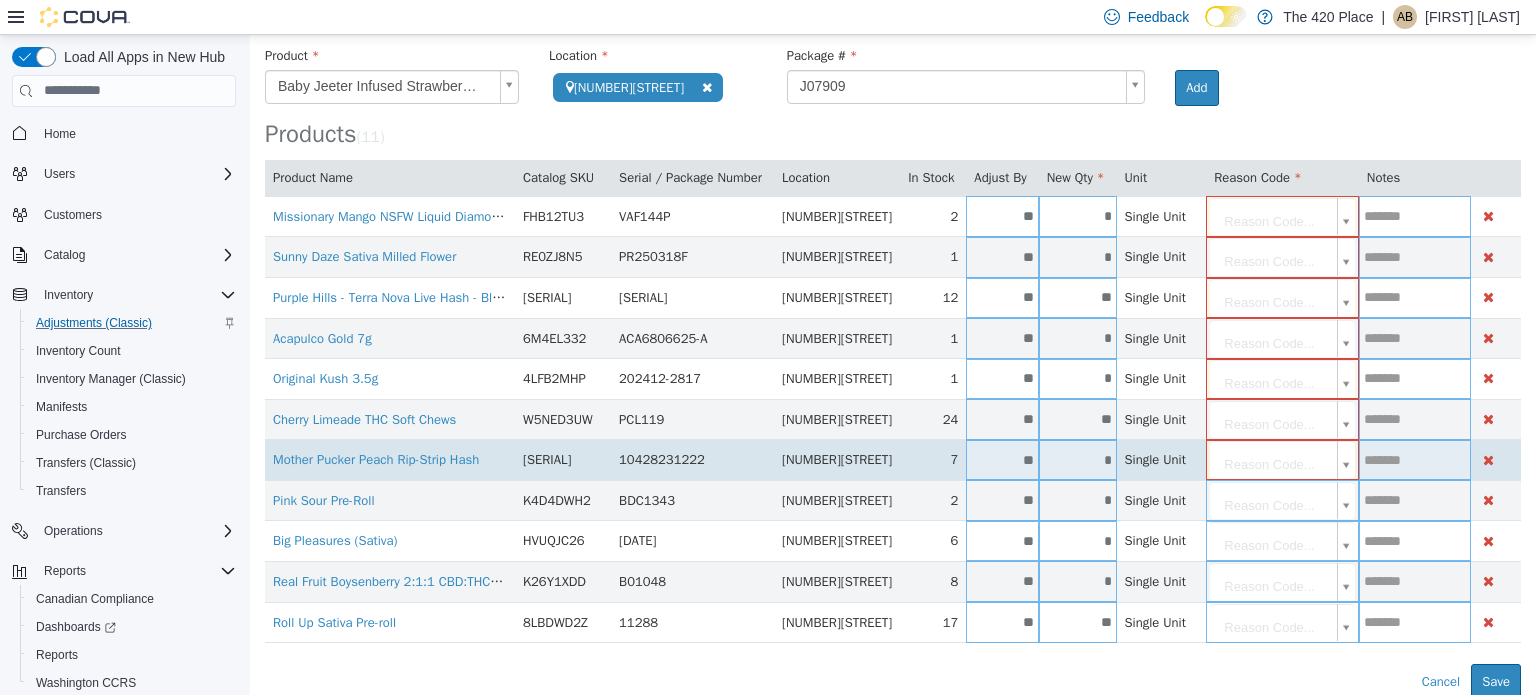type 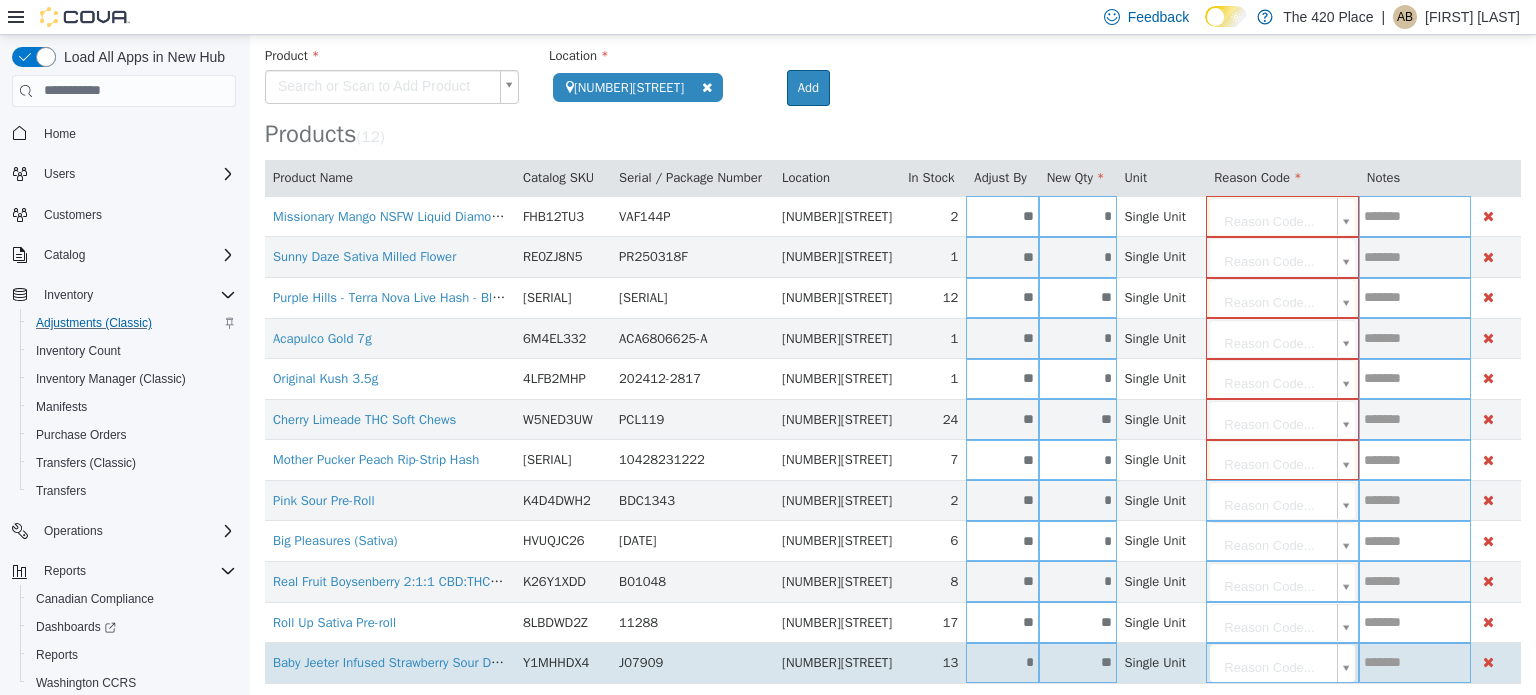 click on "*" at bounding box center (1002, 661) 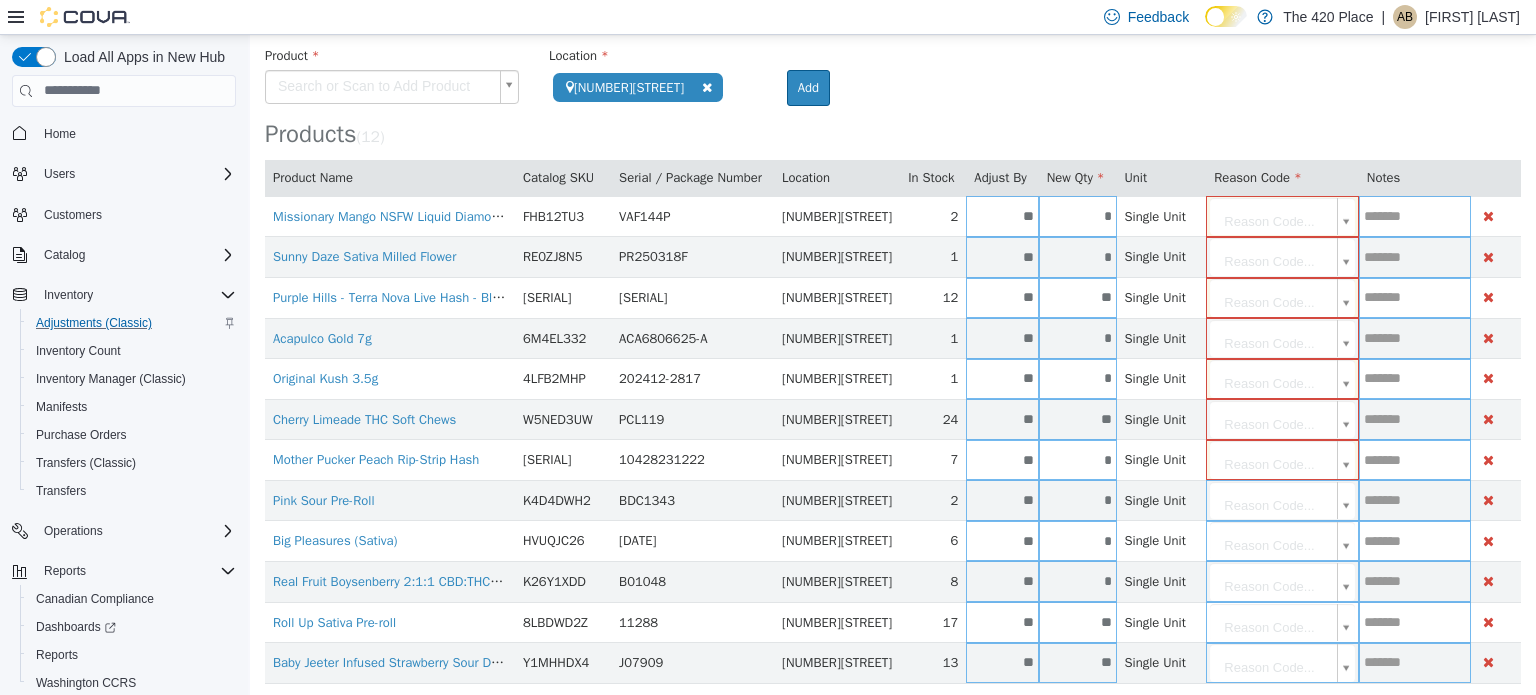 type on "**" 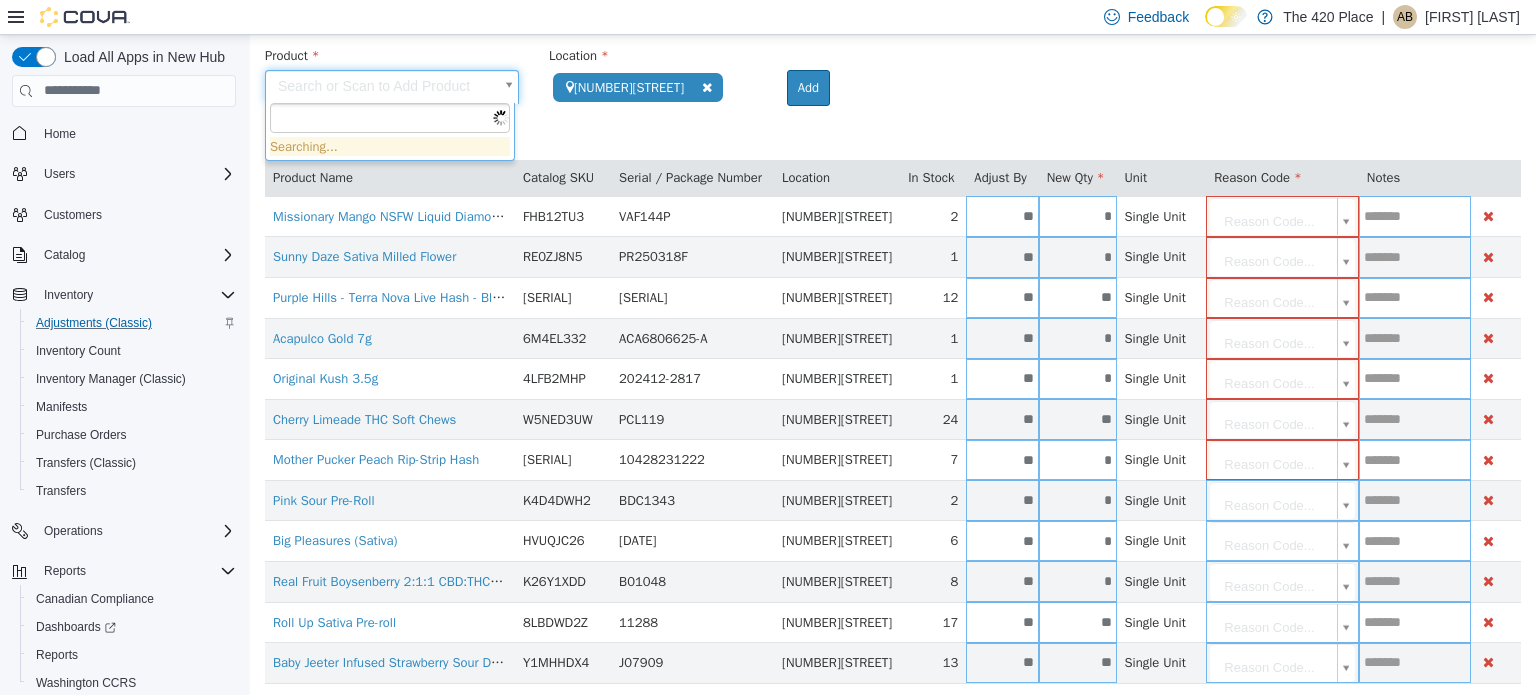click on "**********" at bounding box center (893, 338) 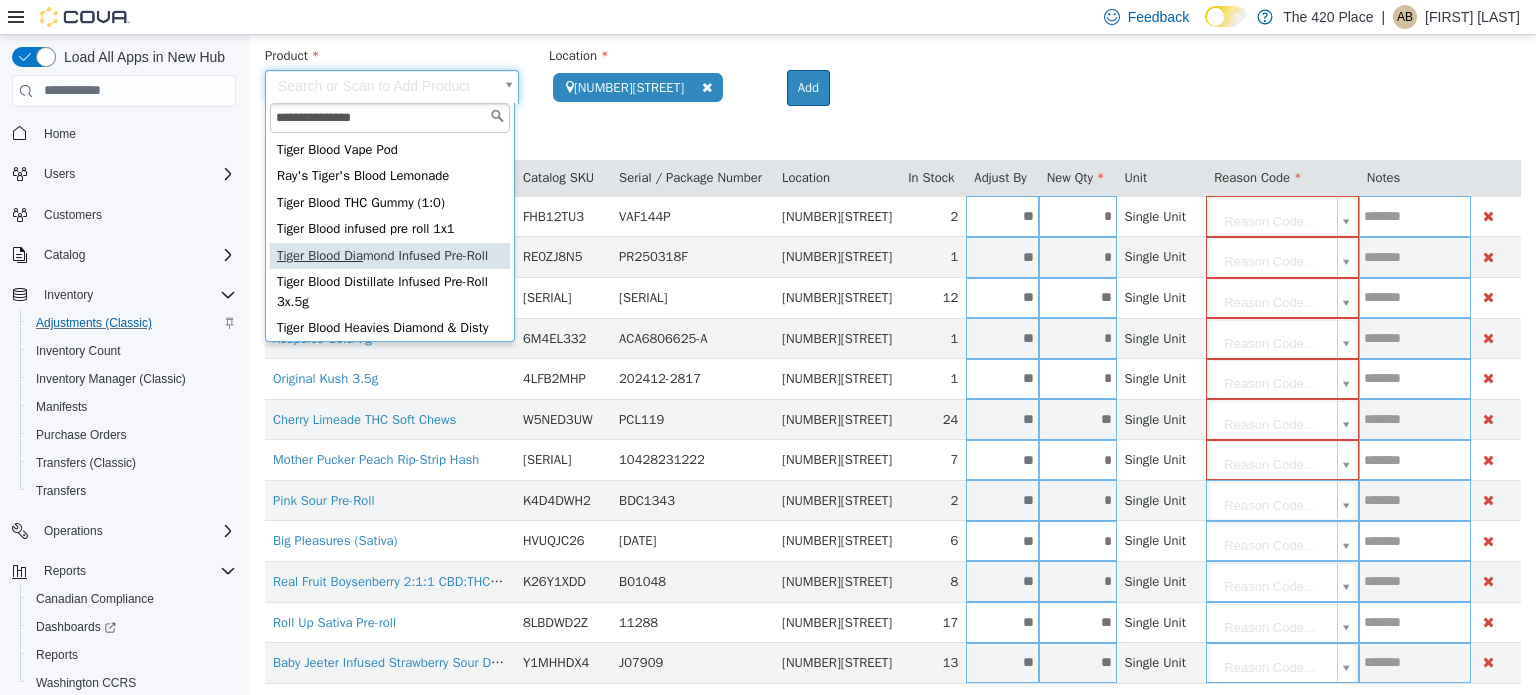 type on "**********" 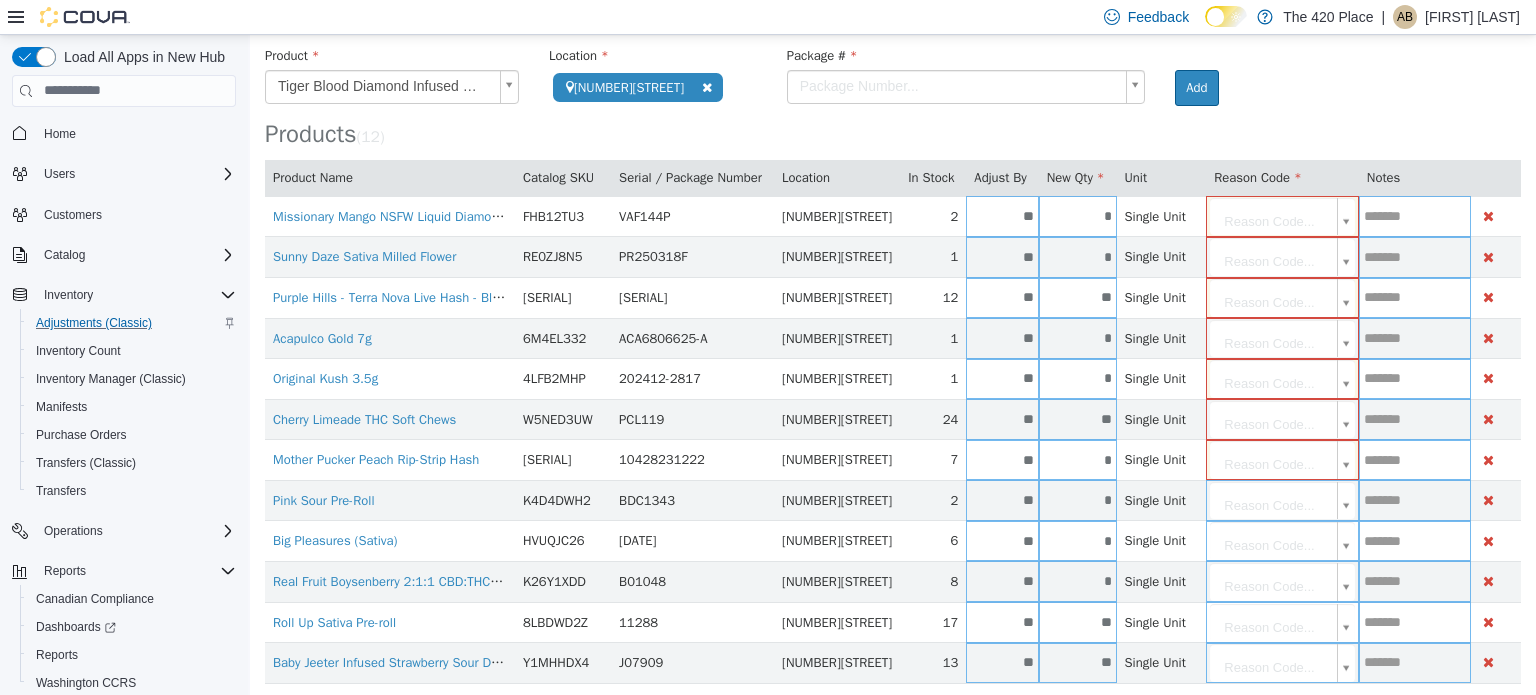 click on "**********" at bounding box center (893, 338) 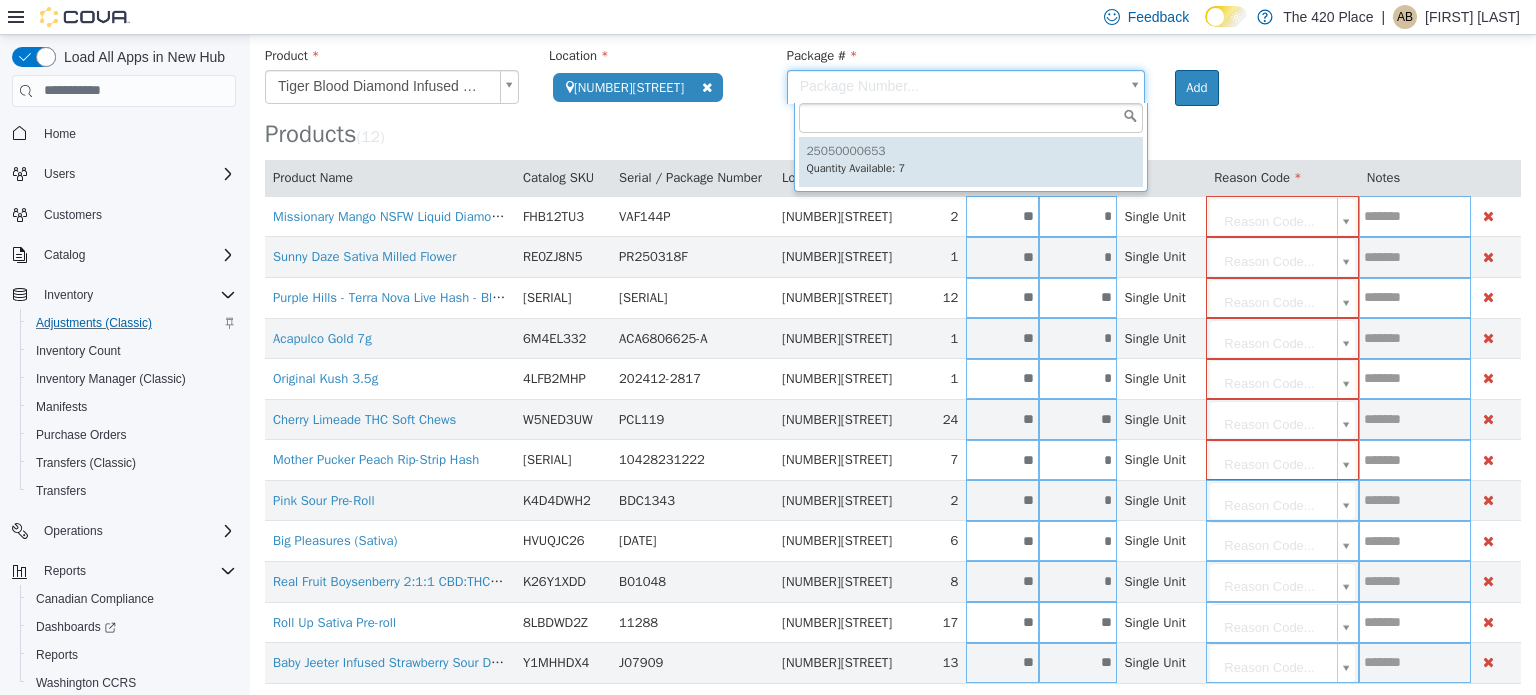 type on "**********" 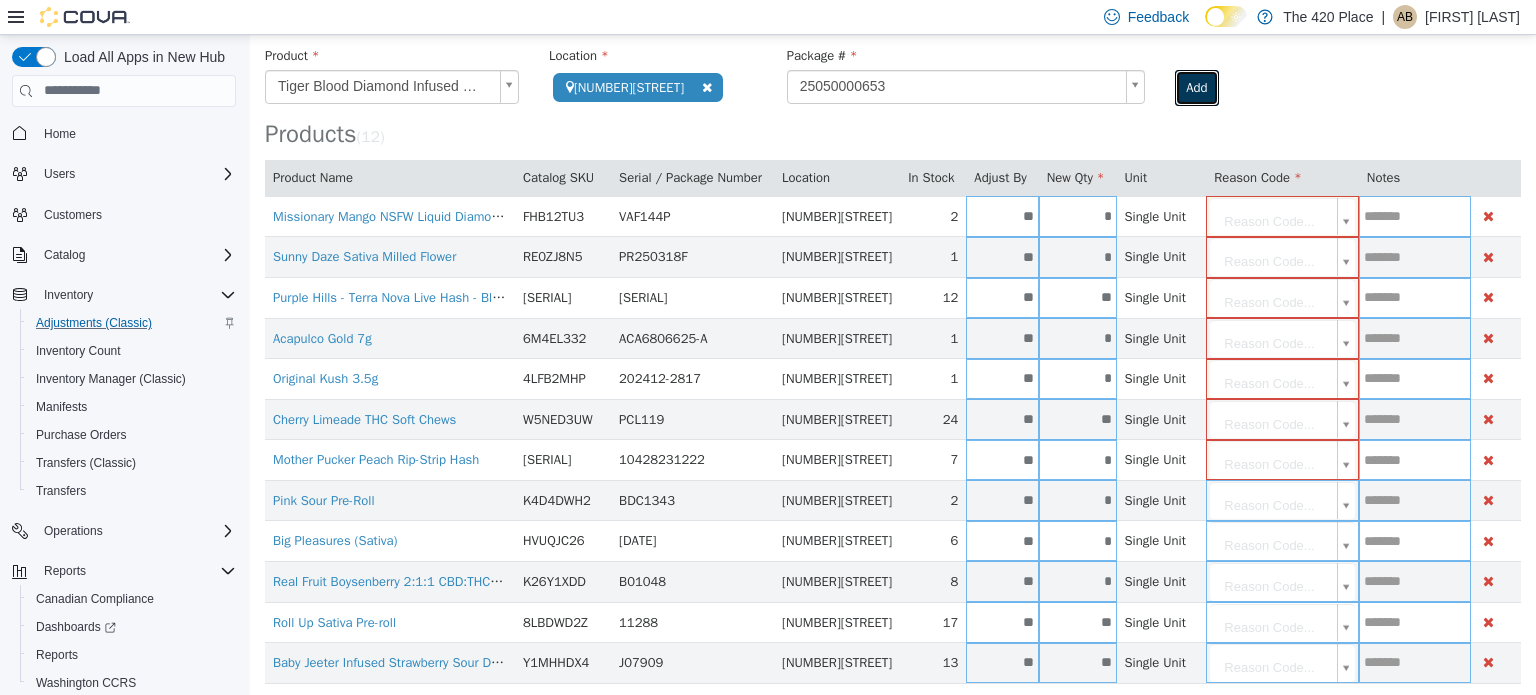 drag, startPoint x: 1211, startPoint y: 91, endPoint x: 1209, endPoint y: 107, distance: 16.124516 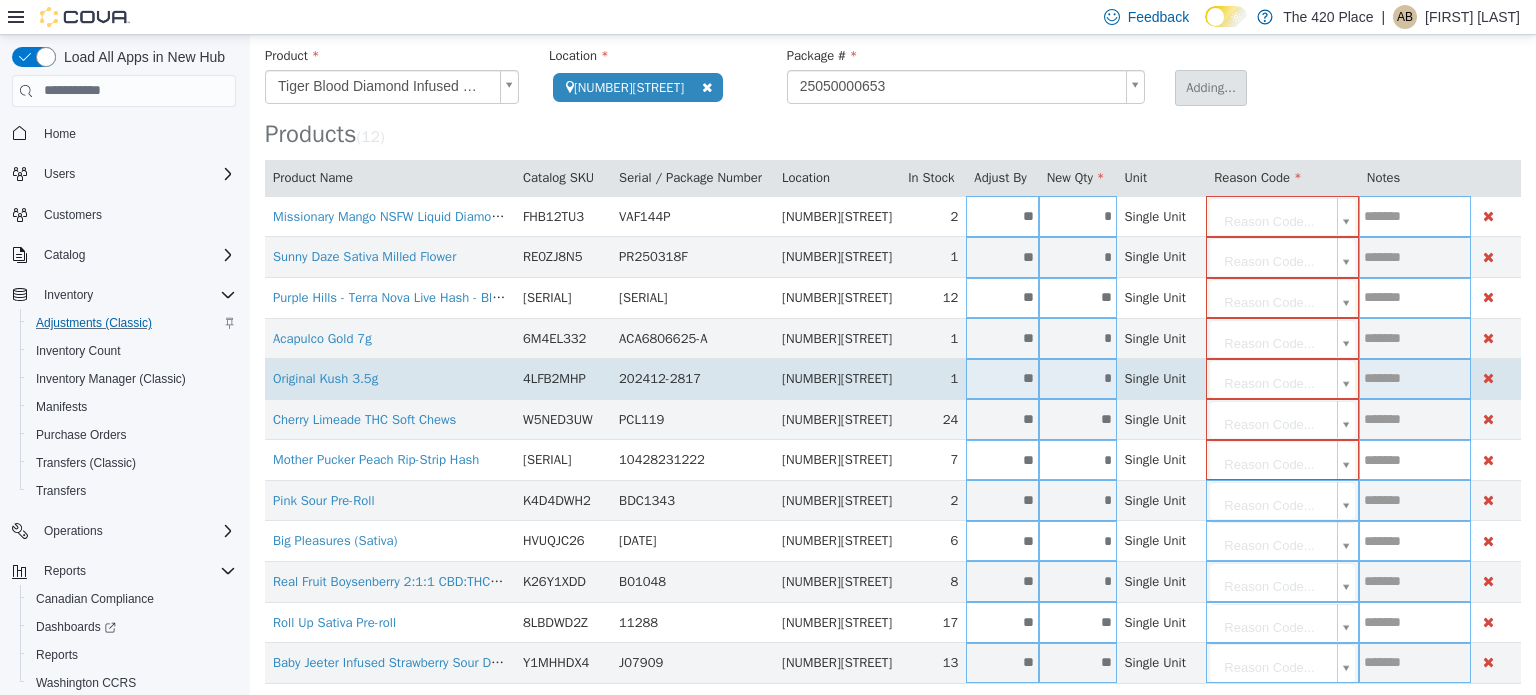 type 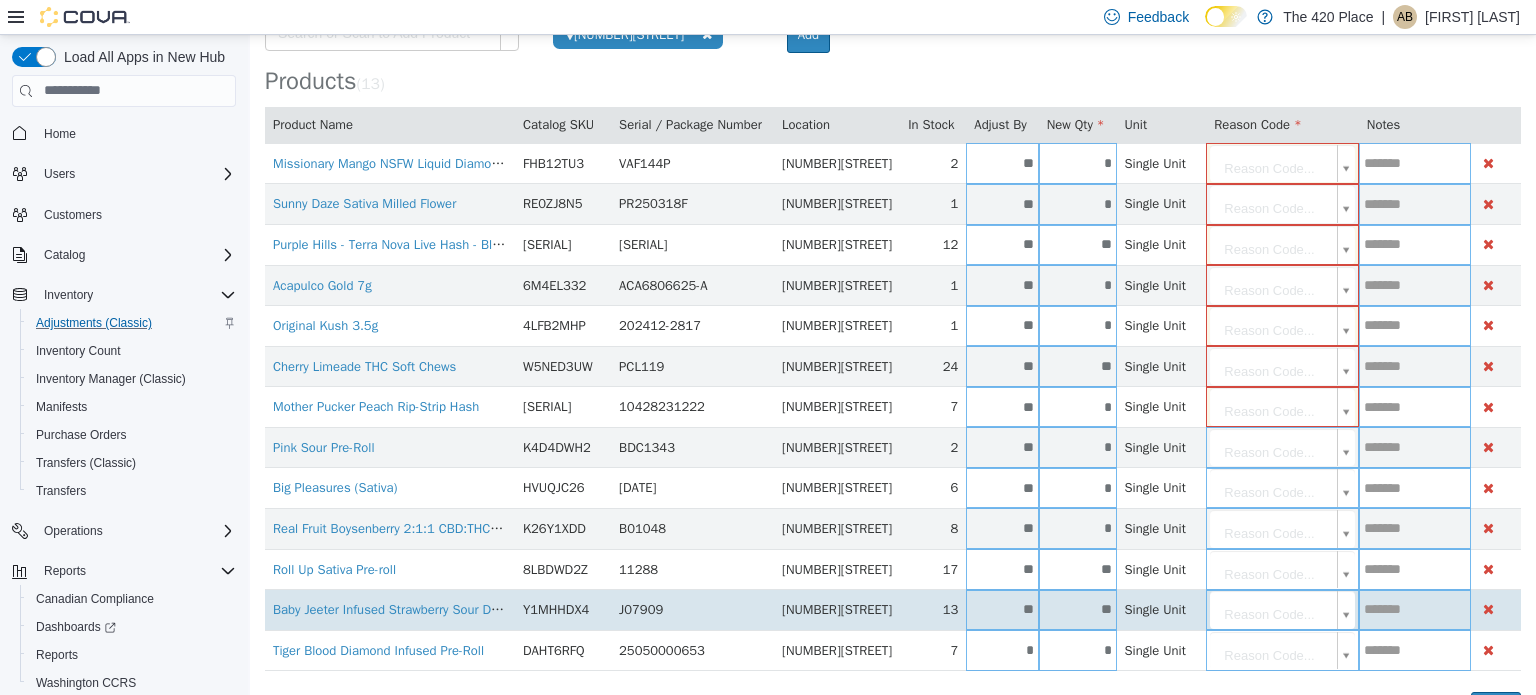scroll, scrollTop: 178, scrollLeft: 0, axis: vertical 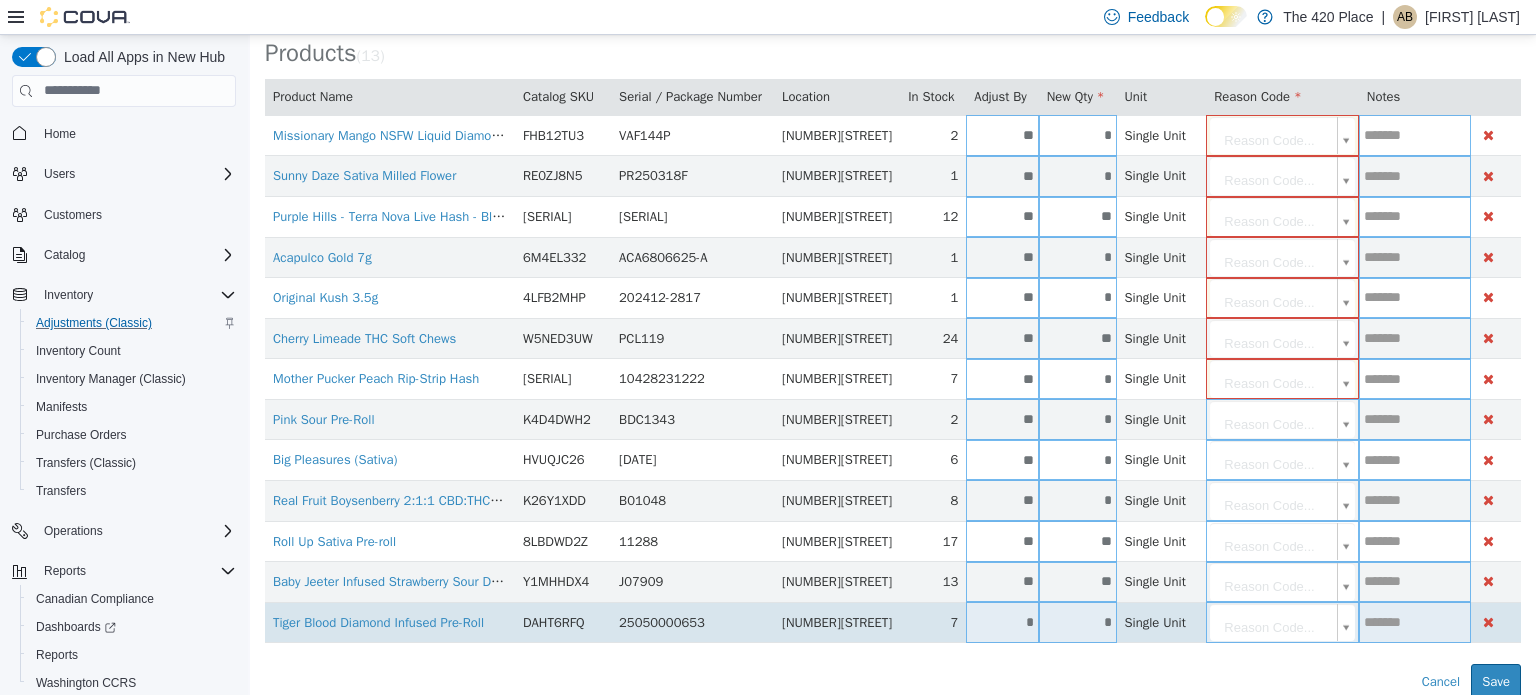 click on "*" at bounding box center (1002, 621) 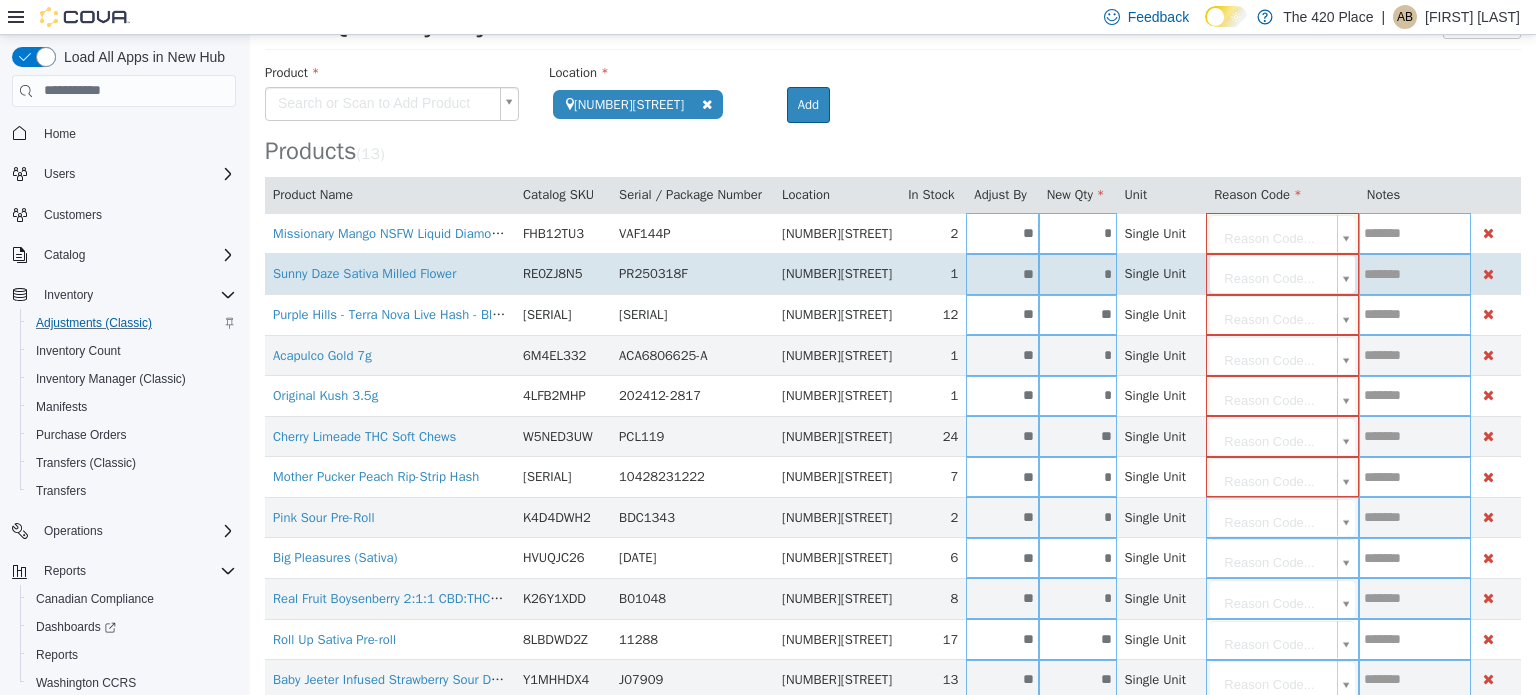 scroll, scrollTop: 0, scrollLeft: 0, axis: both 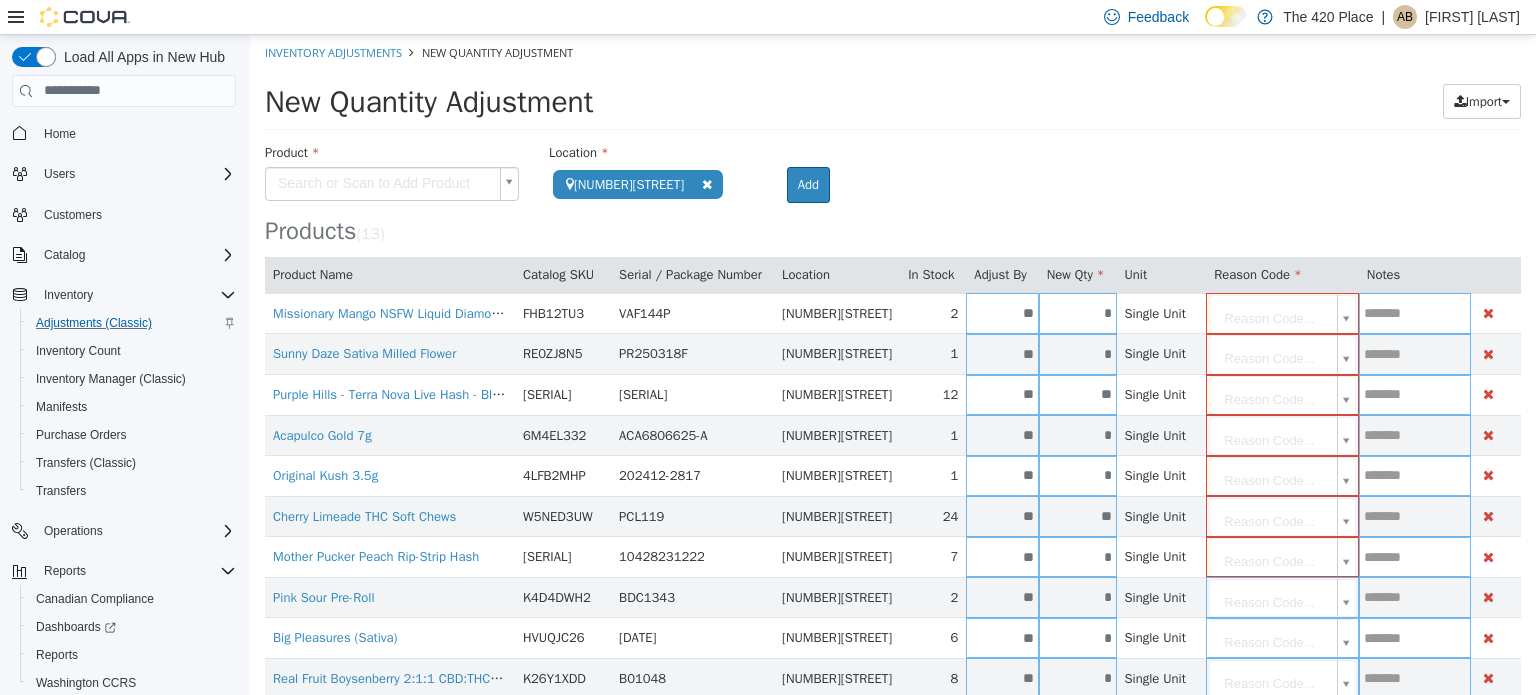 type on "**" 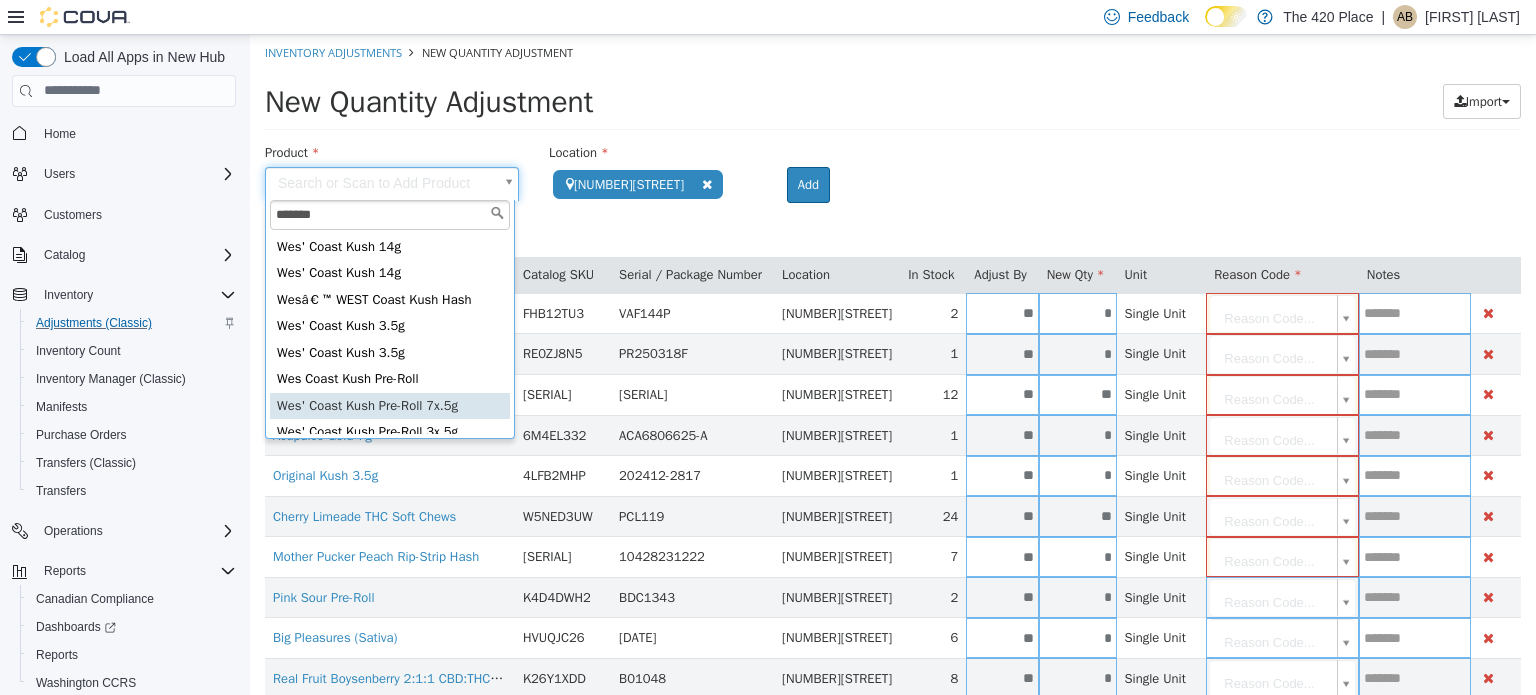 scroll, scrollTop: 100, scrollLeft: 0, axis: vertical 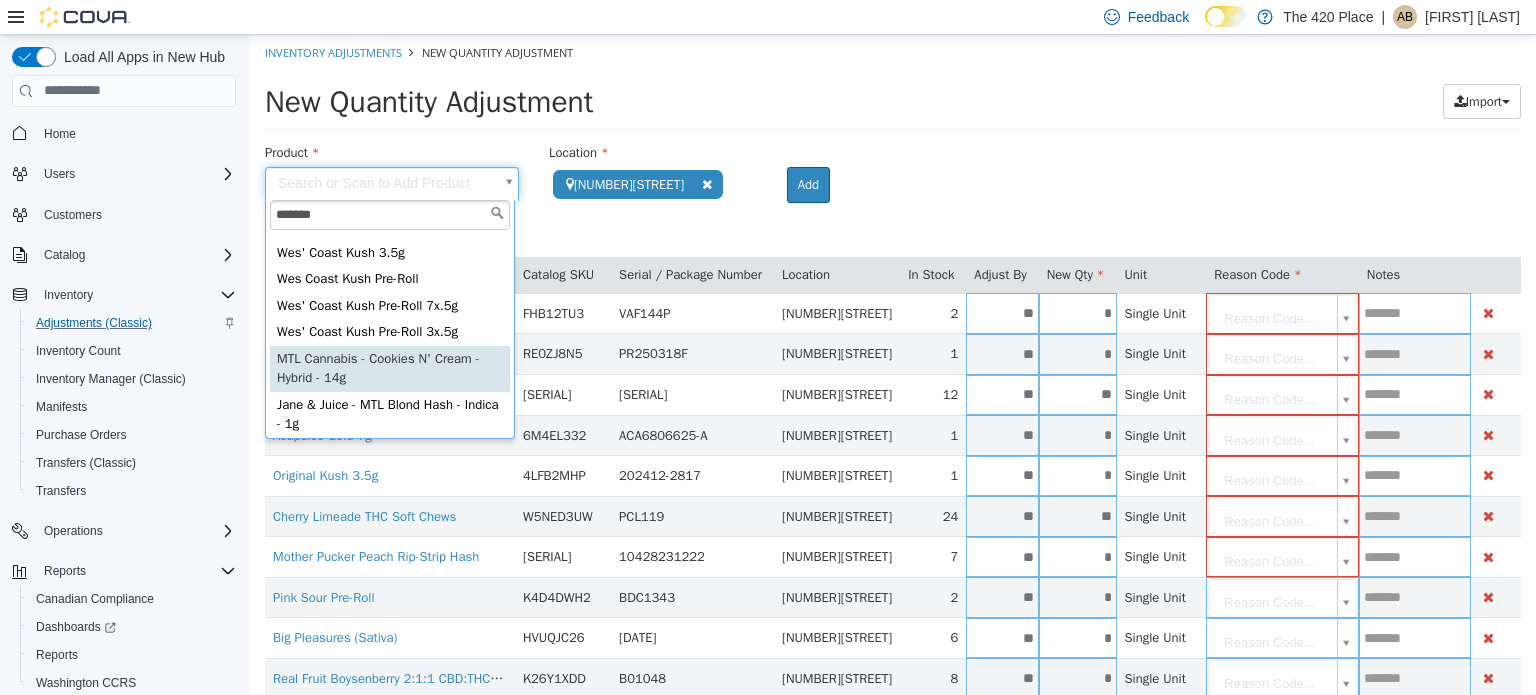type on "*******" 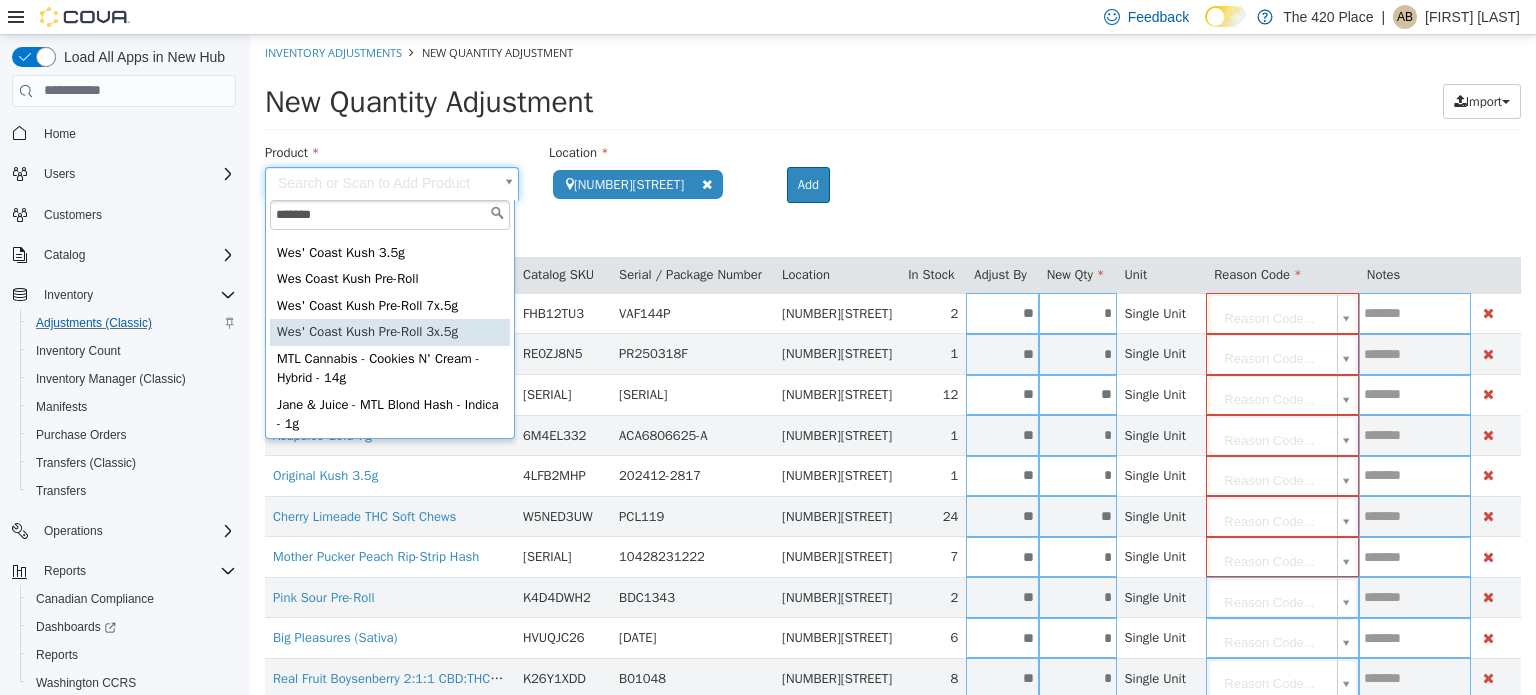 type on "**********" 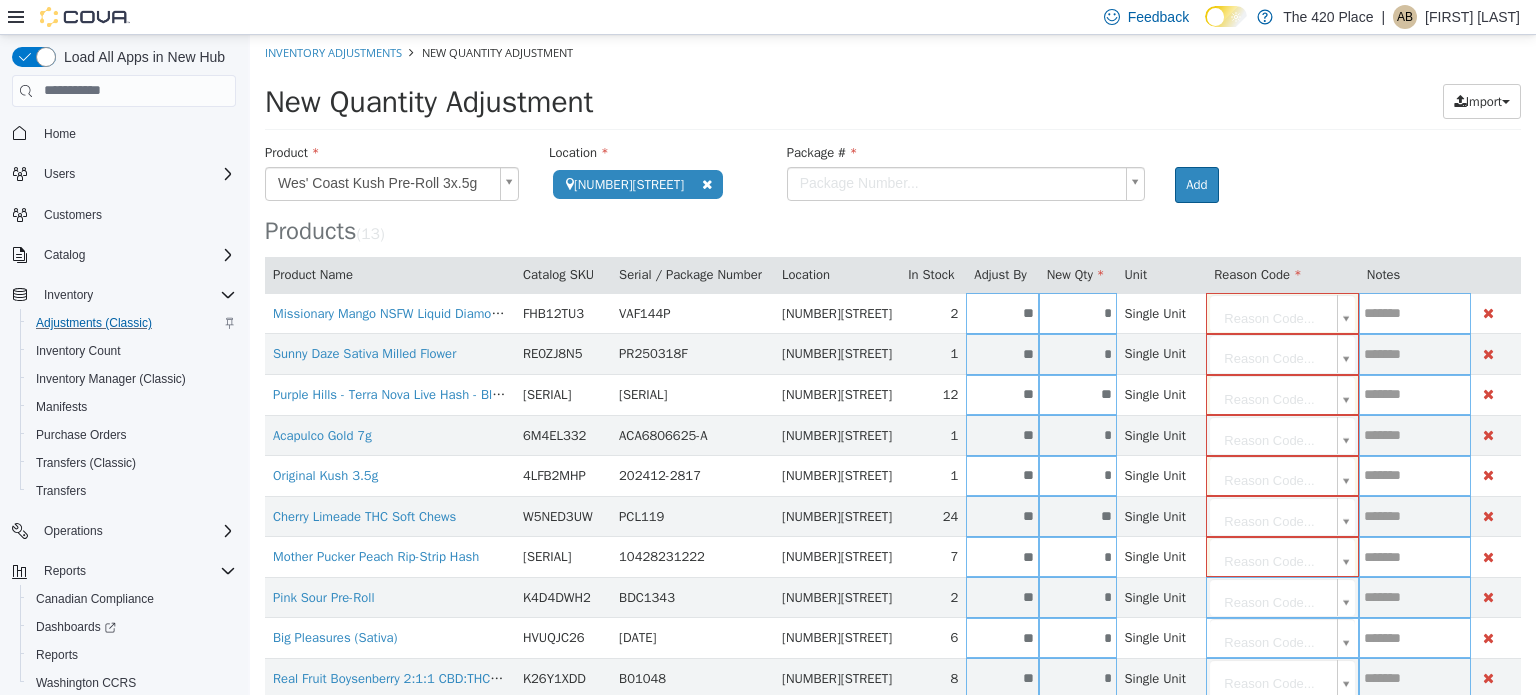 click on "**********" at bounding box center (893, 455) 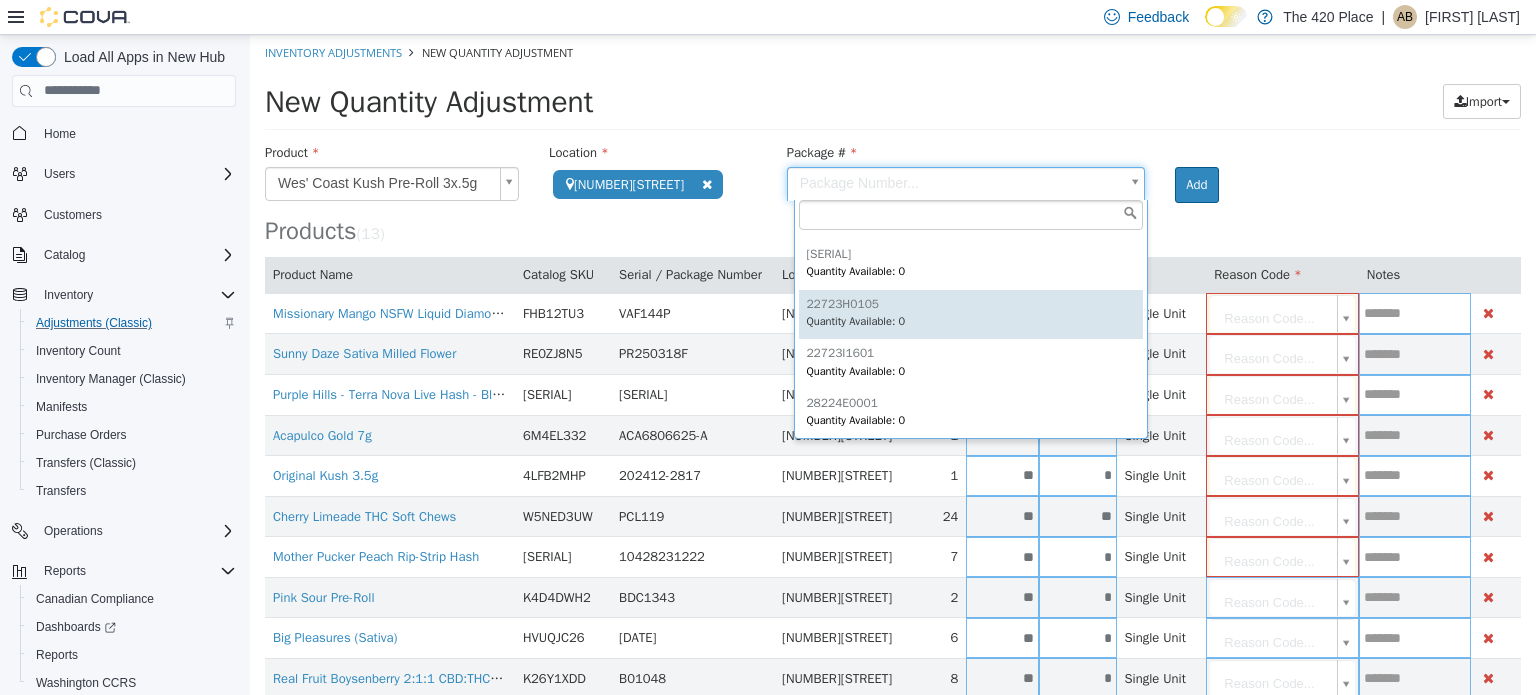 scroll, scrollTop: 296, scrollLeft: 0, axis: vertical 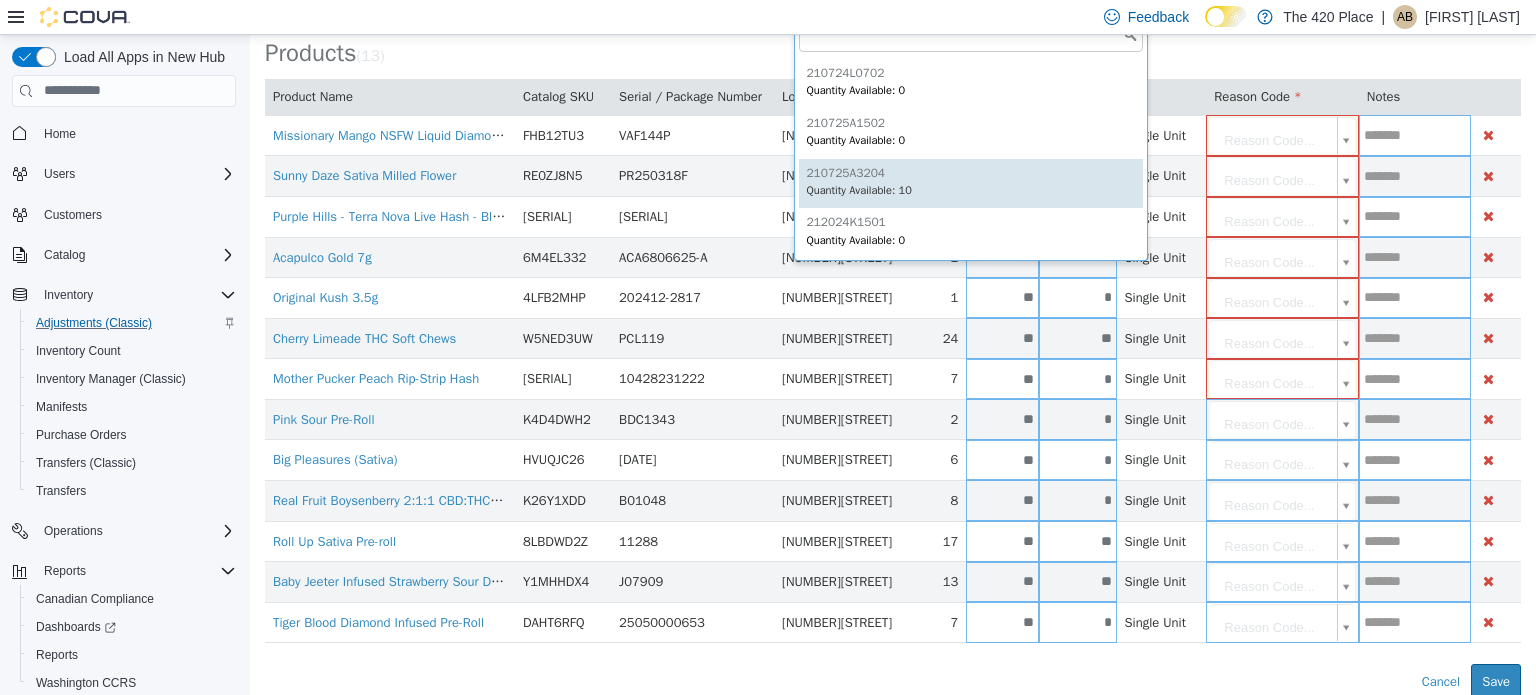 type on "**********" 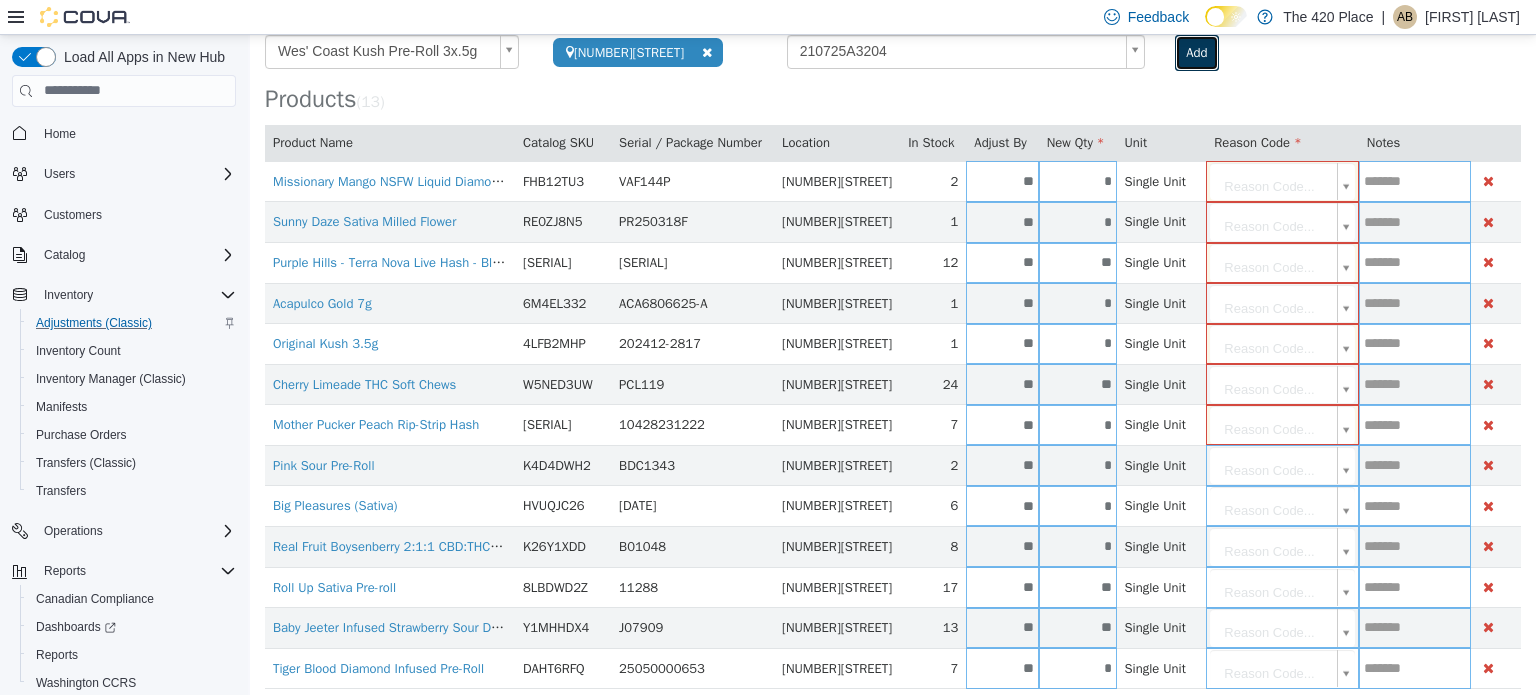 click on "Add" at bounding box center [1196, 52] 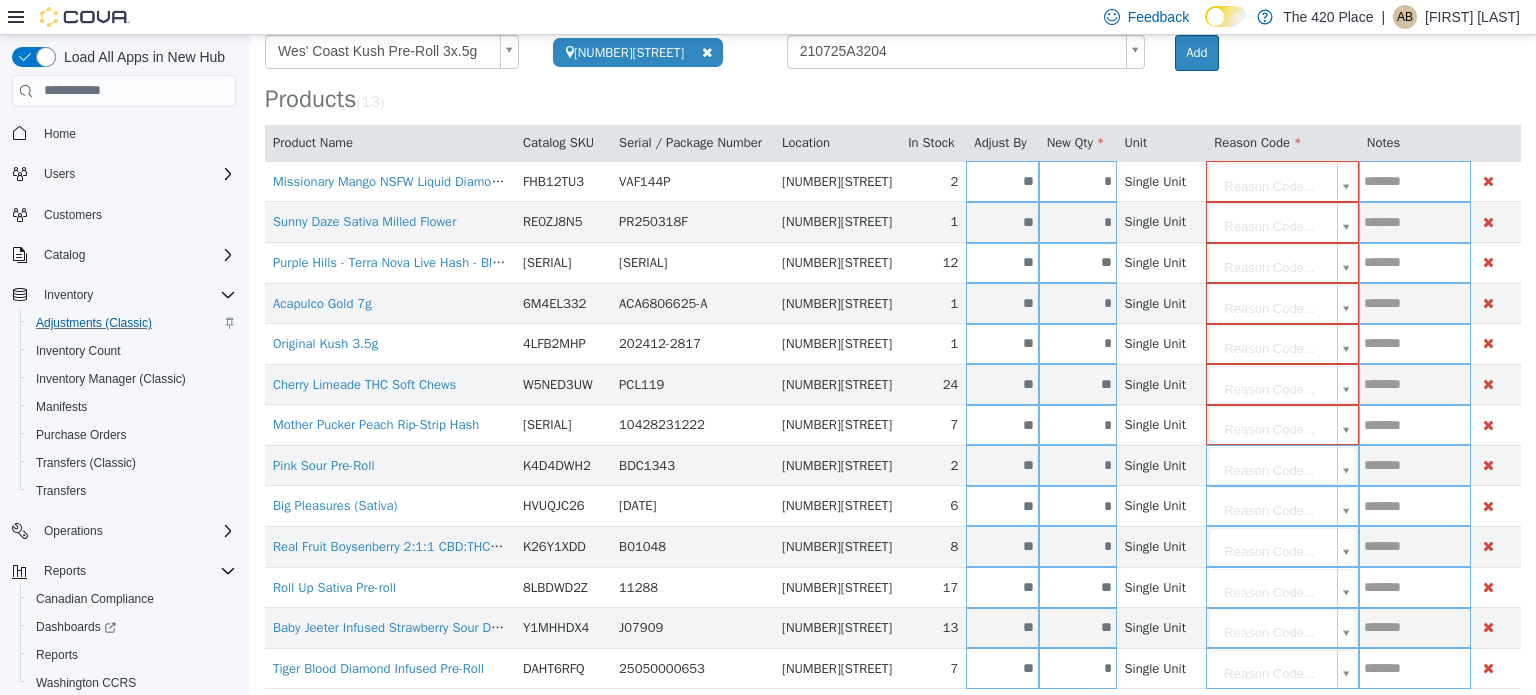 type 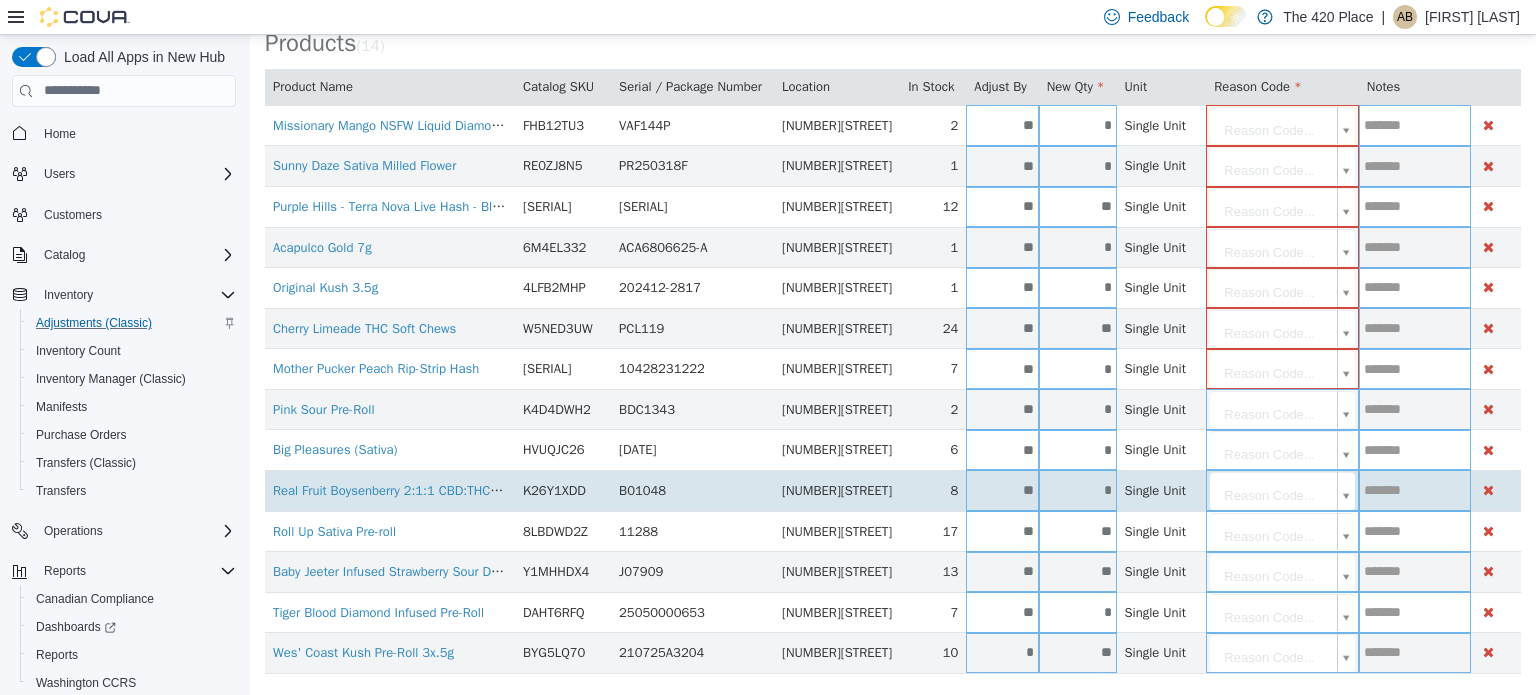 scroll, scrollTop: 218, scrollLeft: 0, axis: vertical 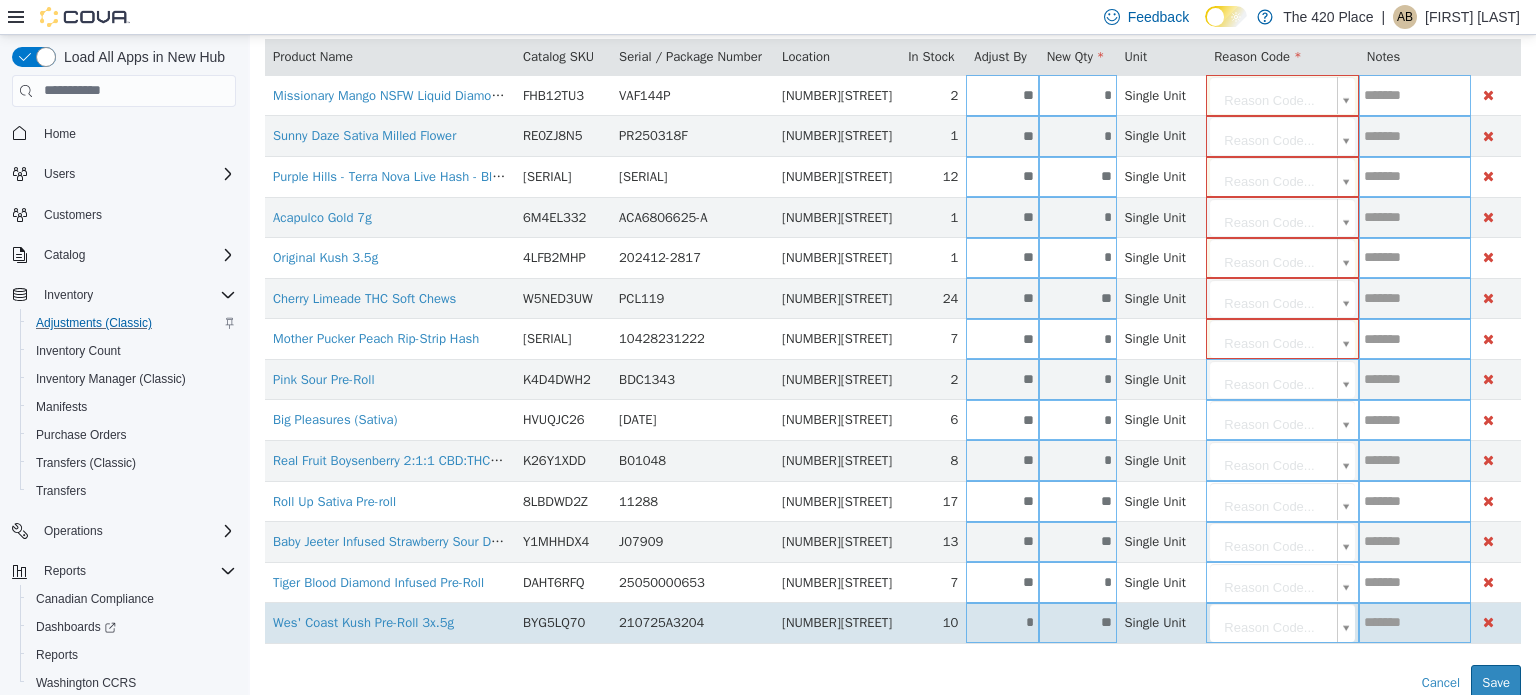click on "*" at bounding box center [1002, 621] 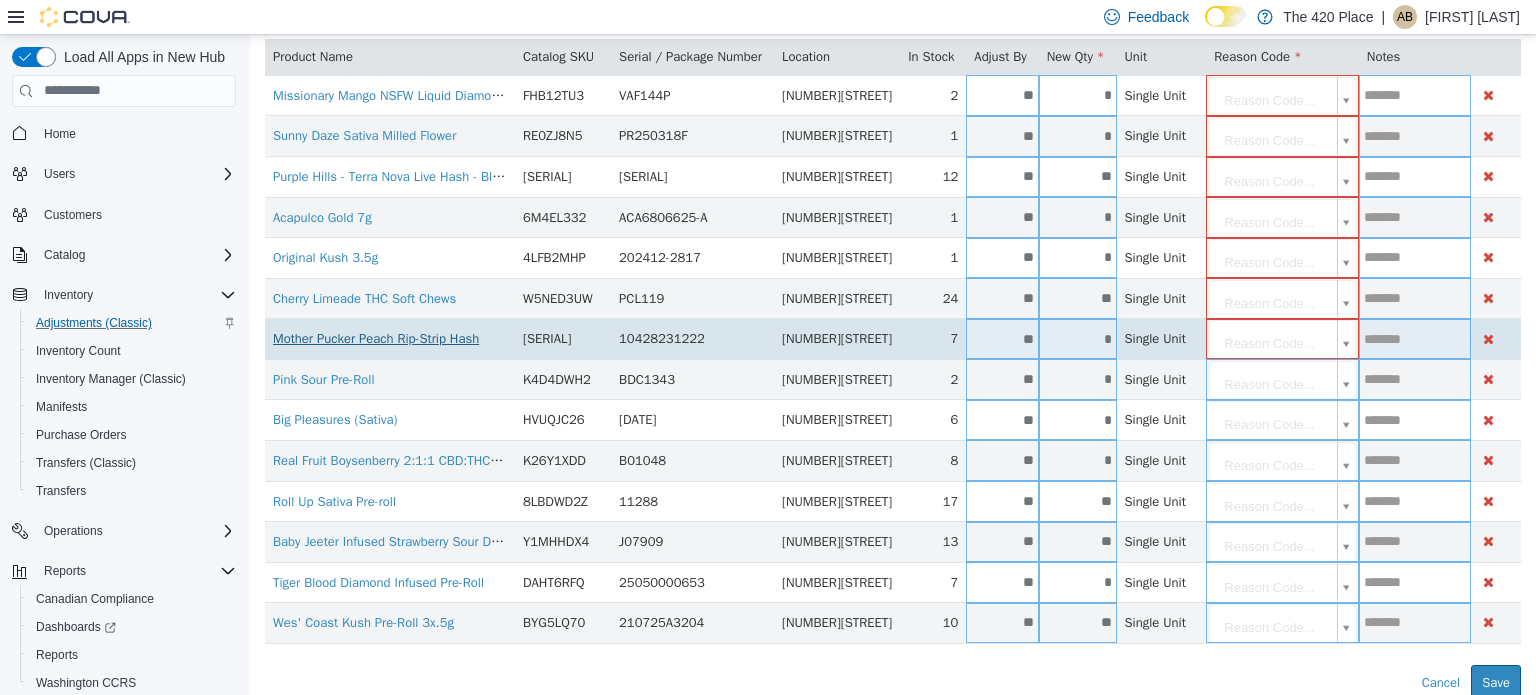 scroll, scrollTop: 0, scrollLeft: 0, axis: both 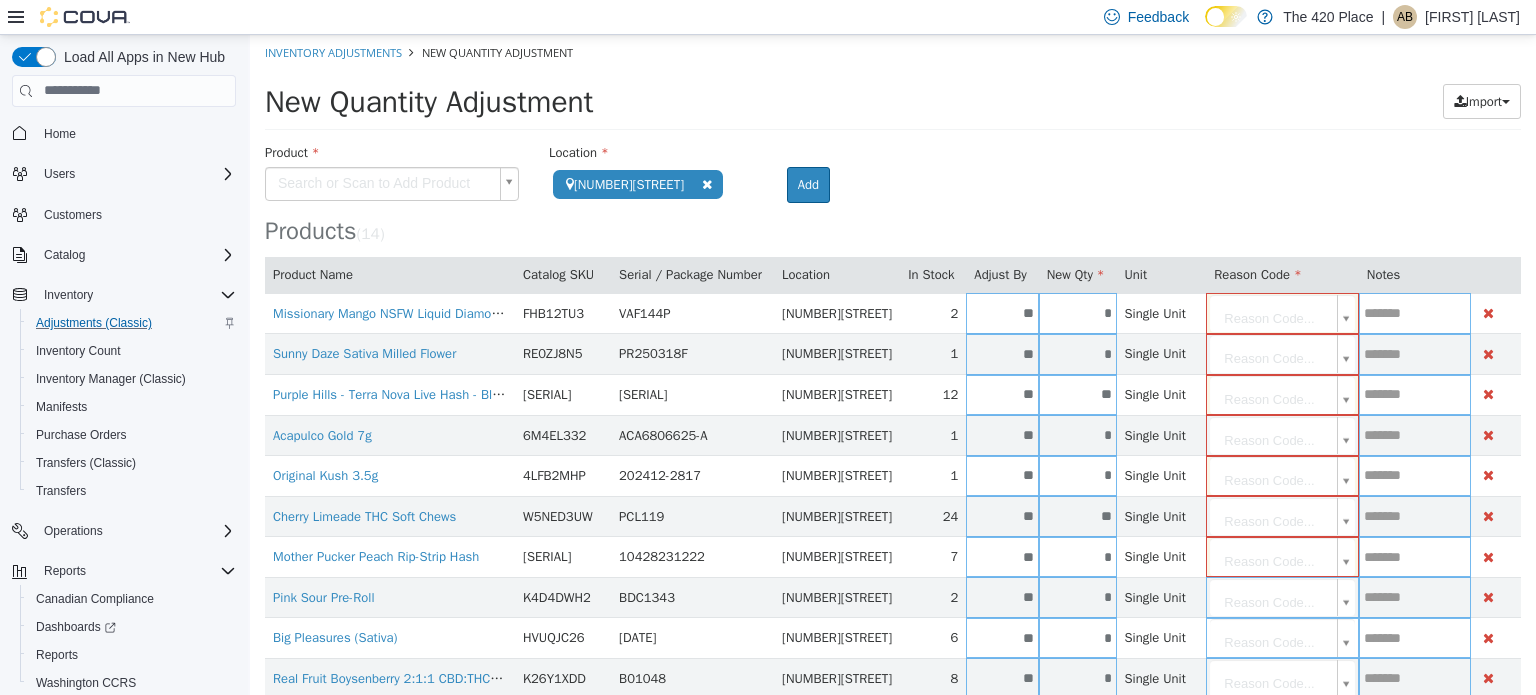 type on "**" 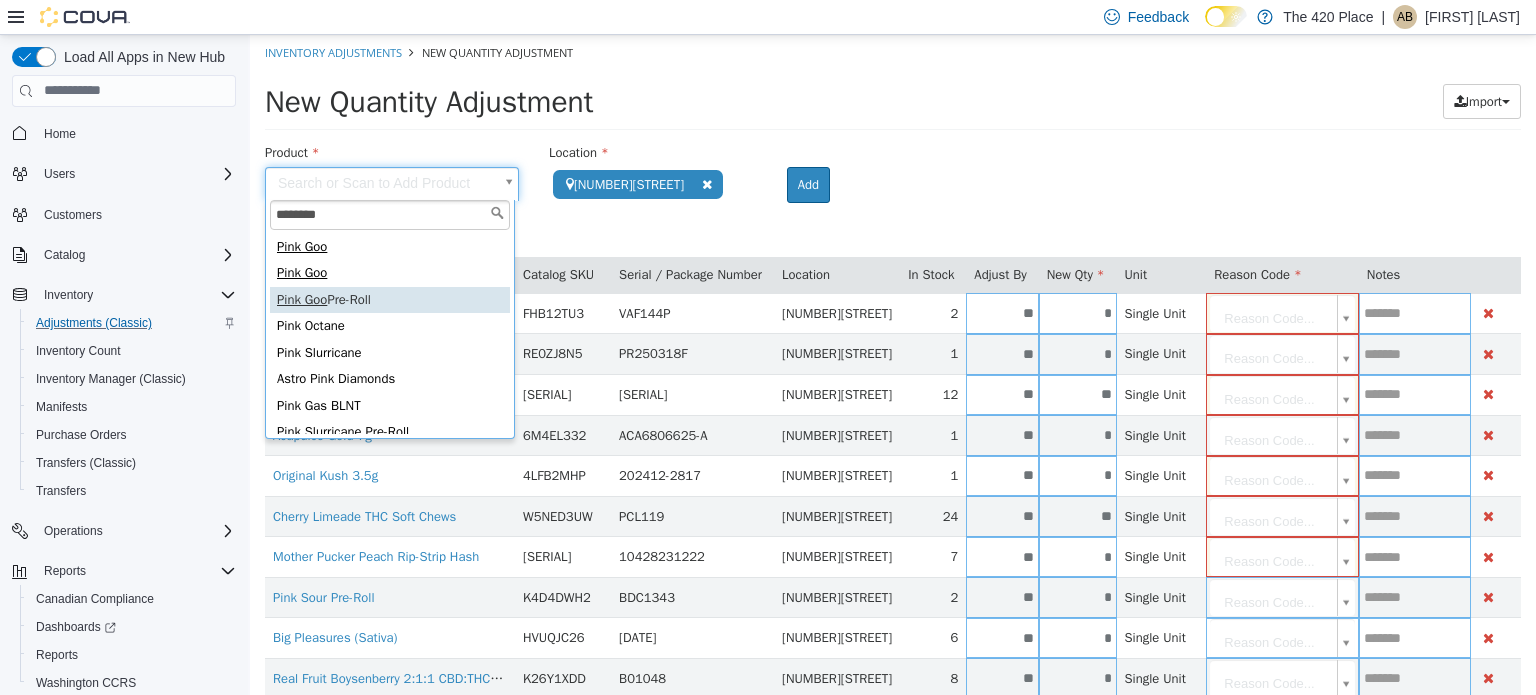 type on "********" 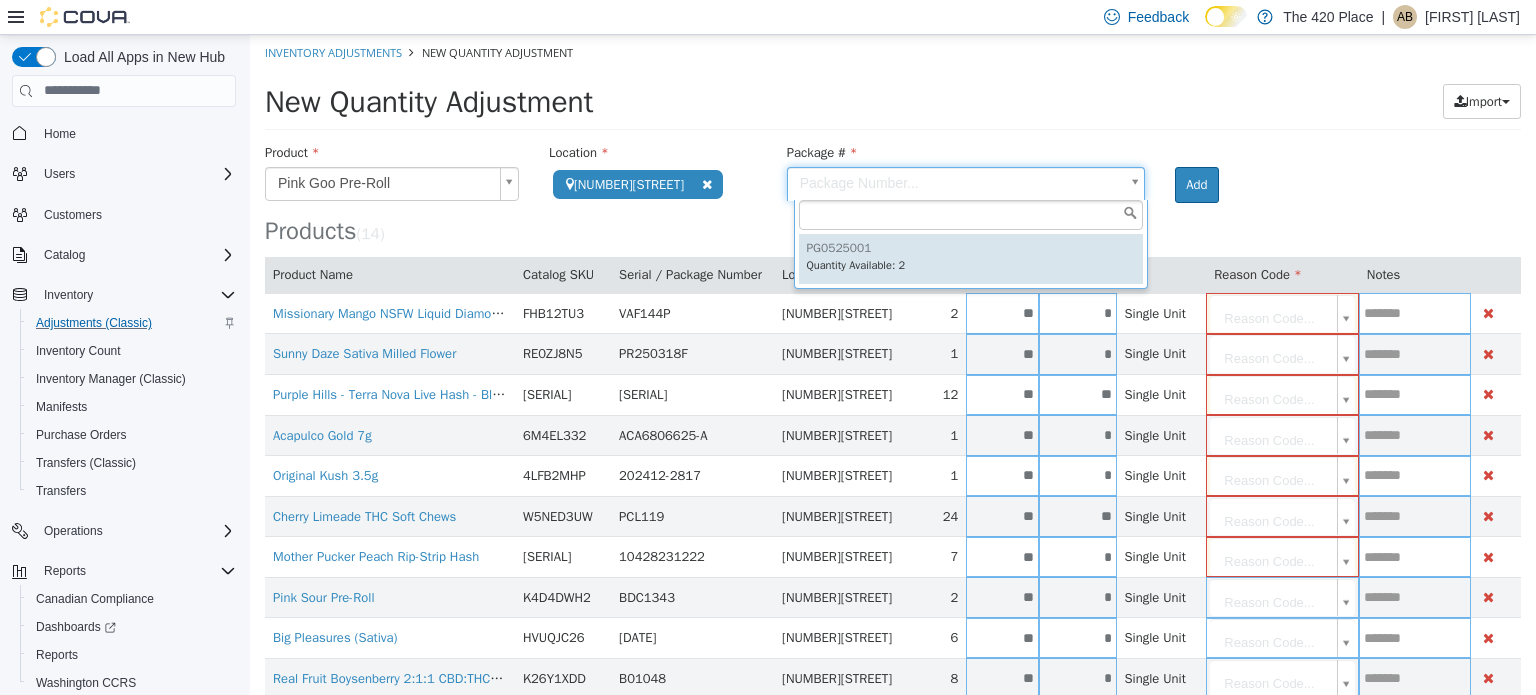 click on "**********" at bounding box center [893, 475] 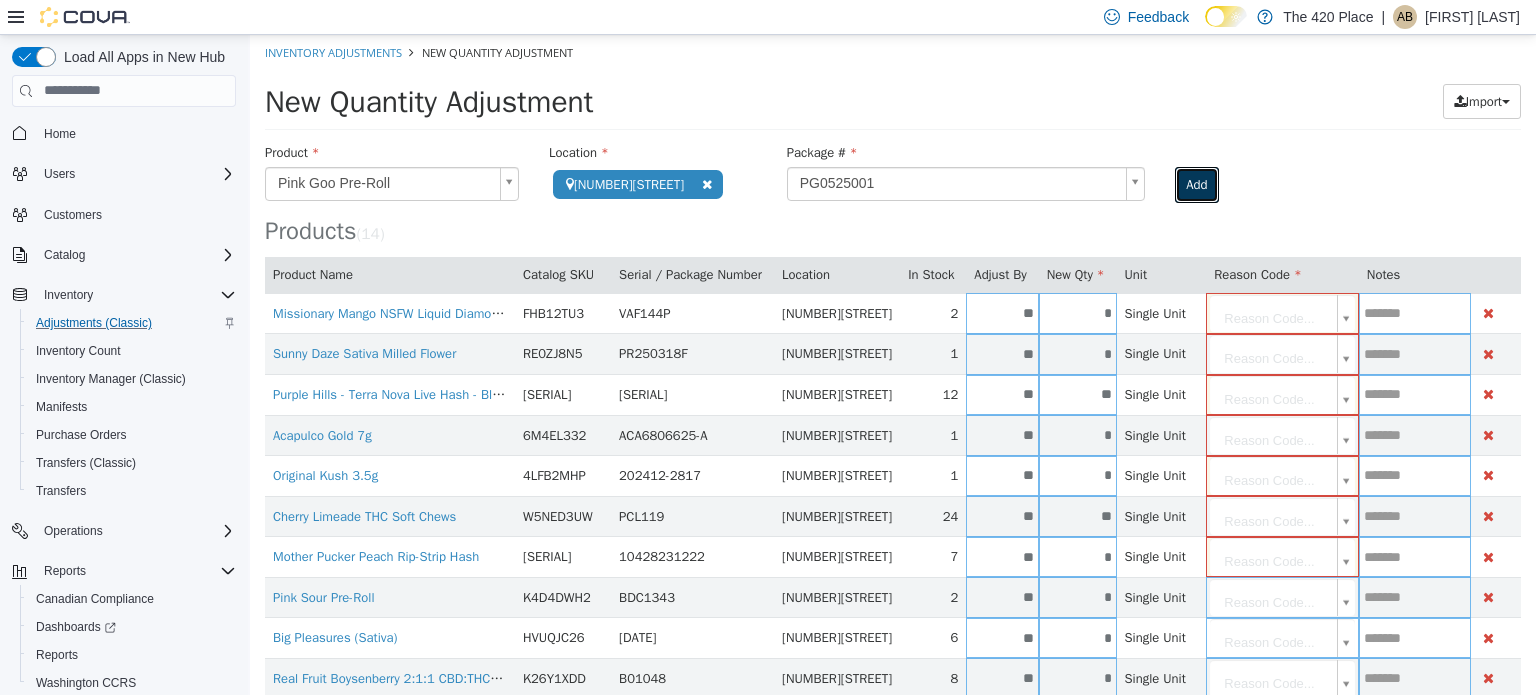 drag, startPoint x: 1179, startPoint y: 179, endPoint x: 1179, endPoint y: 230, distance: 51 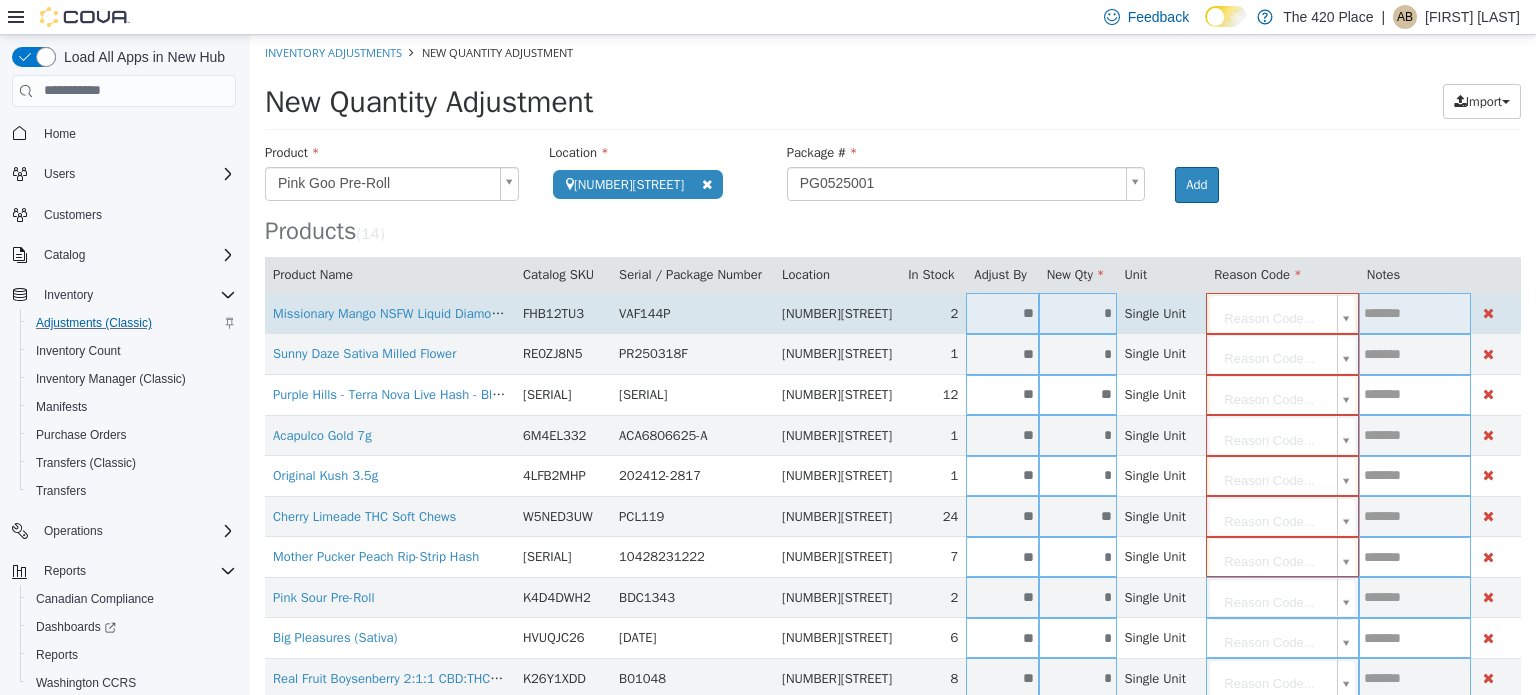 type 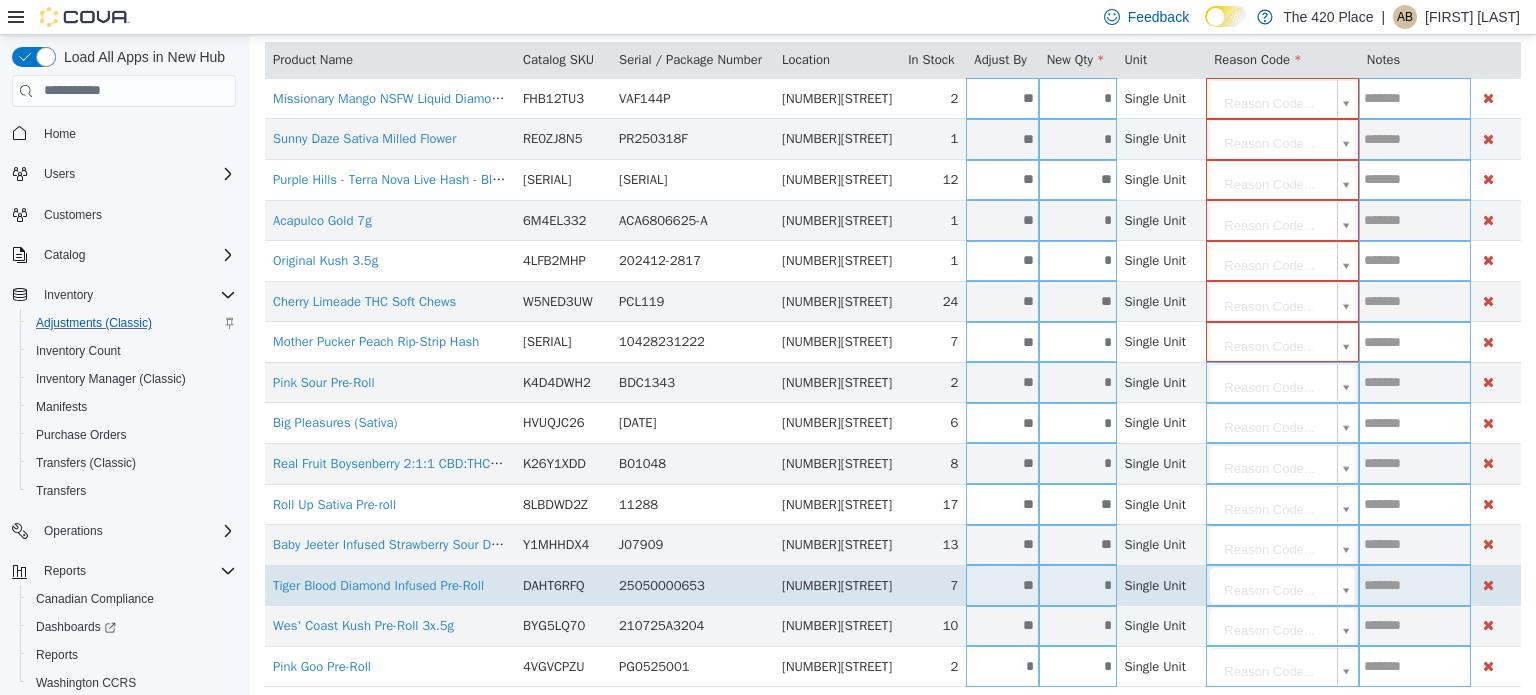 scroll, scrollTop: 259, scrollLeft: 0, axis: vertical 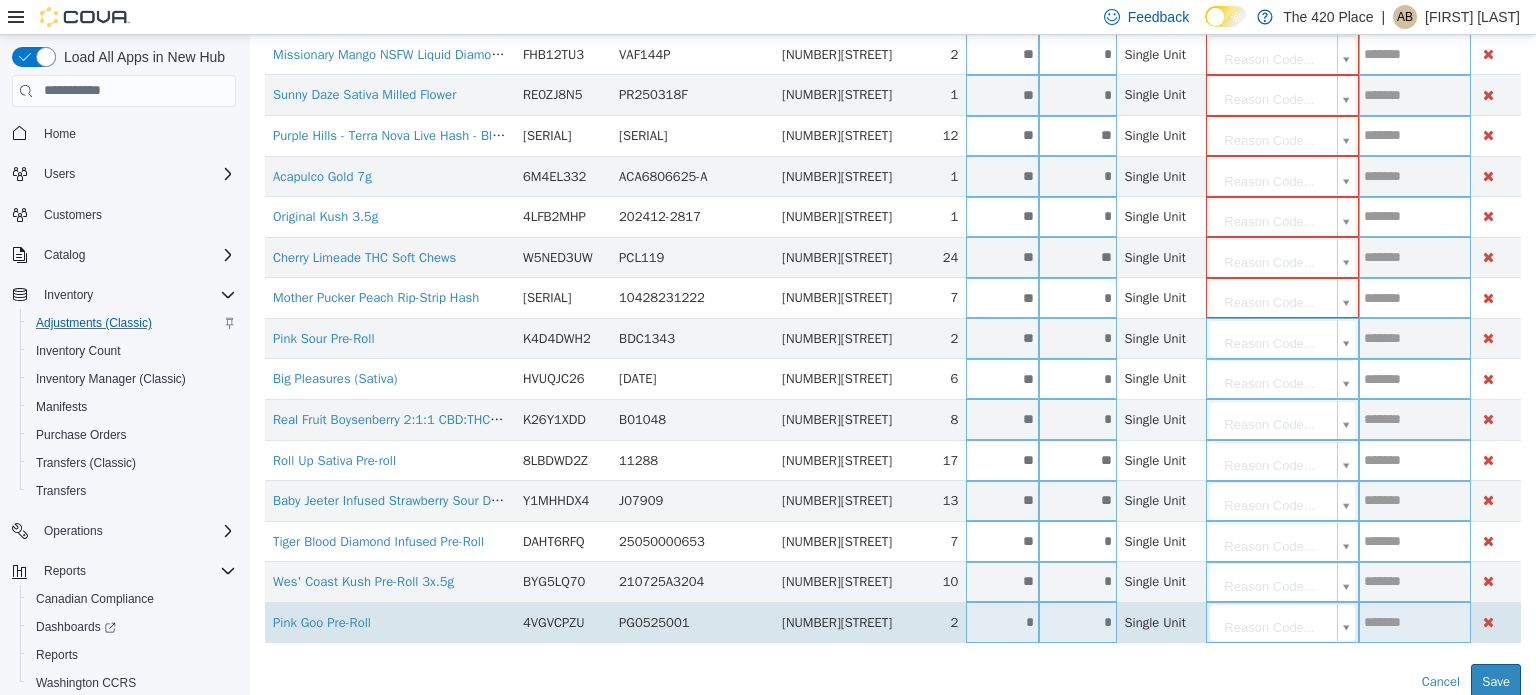 click on "*" at bounding box center [1002, 621] 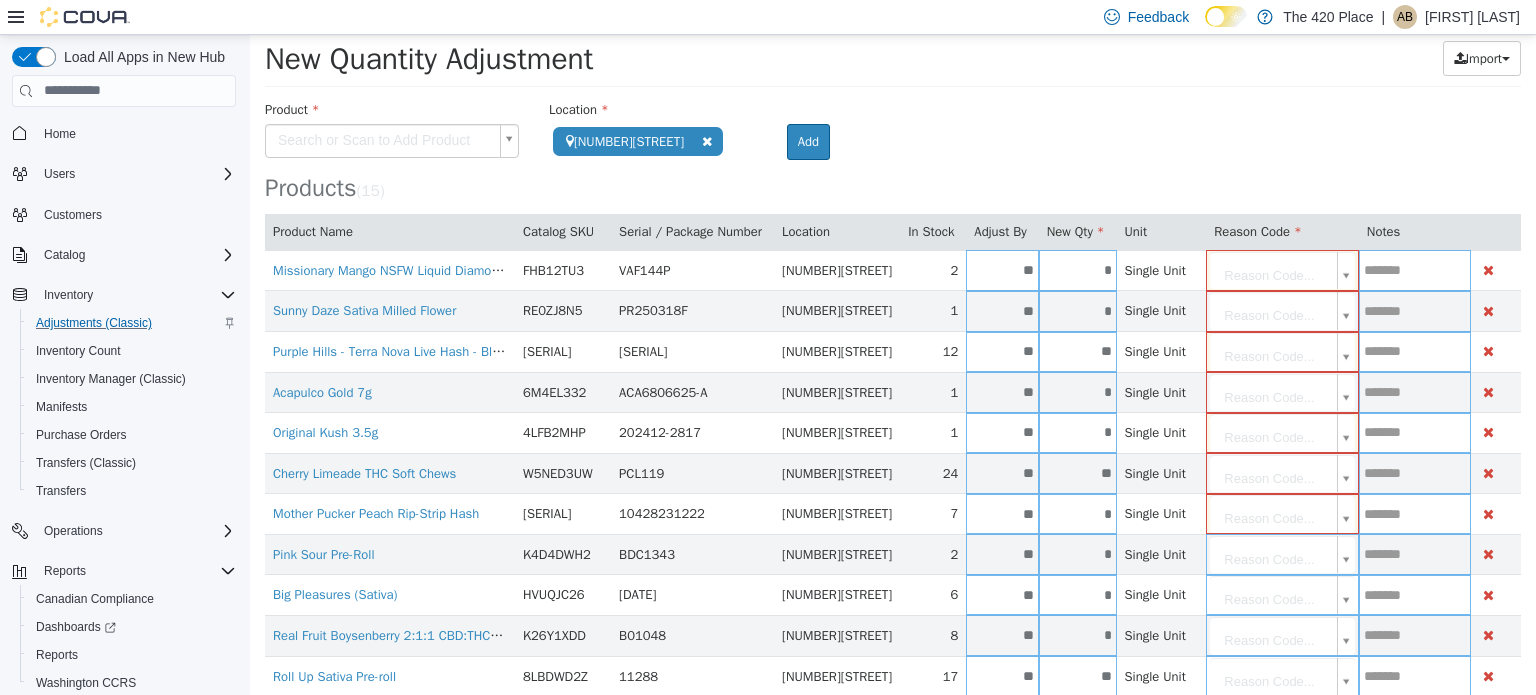 scroll, scrollTop: 0, scrollLeft: 0, axis: both 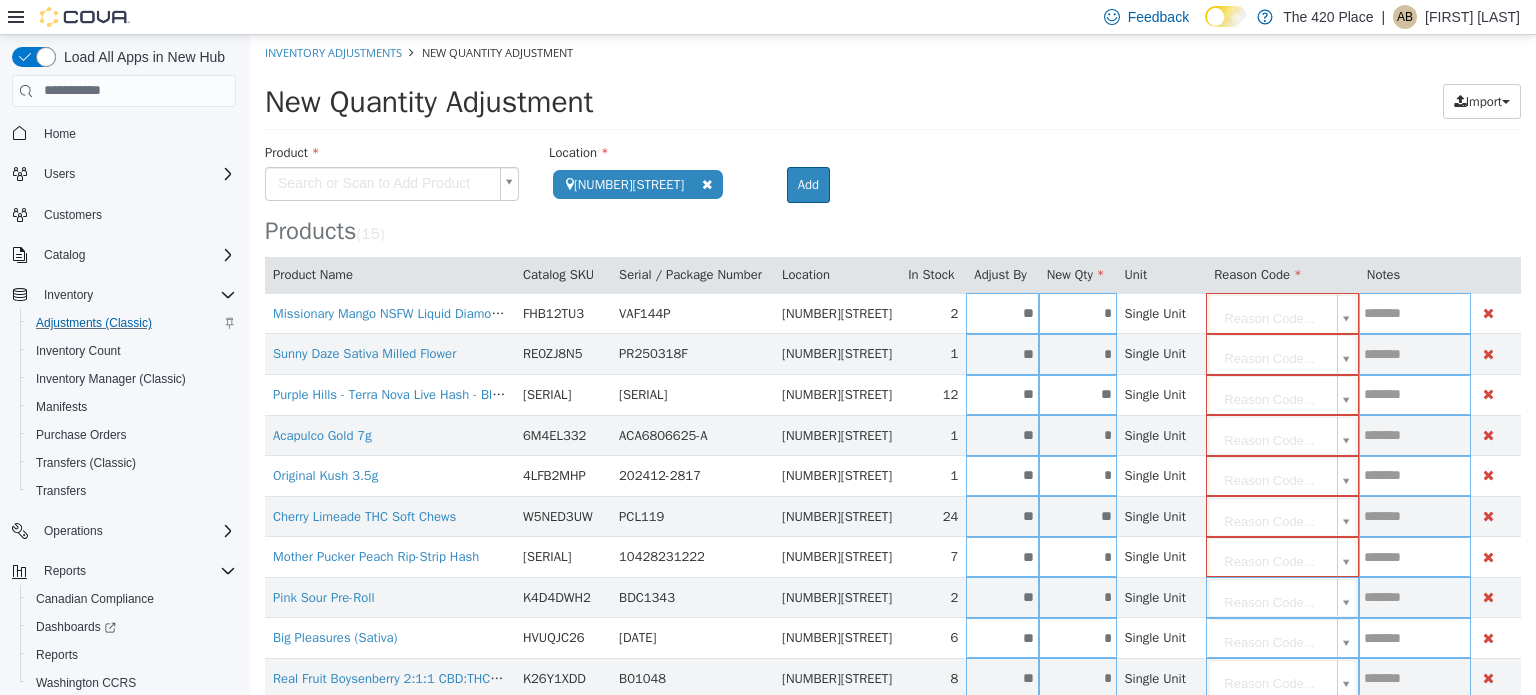 type on "**" 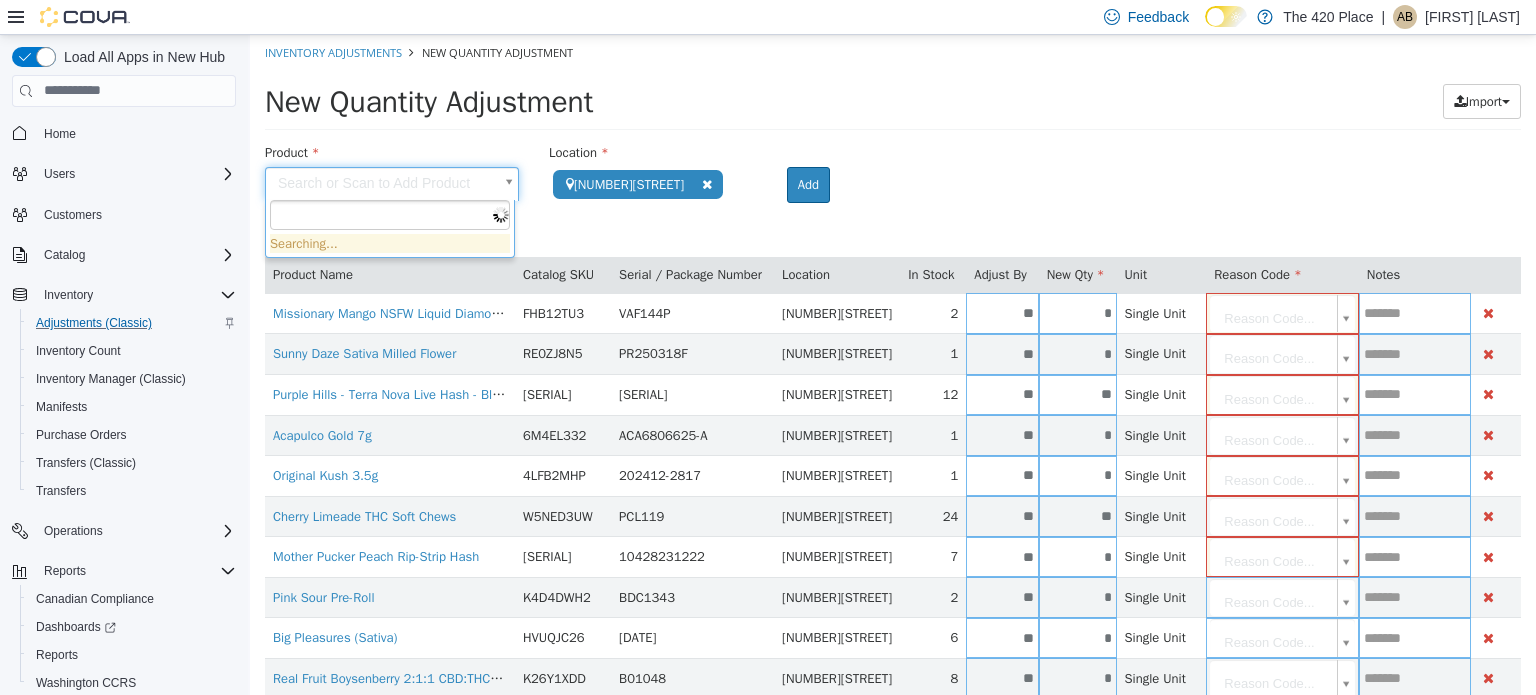 click on "**********" at bounding box center [893, 496] 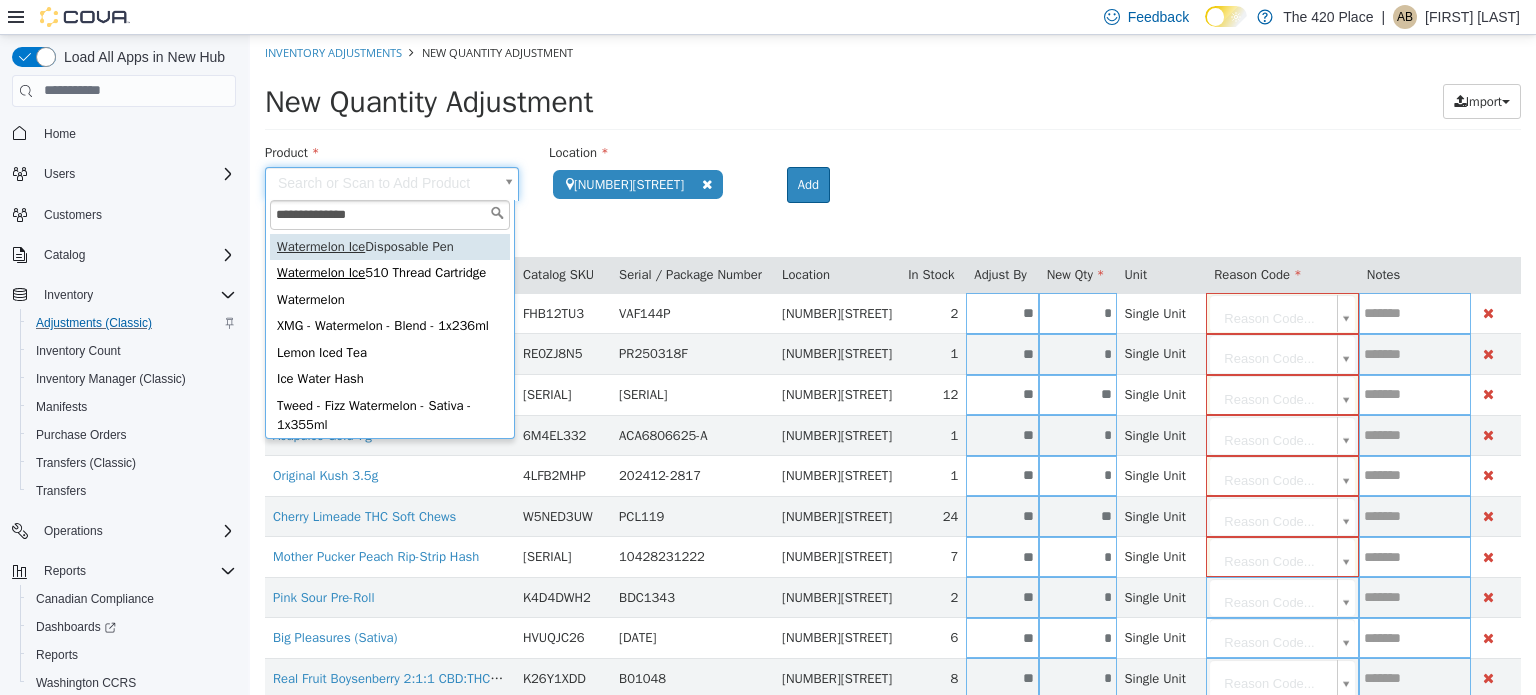 type on "**********" 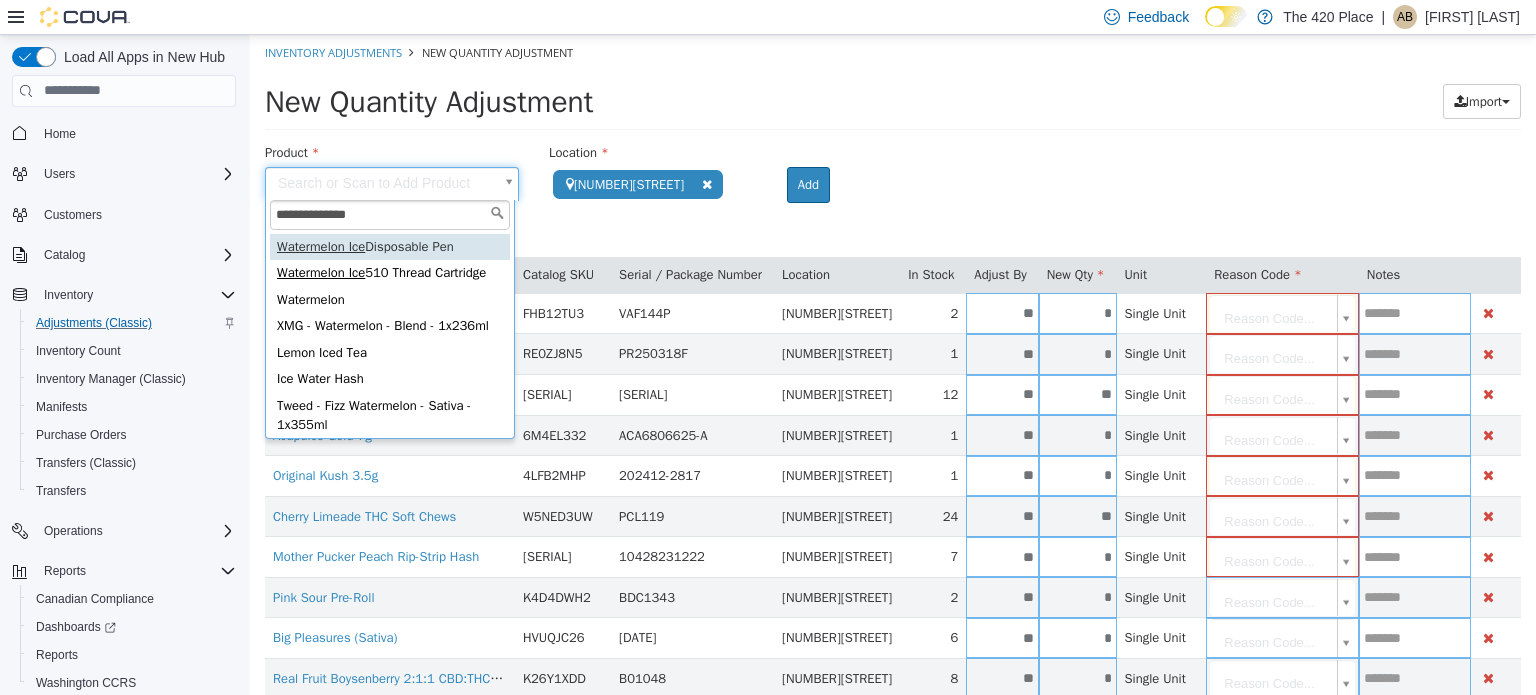 type on "**********" 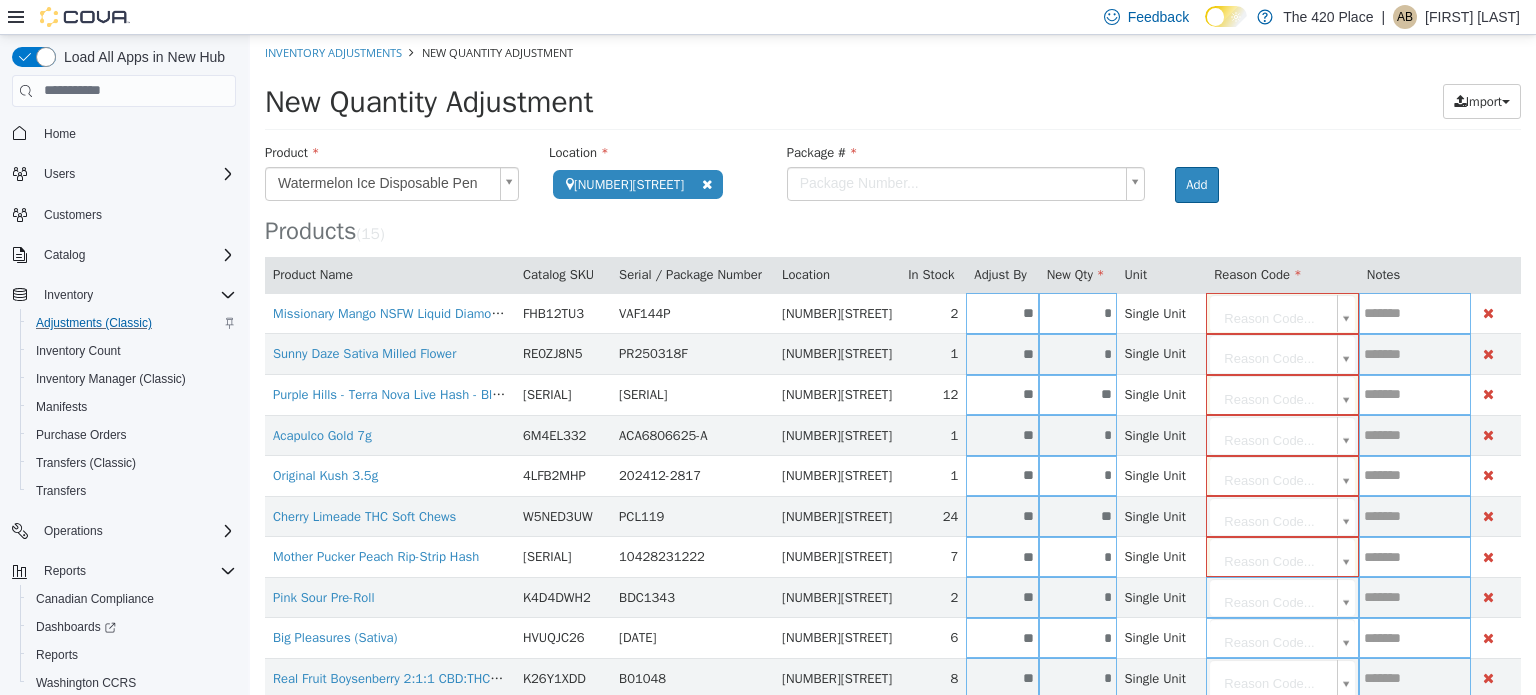 click on "**********" at bounding box center (893, 496) 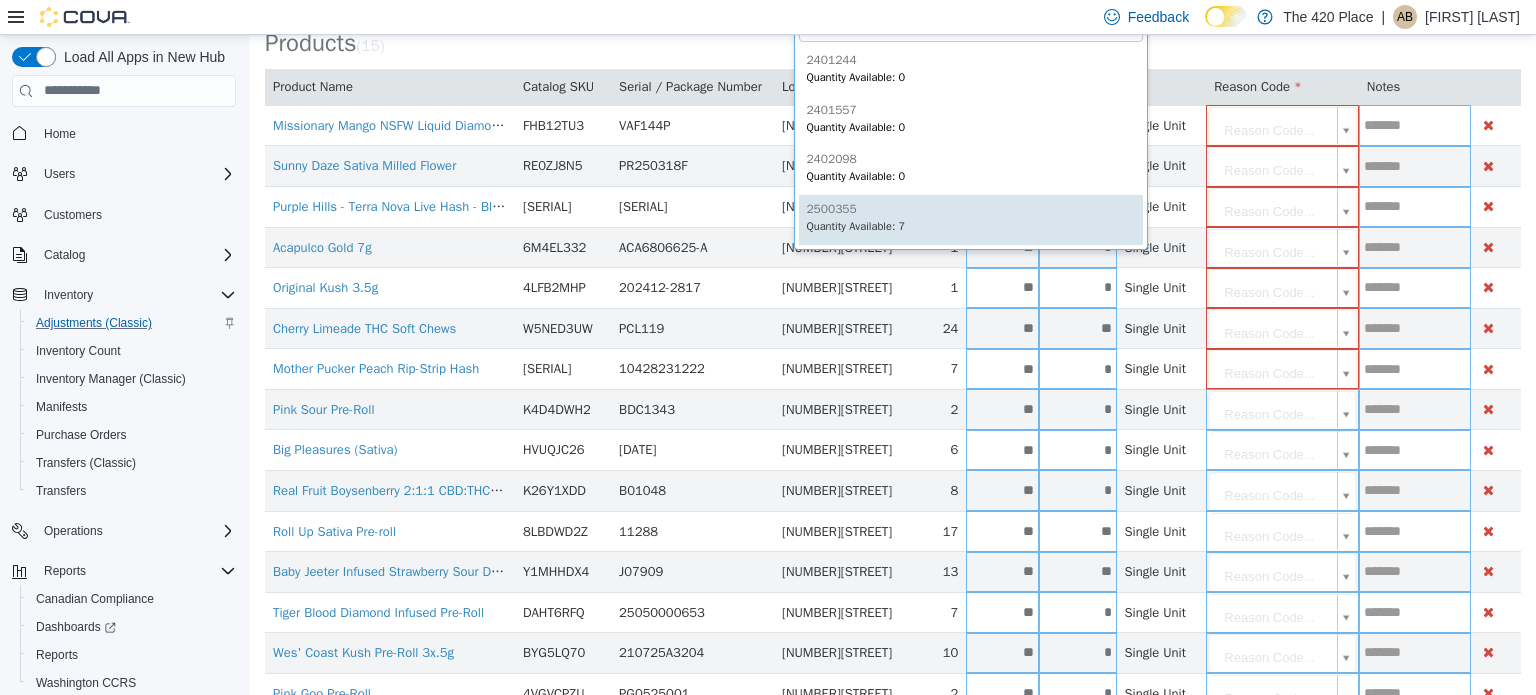 scroll, scrollTop: 200, scrollLeft: 0, axis: vertical 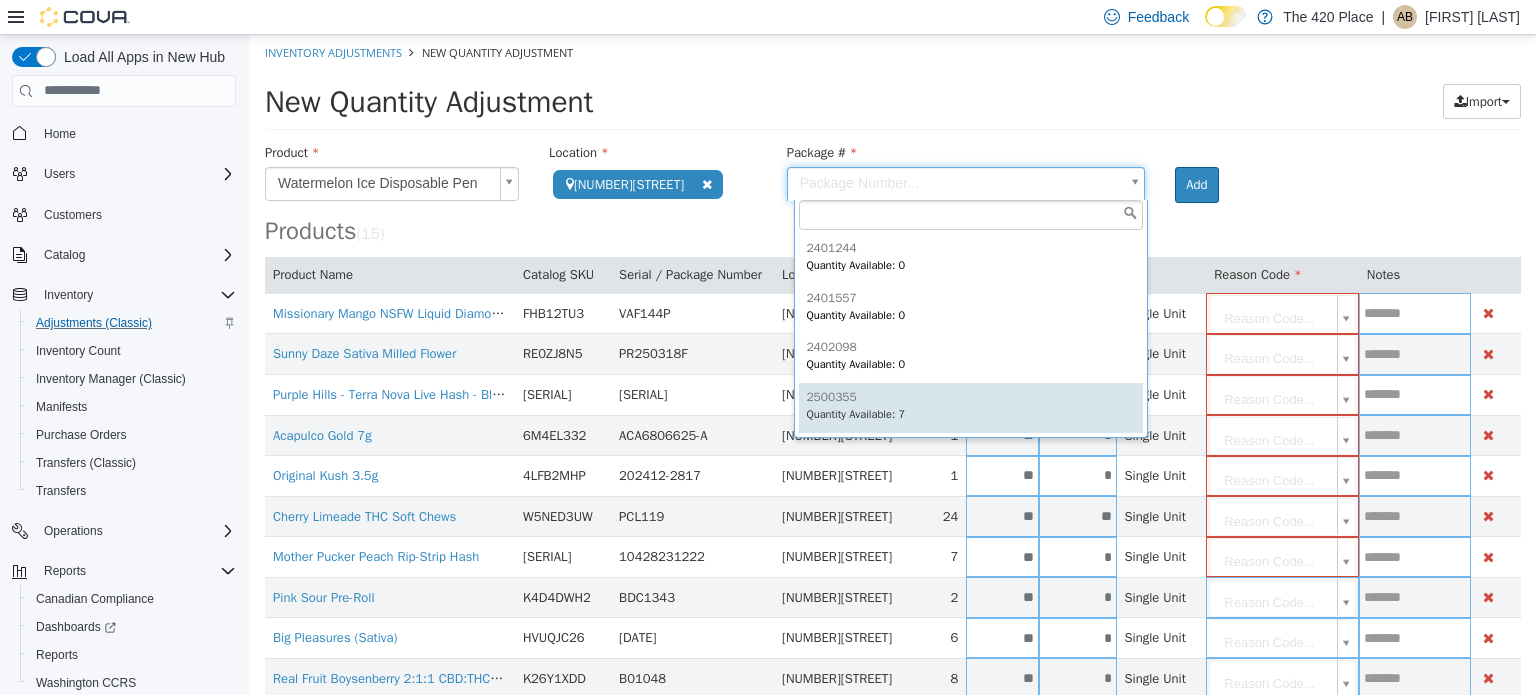 click on "2401244 Quantity Available: 0 2401557 Quantity Available: 0 2402098 Quantity Available: 0 2500355 Quantity Available: 7" at bounding box center [971, 317] 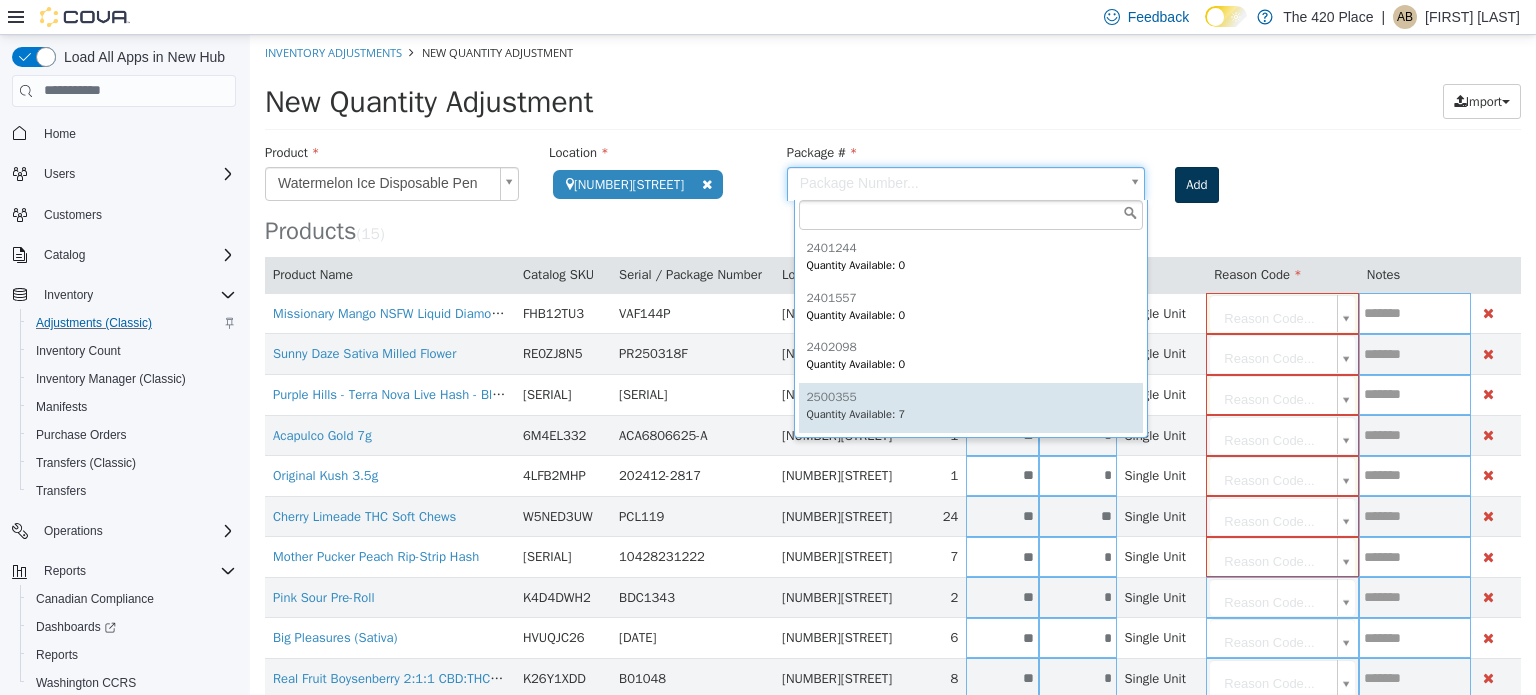 click on "**********" at bounding box center [893, 496] 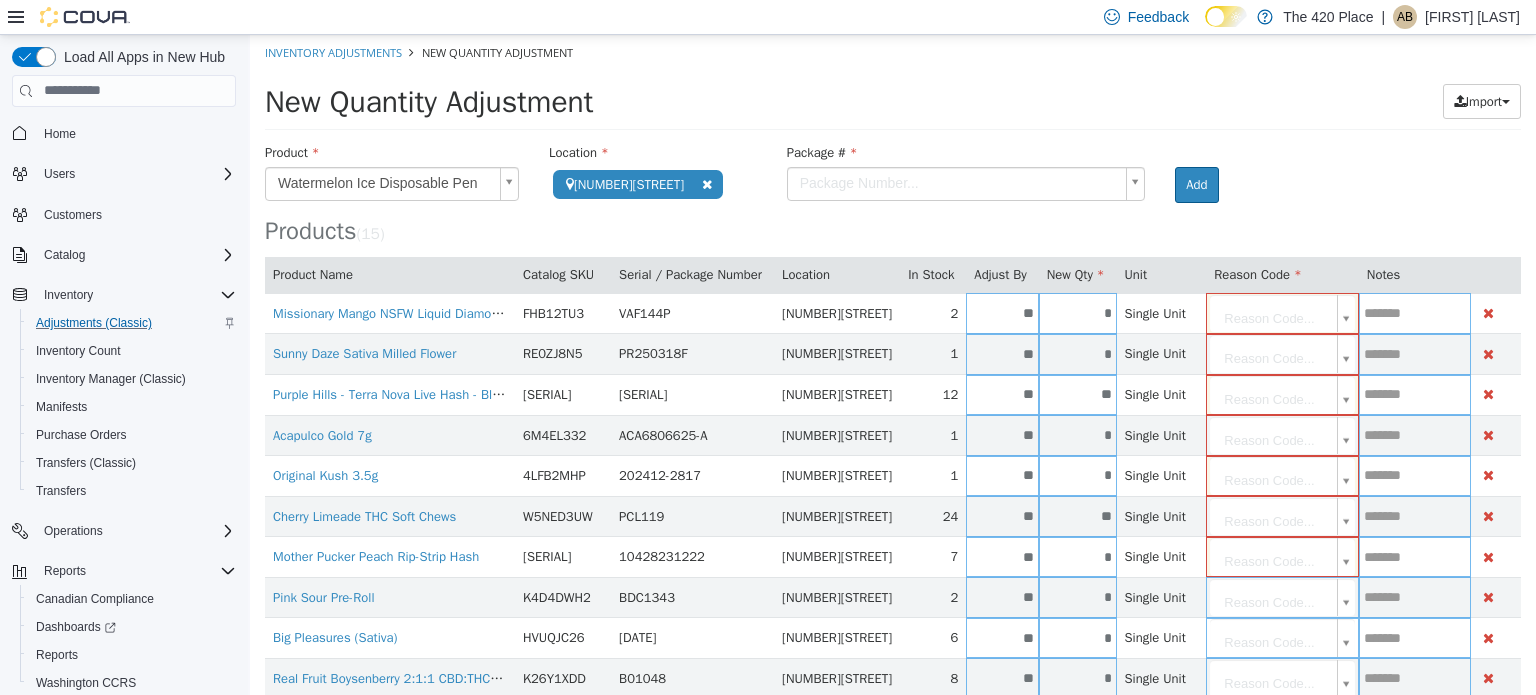 click on "Package Number..." at bounding box center (966, 183) 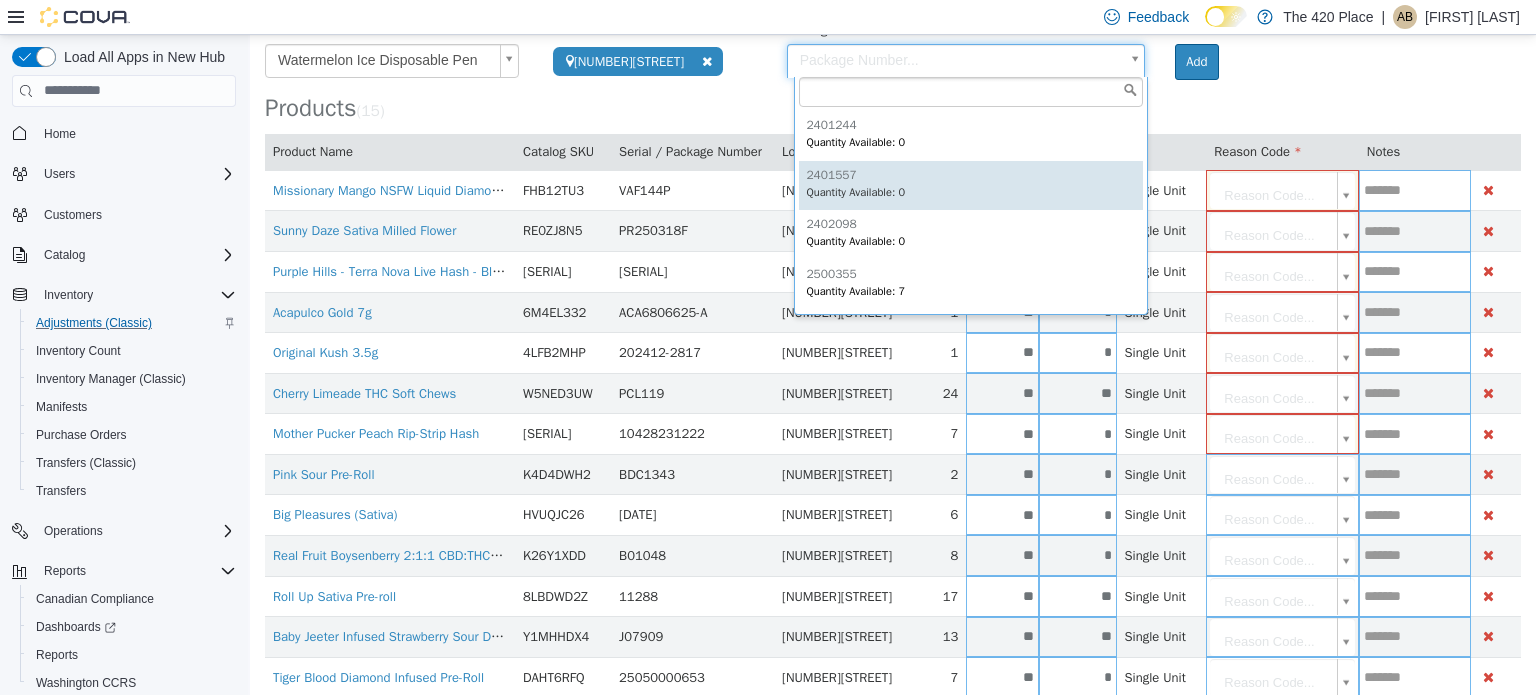 scroll, scrollTop: 259, scrollLeft: 0, axis: vertical 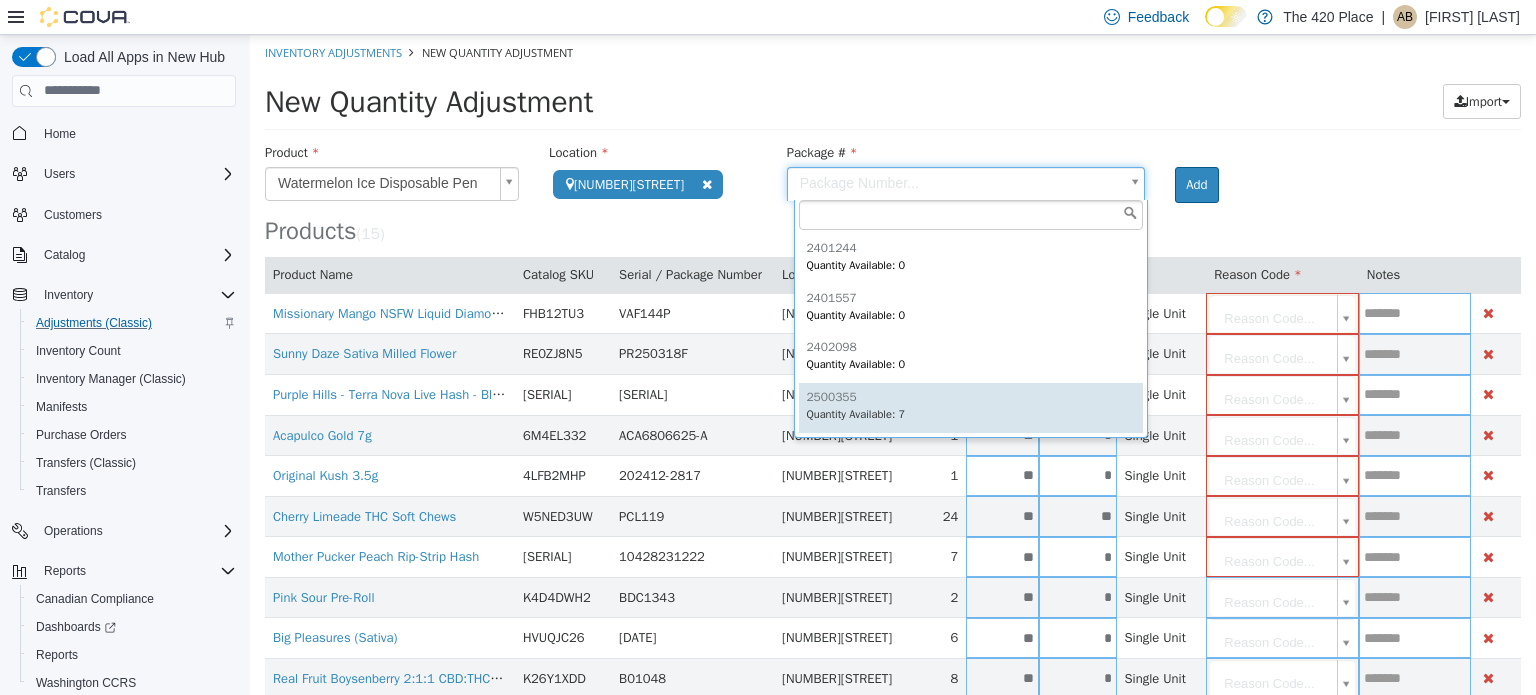 click on "**********" at bounding box center (893, 496) 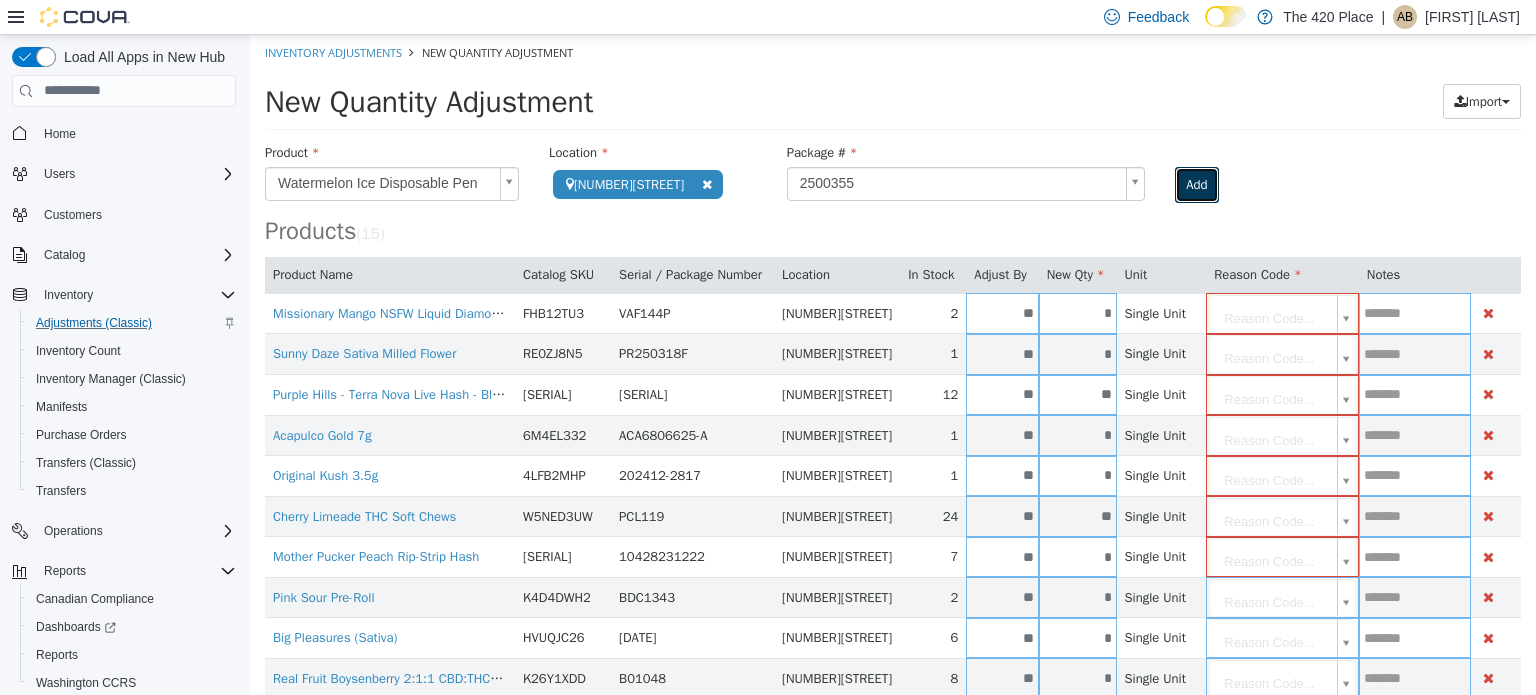 click on "Add" at bounding box center (1196, 184) 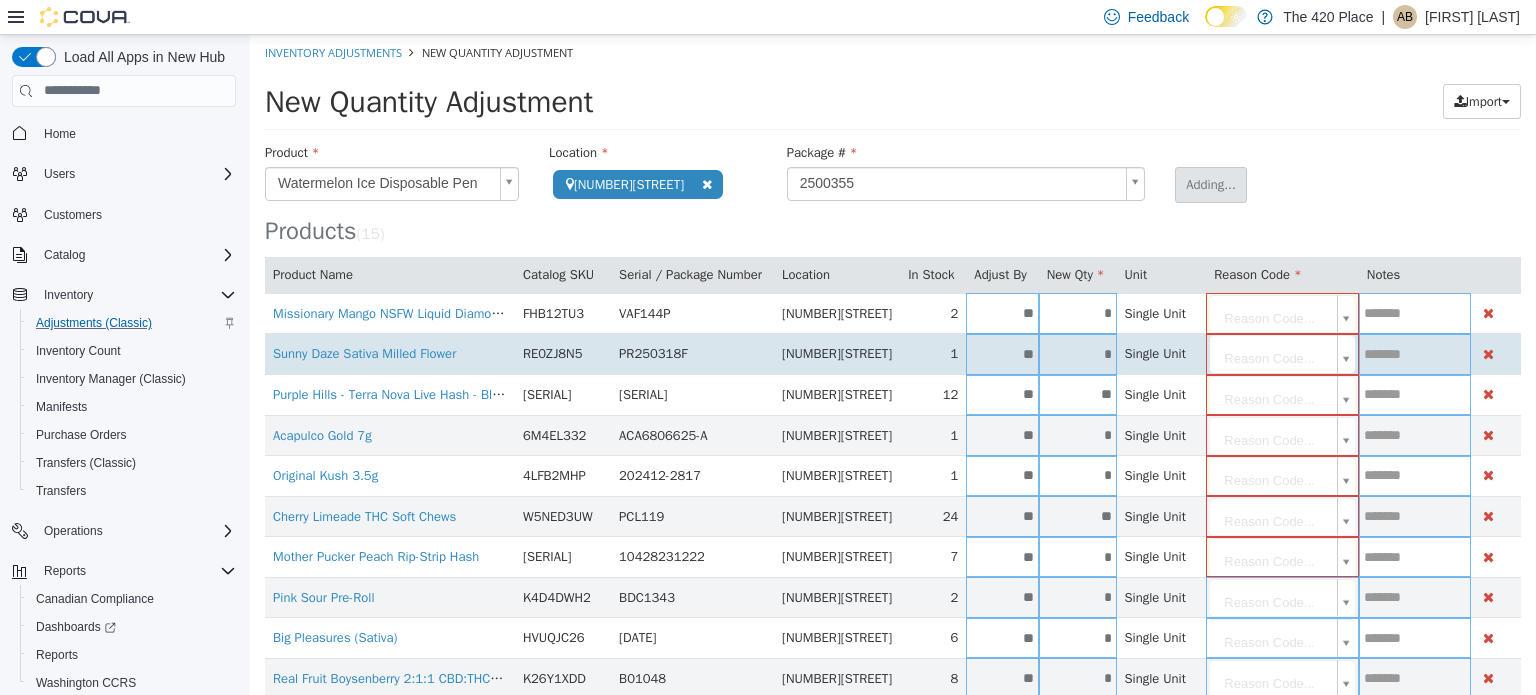 type 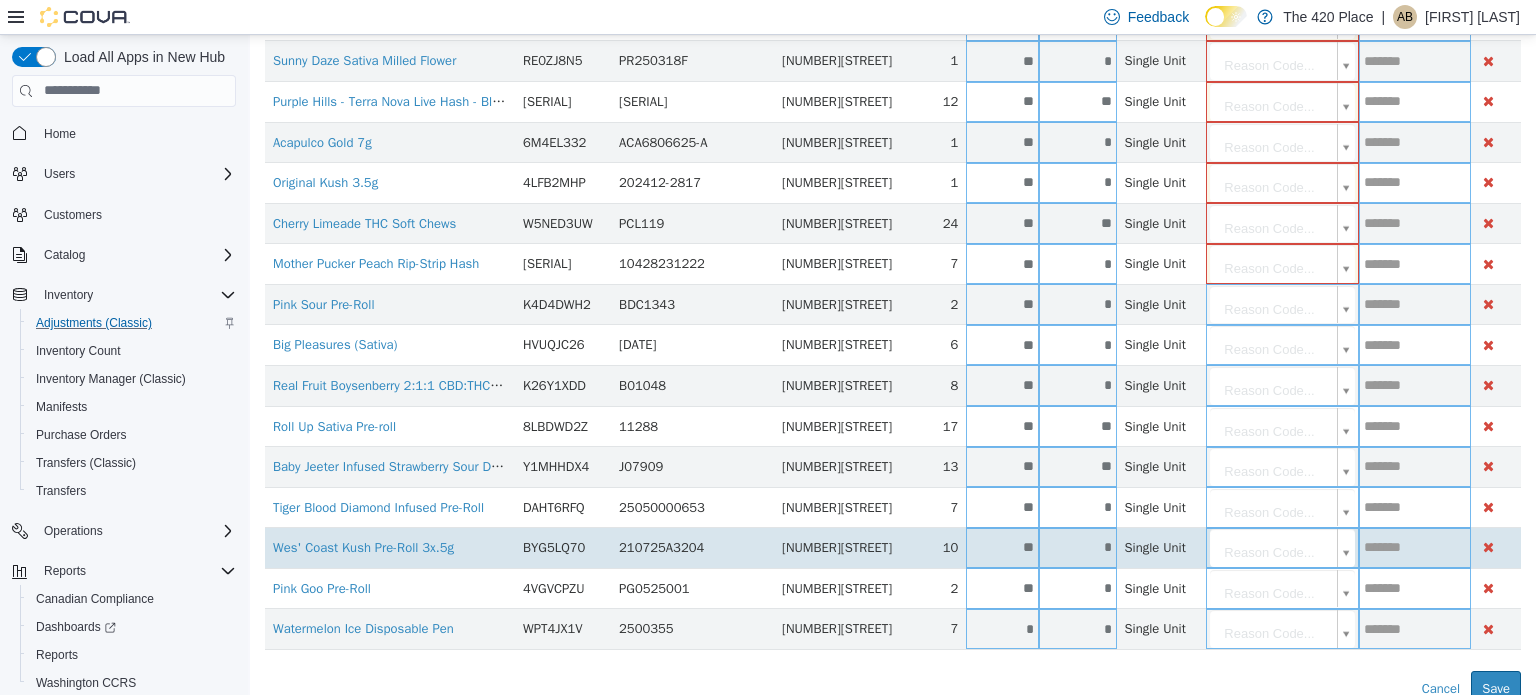 scroll, scrollTop: 299, scrollLeft: 0, axis: vertical 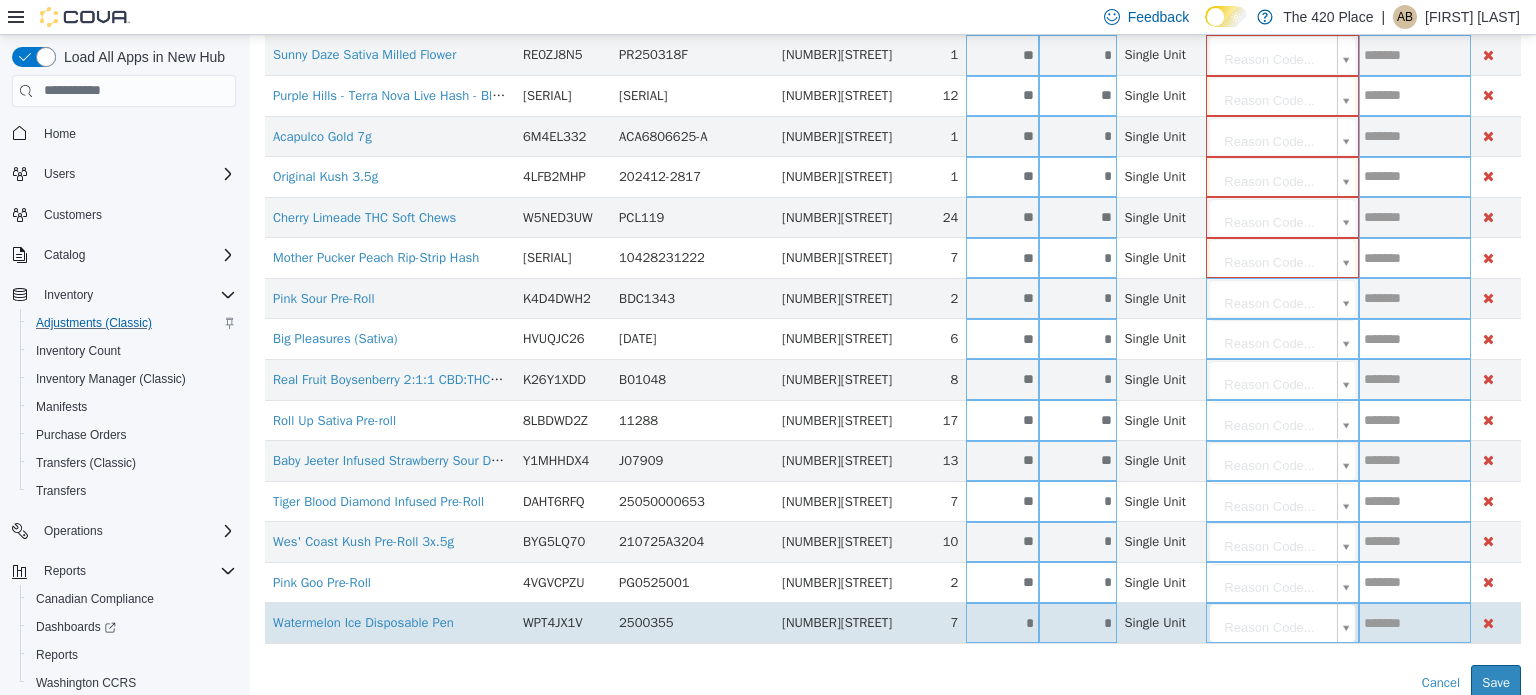 click on "*" at bounding box center [1002, 622] 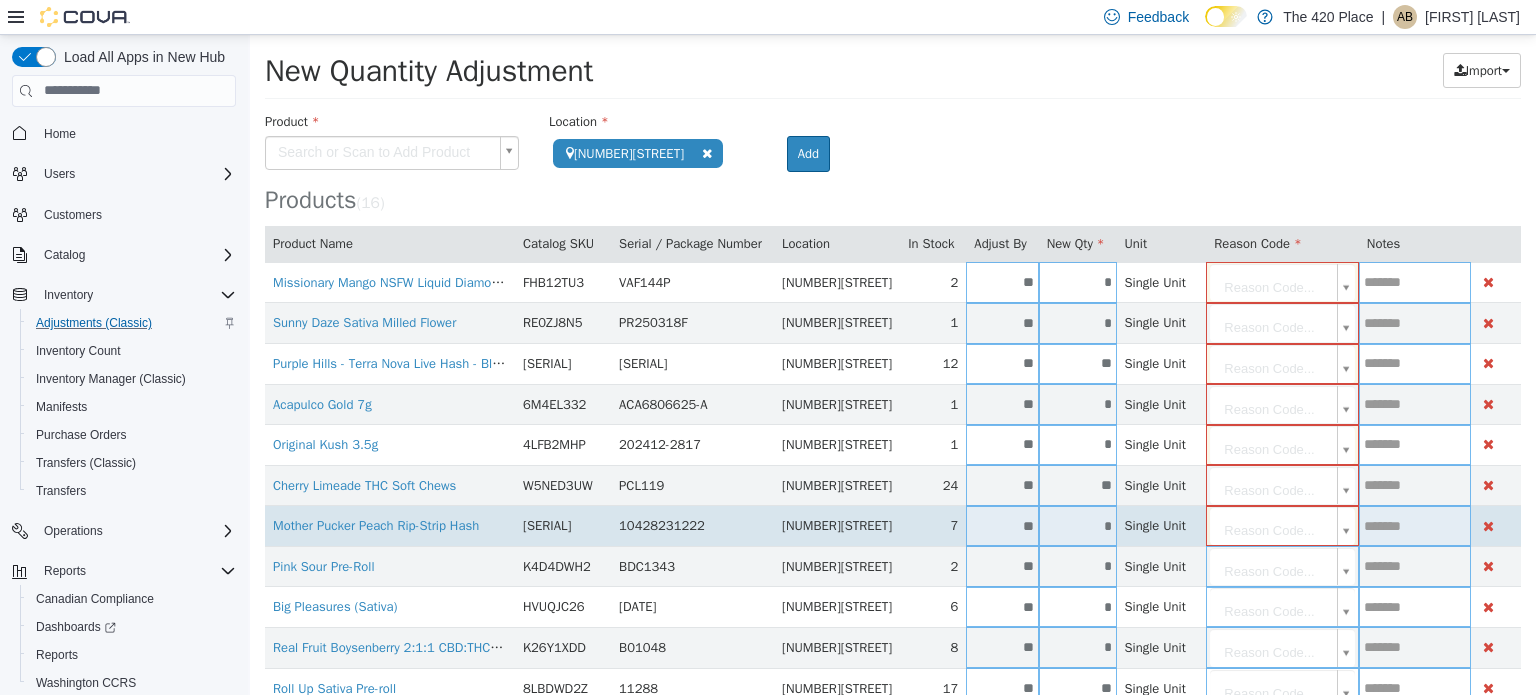 scroll, scrollTop: 0, scrollLeft: 0, axis: both 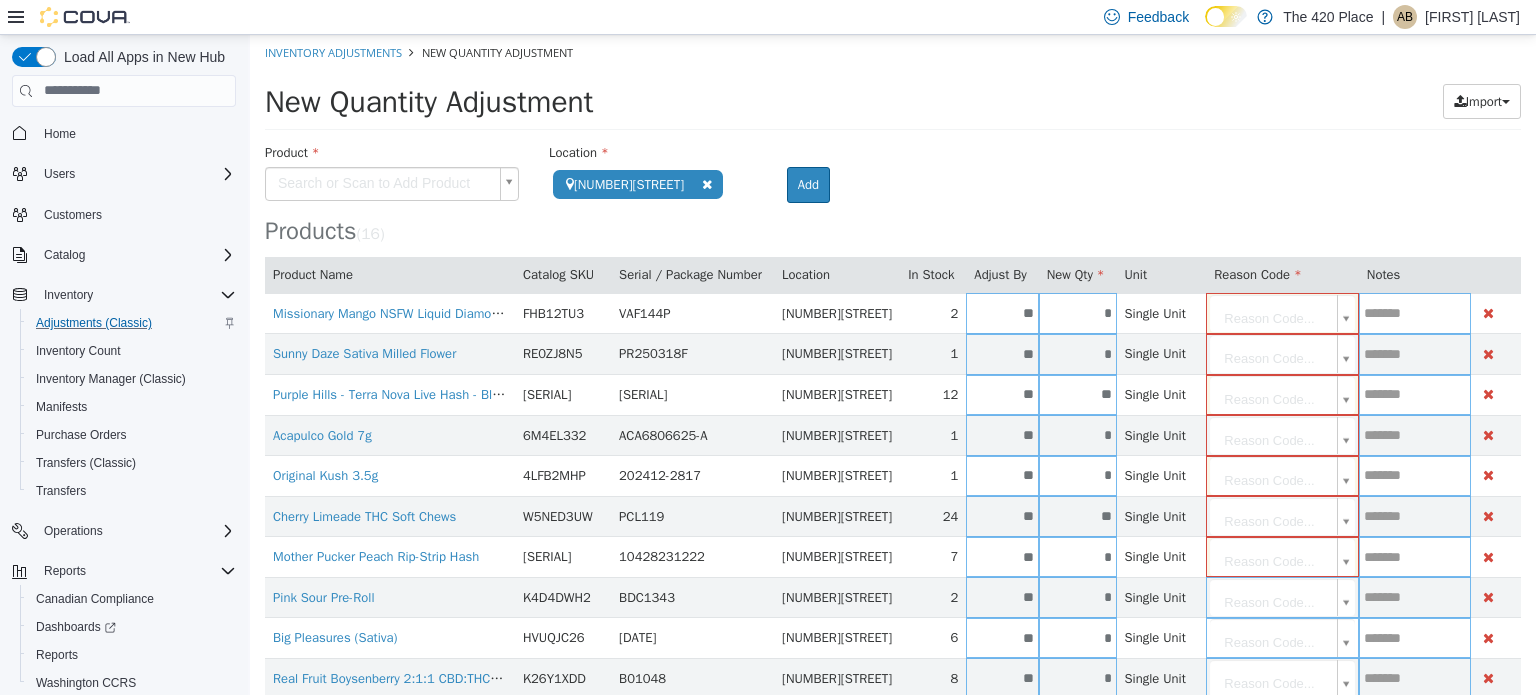type on "**" 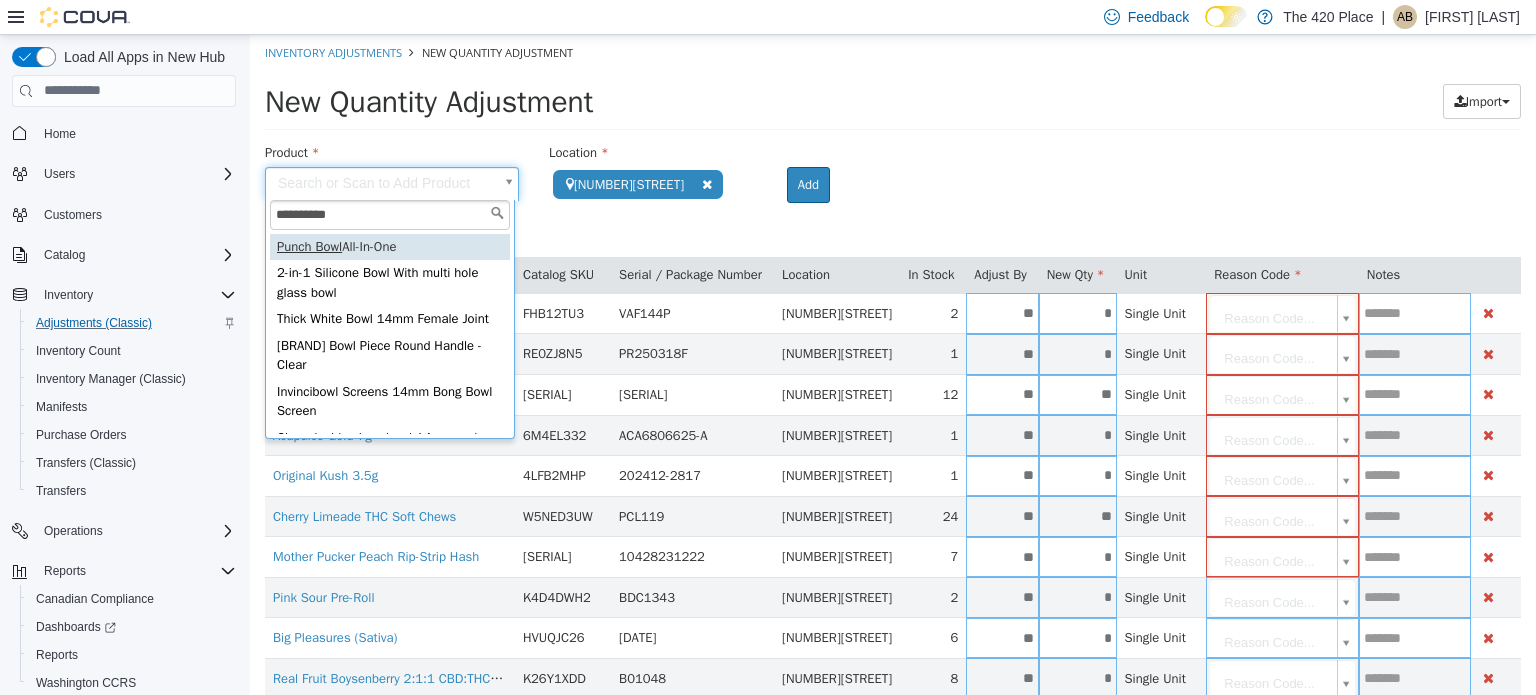type on "**********" 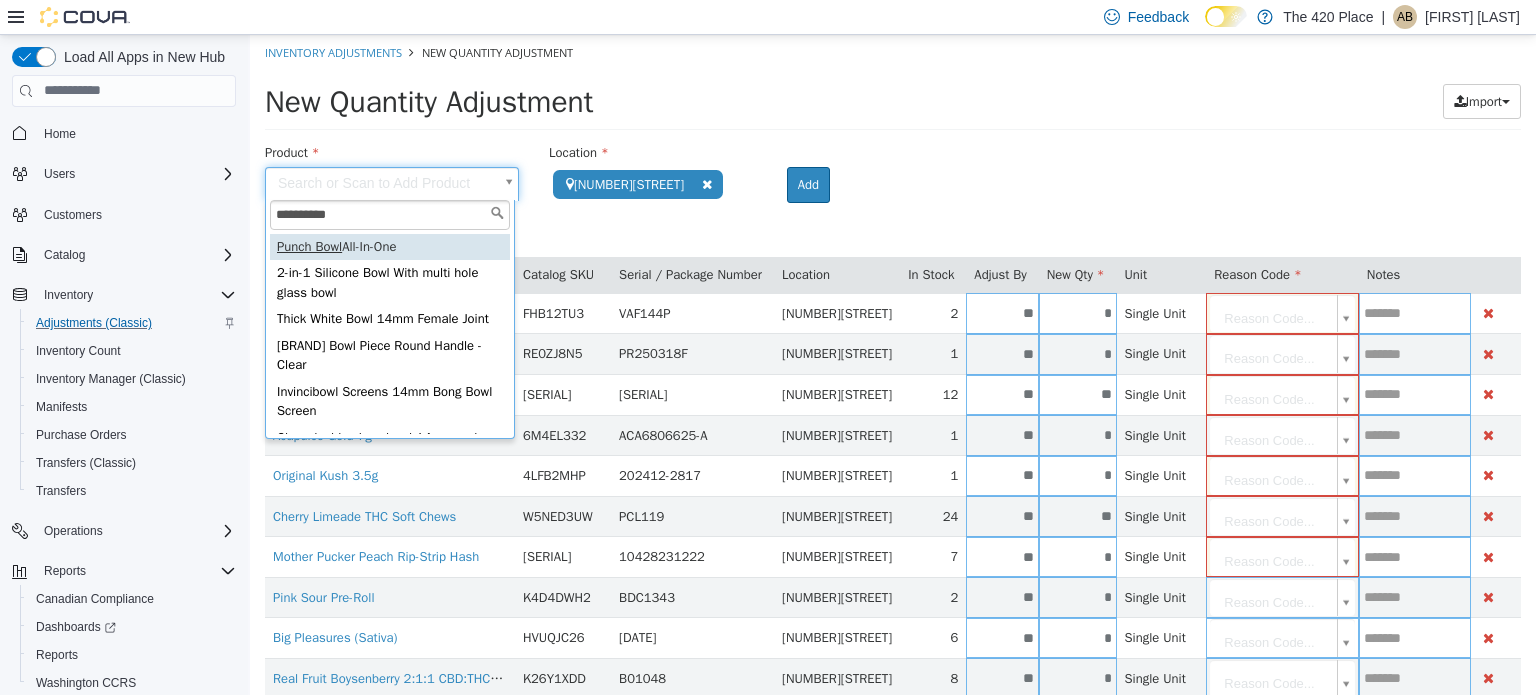 type on "**********" 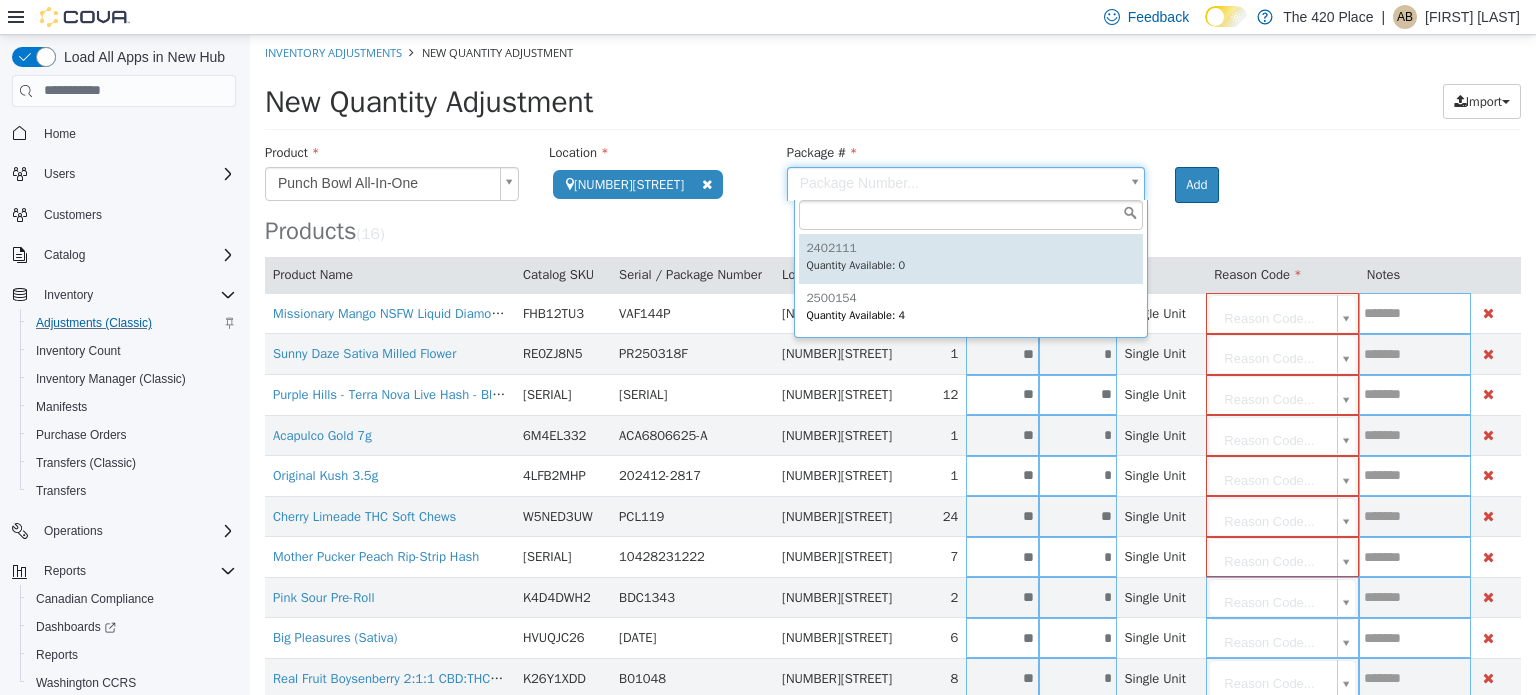 click on "**********" at bounding box center (893, 516) 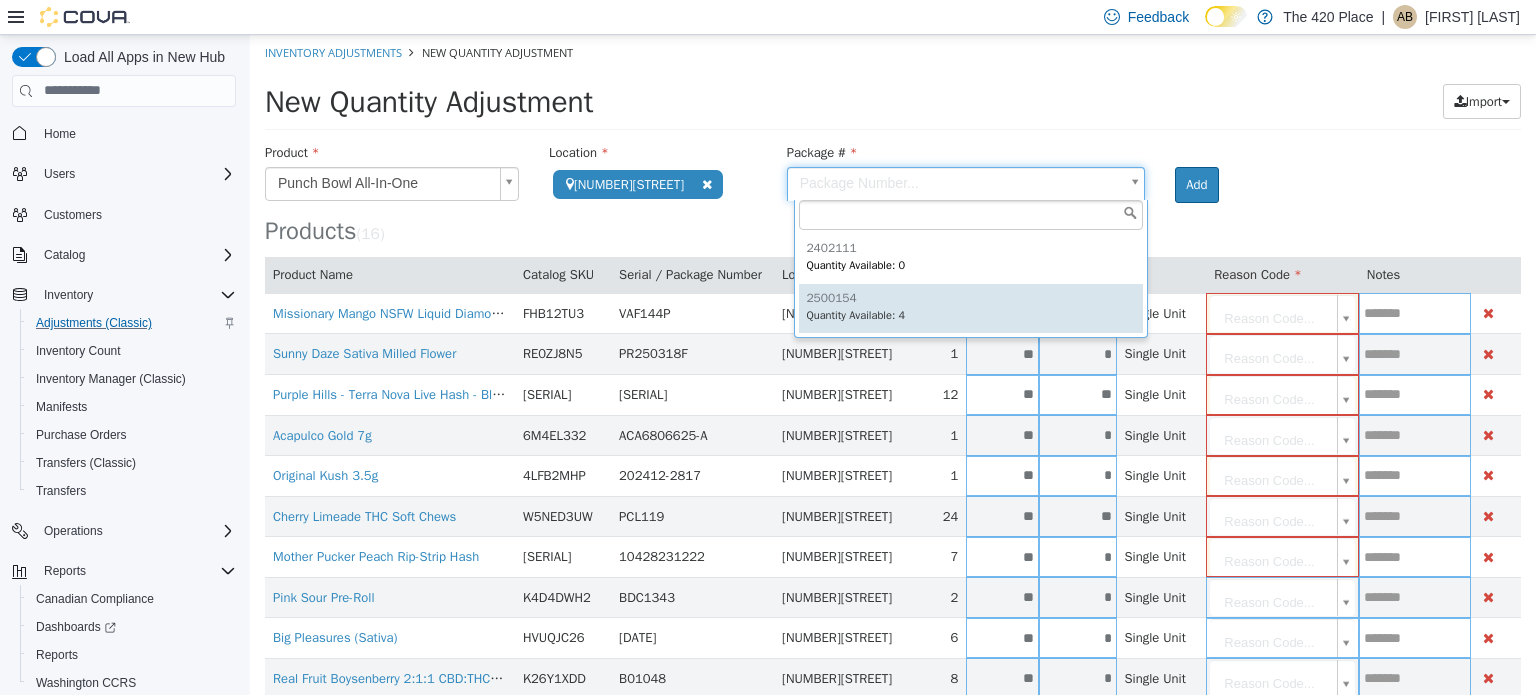 type on "*******" 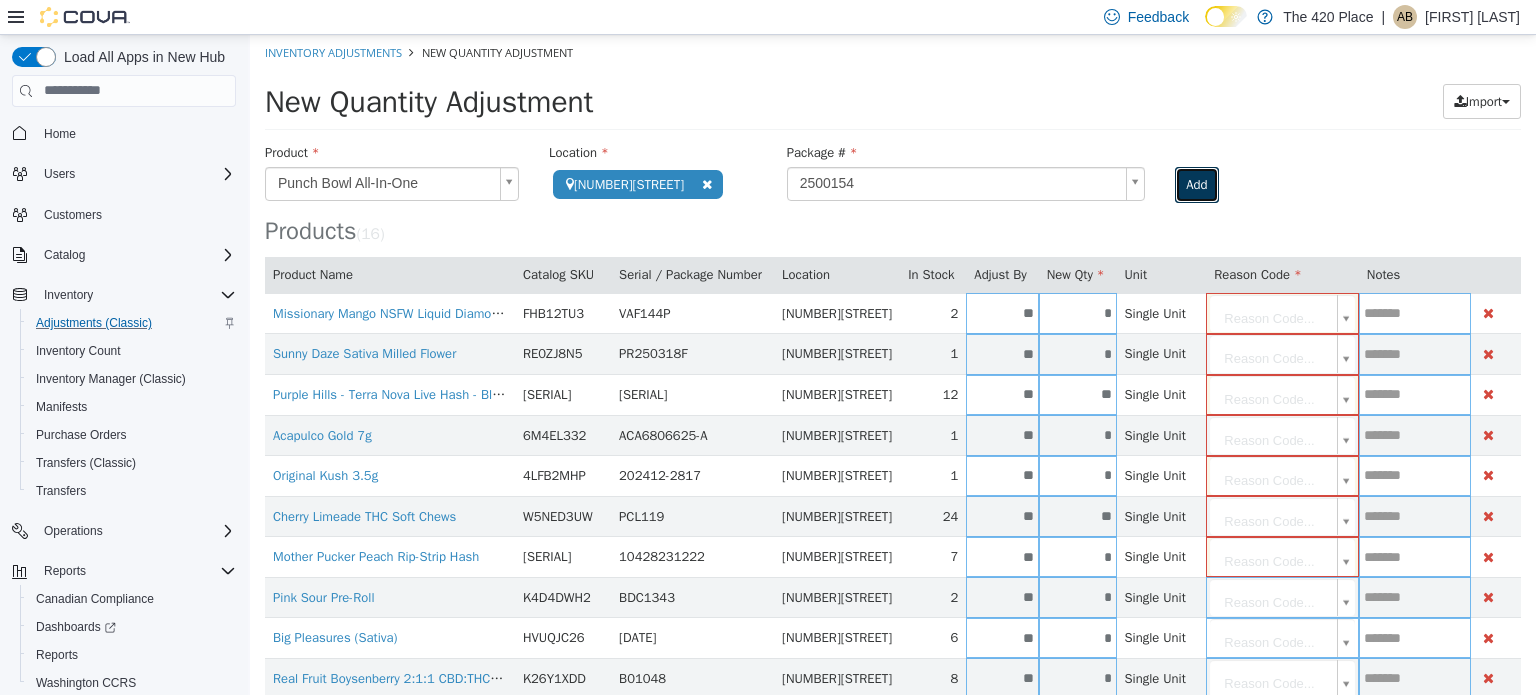 click on "Add" at bounding box center (1196, 184) 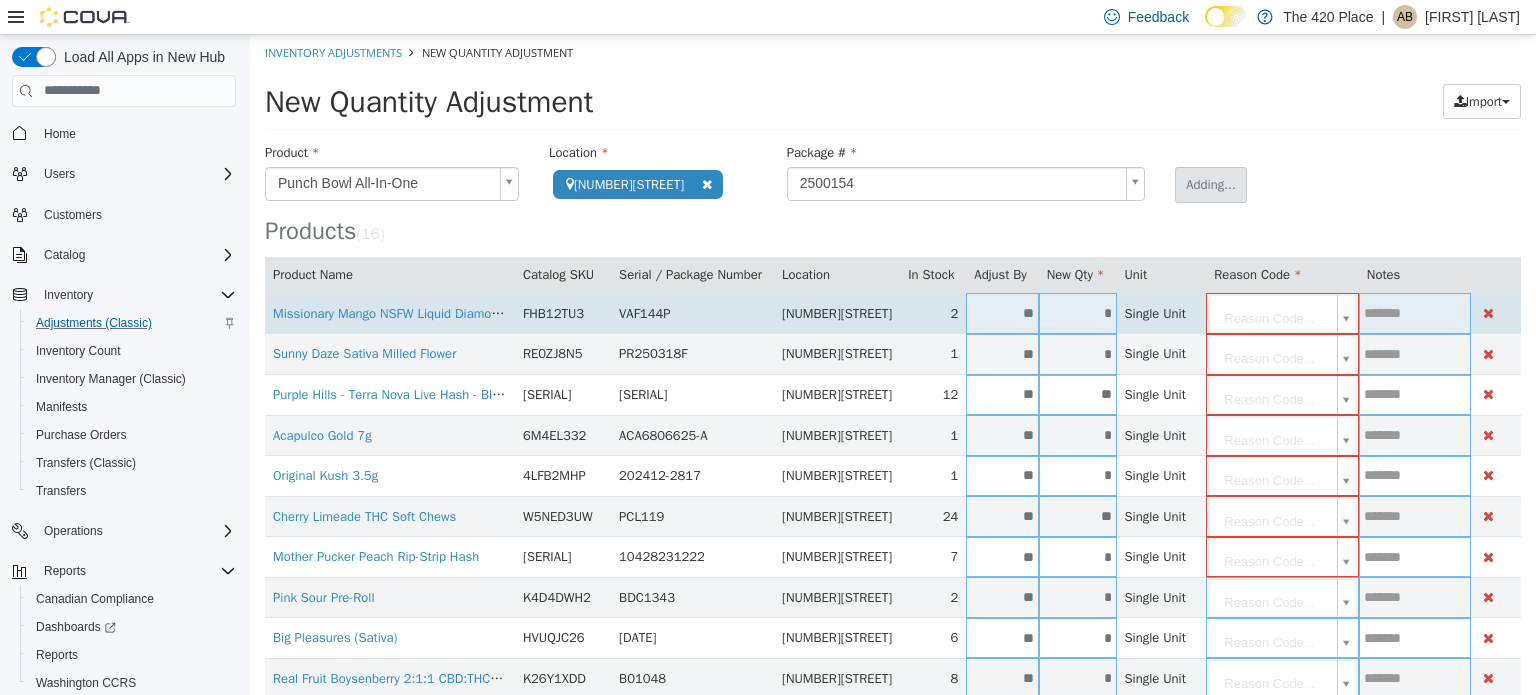 type 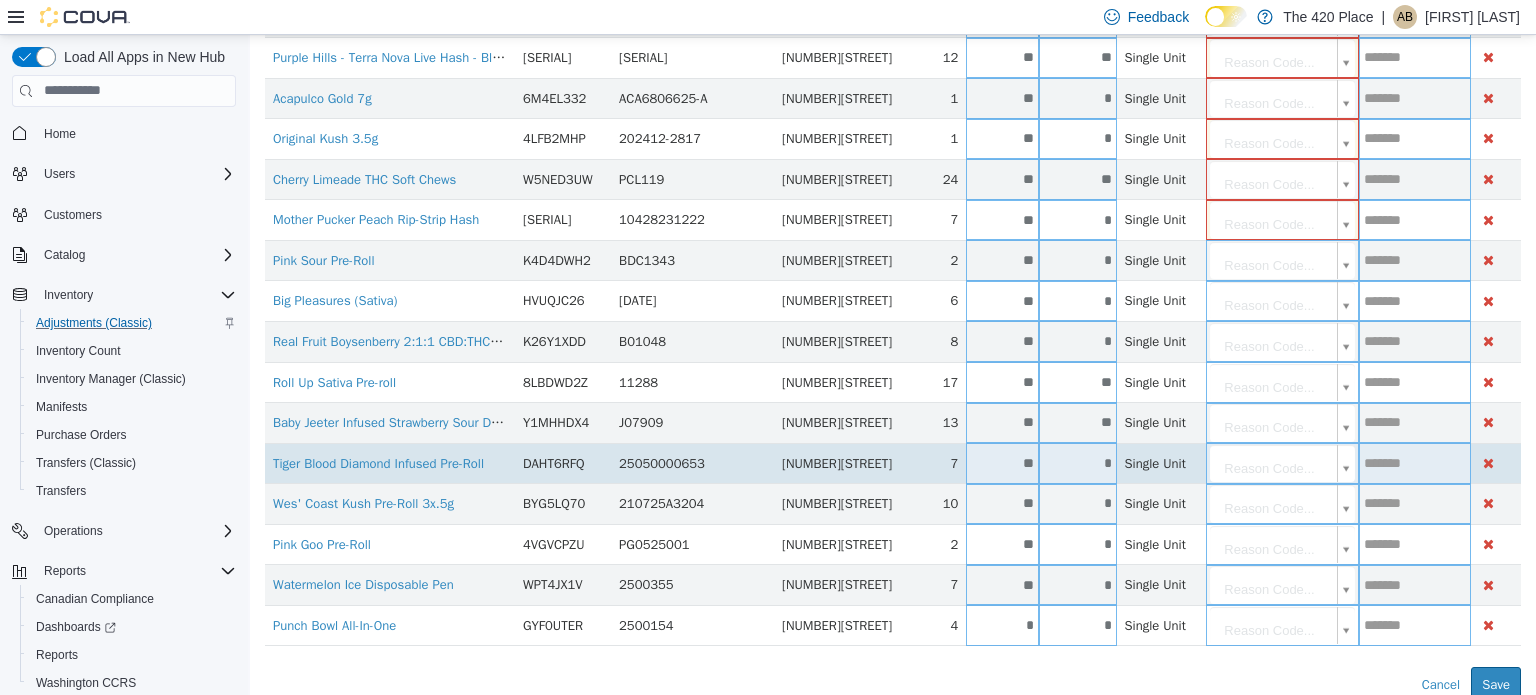 scroll, scrollTop: 339, scrollLeft: 0, axis: vertical 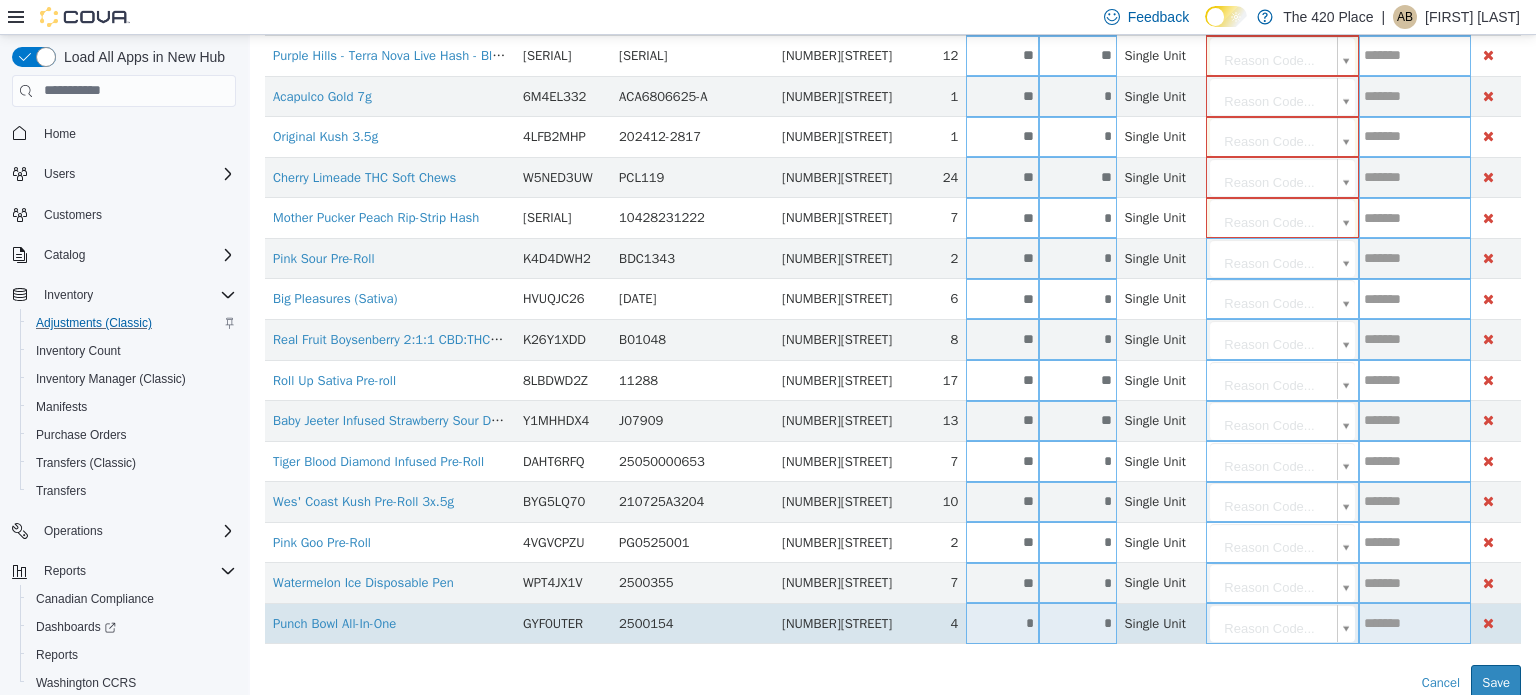 click on "*" at bounding box center [1002, 622] 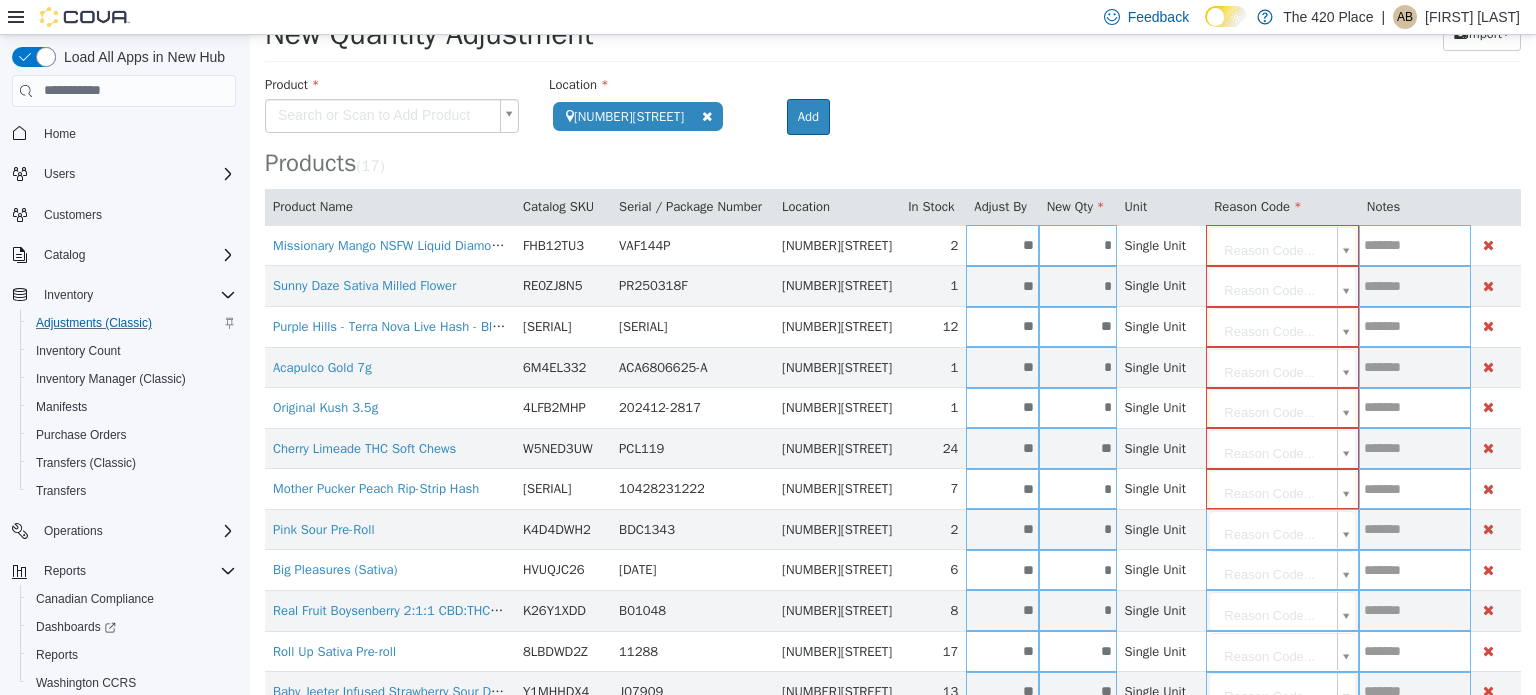scroll, scrollTop: 0, scrollLeft: 0, axis: both 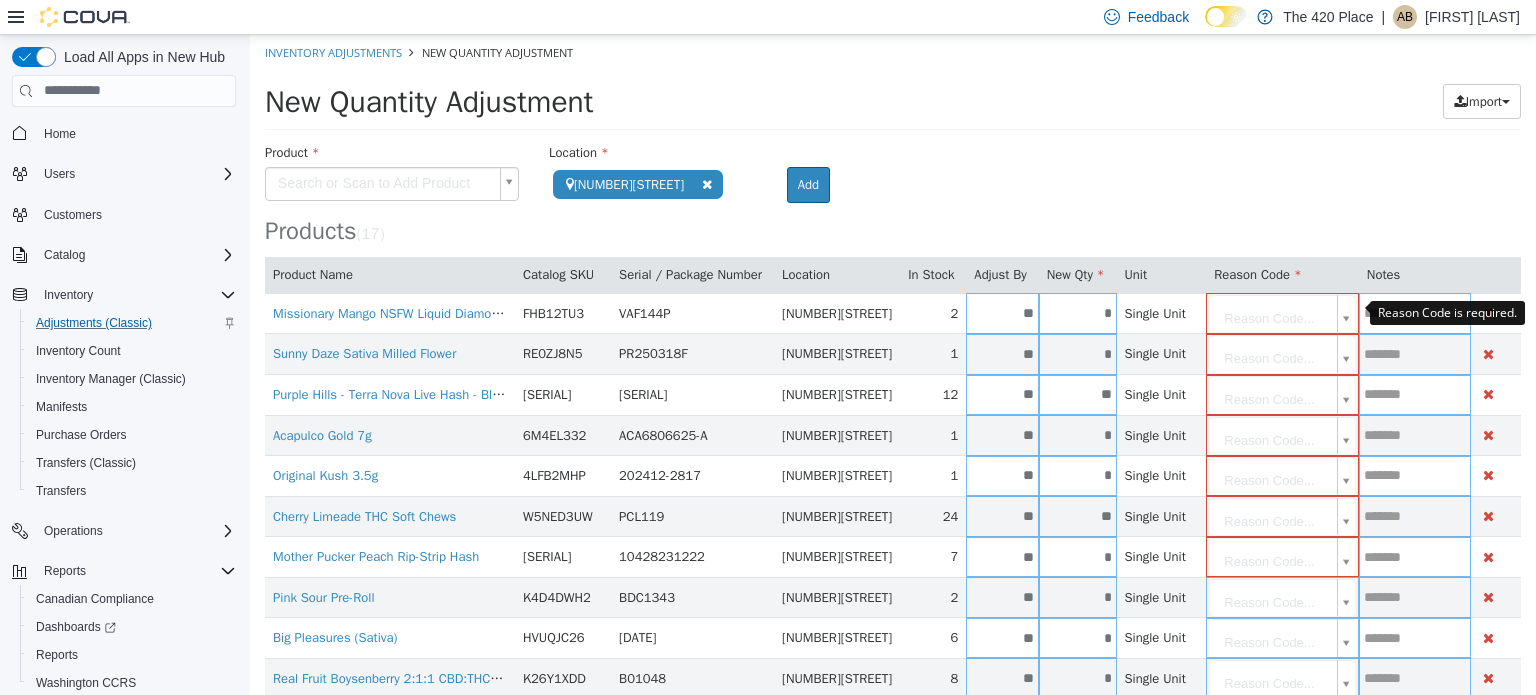 type on "**" 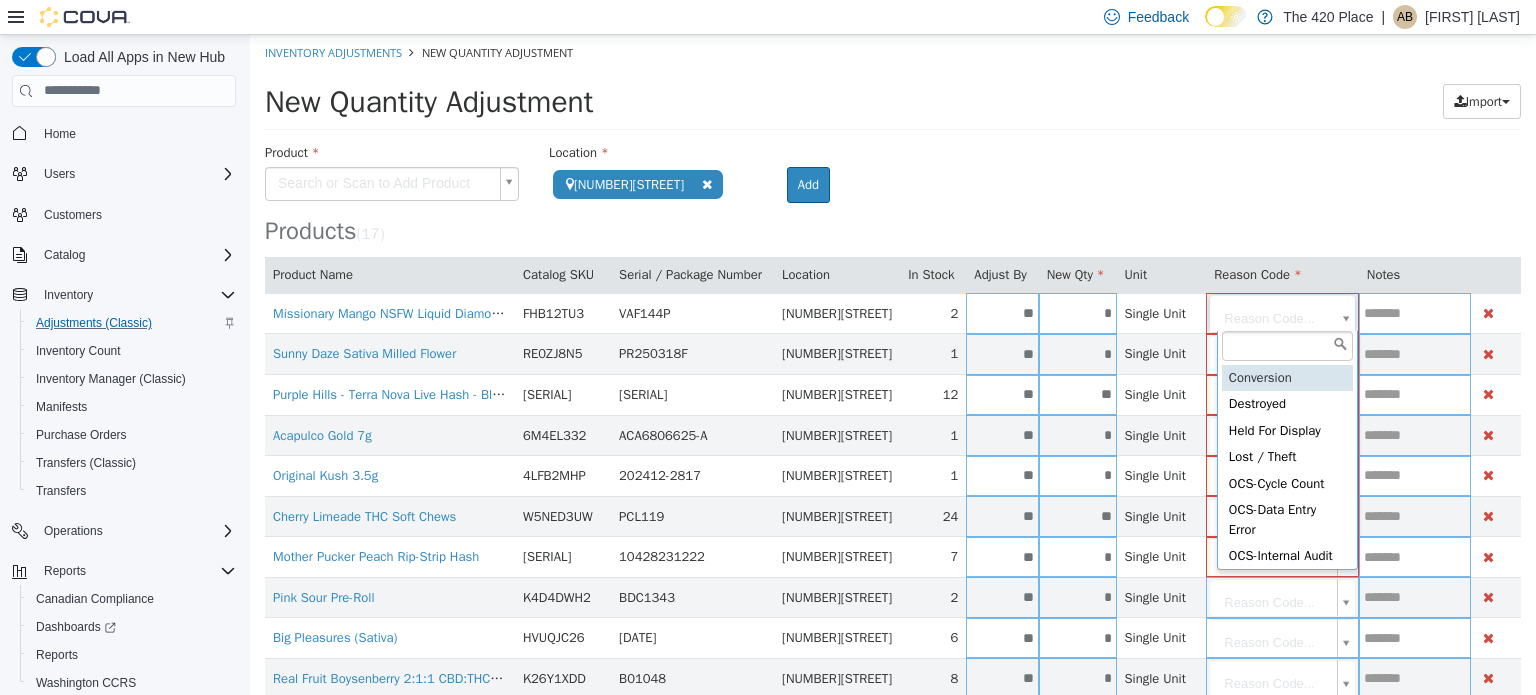 click on "**********" at bounding box center [893, 536] 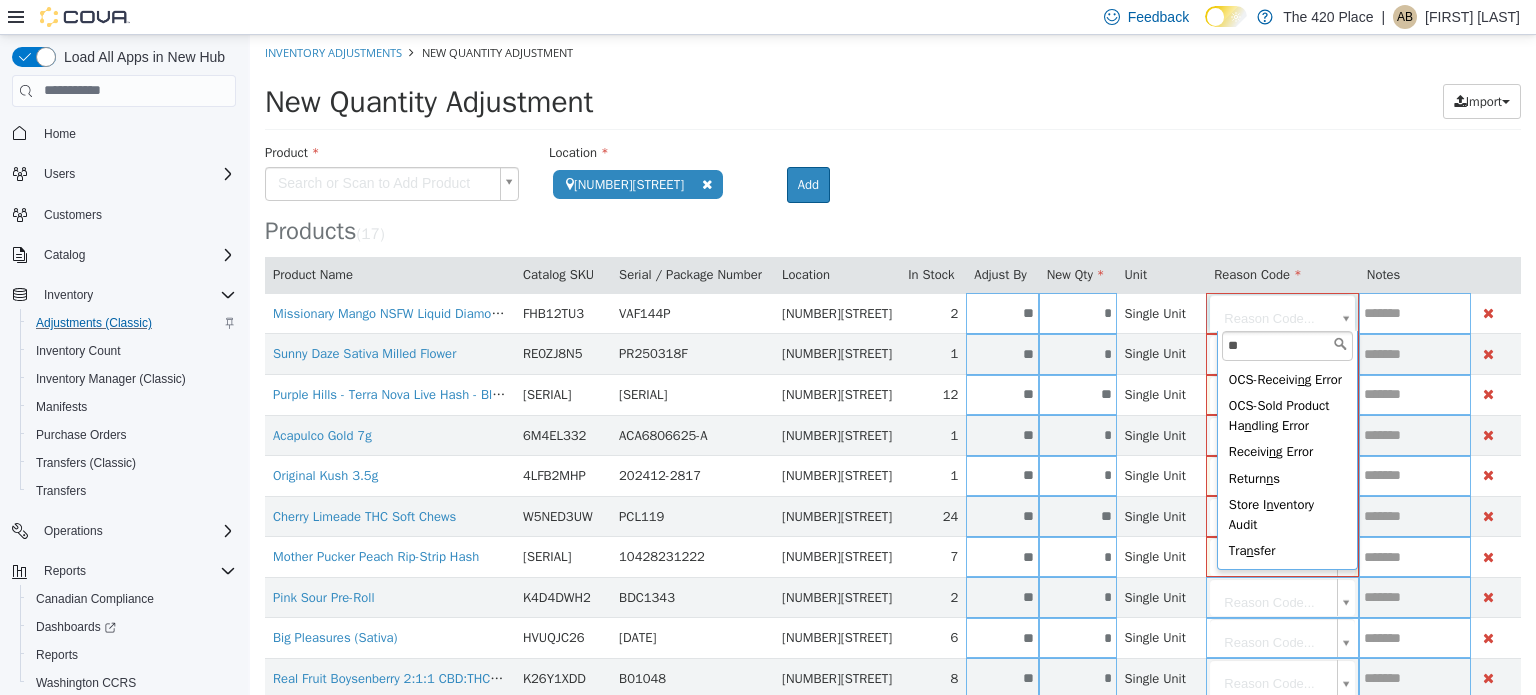 scroll, scrollTop: 0, scrollLeft: 0, axis: both 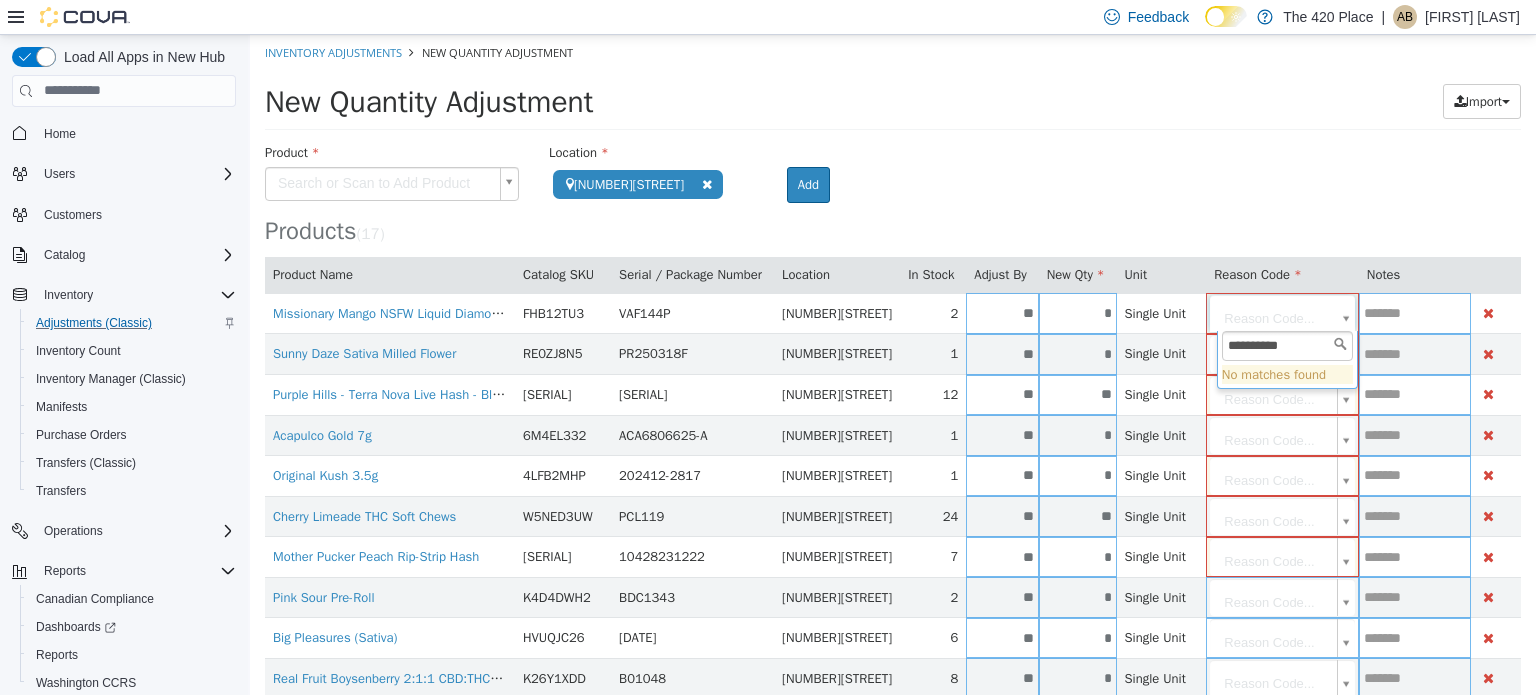 type on "**********" 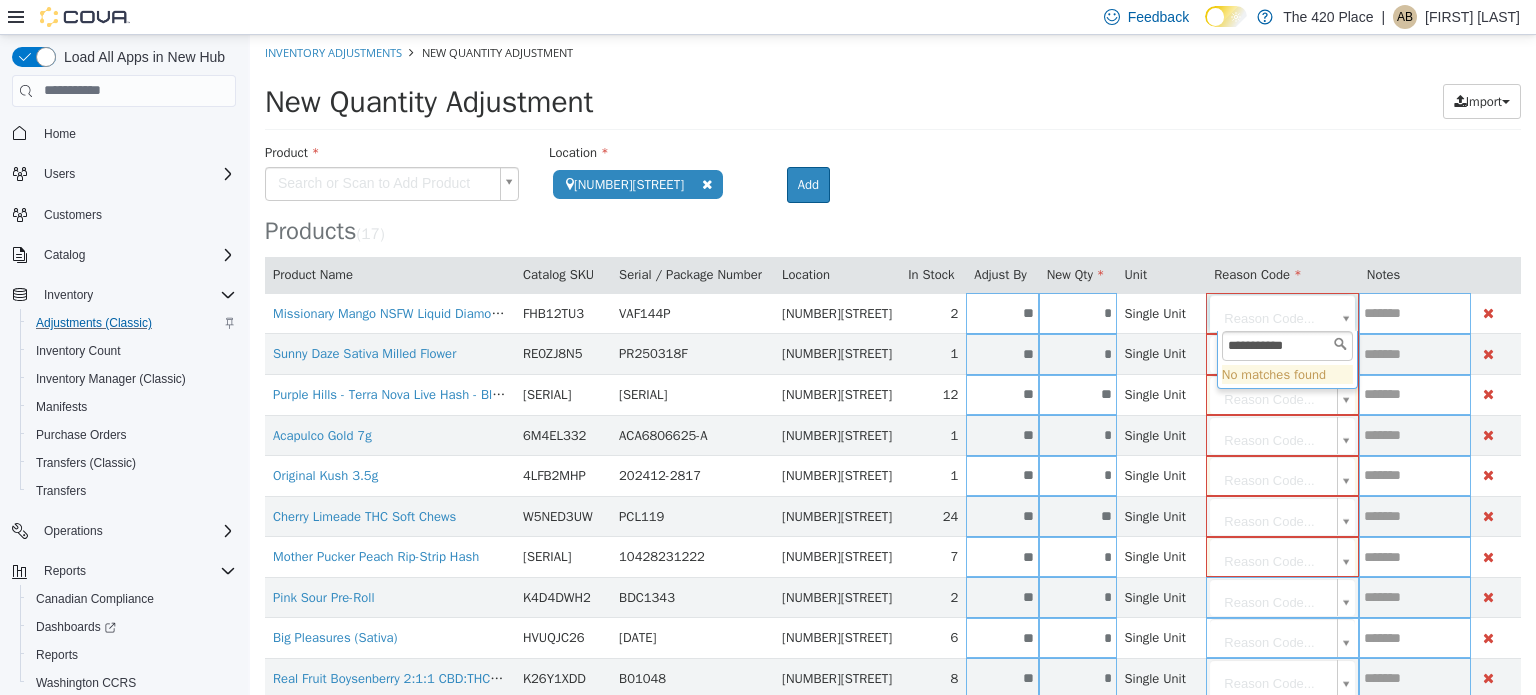drag, startPoint x: 1235, startPoint y: 342, endPoint x: 1292, endPoint y: 343, distance: 57.00877 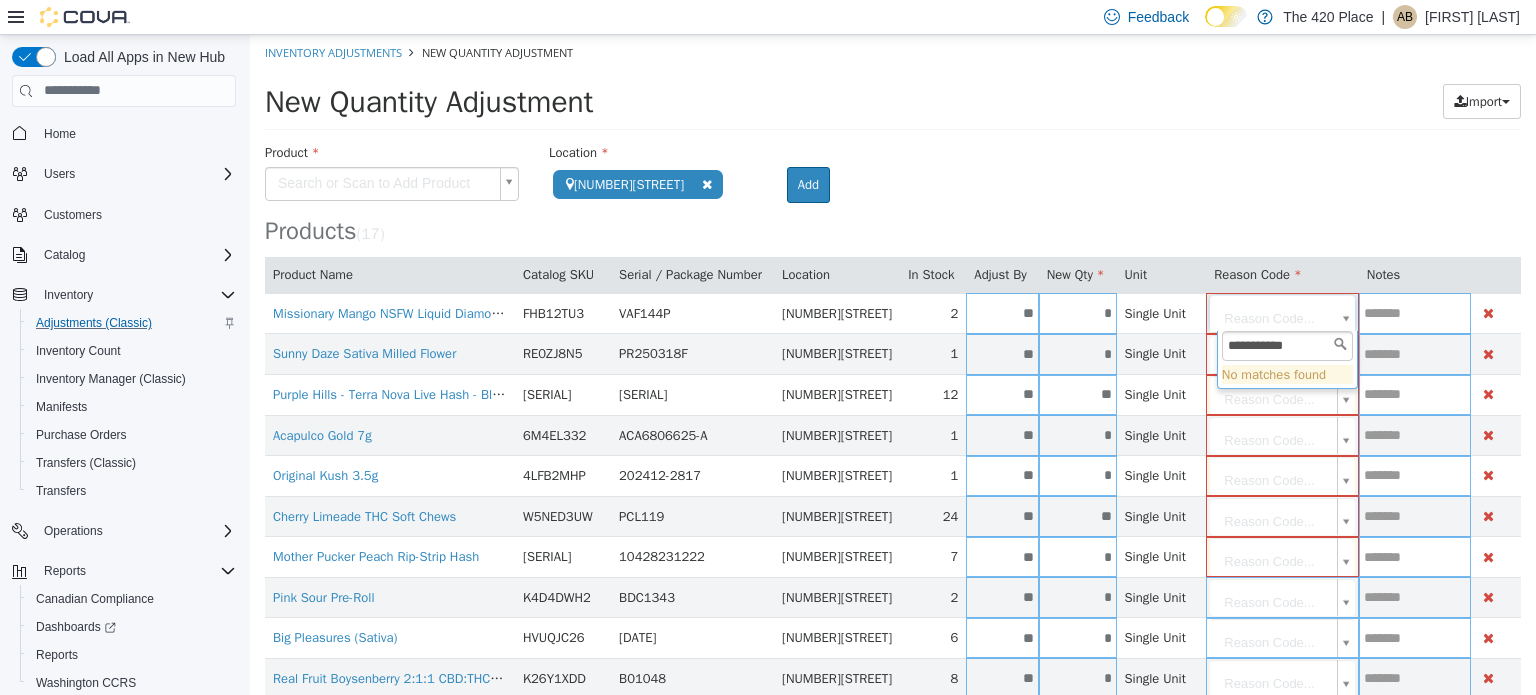 drag, startPoint x: 1229, startPoint y: 342, endPoint x: 1316, endPoint y: 344, distance: 87.02299 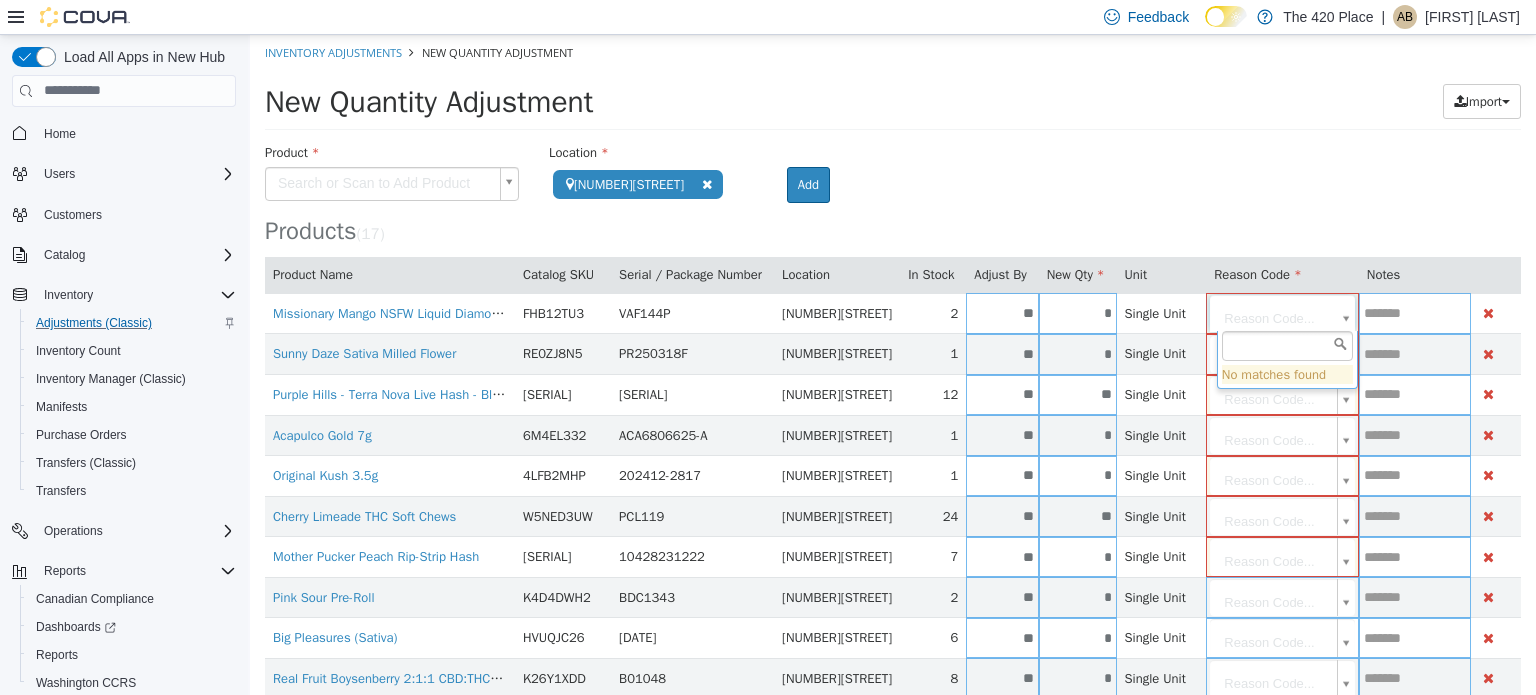 click on "**********" at bounding box center [893, 536] 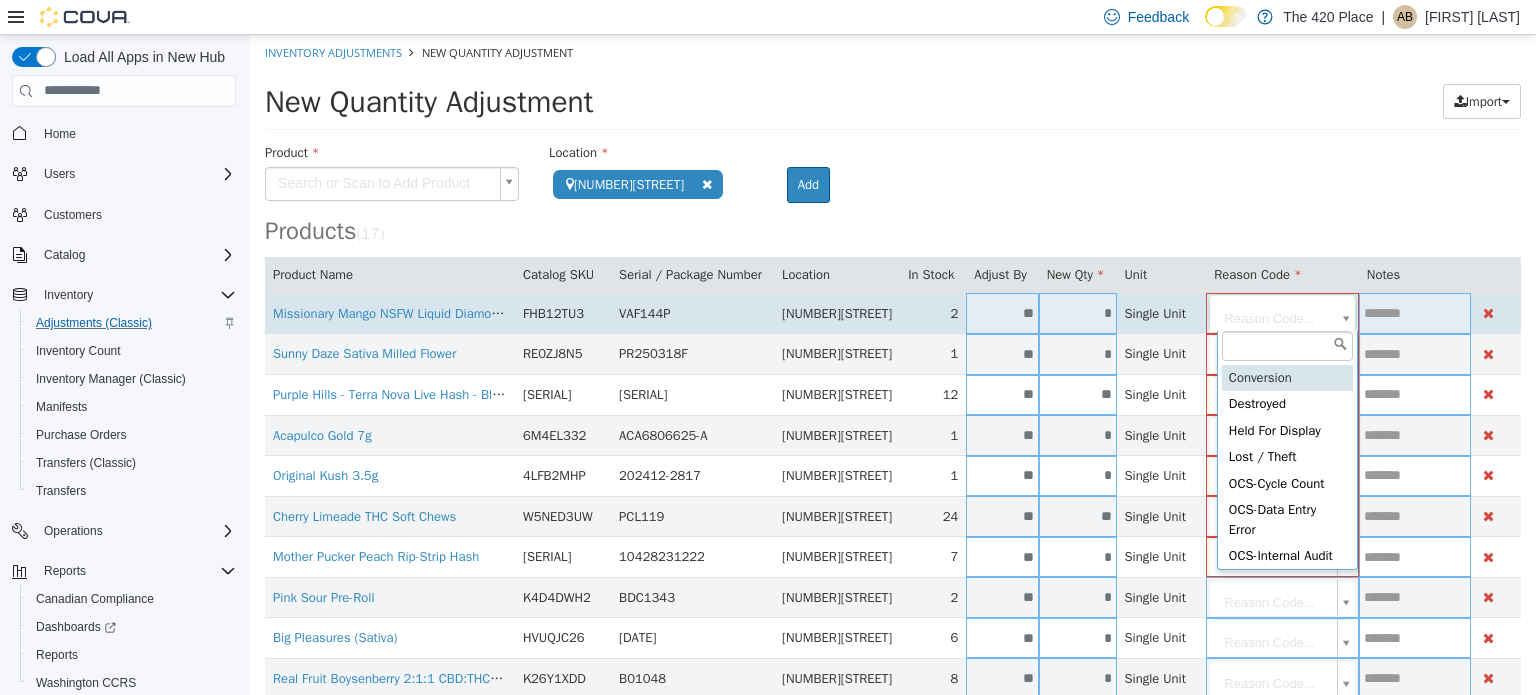 click on "**********" at bounding box center (893, 536) 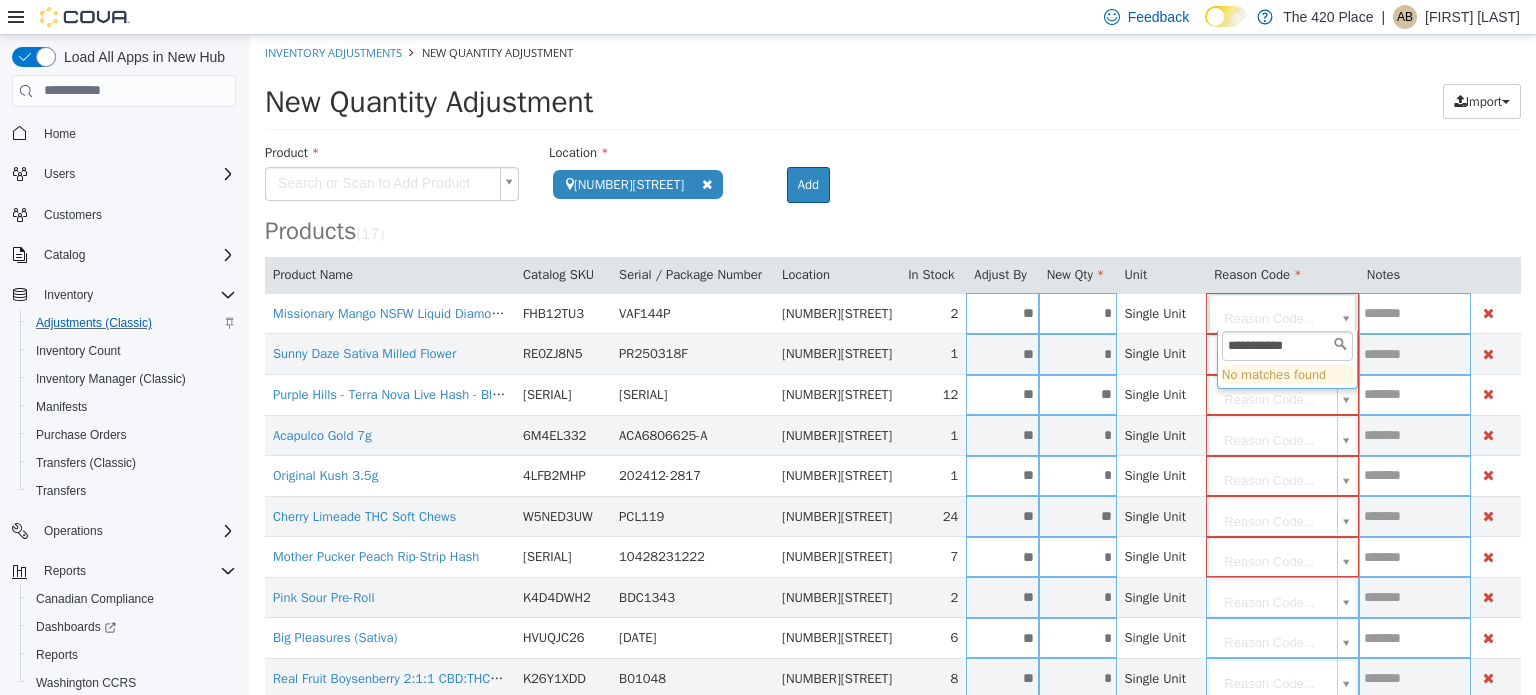 click on "**********" at bounding box center (1287, 345) 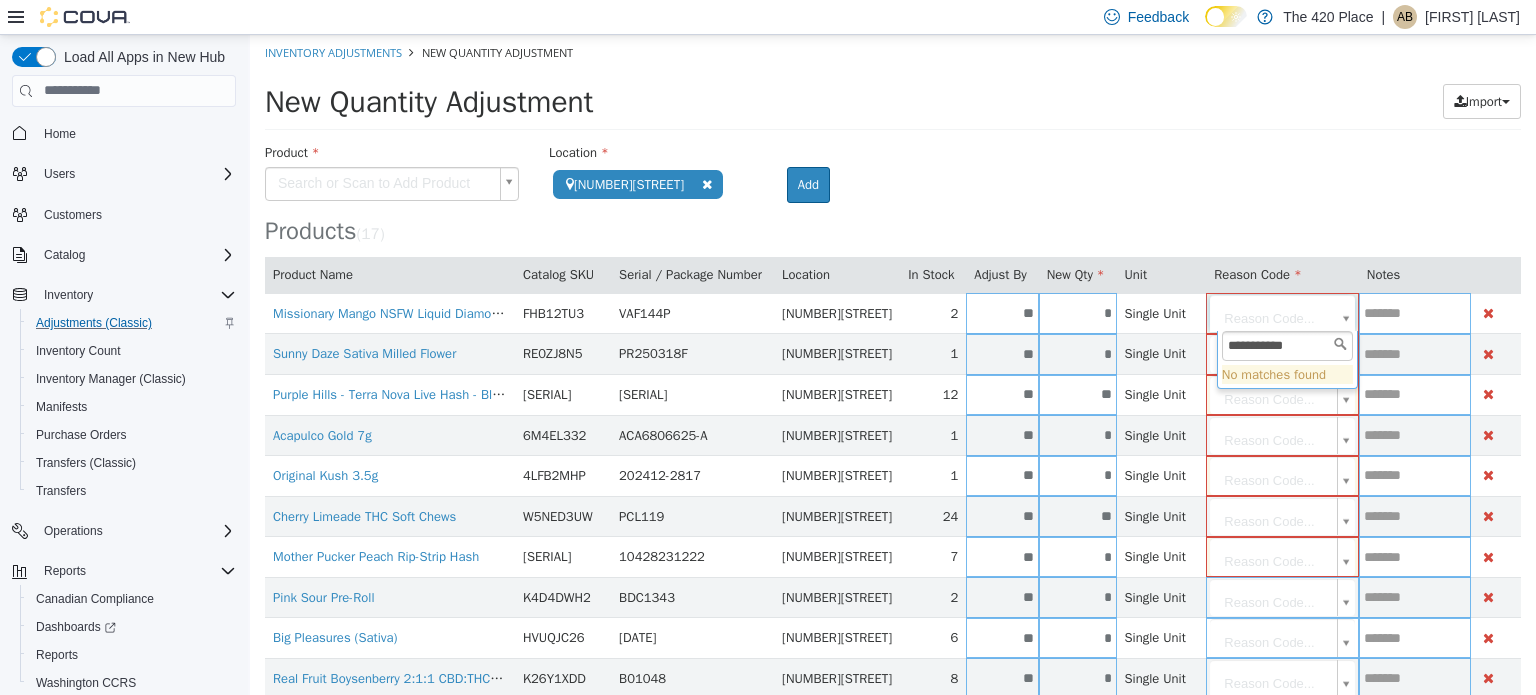 click on "**********" at bounding box center [1287, 345] 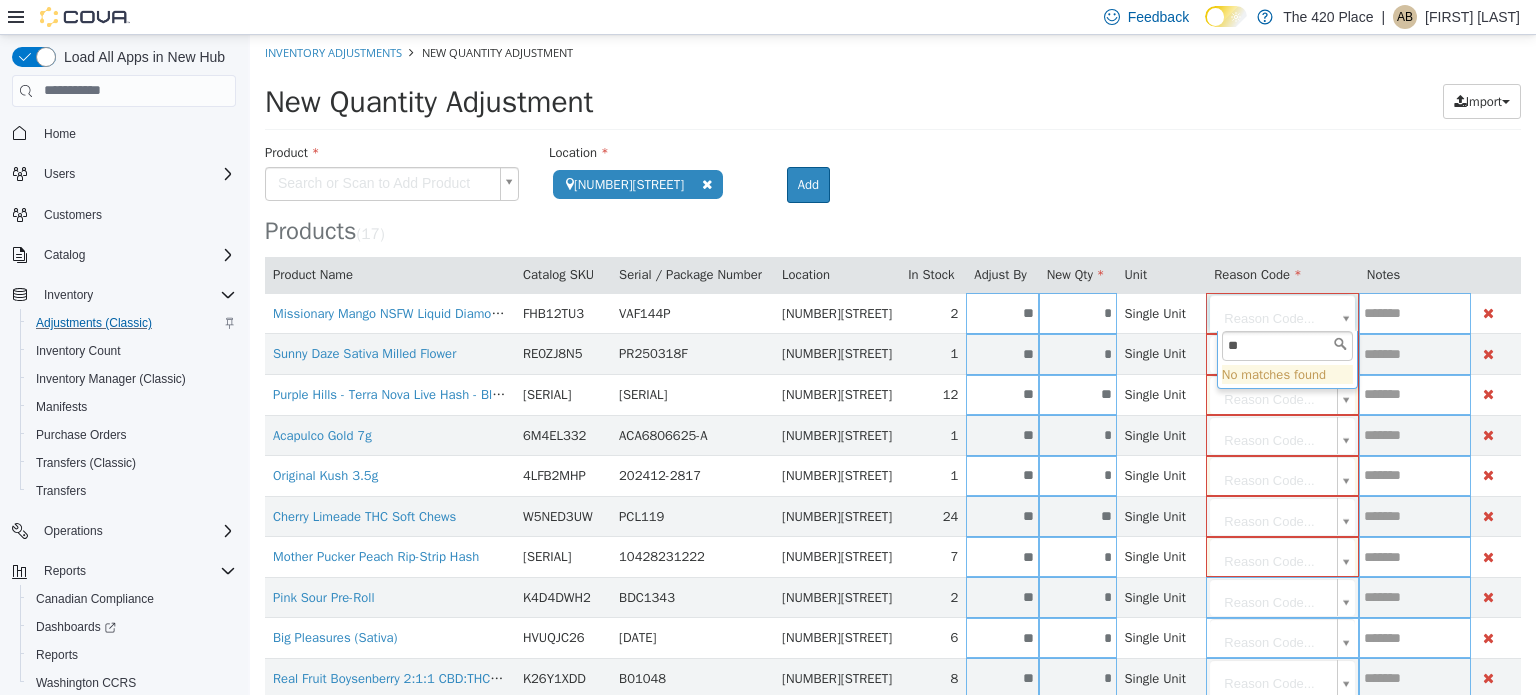 type on "*" 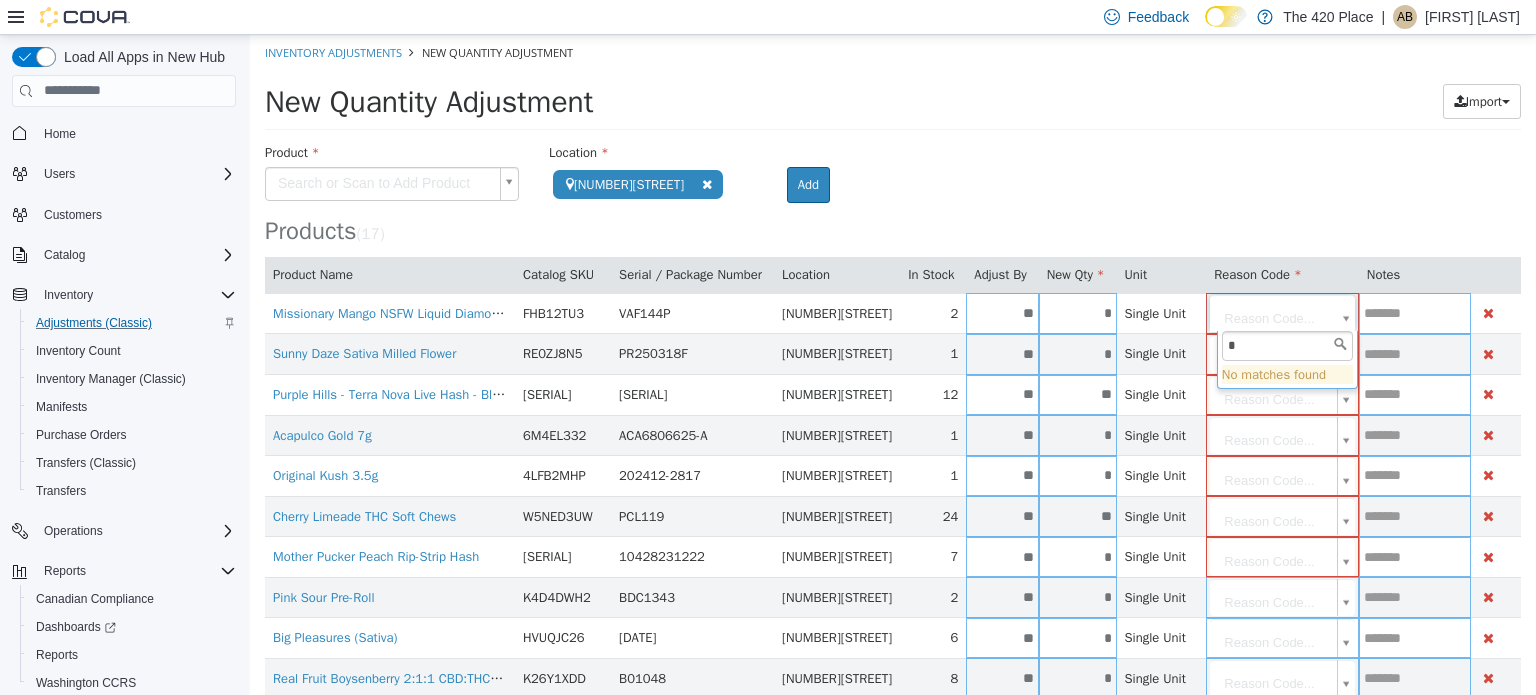 type 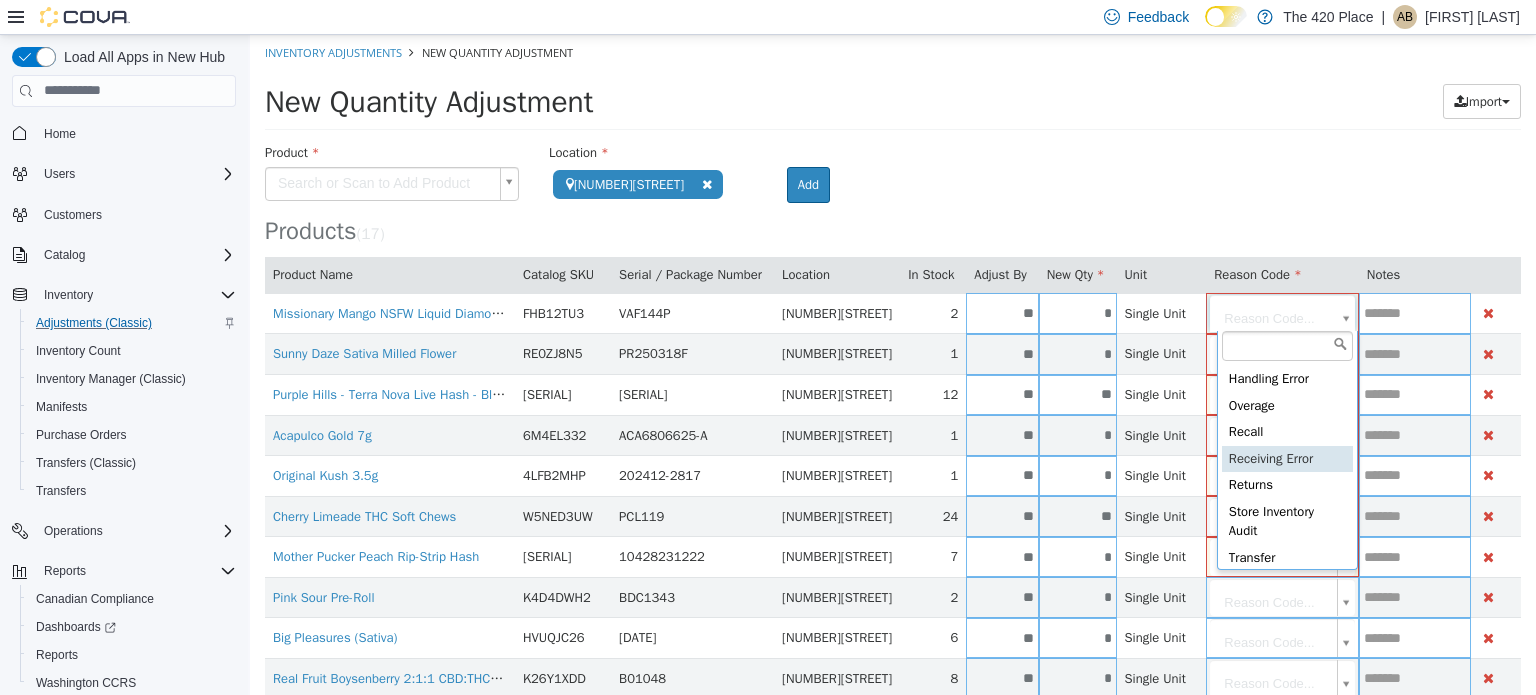 scroll, scrollTop: 491, scrollLeft: 0, axis: vertical 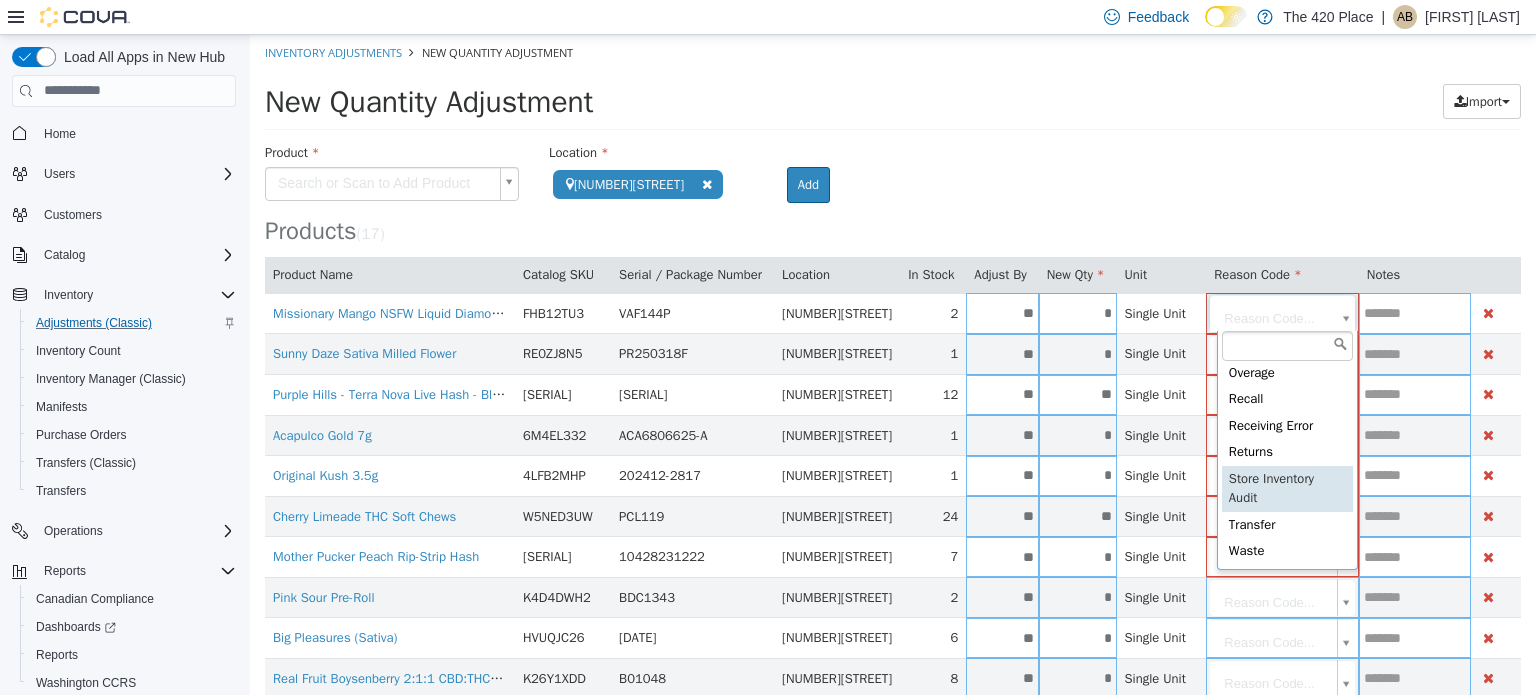 type on "**********" 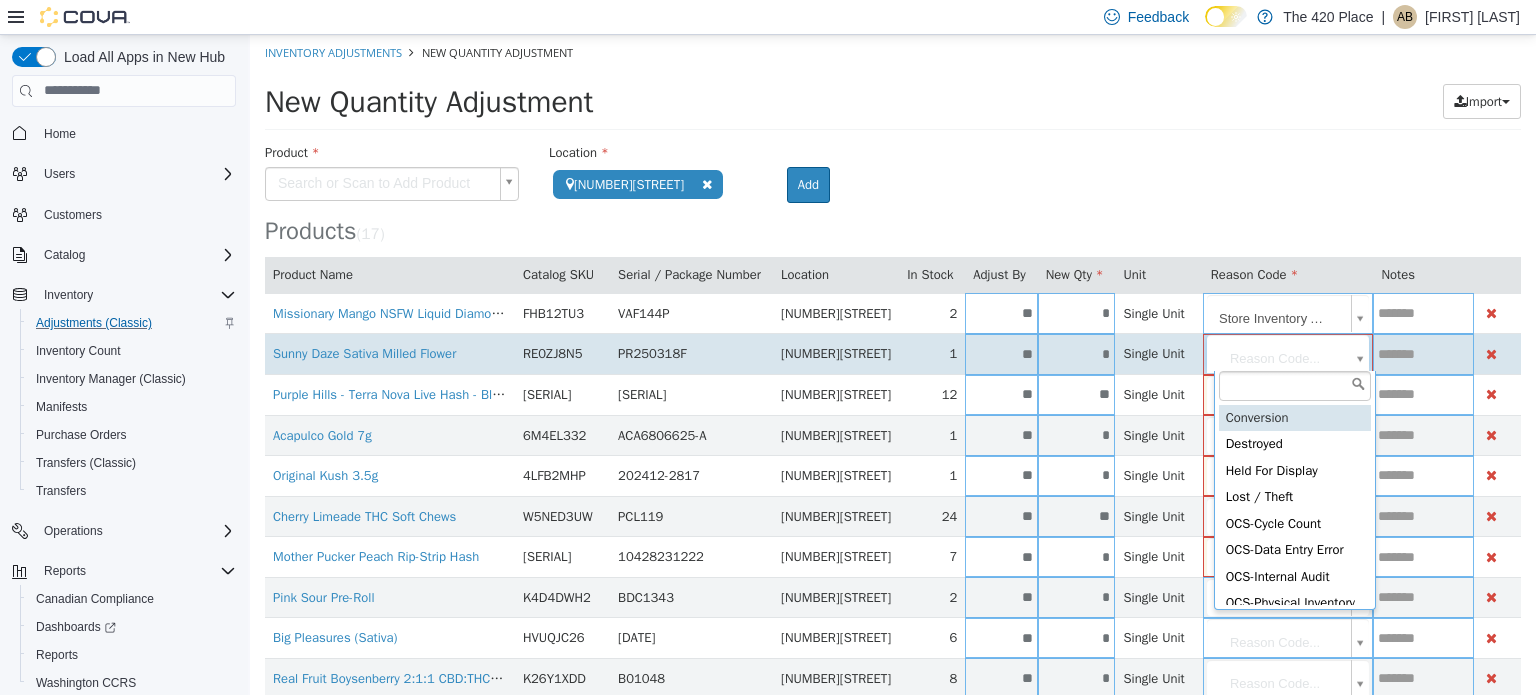 click on "**********" at bounding box center [893, 536] 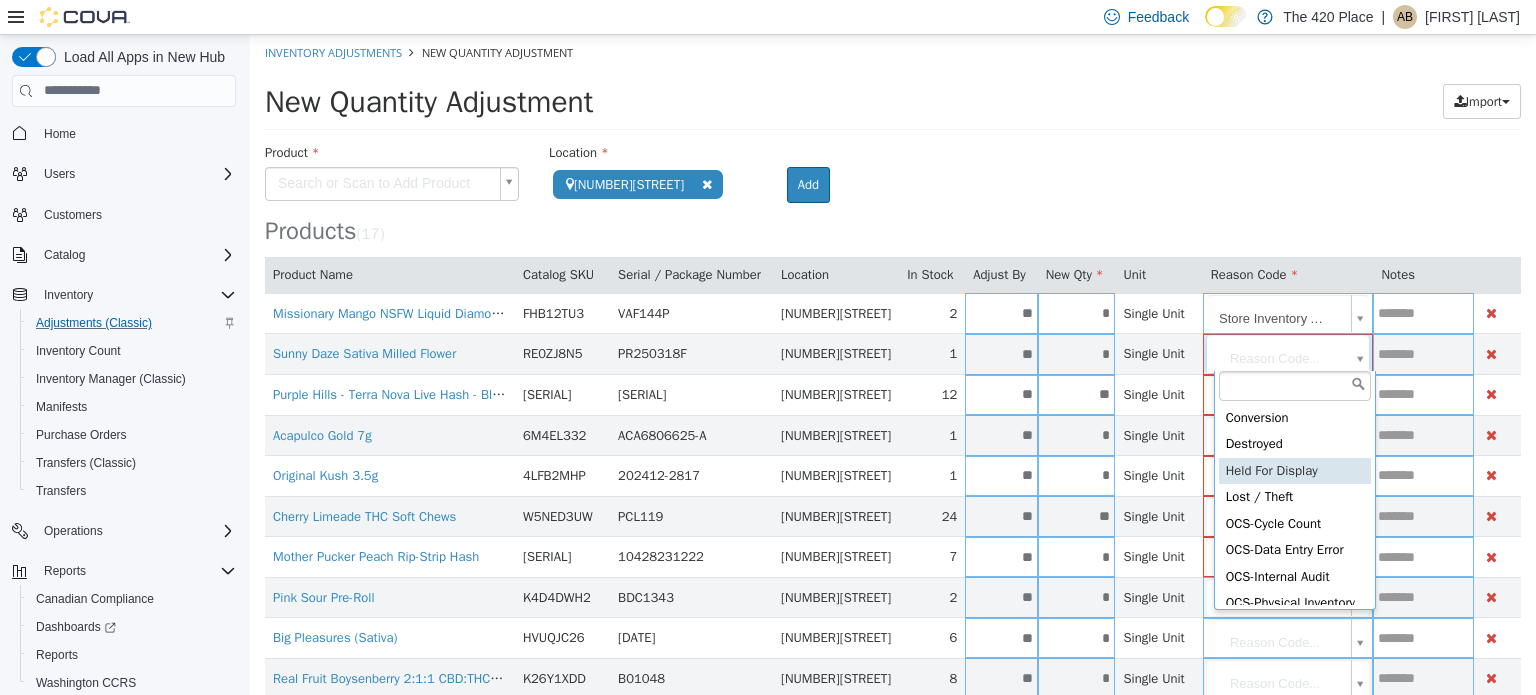 scroll, scrollTop: 393, scrollLeft: 0, axis: vertical 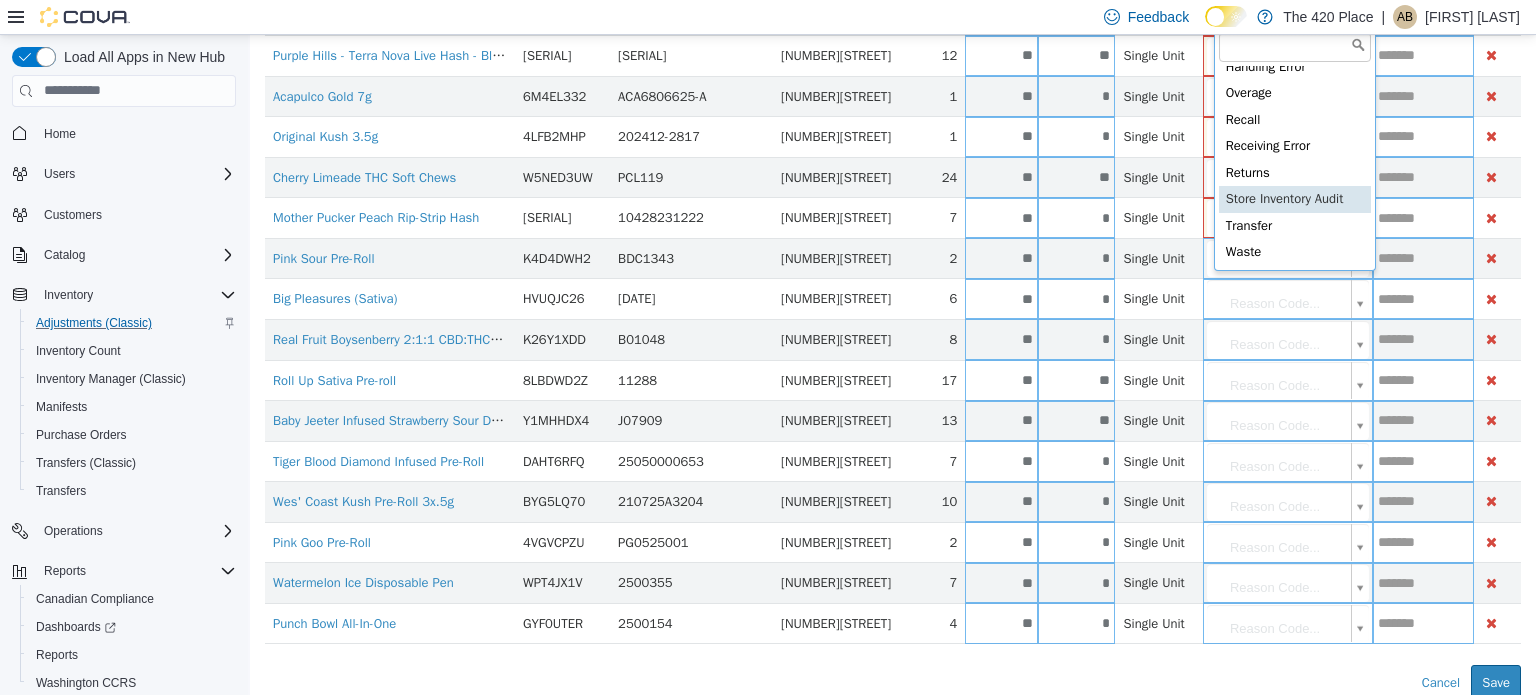 type on "**********" 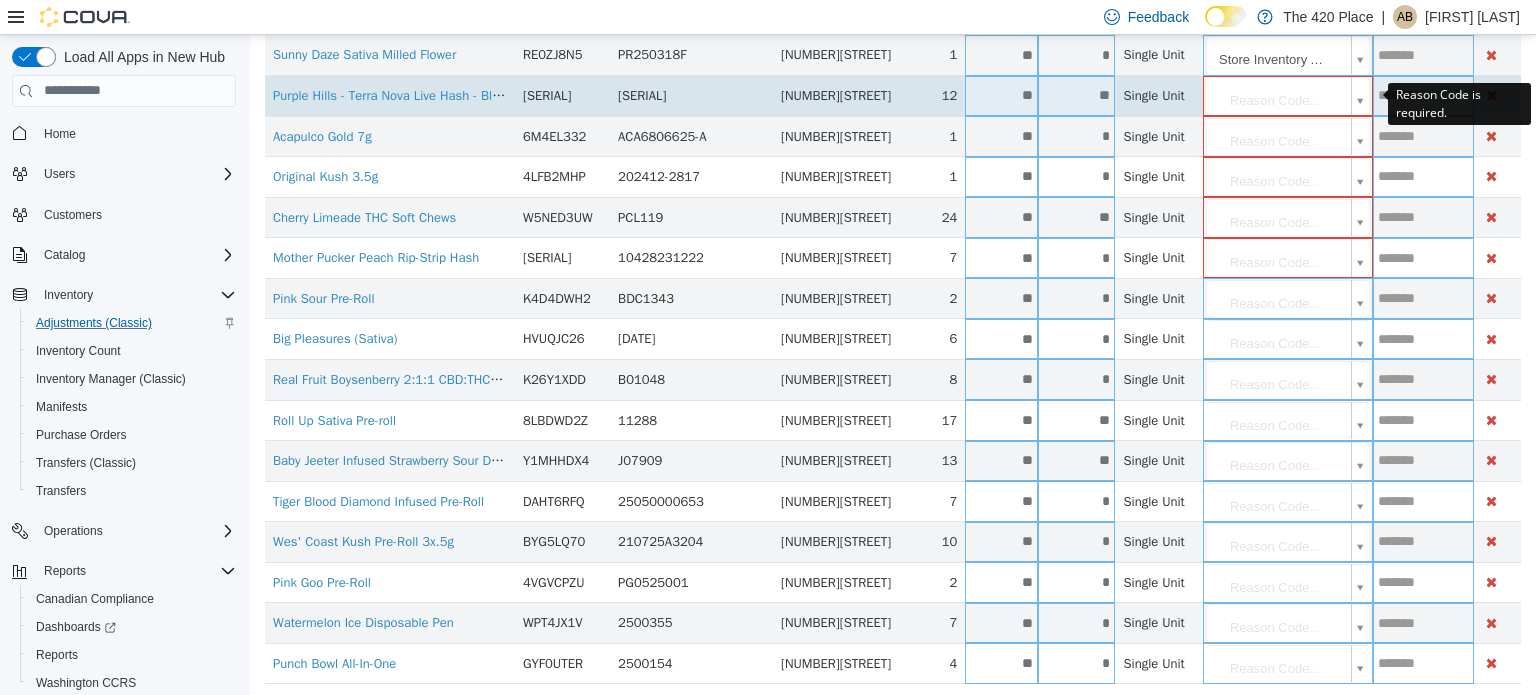 click on "**********" at bounding box center [893, 237] 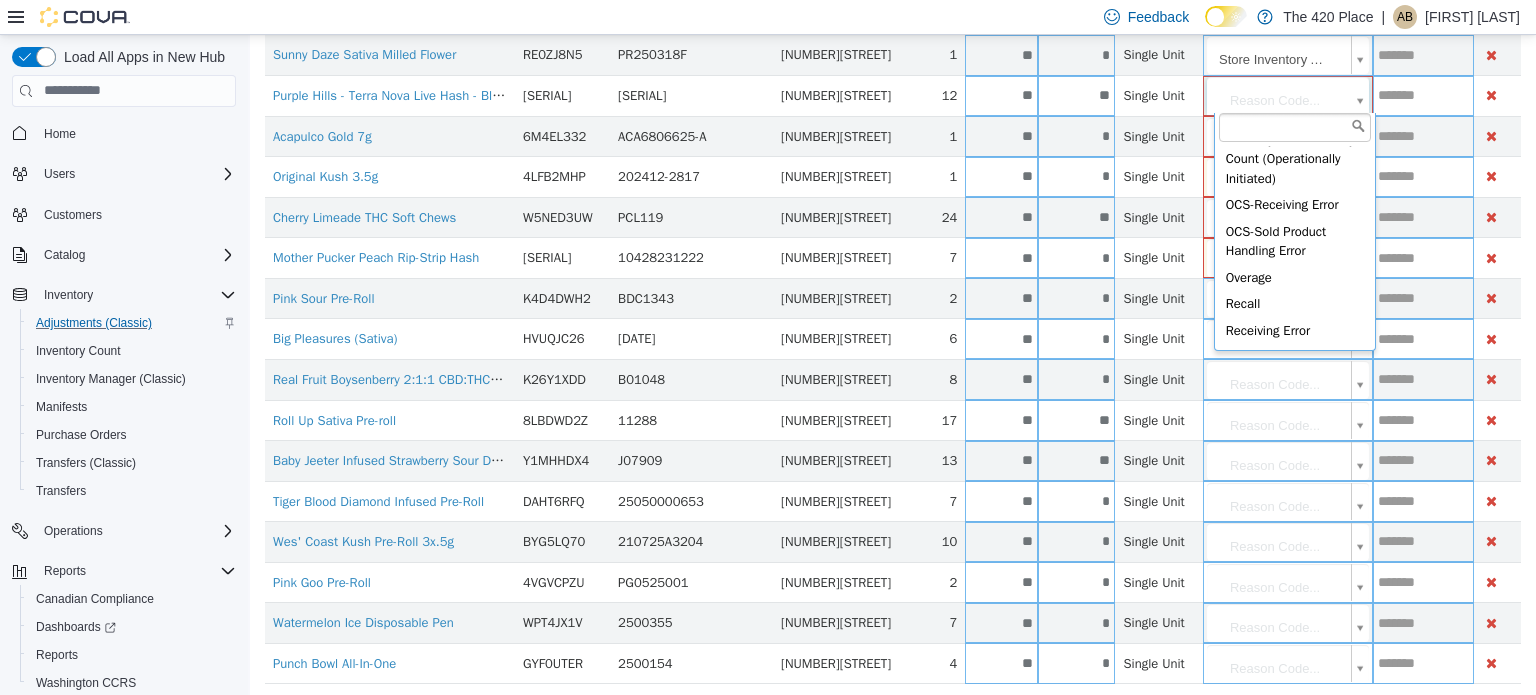 scroll, scrollTop: 394, scrollLeft: 0, axis: vertical 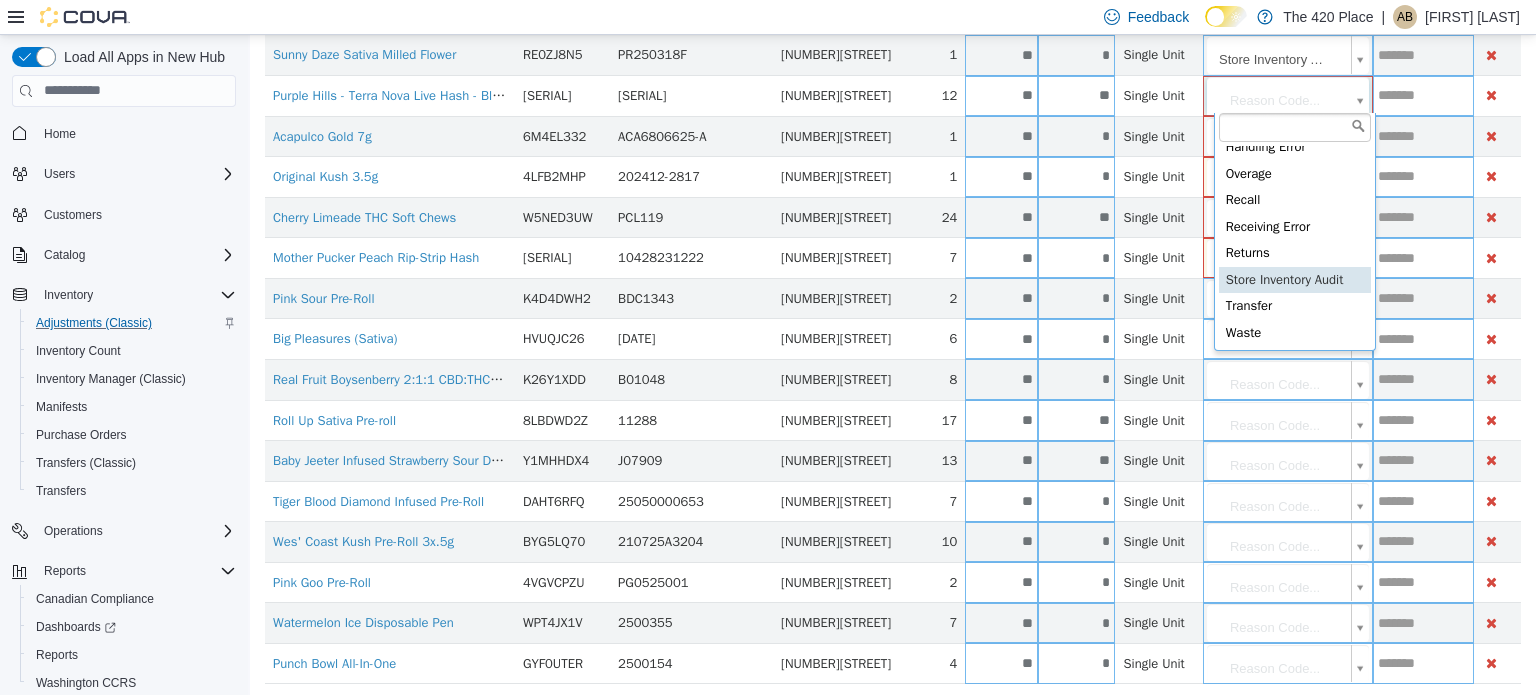 type on "**********" 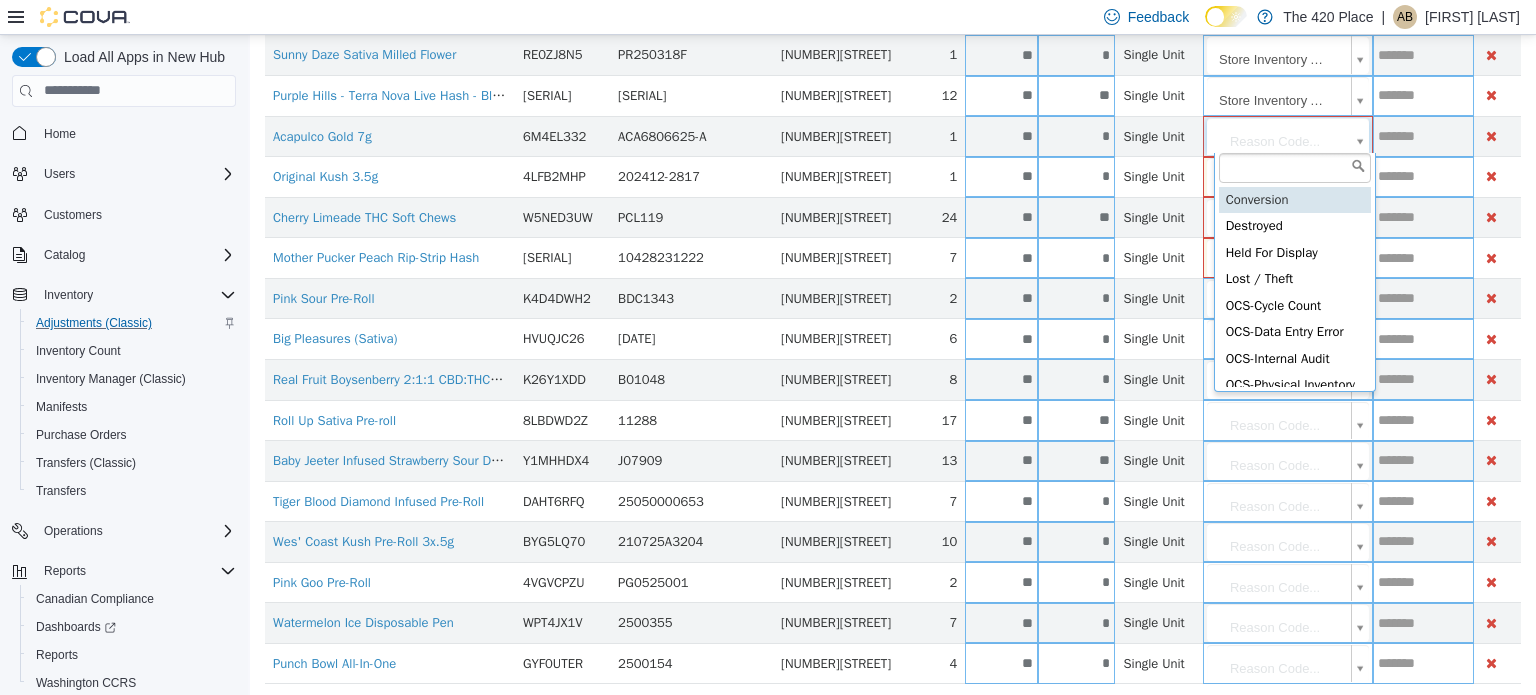 click on "**********" at bounding box center (893, 237) 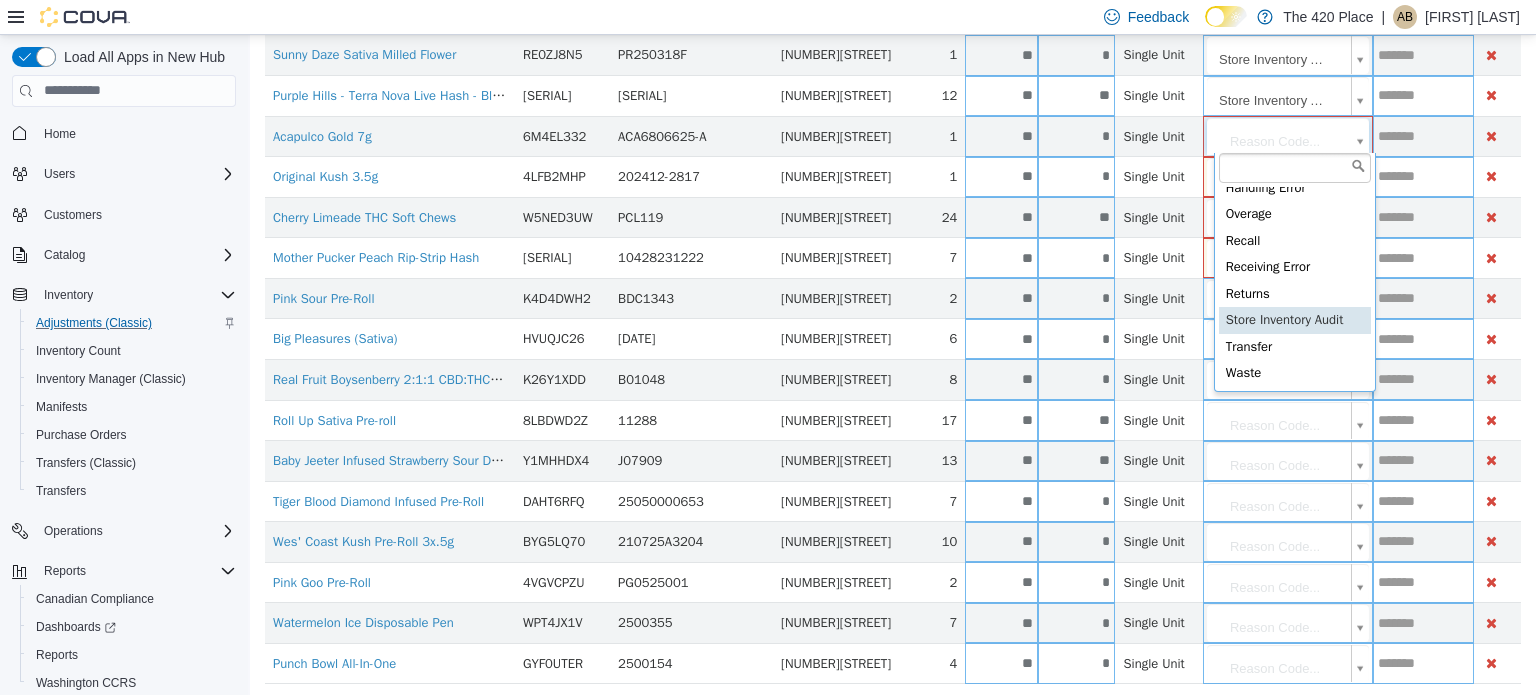 scroll, scrollTop: 393, scrollLeft: 0, axis: vertical 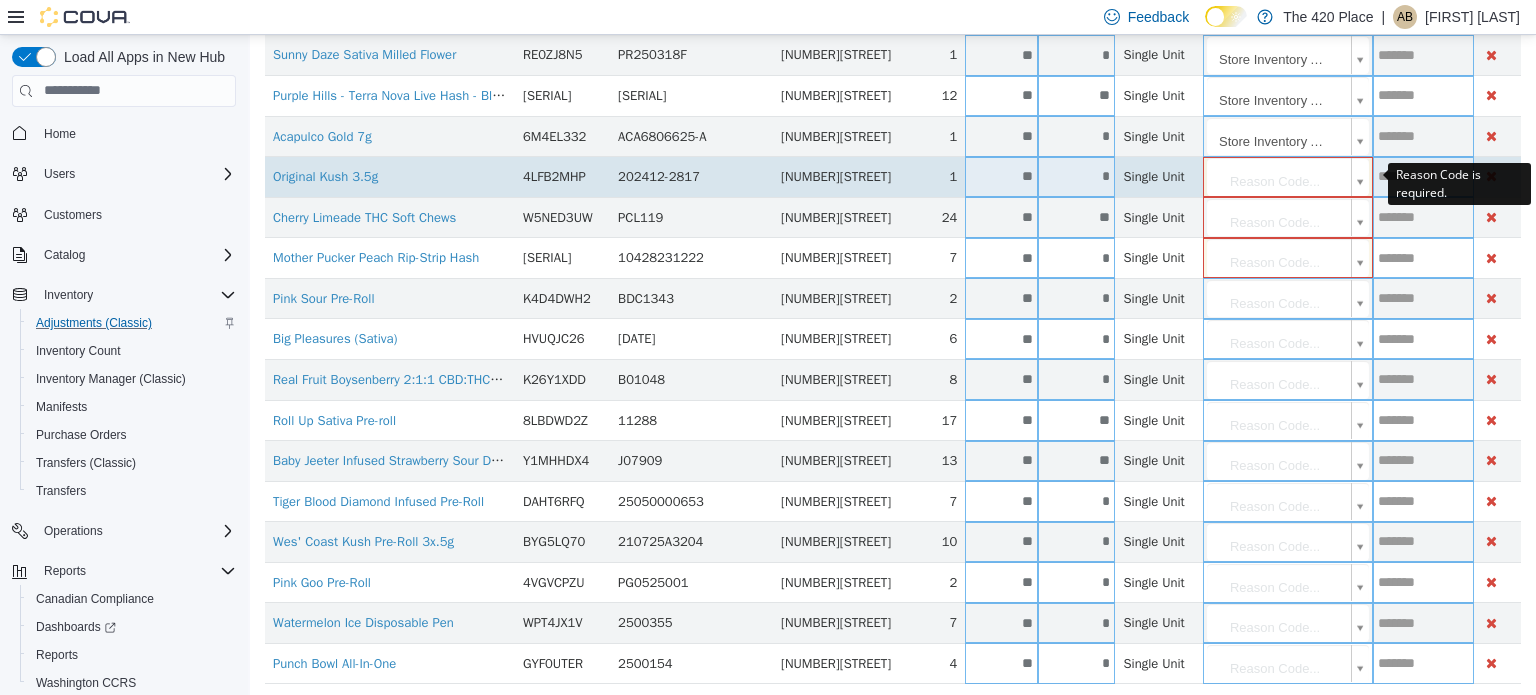 click on "**********" at bounding box center (893, 237) 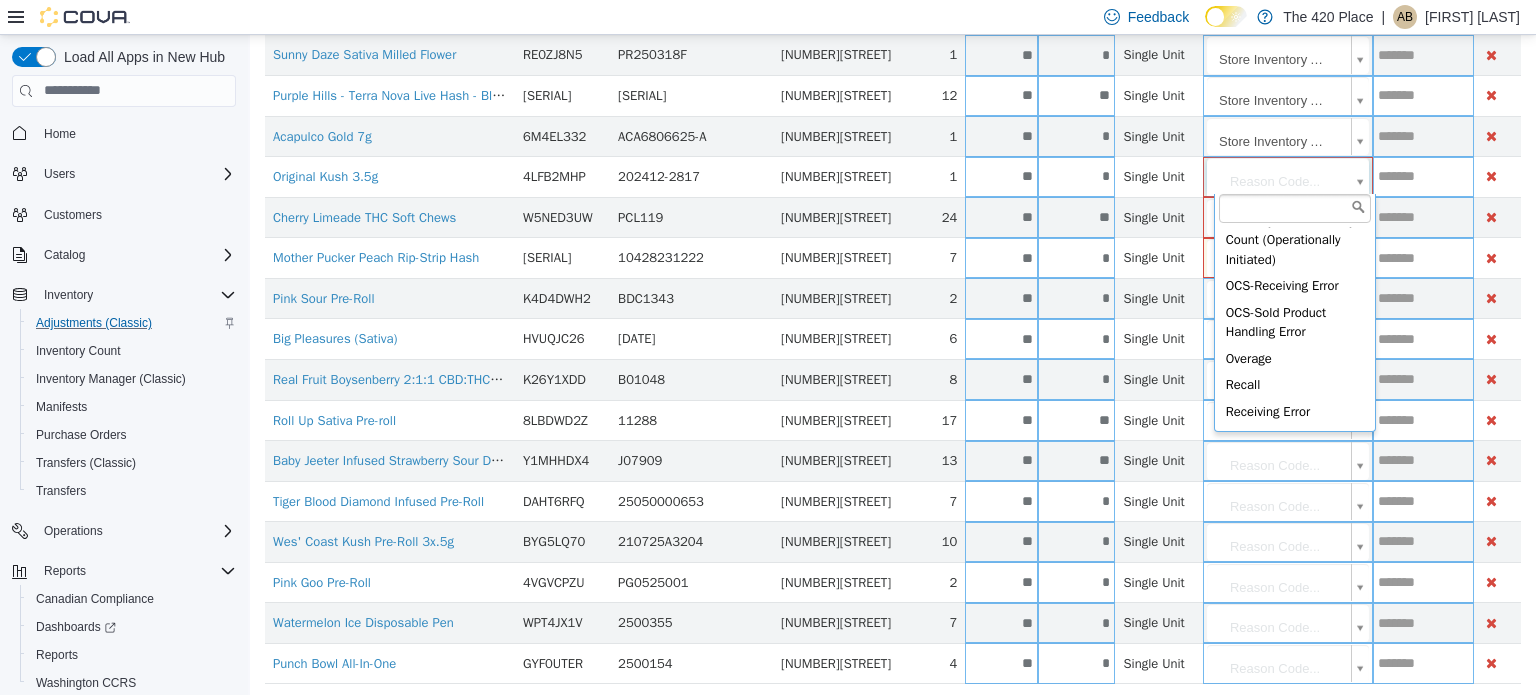 scroll, scrollTop: 394, scrollLeft: 0, axis: vertical 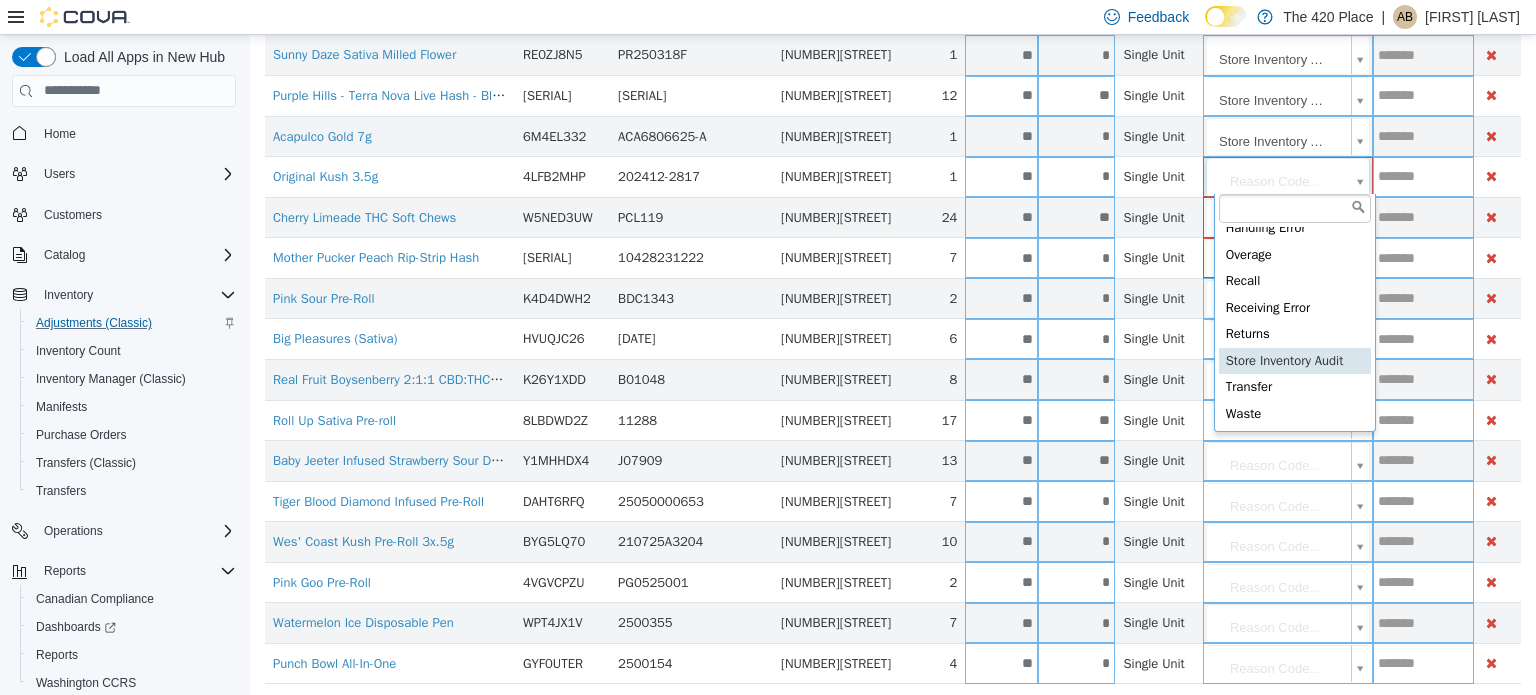 type on "**********" 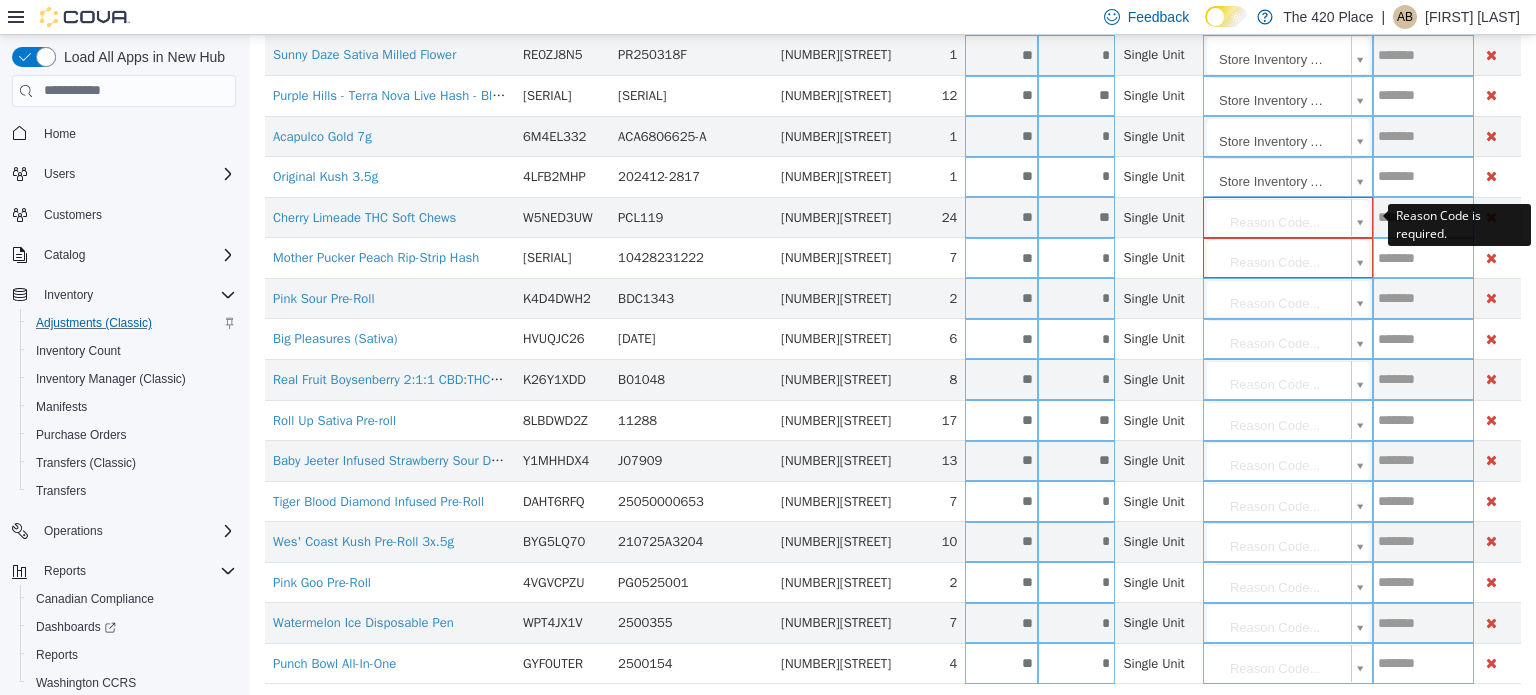 click on "**********" at bounding box center [893, 237] 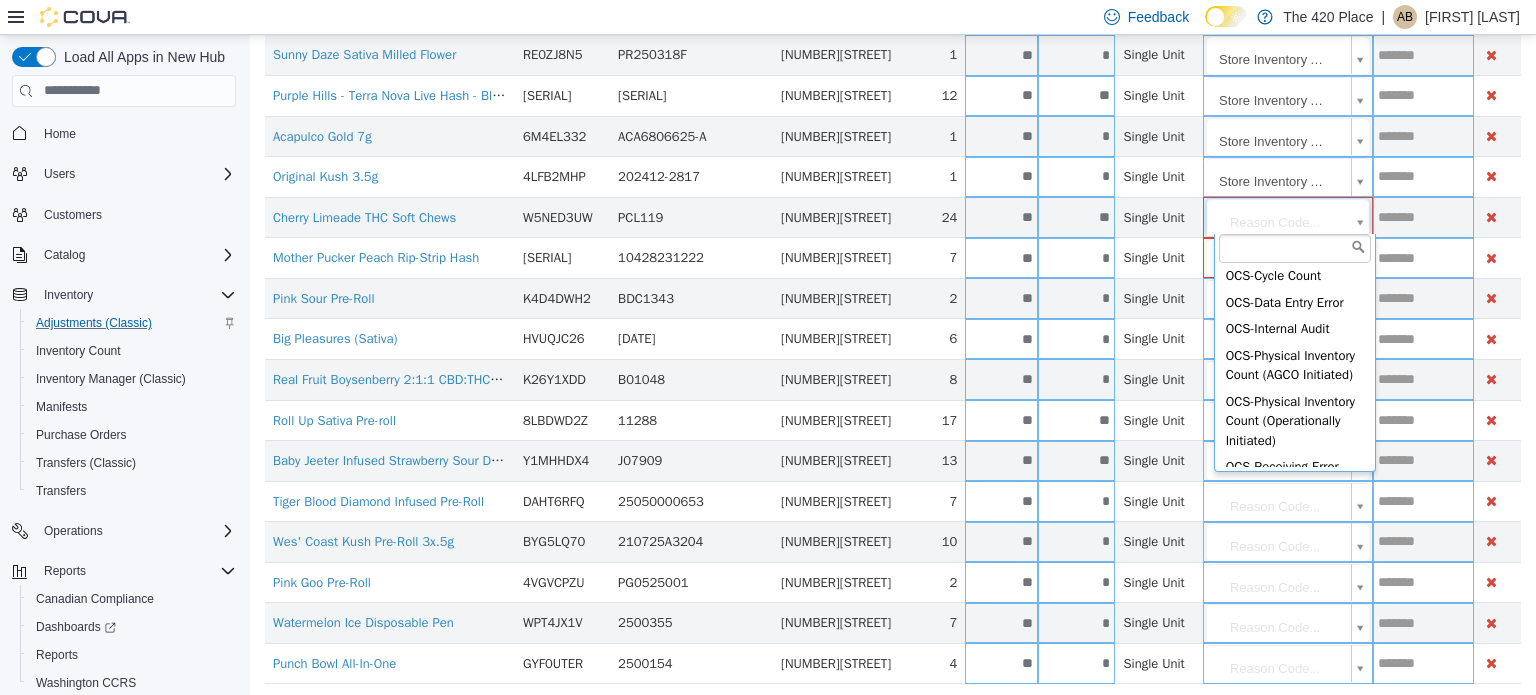 scroll, scrollTop: 393, scrollLeft: 0, axis: vertical 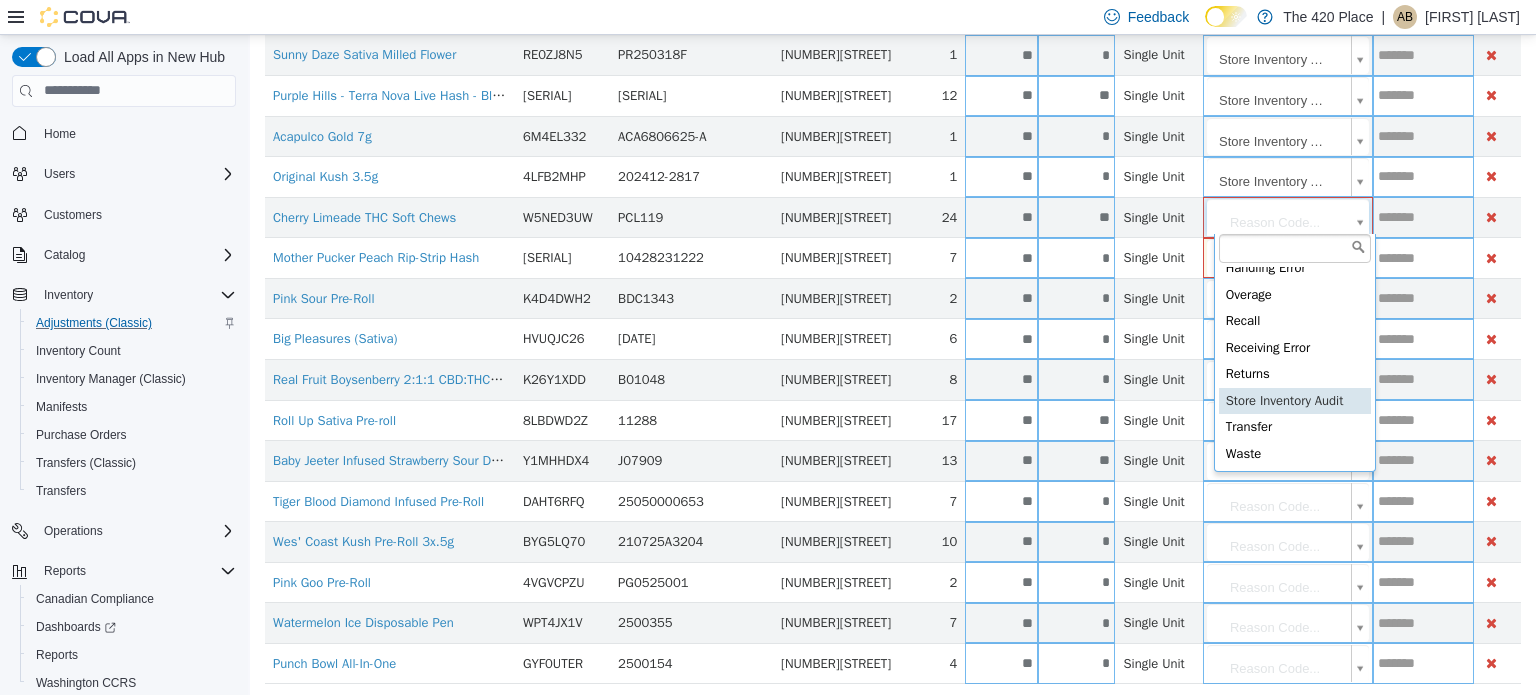 type on "**********" 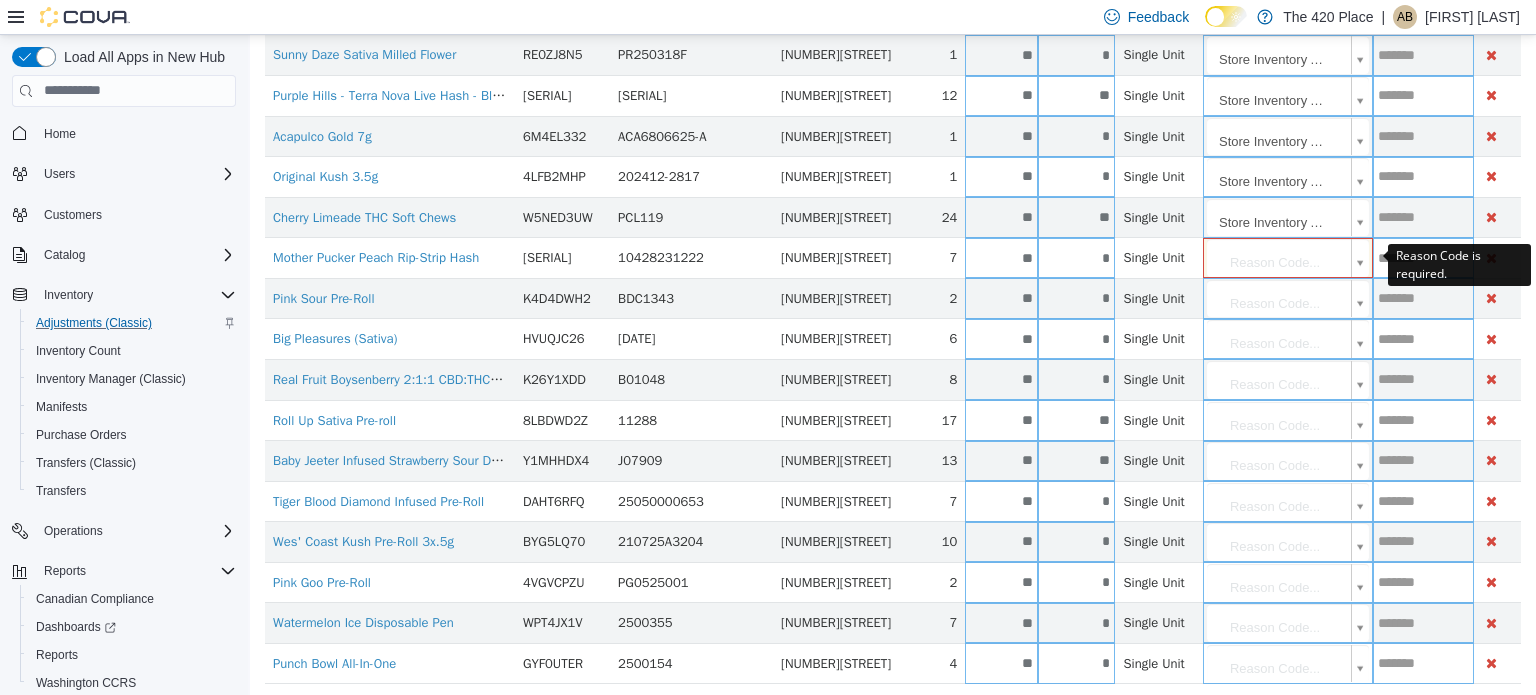 click on "**********" at bounding box center [893, 237] 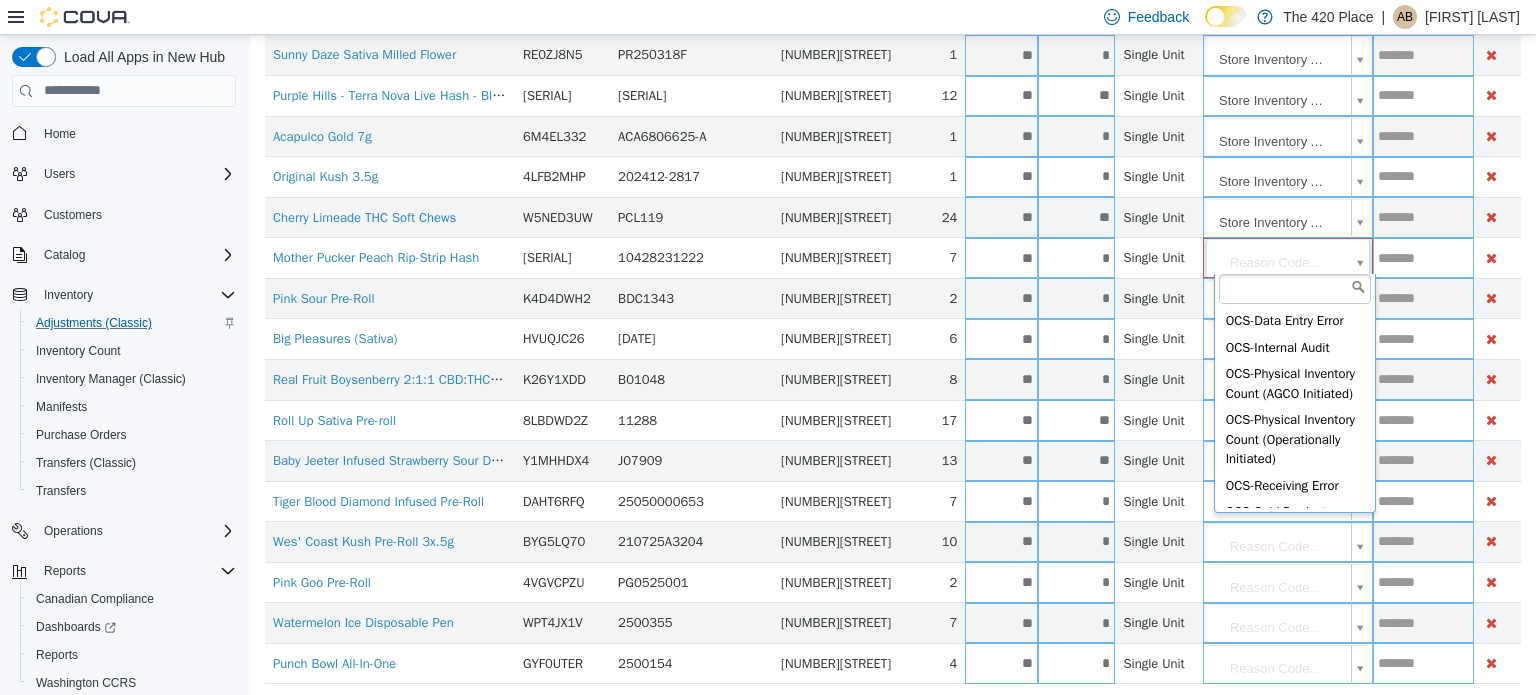 scroll, scrollTop: 394, scrollLeft: 0, axis: vertical 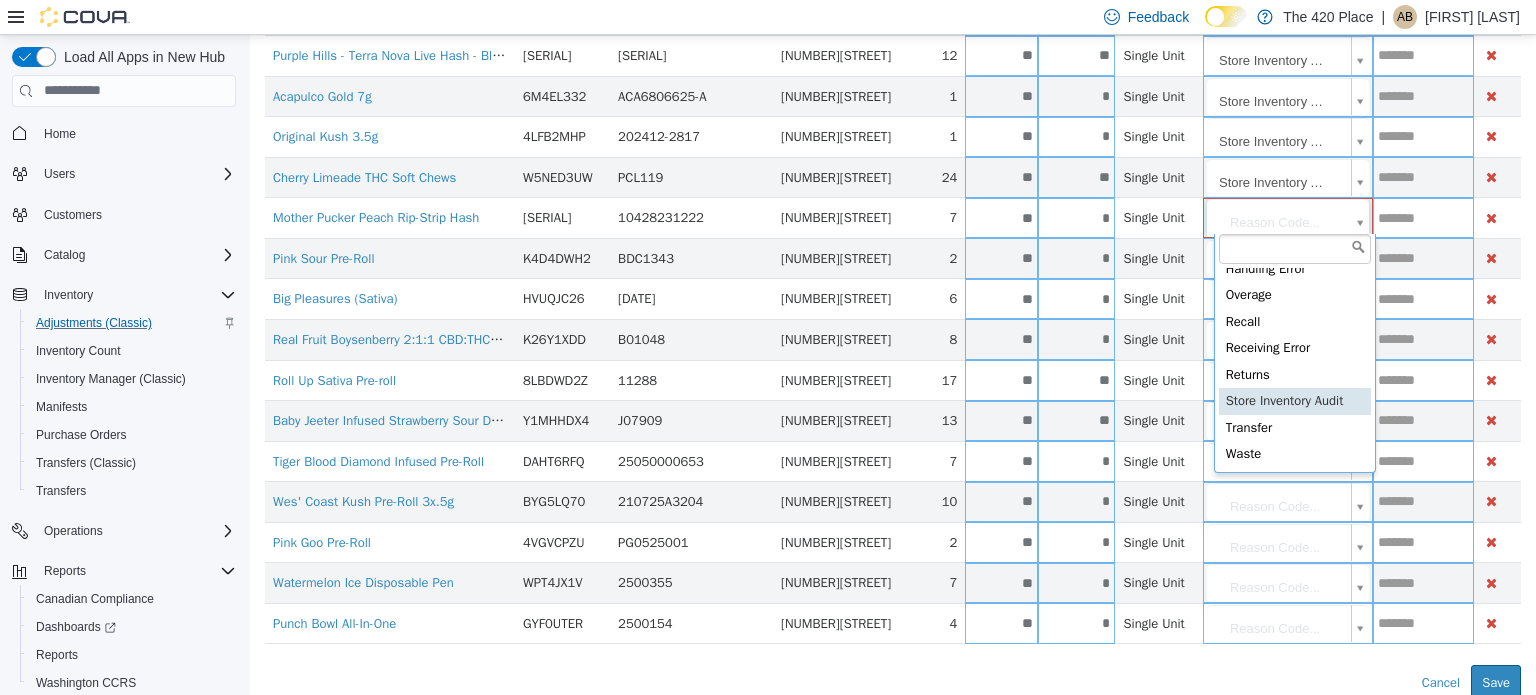 type on "**********" 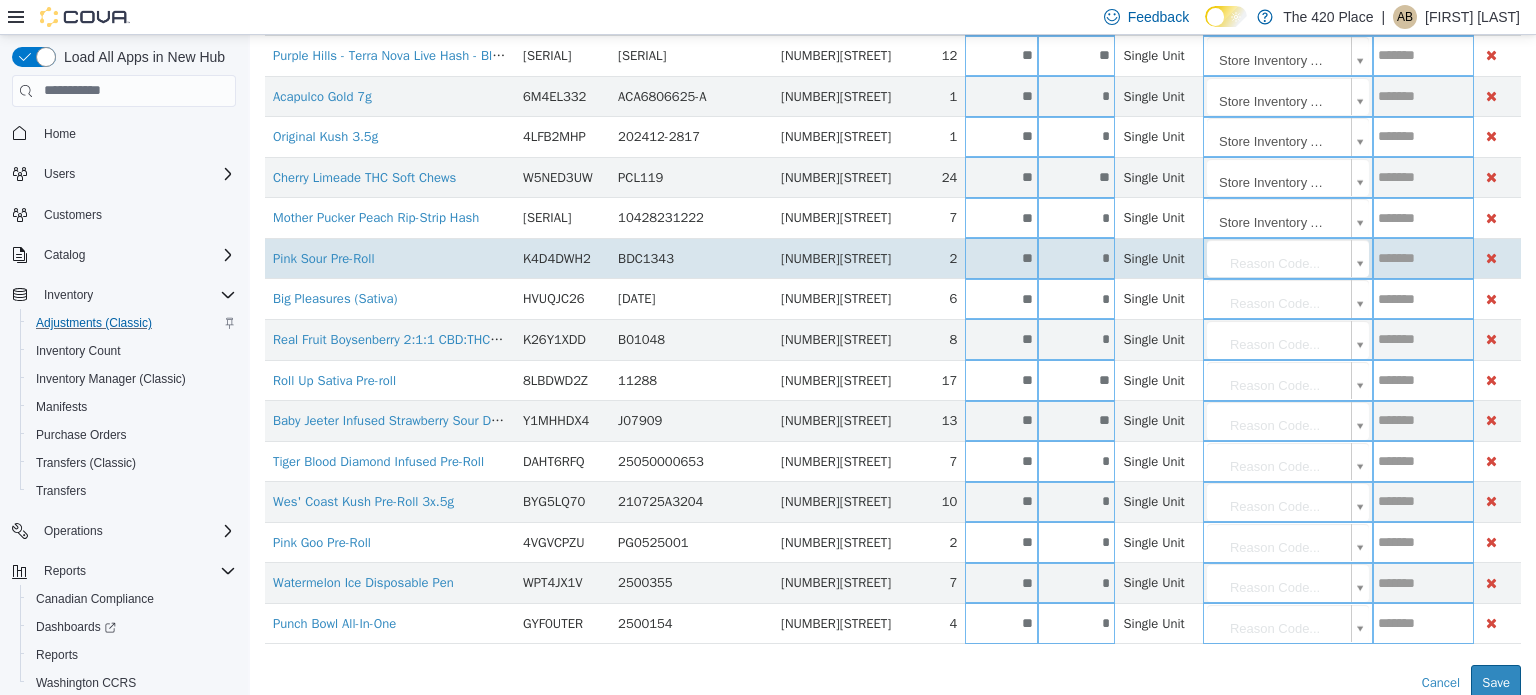 click on "**********" at bounding box center (893, 197) 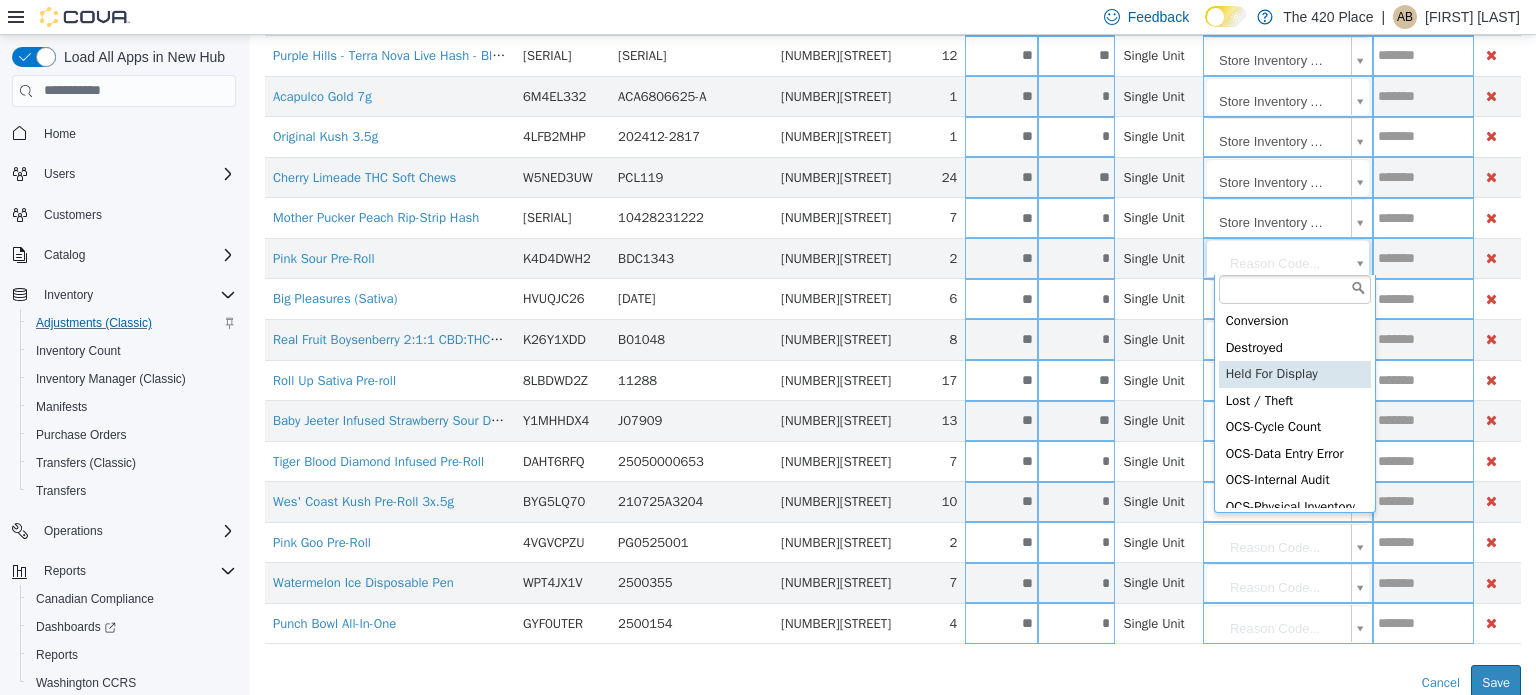 scroll, scrollTop: 393, scrollLeft: 0, axis: vertical 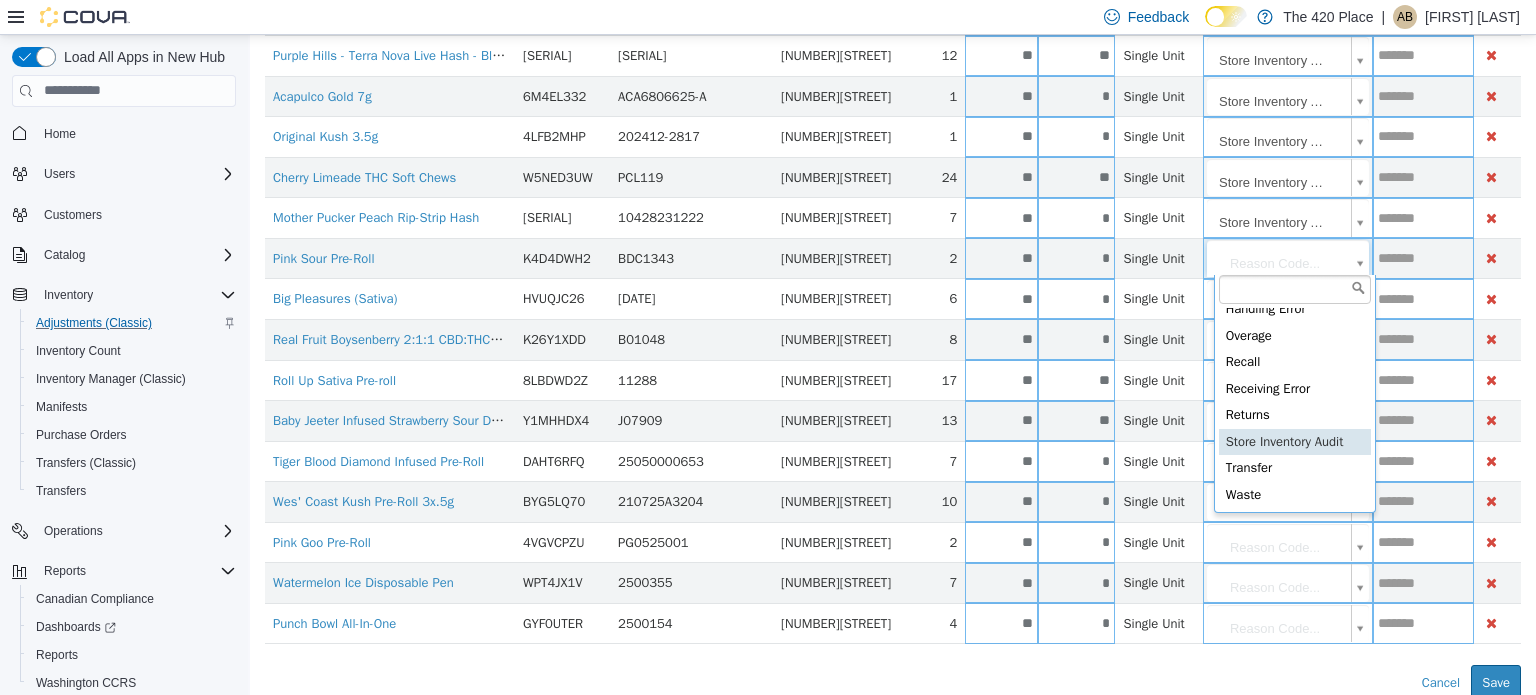 type on "**********" 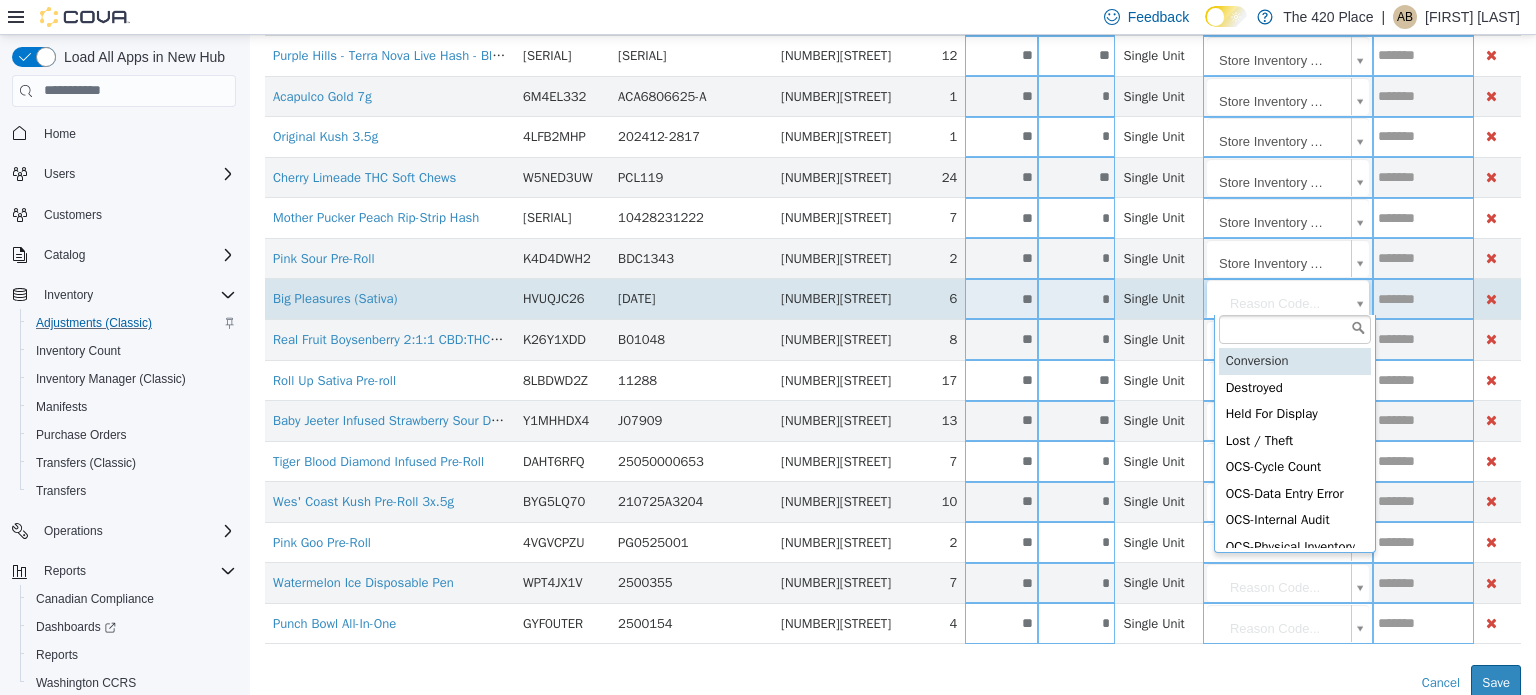 click on "**********" at bounding box center [893, 197] 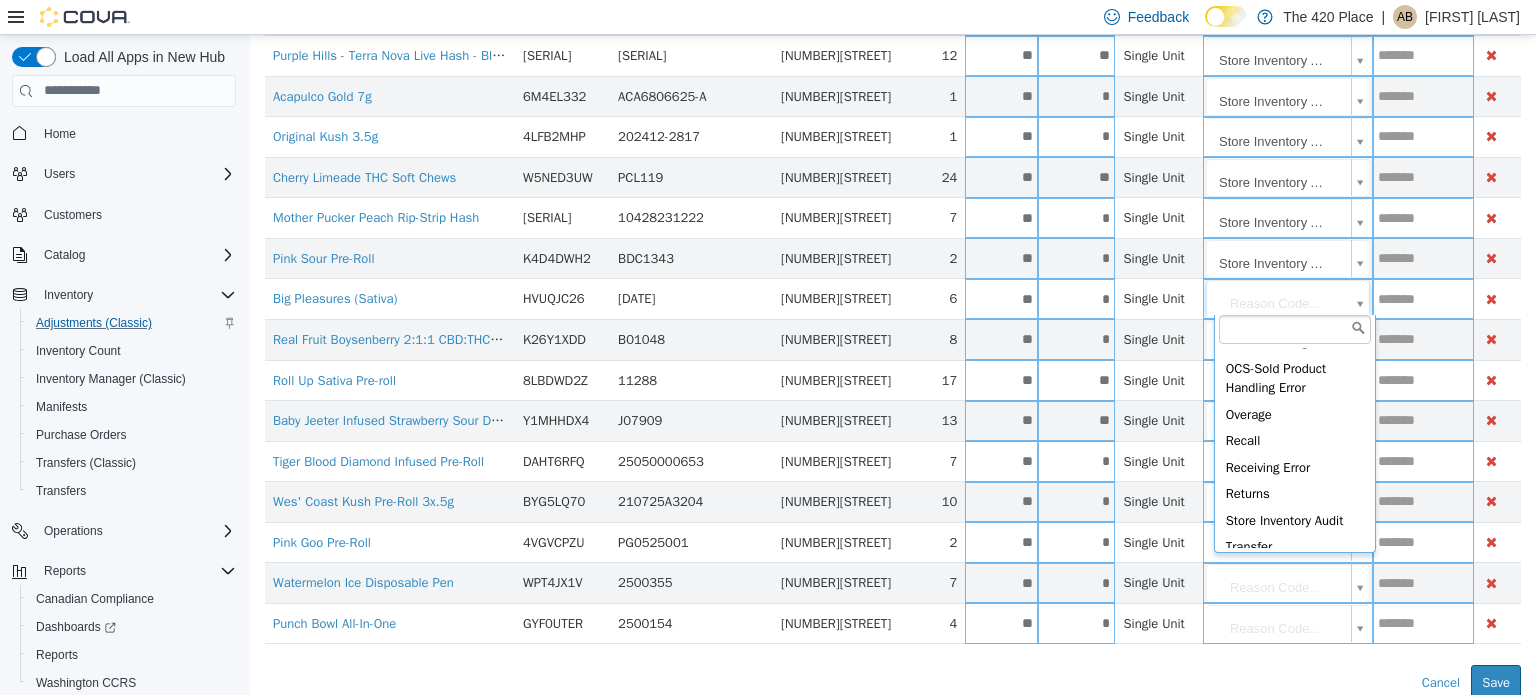 scroll, scrollTop: 394, scrollLeft: 0, axis: vertical 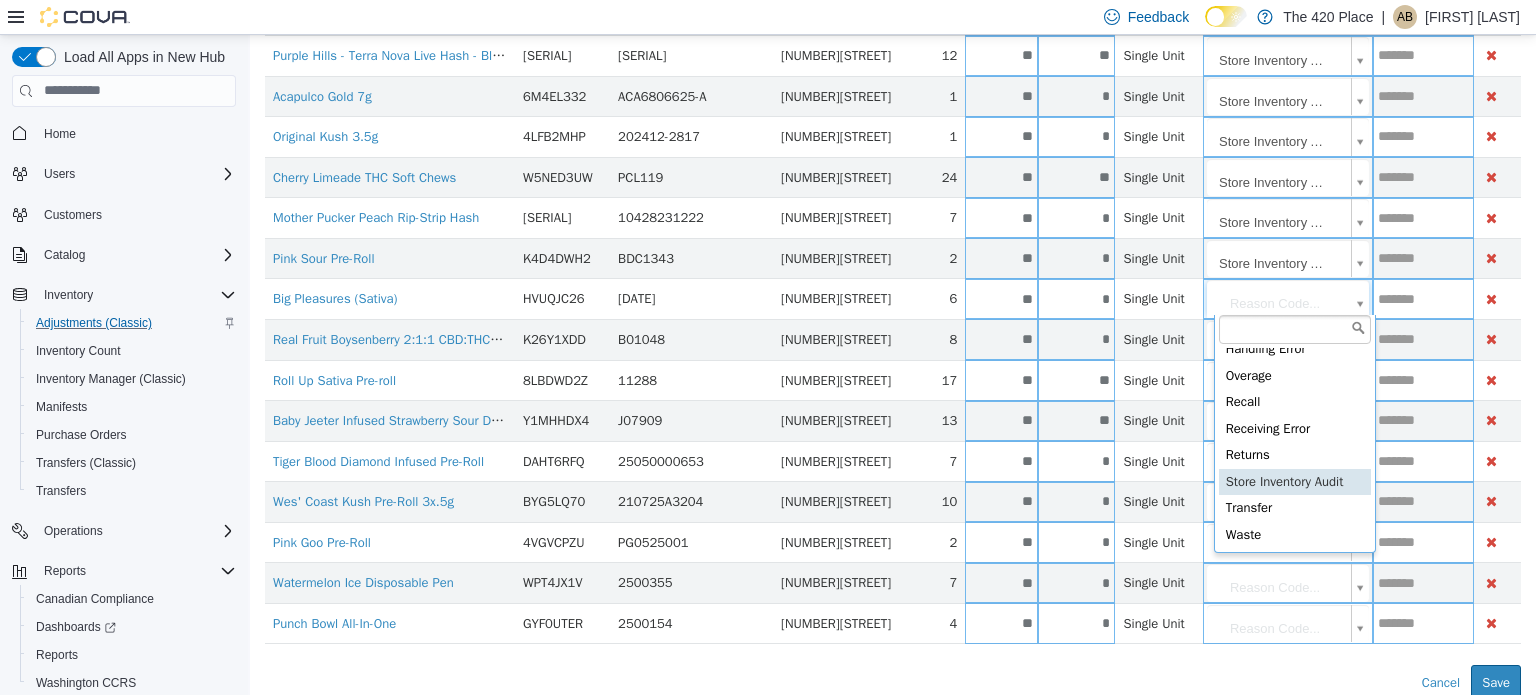 type on "**********" 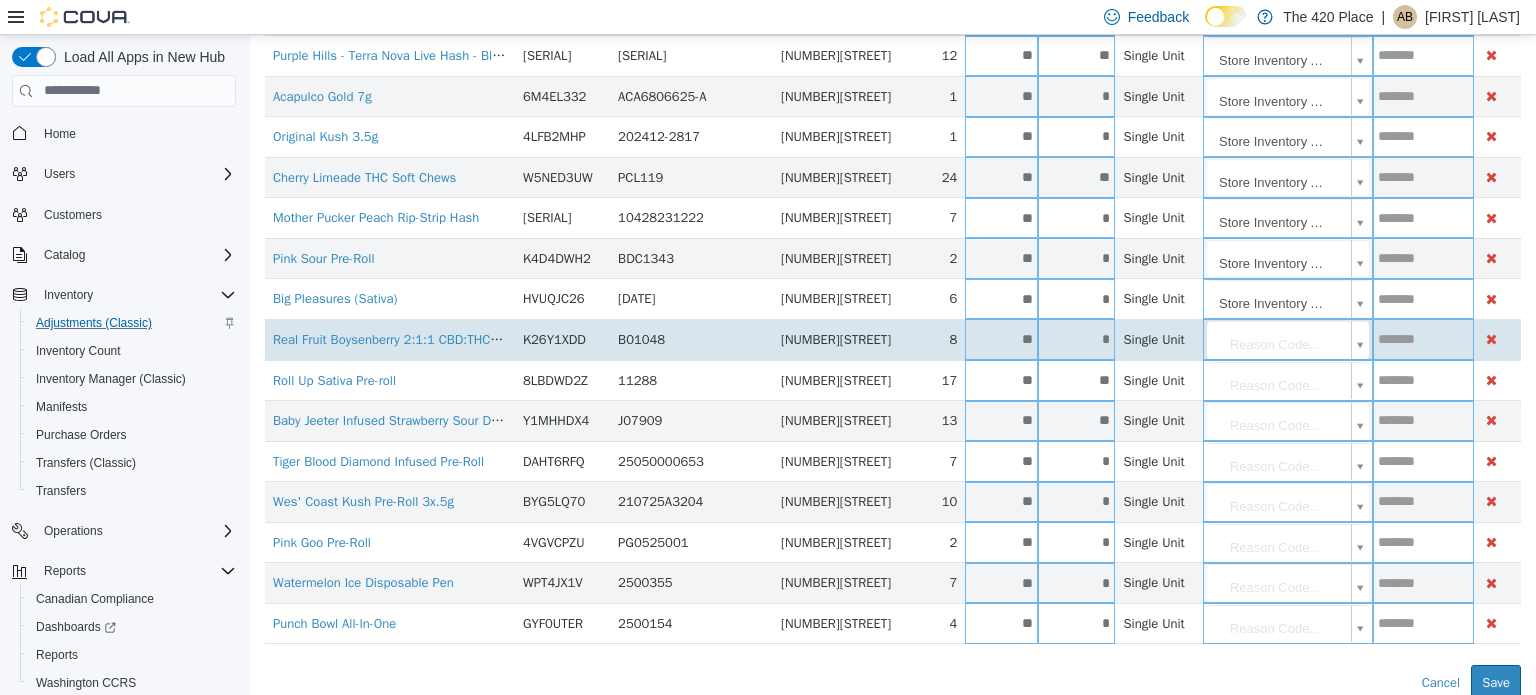 click on "**********" at bounding box center (893, 197) 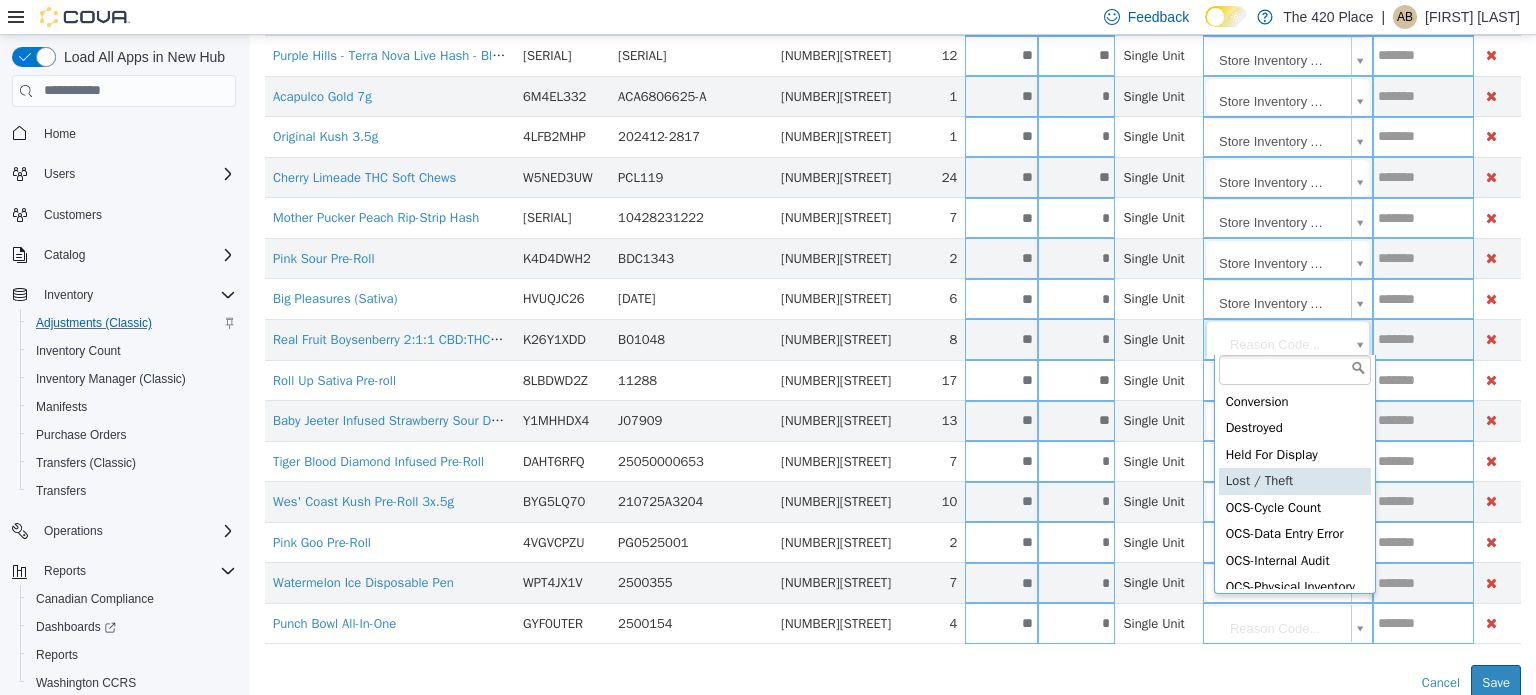 scroll, scrollTop: 393, scrollLeft: 0, axis: vertical 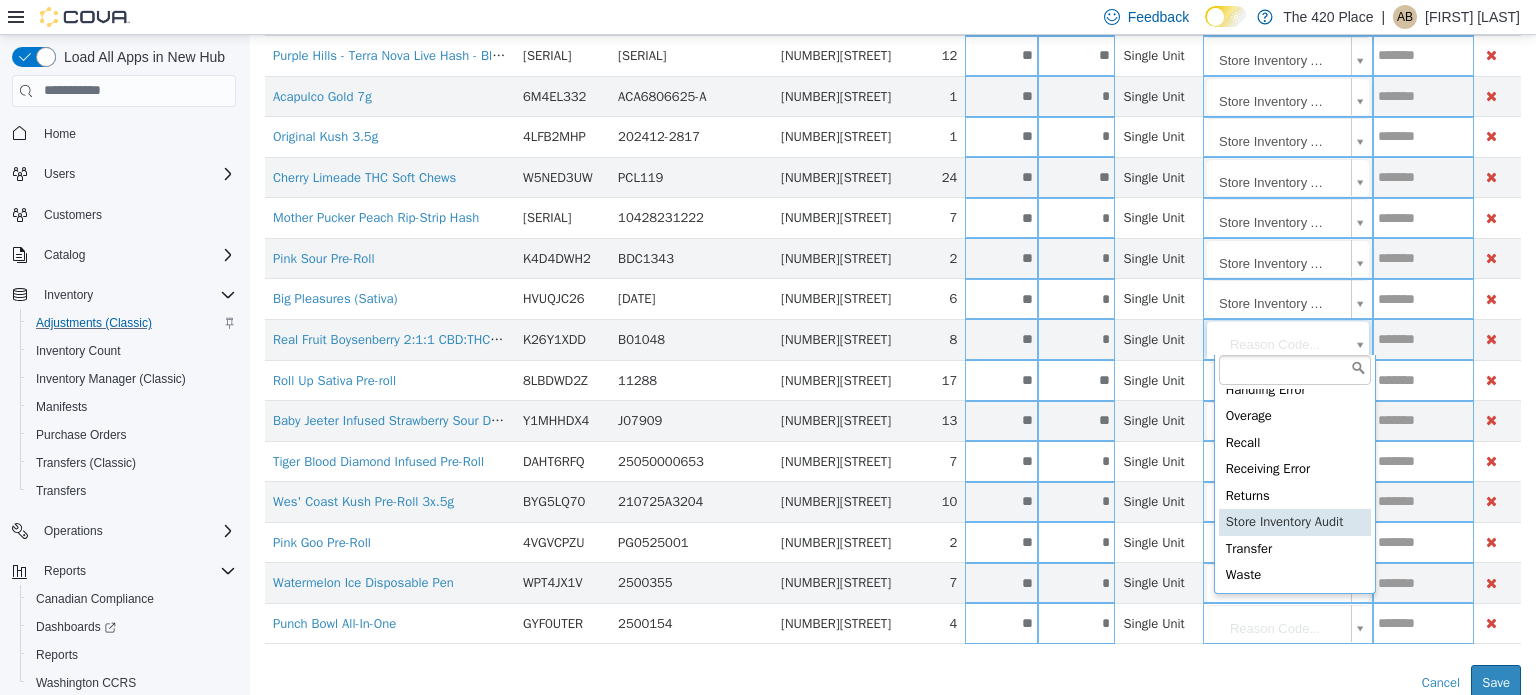 type on "**********" 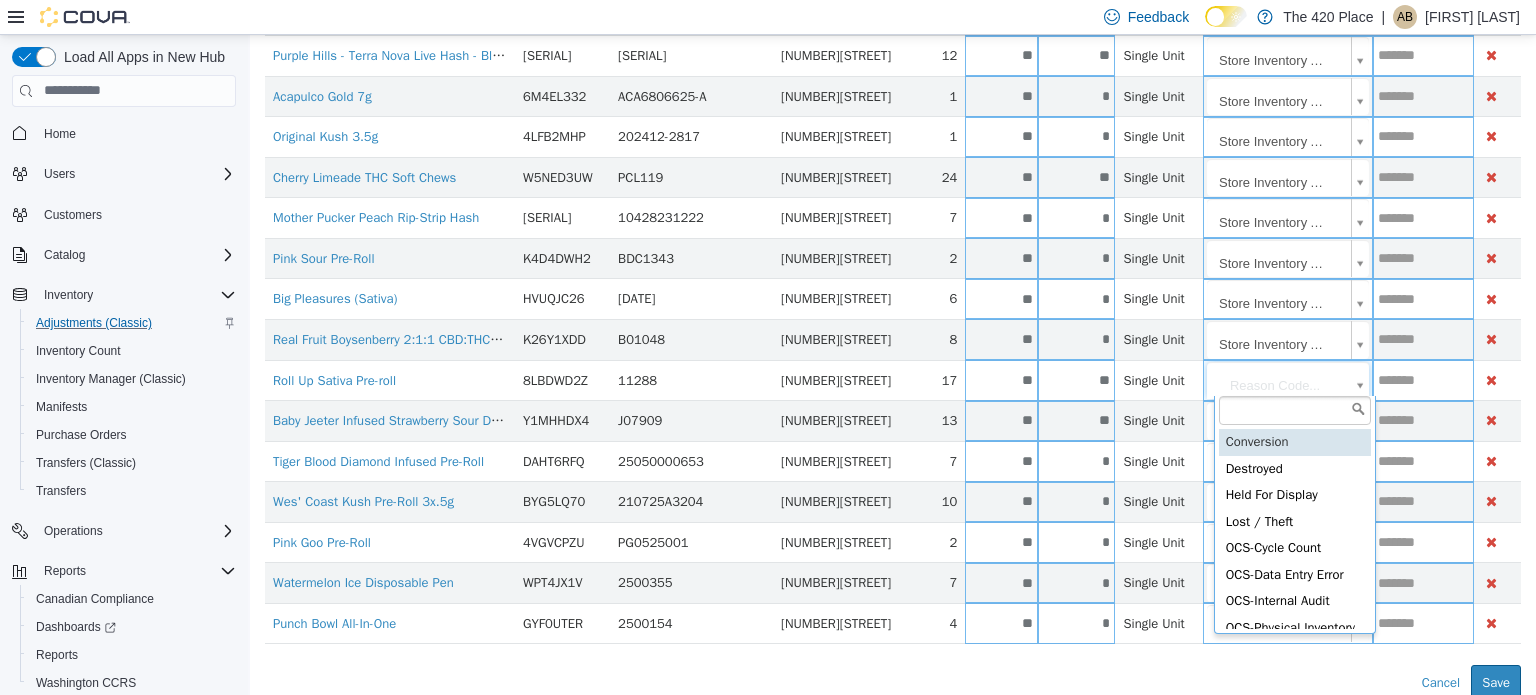 drag, startPoint x: 1280, startPoint y: 371, endPoint x: 1278, endPoint y: 387, distance: 16.124516 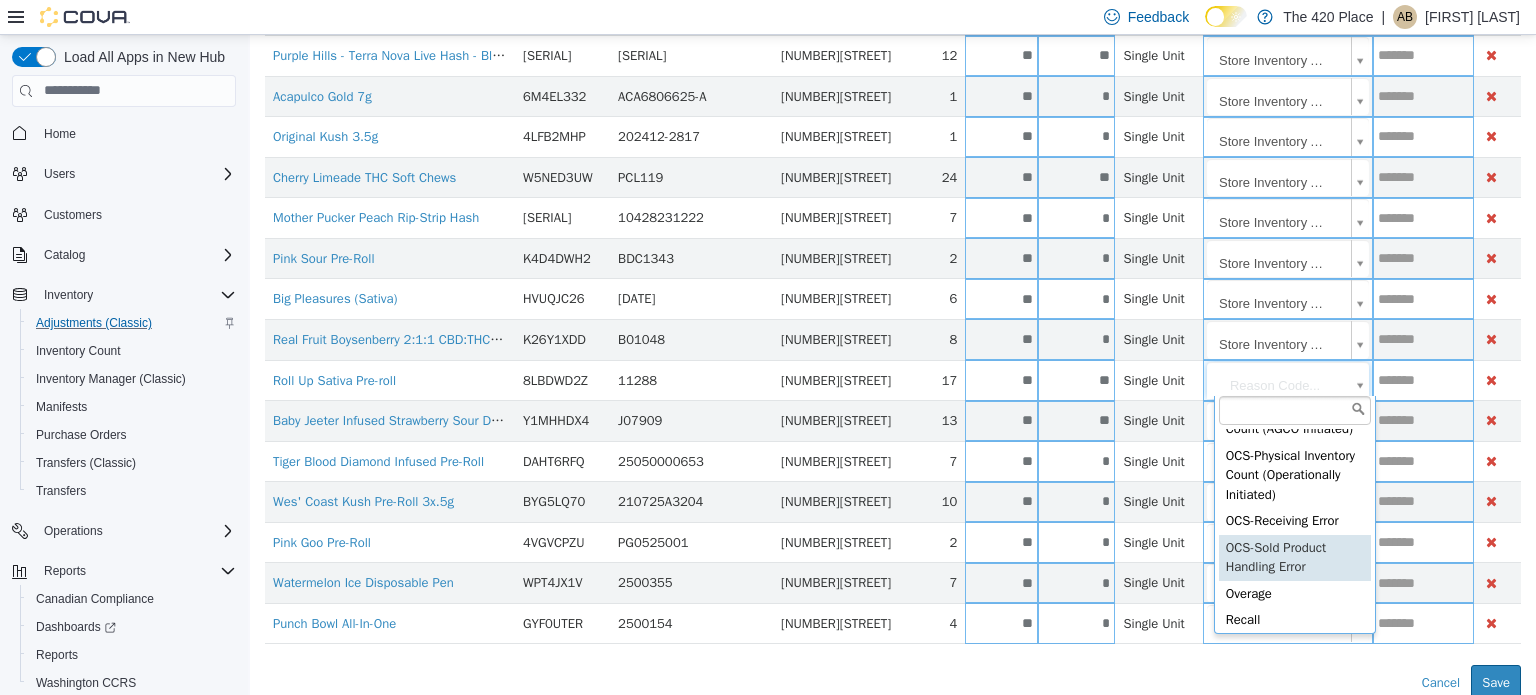 scroll, scrollTop: 394, scrollLeft: 0, axis: vertical 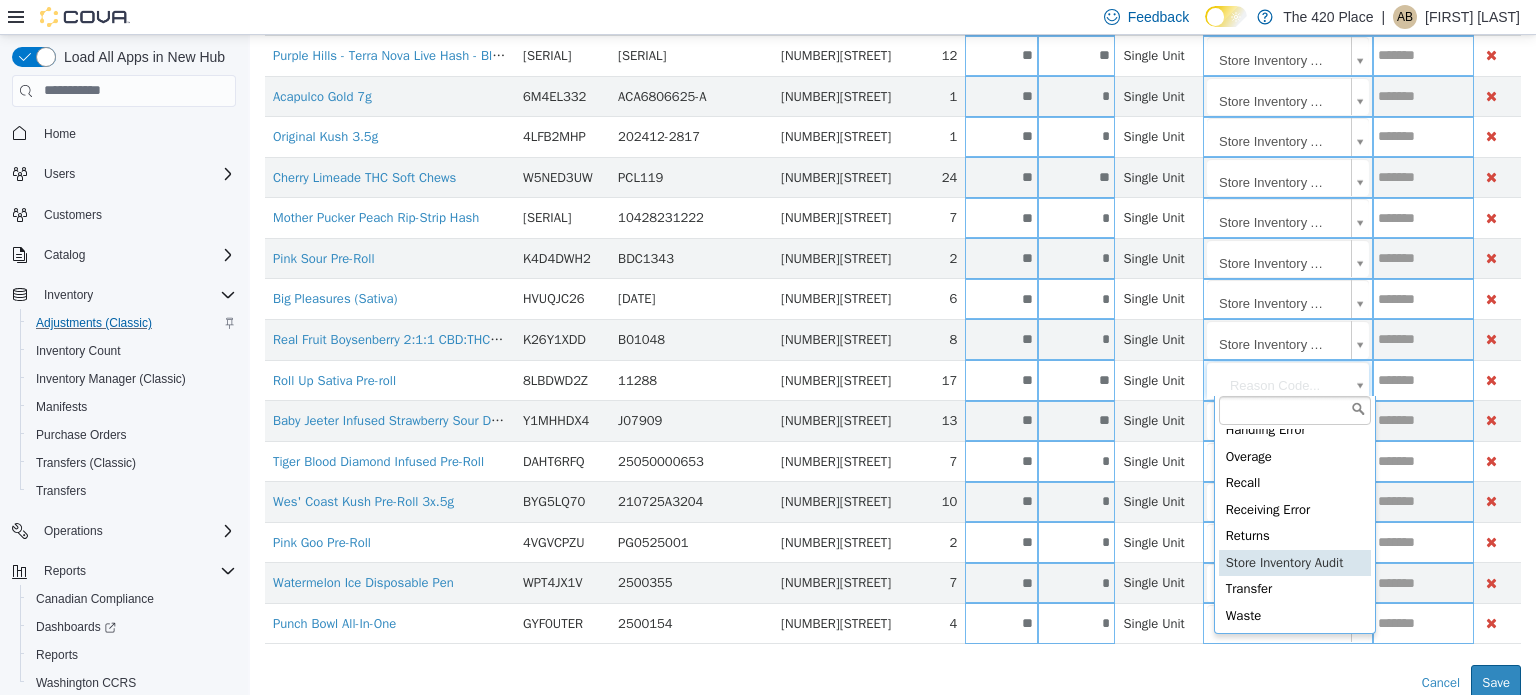 type on "**********" 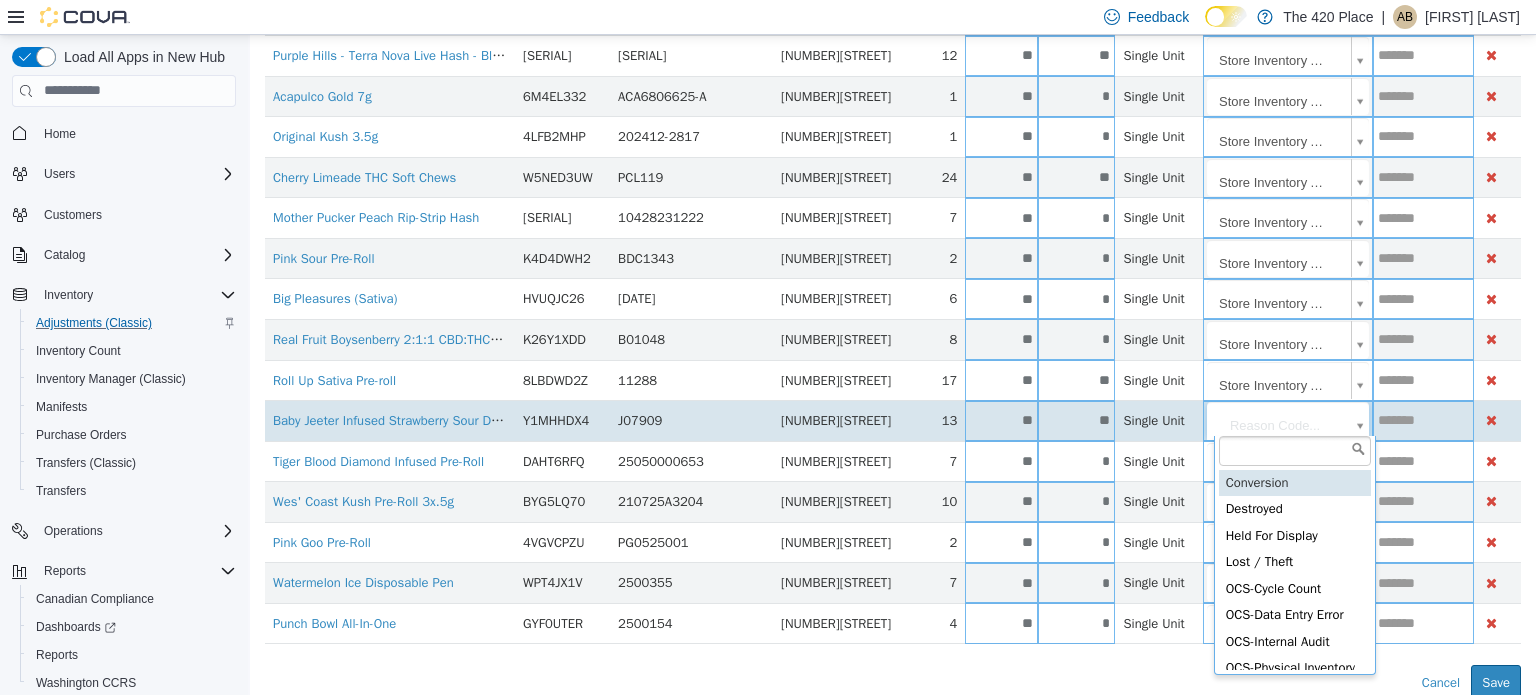 click on "**********" at bounding box center (893, 197) 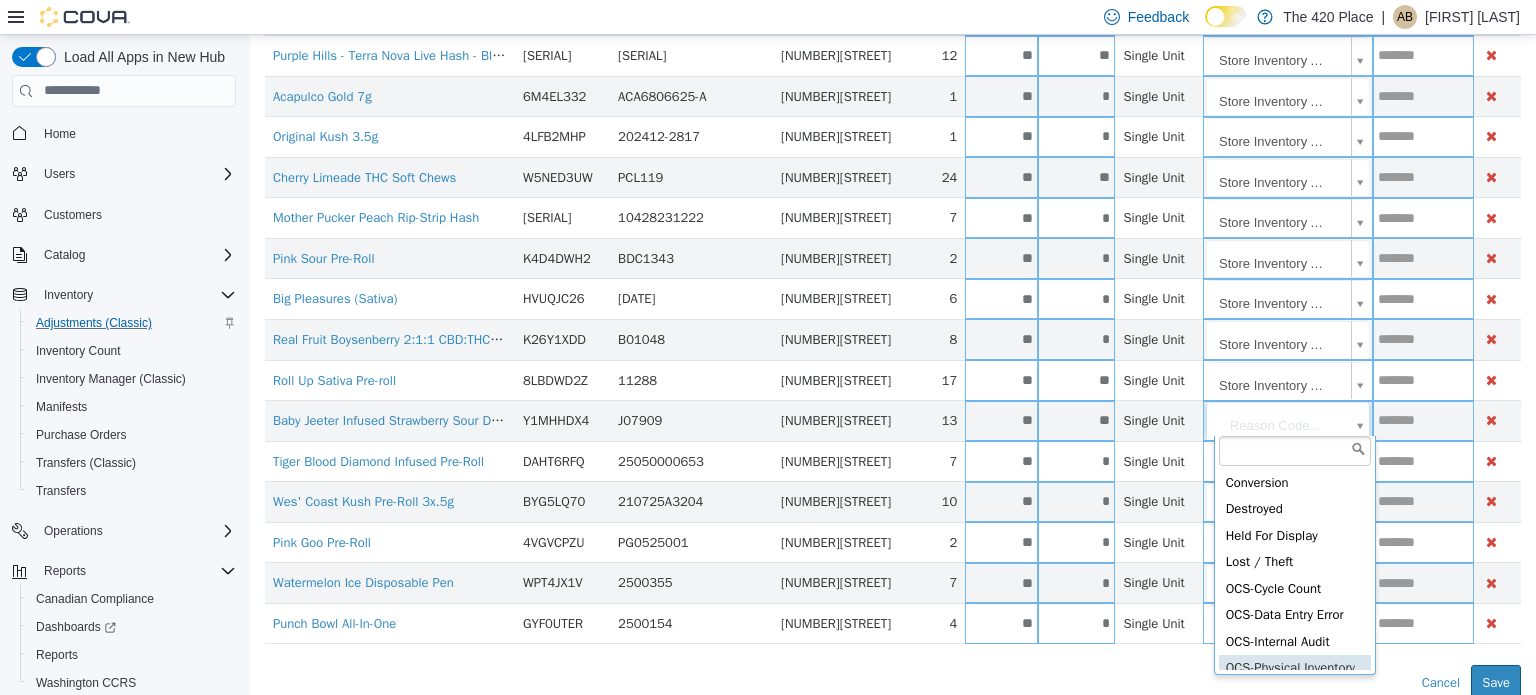 scroll, scrollTop: 394, scrollLeft: 0, axis: vertical 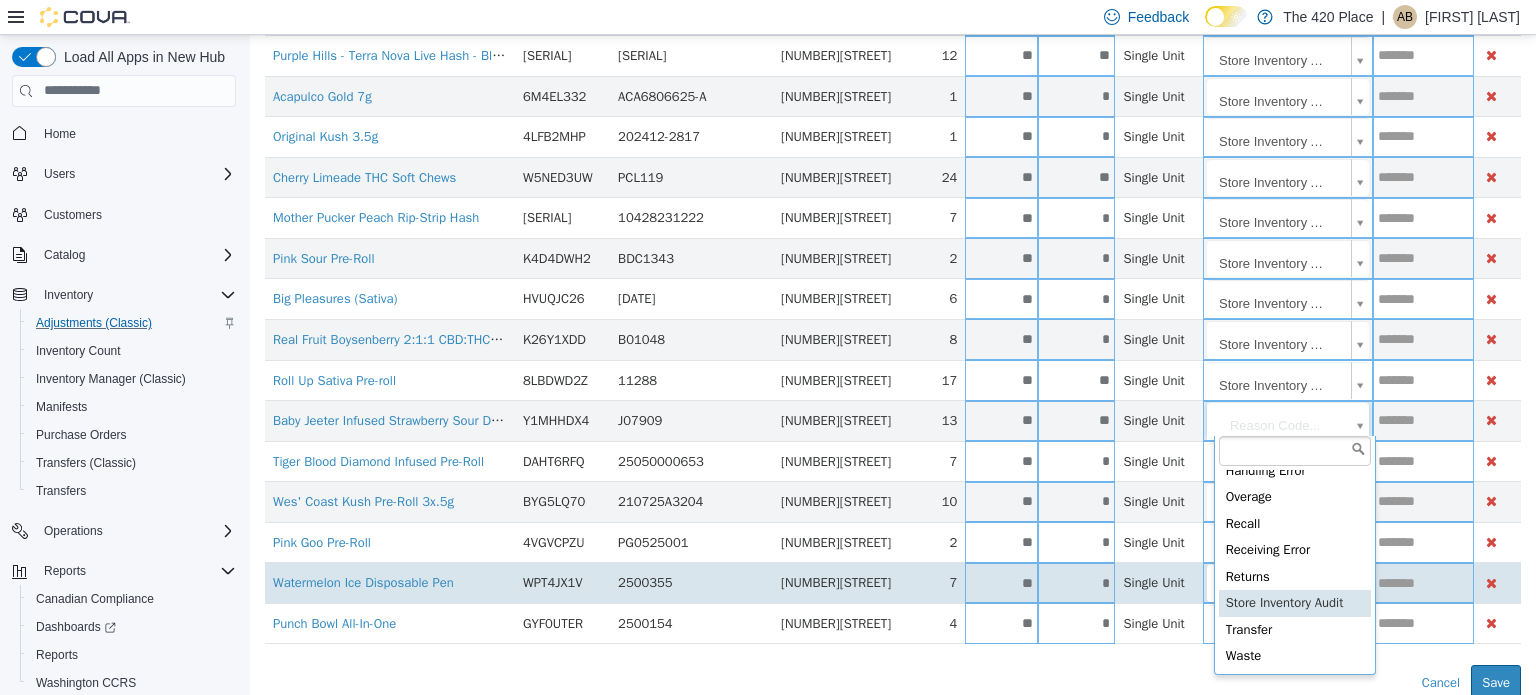 type on "**********" 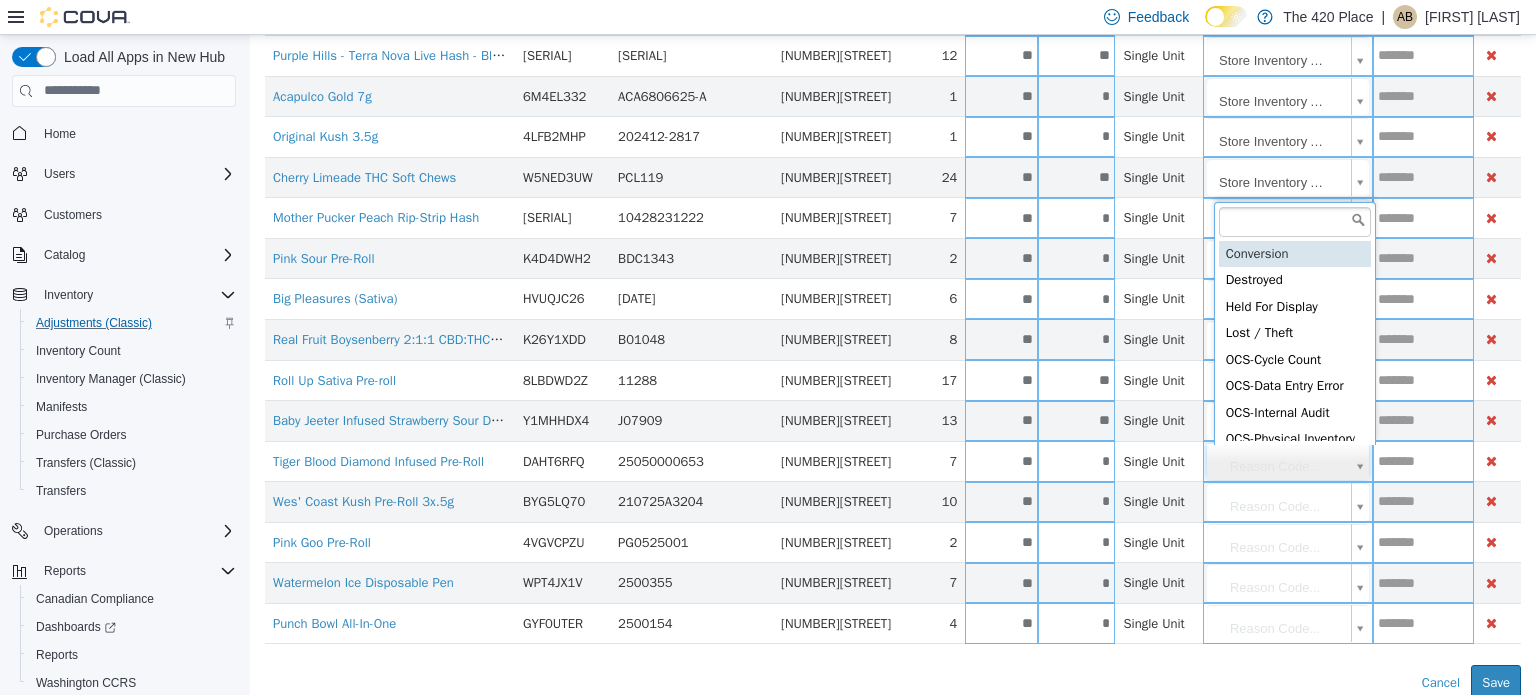 click on "**********" at bounding box center (893, 197) 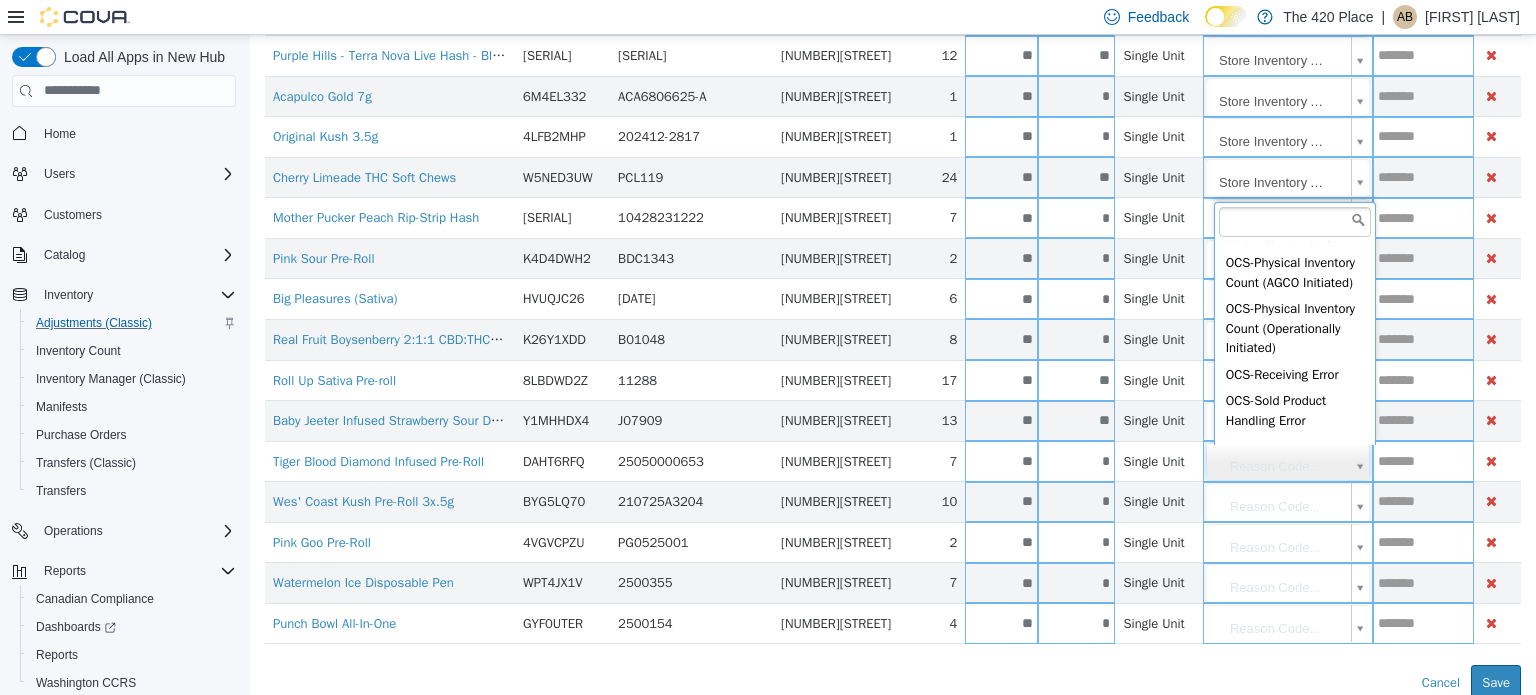 scroll, scrollTop: 358, scrollLeft: 0, axis: vertical 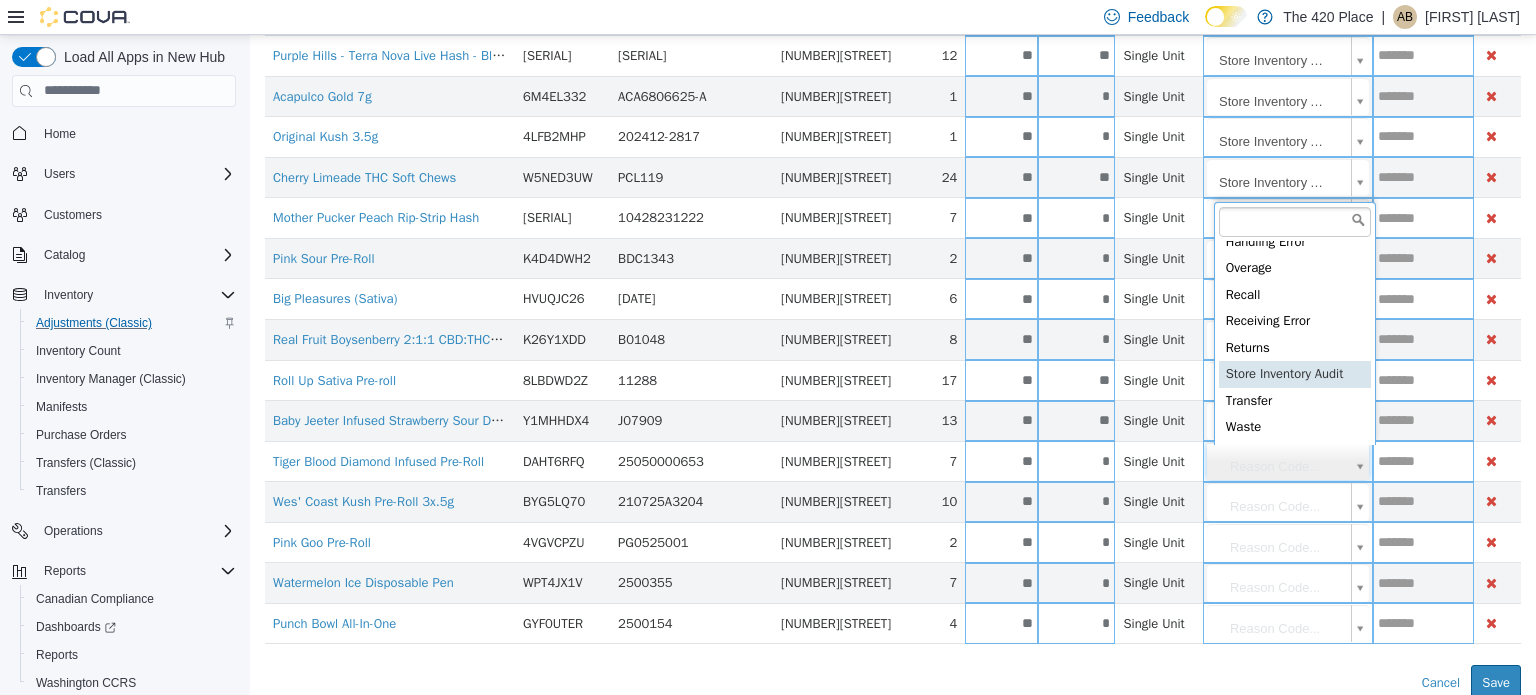 type on "**********" 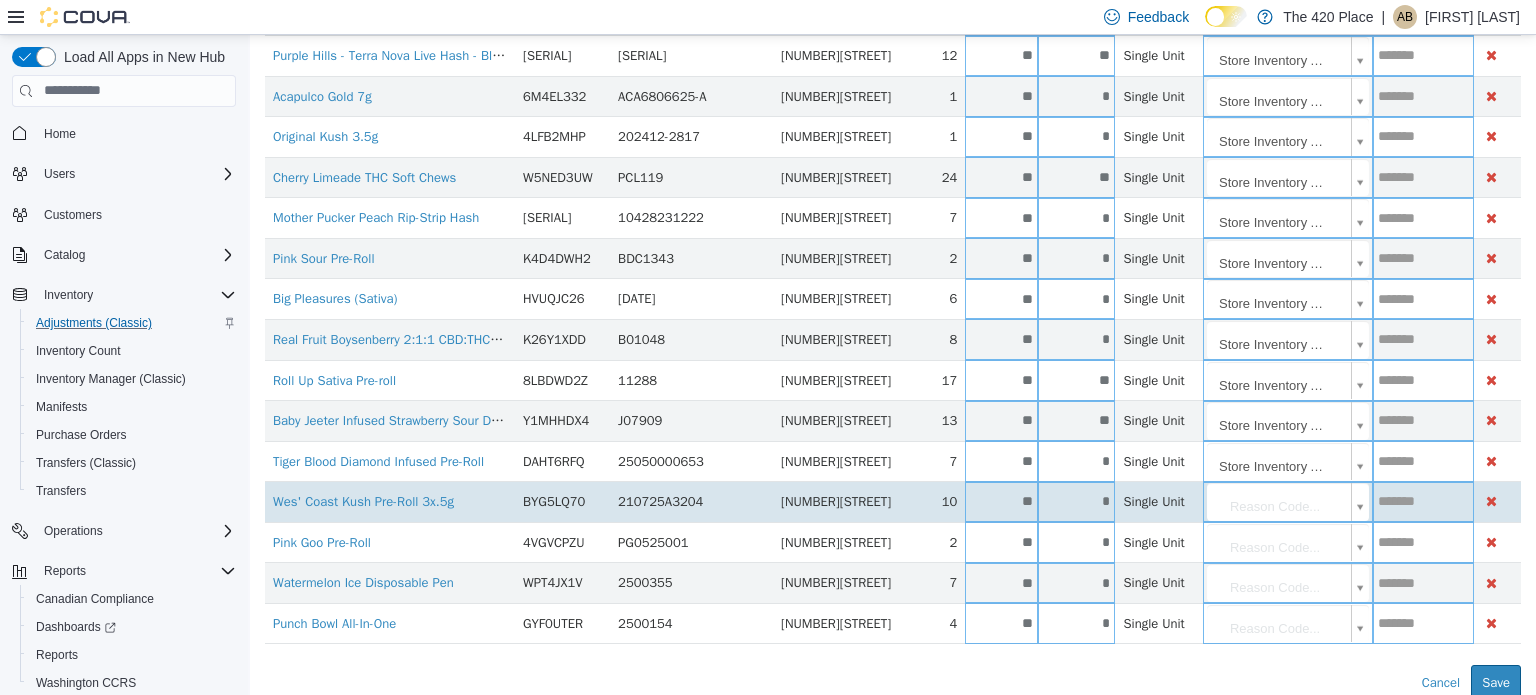 click on "**********" at bounding box center [893, 197] 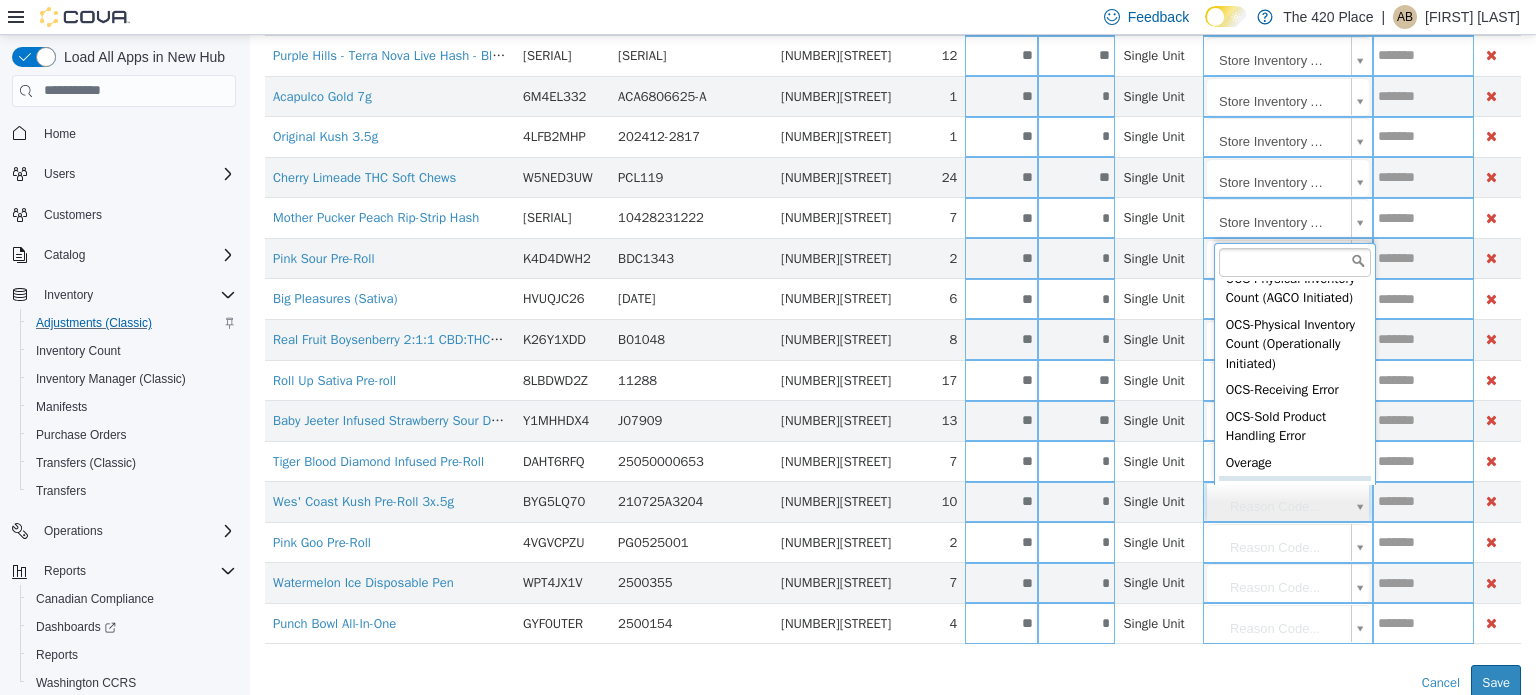 scroll, scrollTop: 393, scrollLeft: 0, axis: vertical 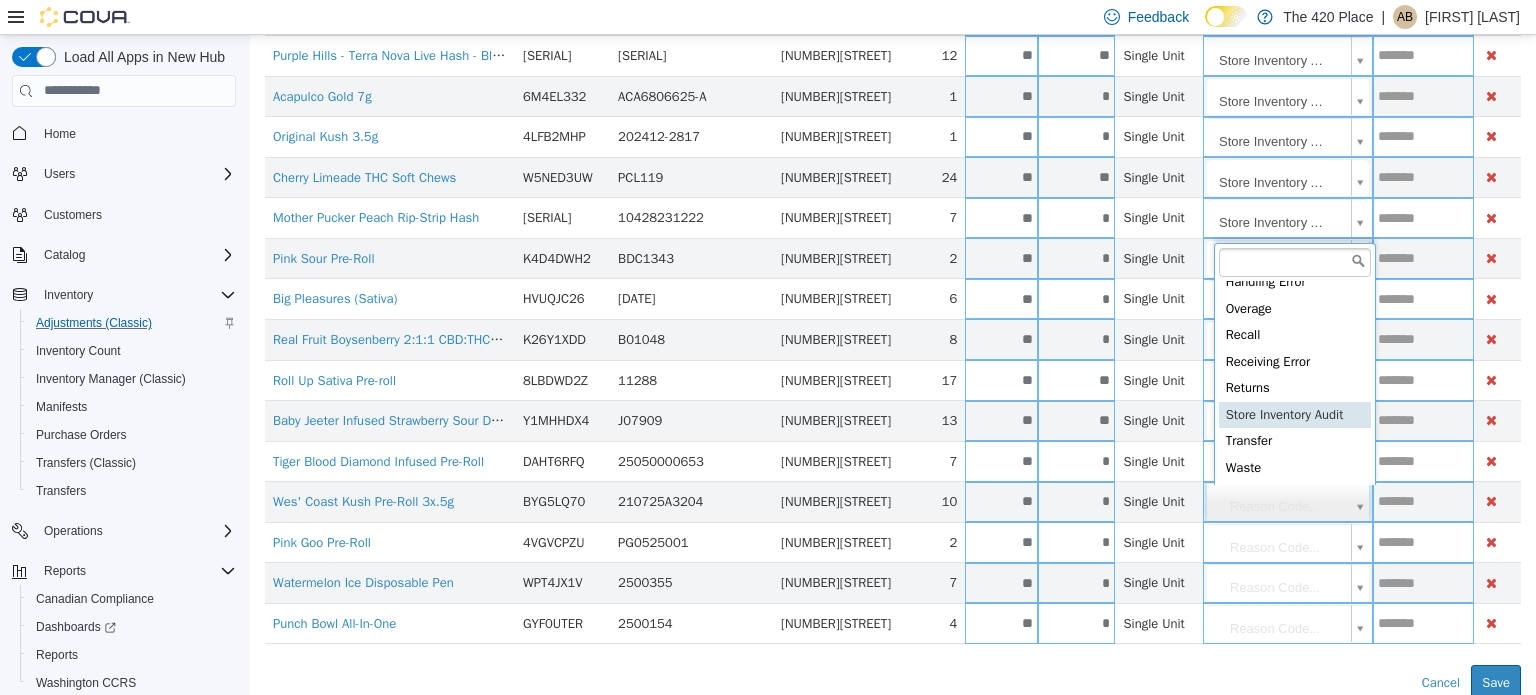 type on "**********" 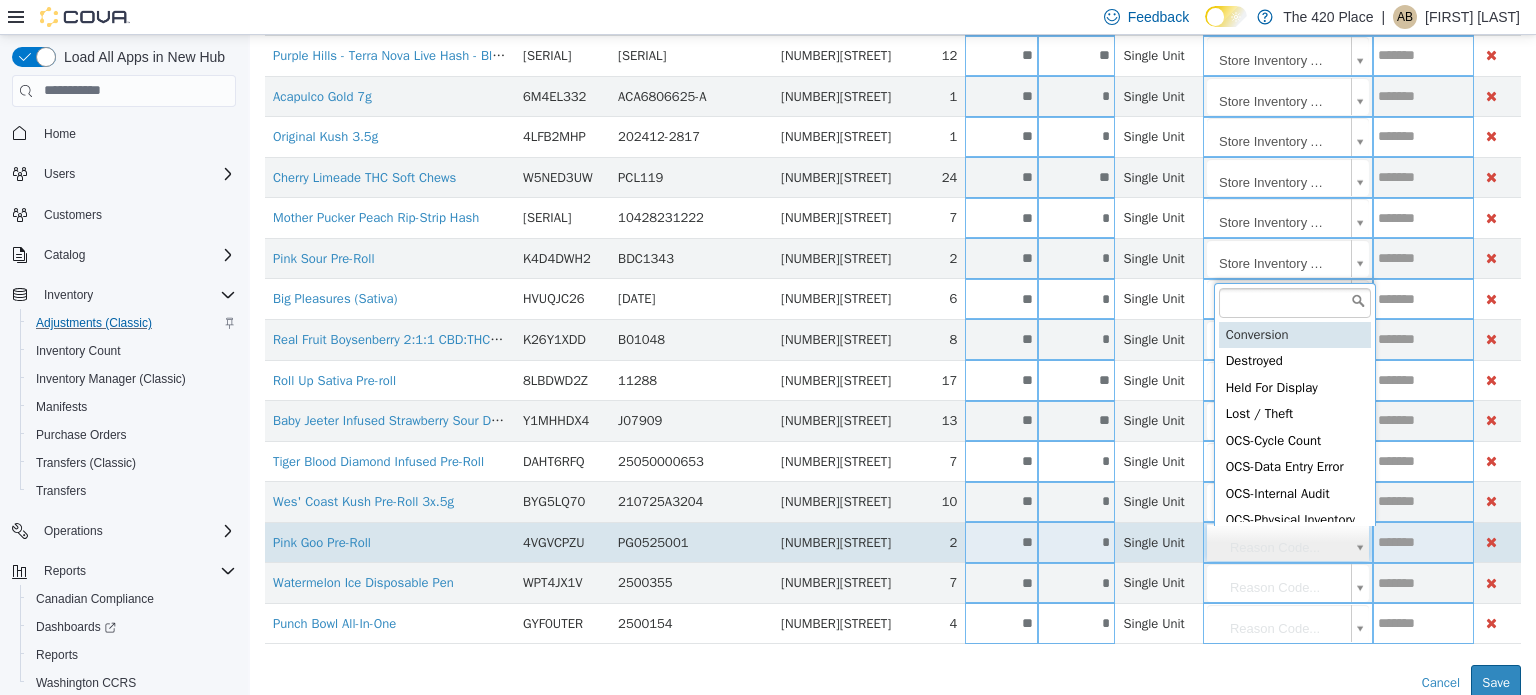 click on "**********" at bounding box center [893, 197] 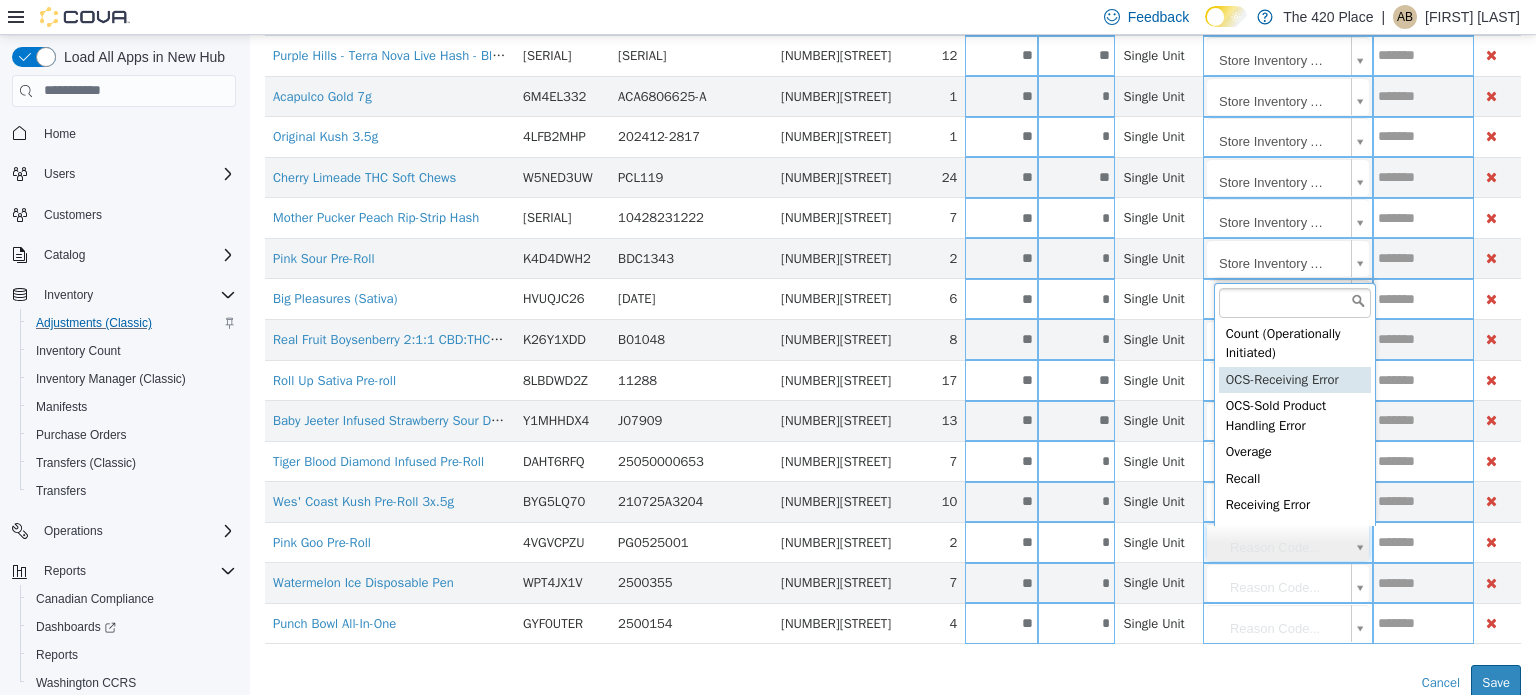 scroll, scrollTop: 394, scrollLeft: 0, axis: vertical 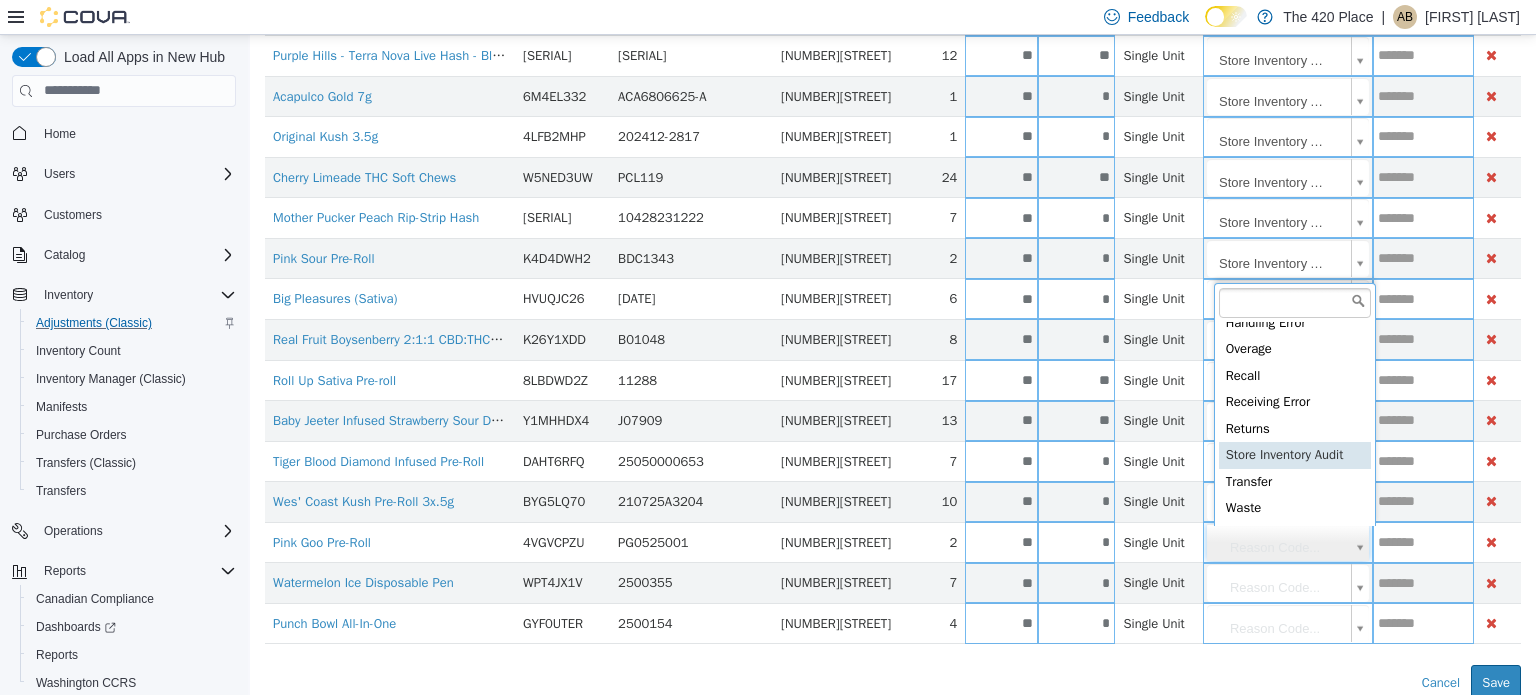 type on "**********" 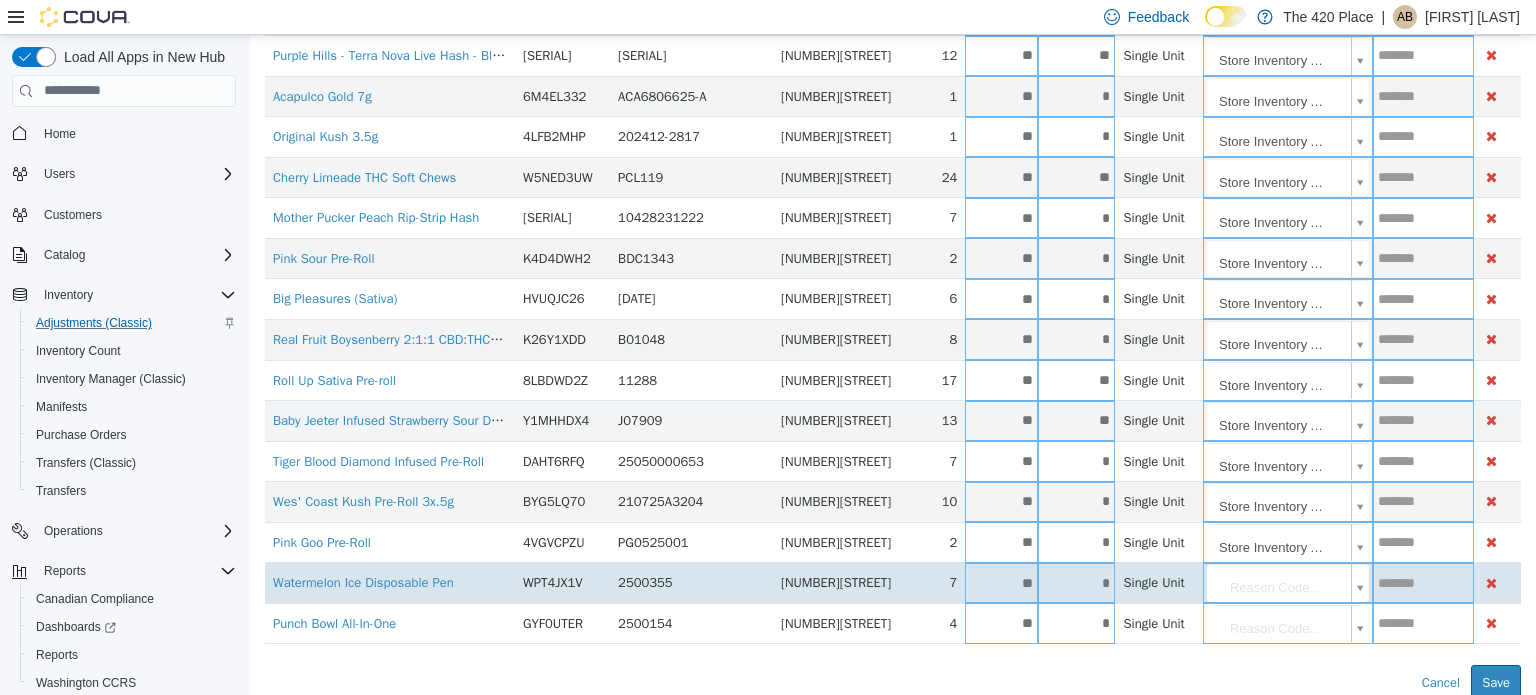 click on "**********" at bounding box center [893, 197] 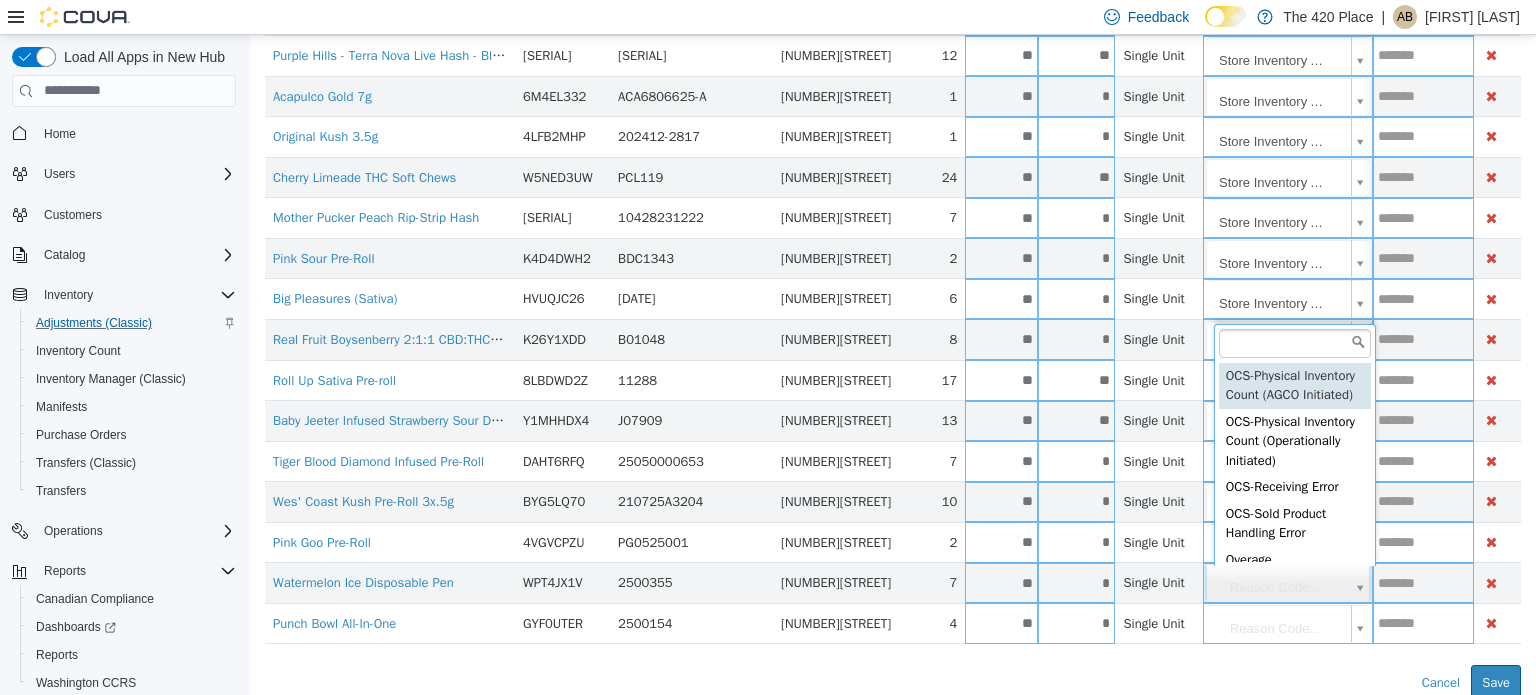 scroll, scrollTop: 393, scrollLeft: 0, axis: vertical 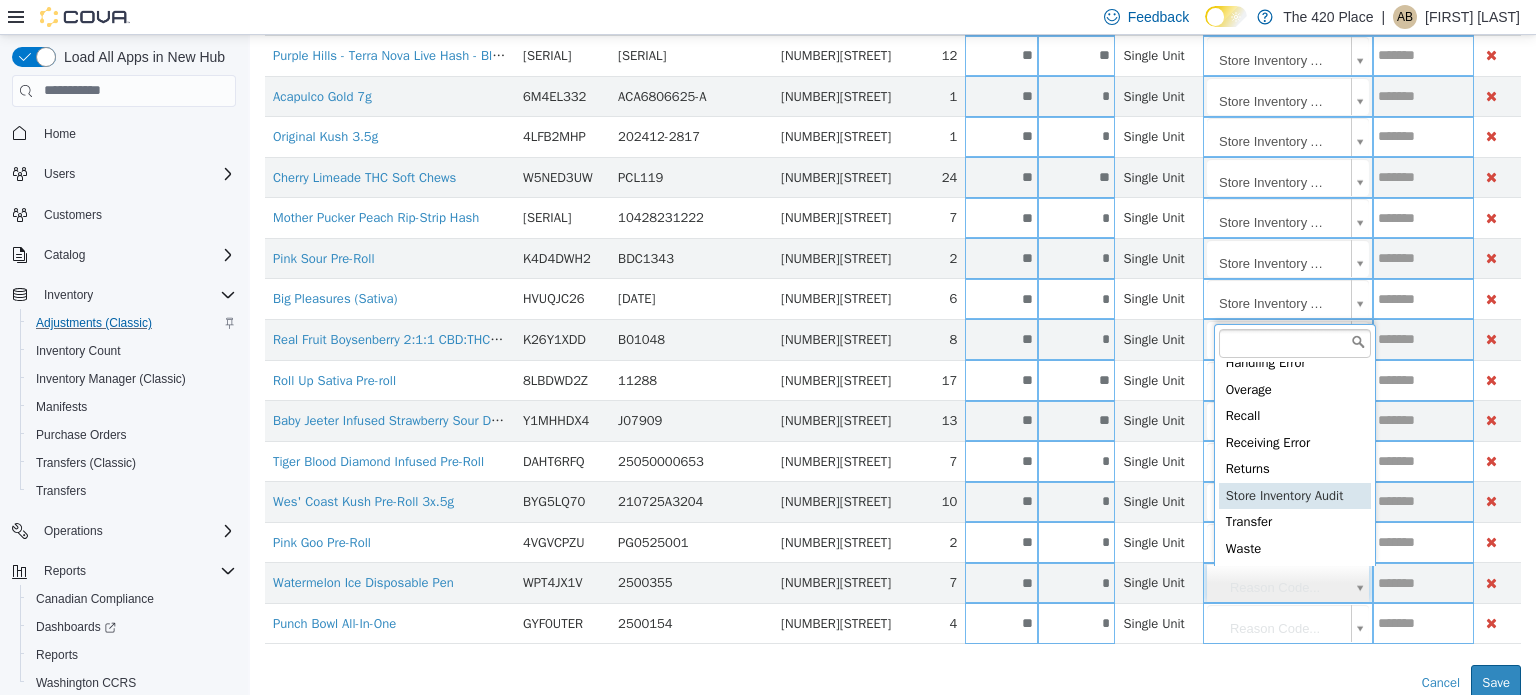 type on "**********" 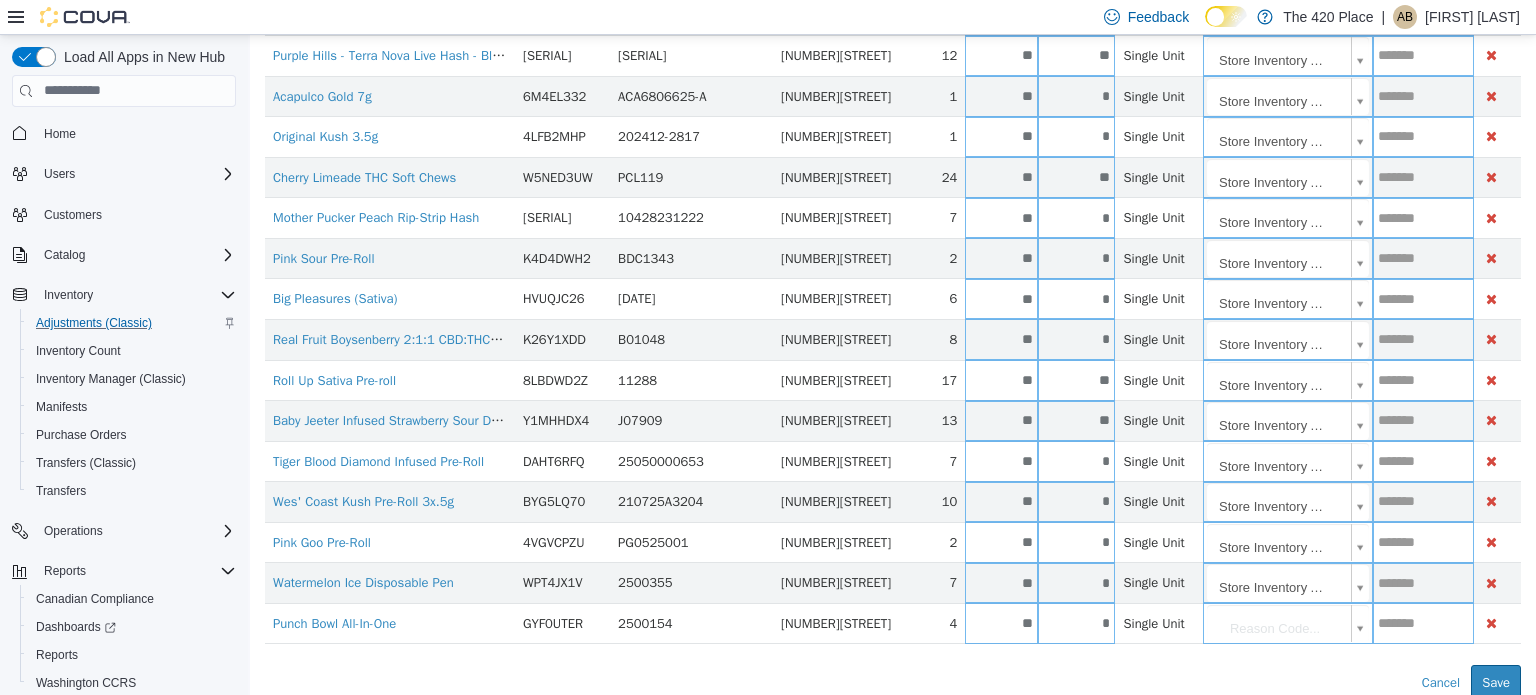 click on "**********" at bounding box center [893, 197] 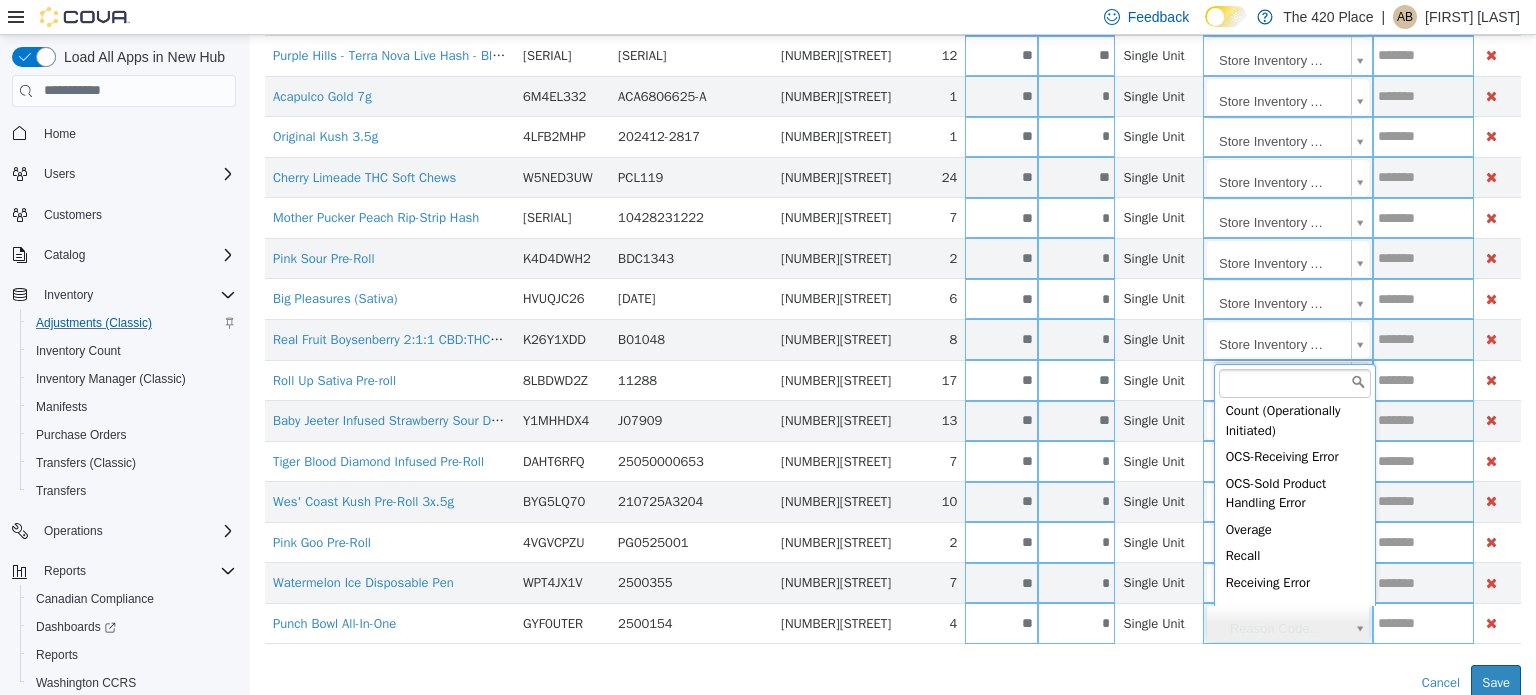 scroll, scrollTop: 394, scrollLeft: 0, axis: vertical 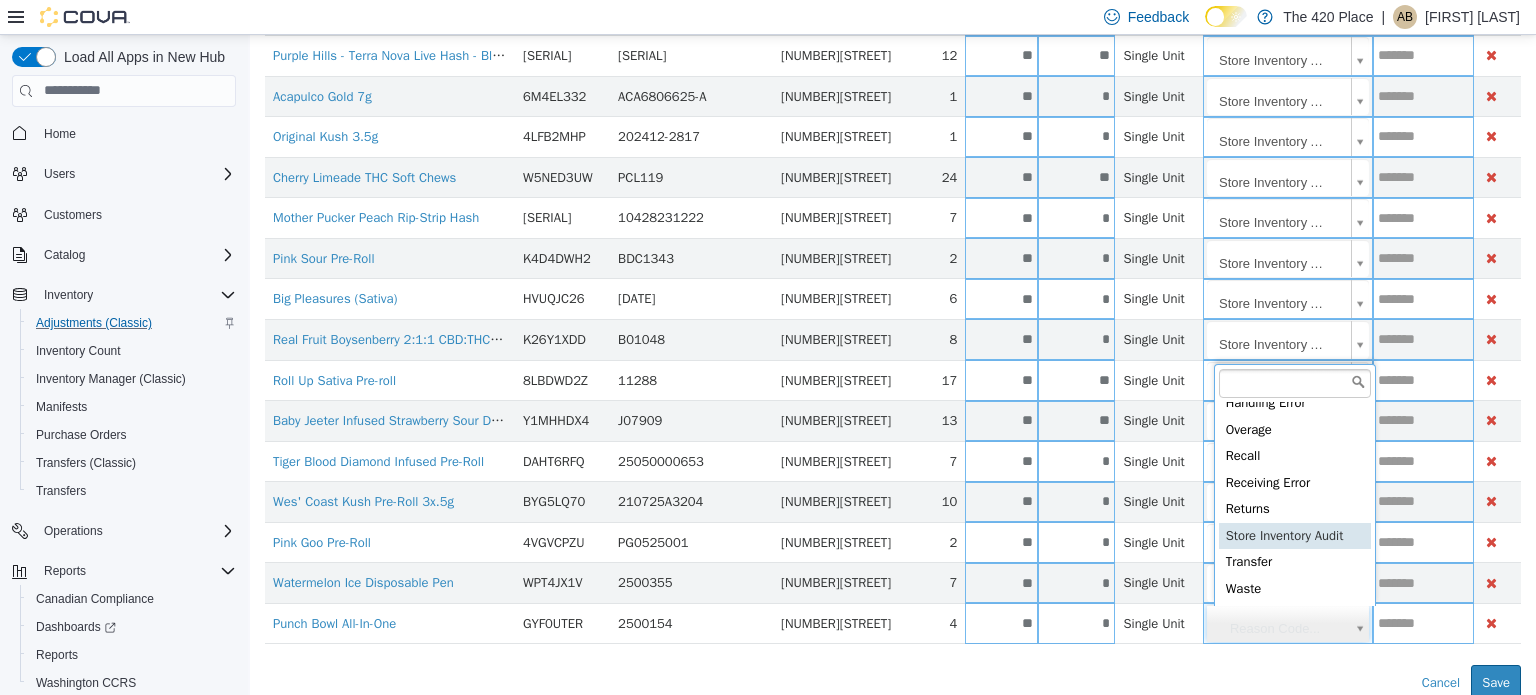 type on "**********" 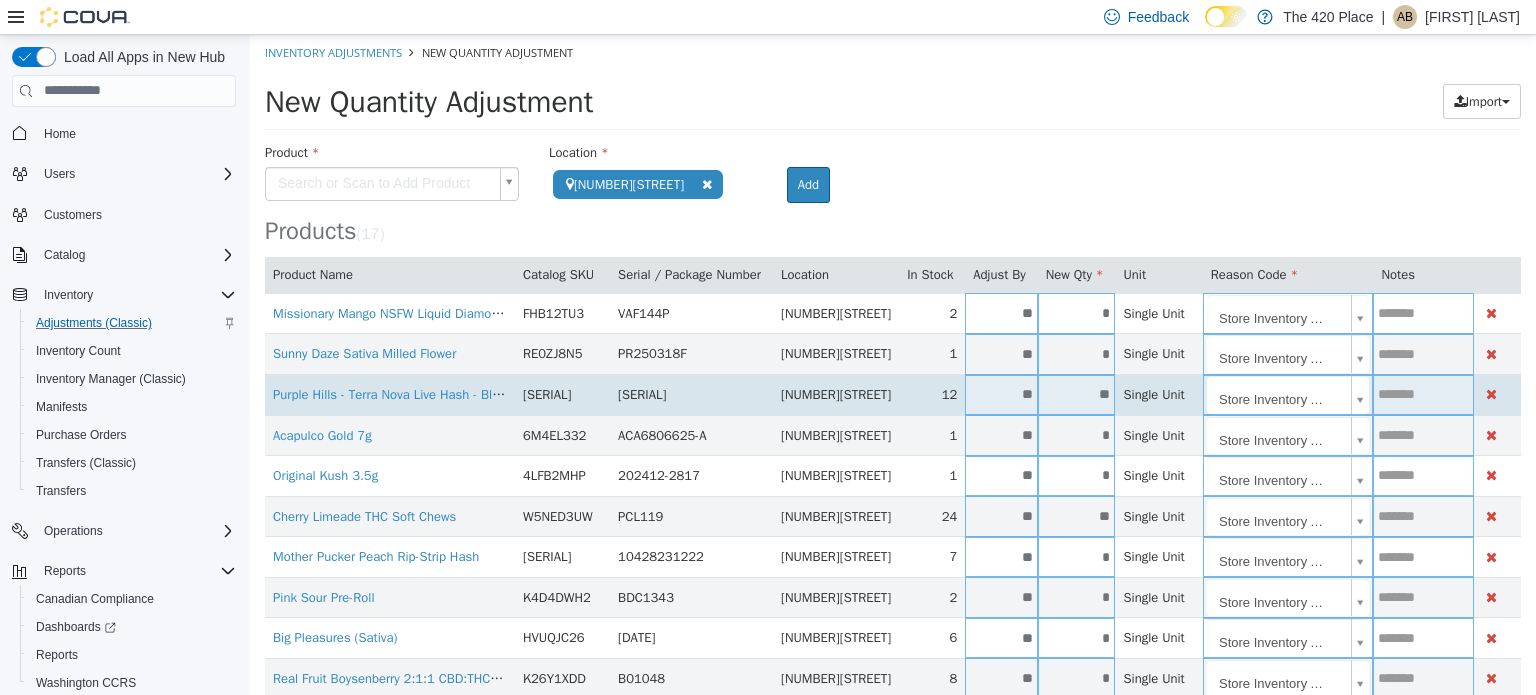 scroll, scrollTop: 0, scrollLeft: 0, axis: both 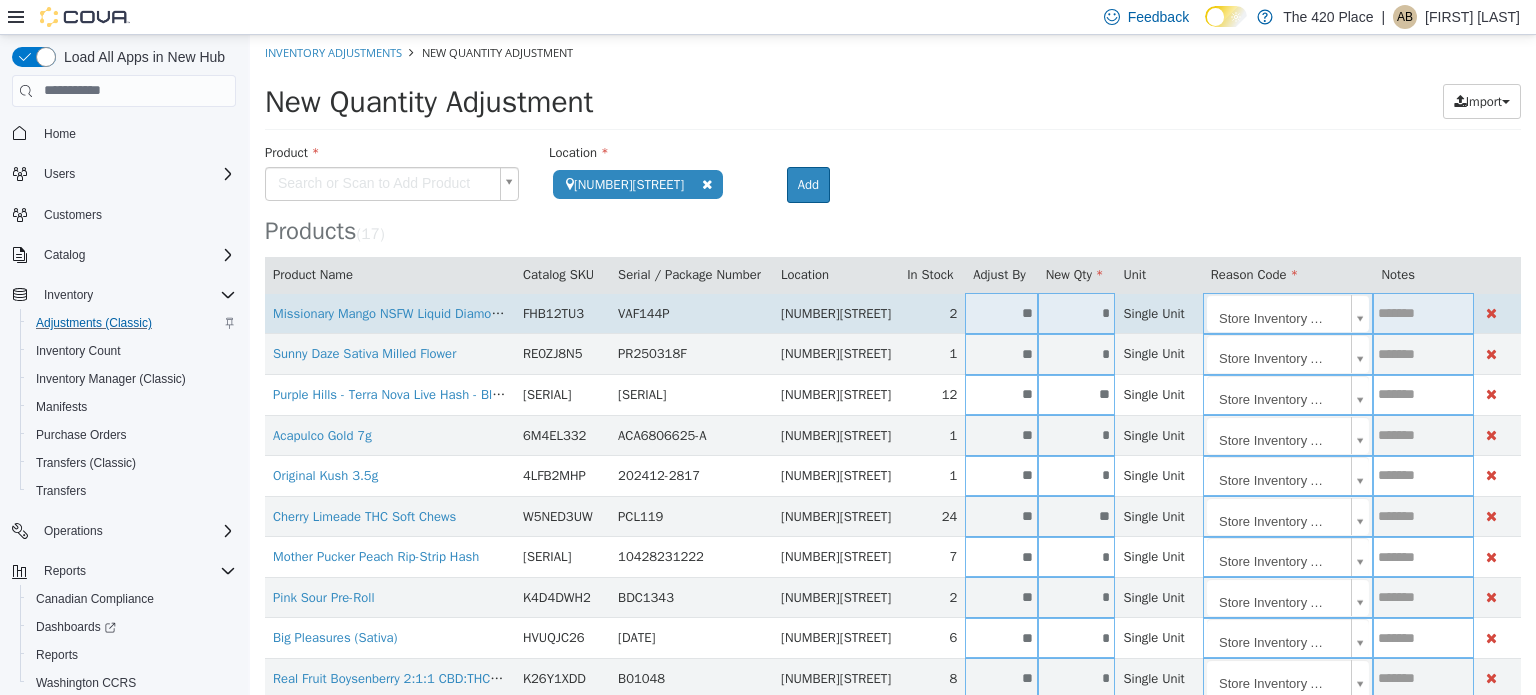 paste on "**********" 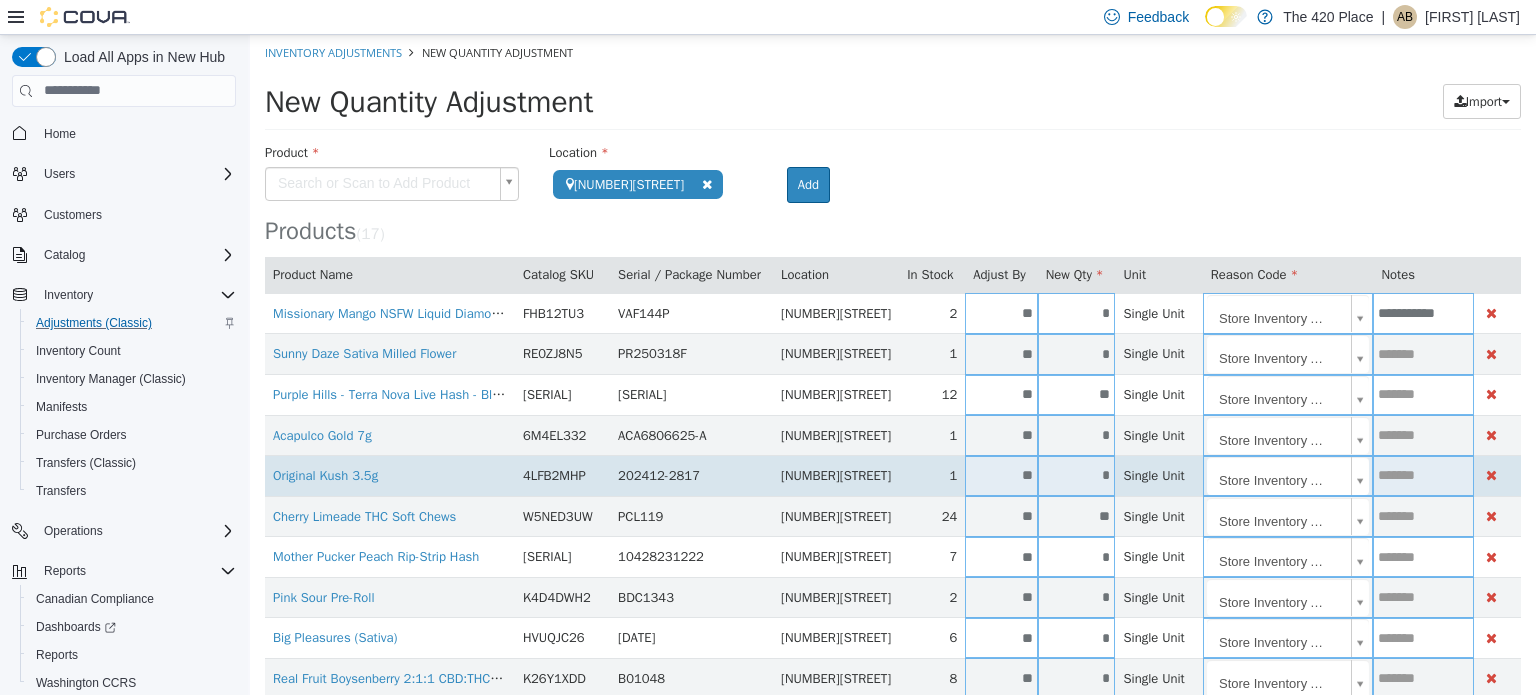 scroll, scrollTop: 0, scrollLeft: 12, axis: horizontal 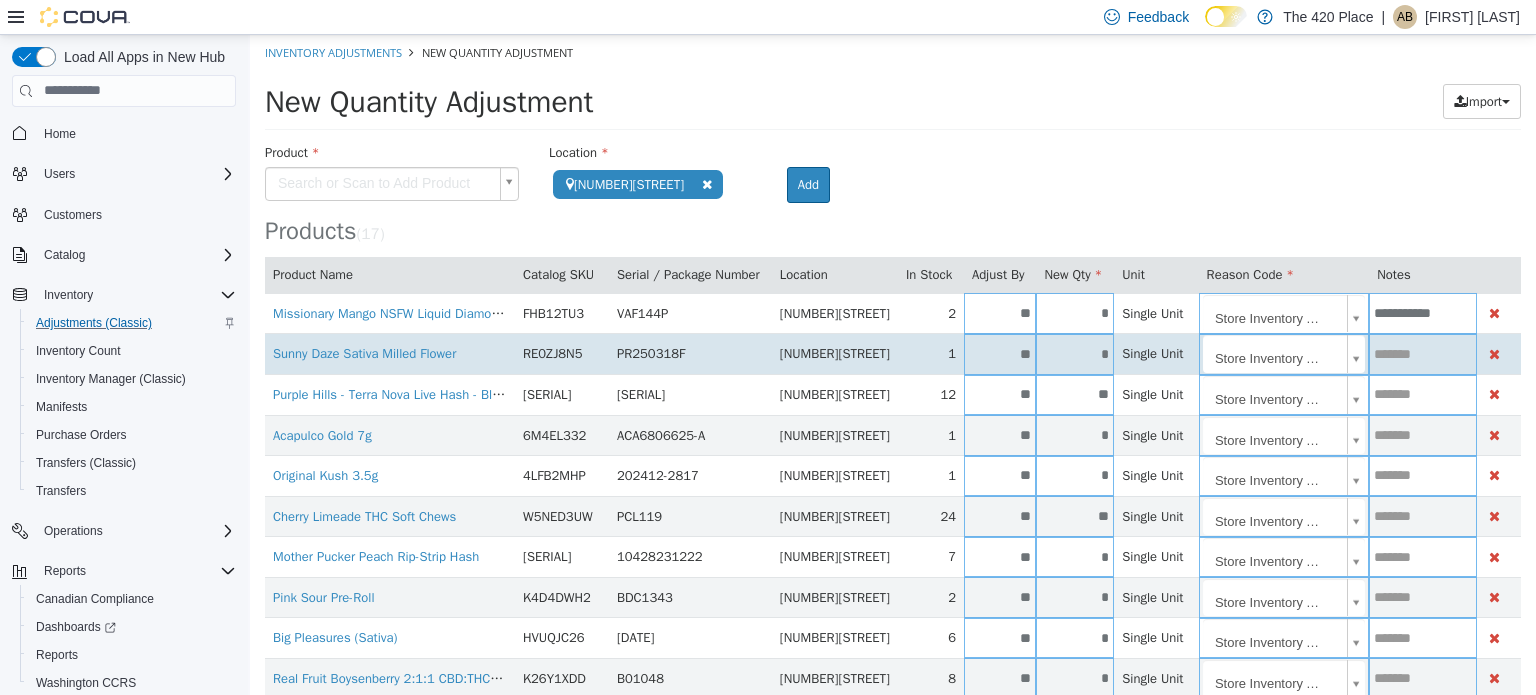 type on "**********" 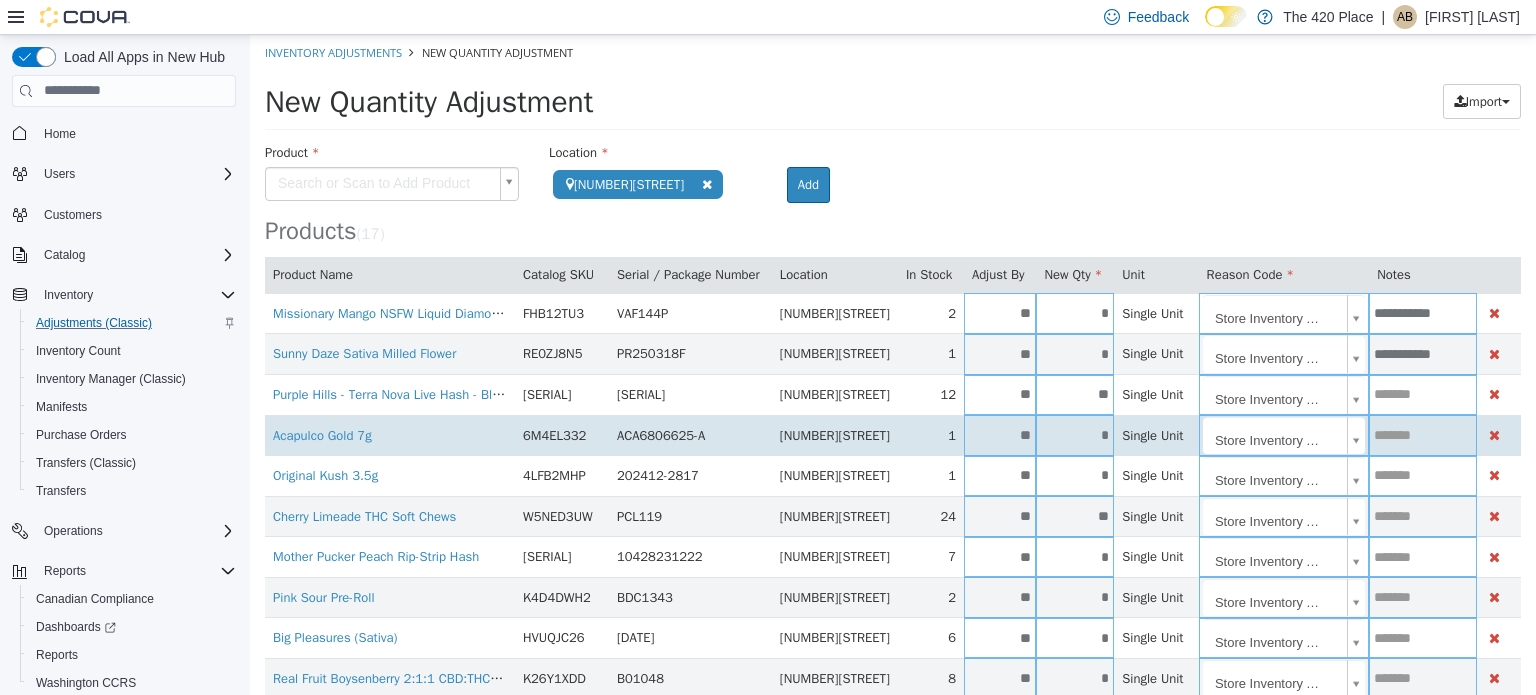 scroll, scrollTop: 0, scrollLeft: 12, axis: horizontal 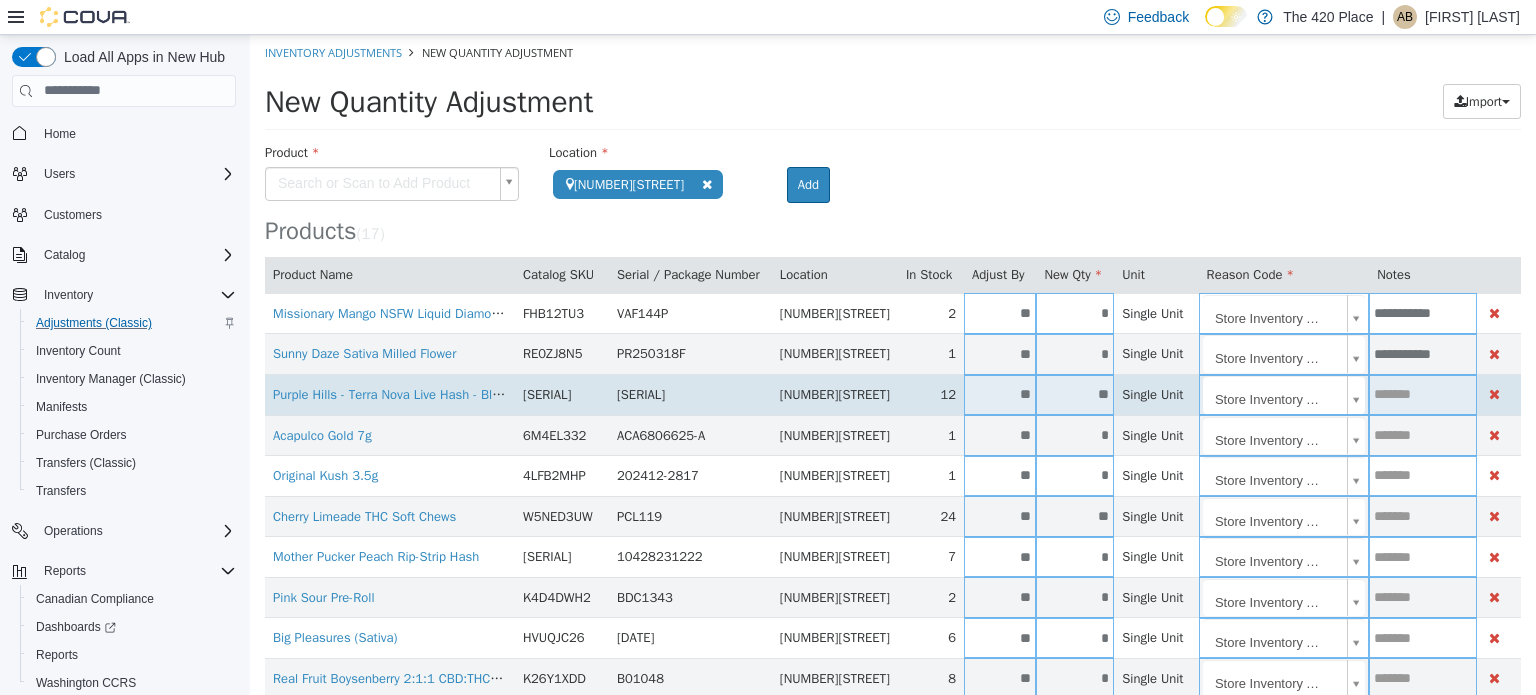 type on "**********" 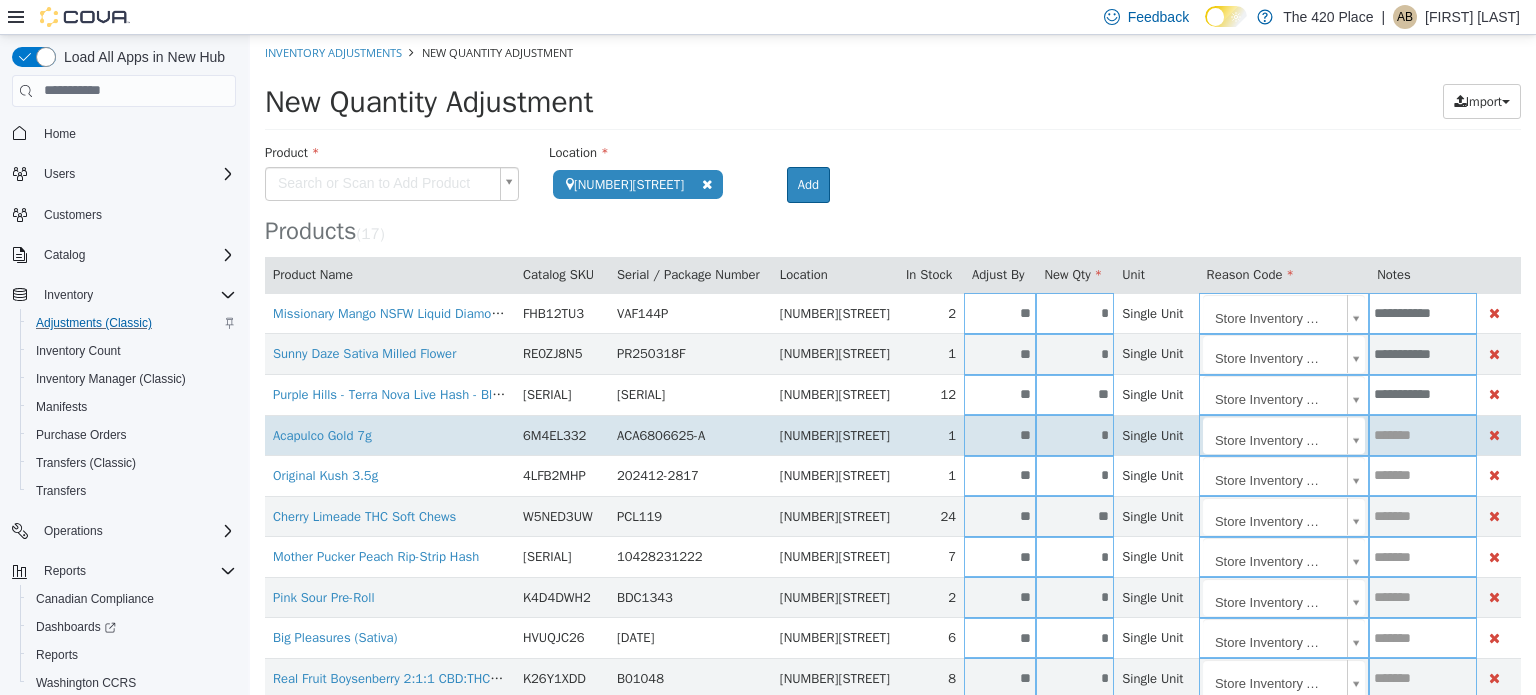 type on "**********" 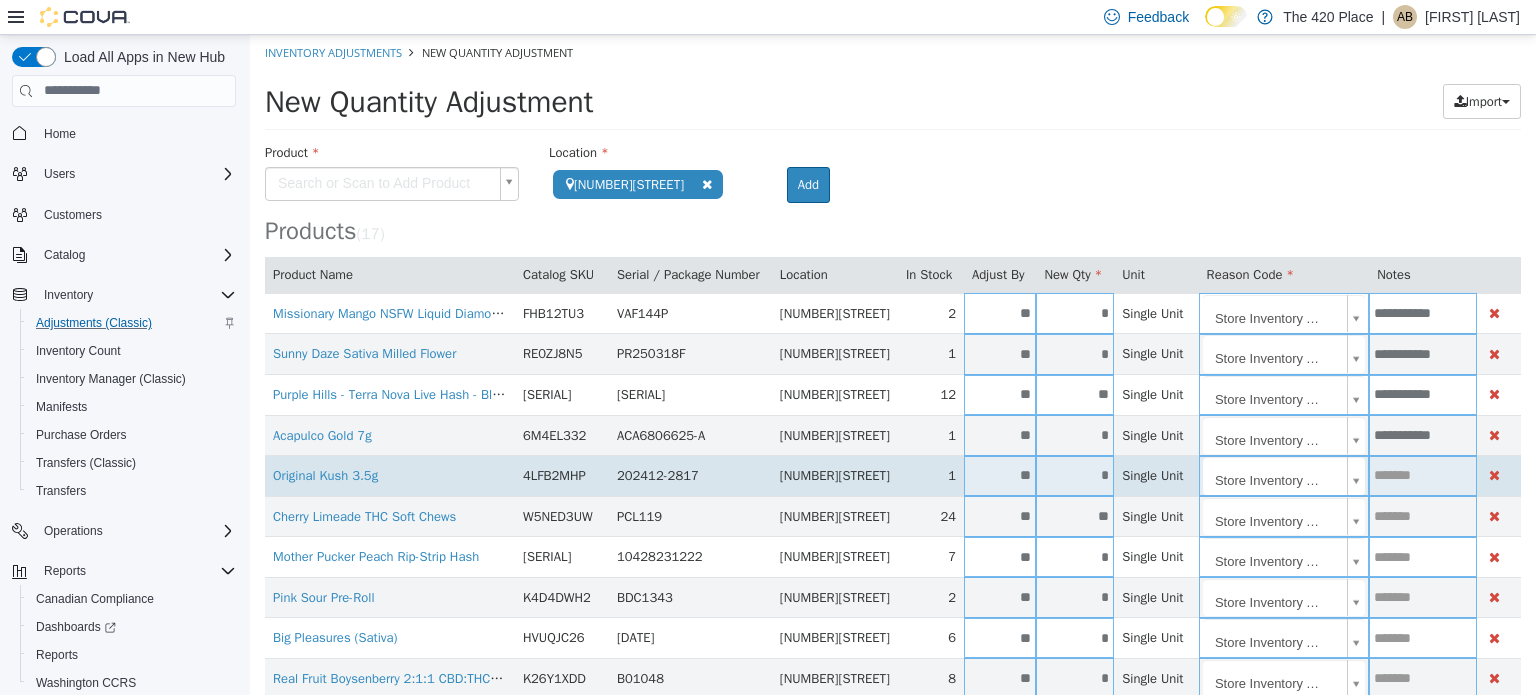 type on "**********" 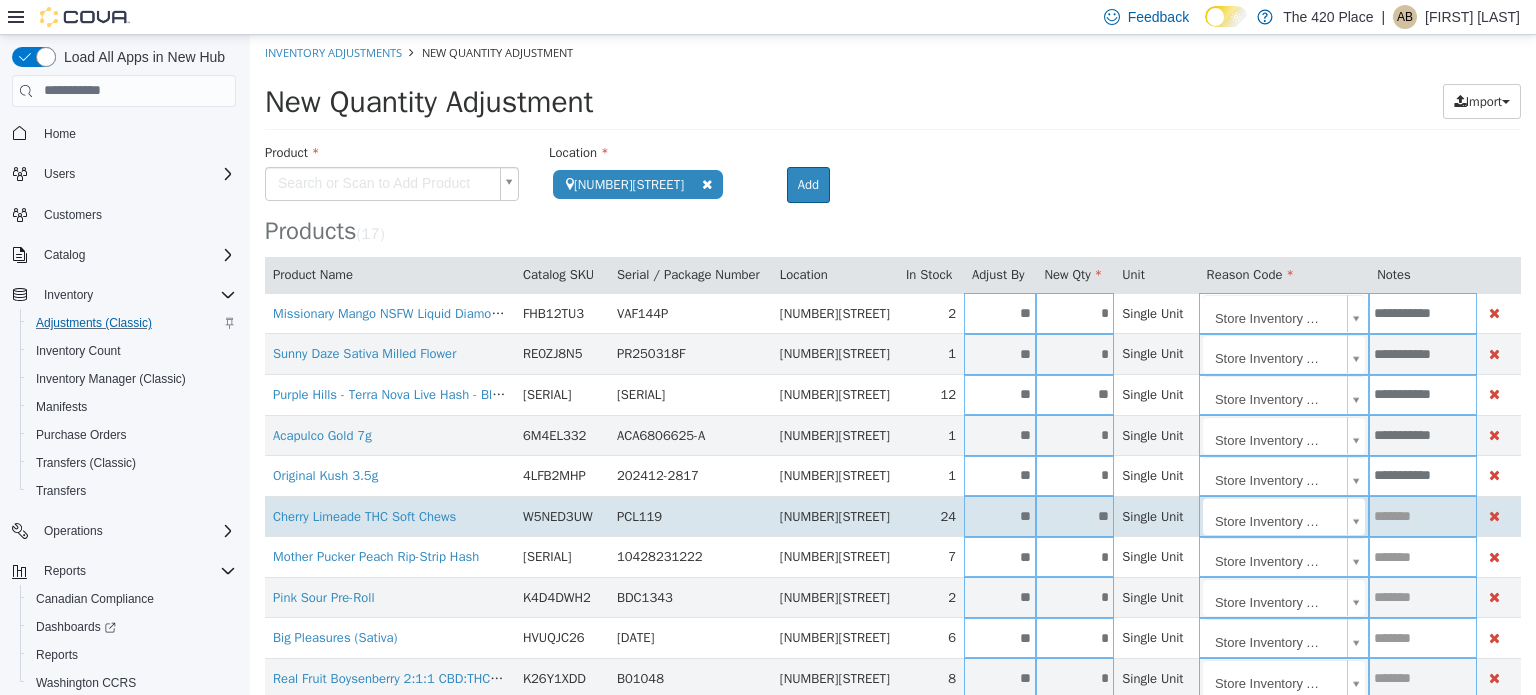type on "**********" 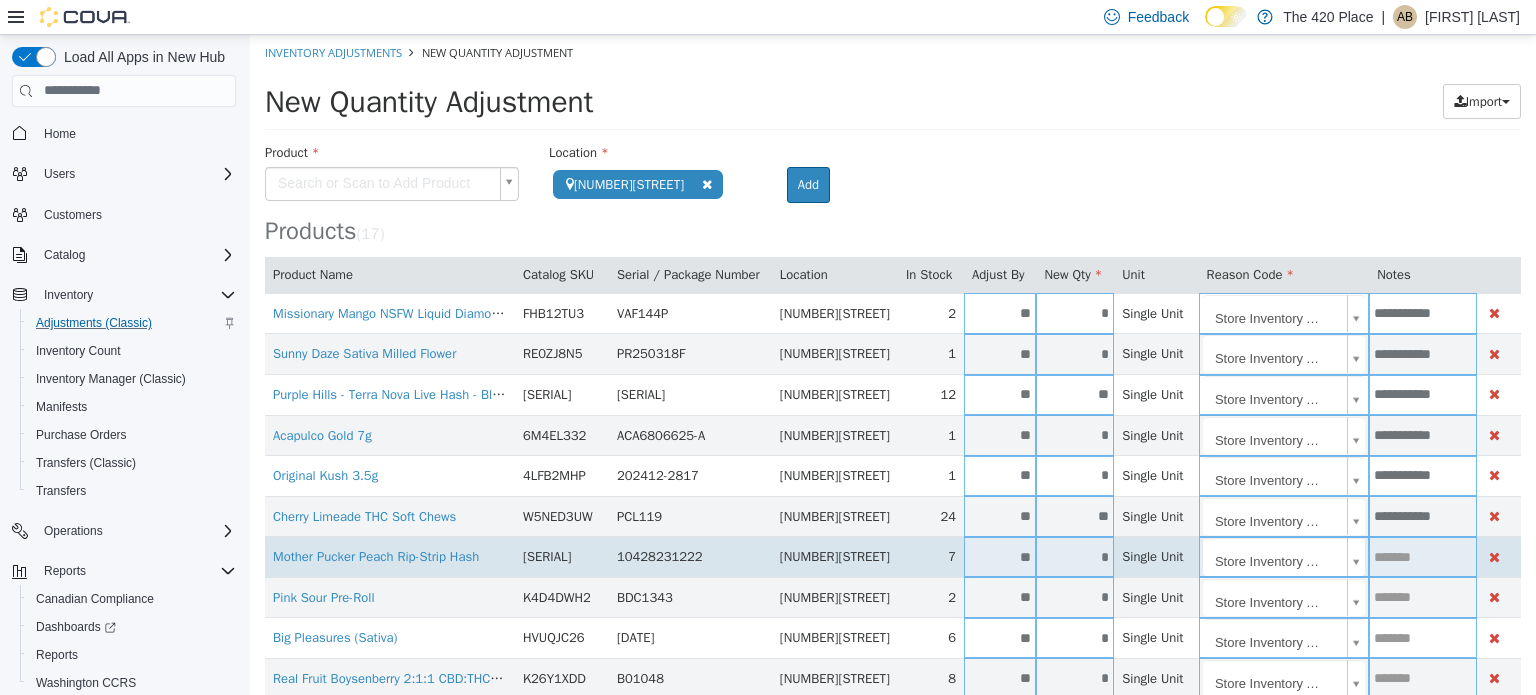 type on "**********" 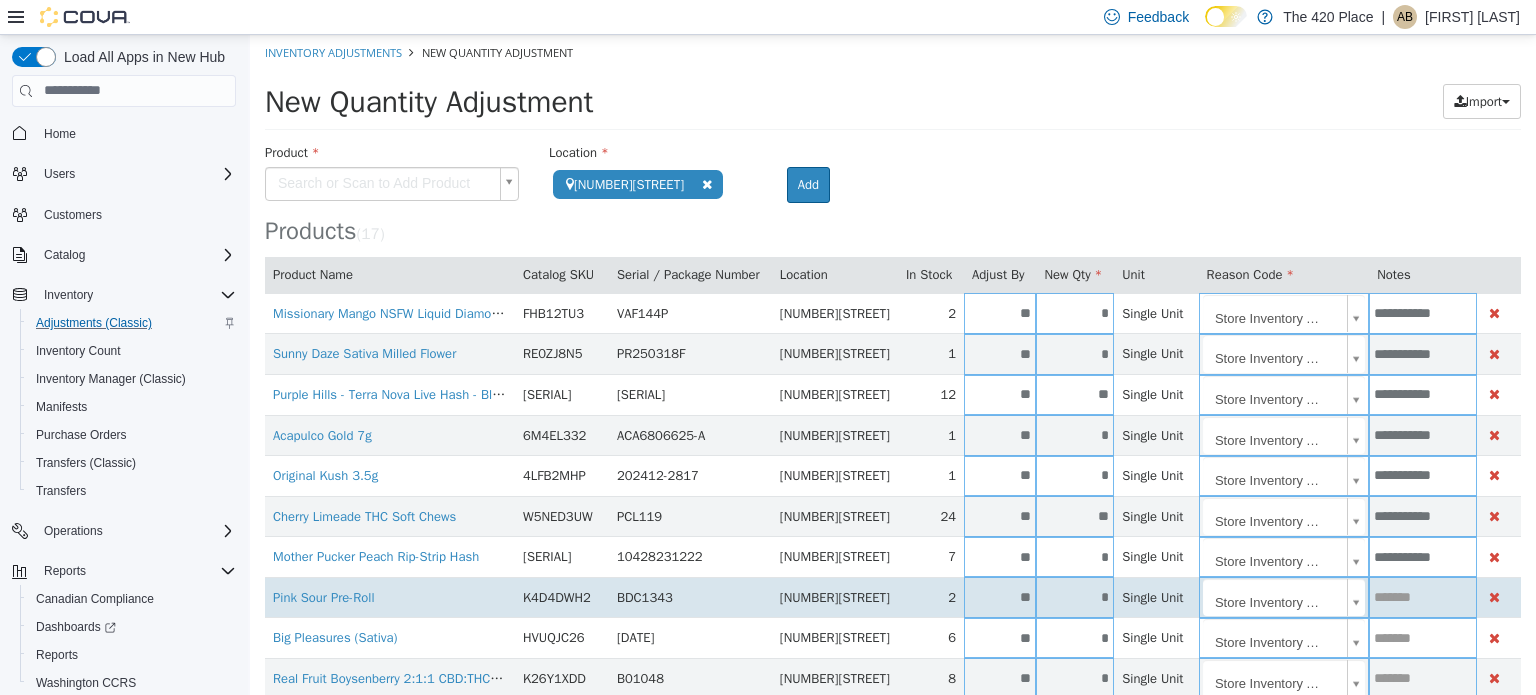 type on "**********" 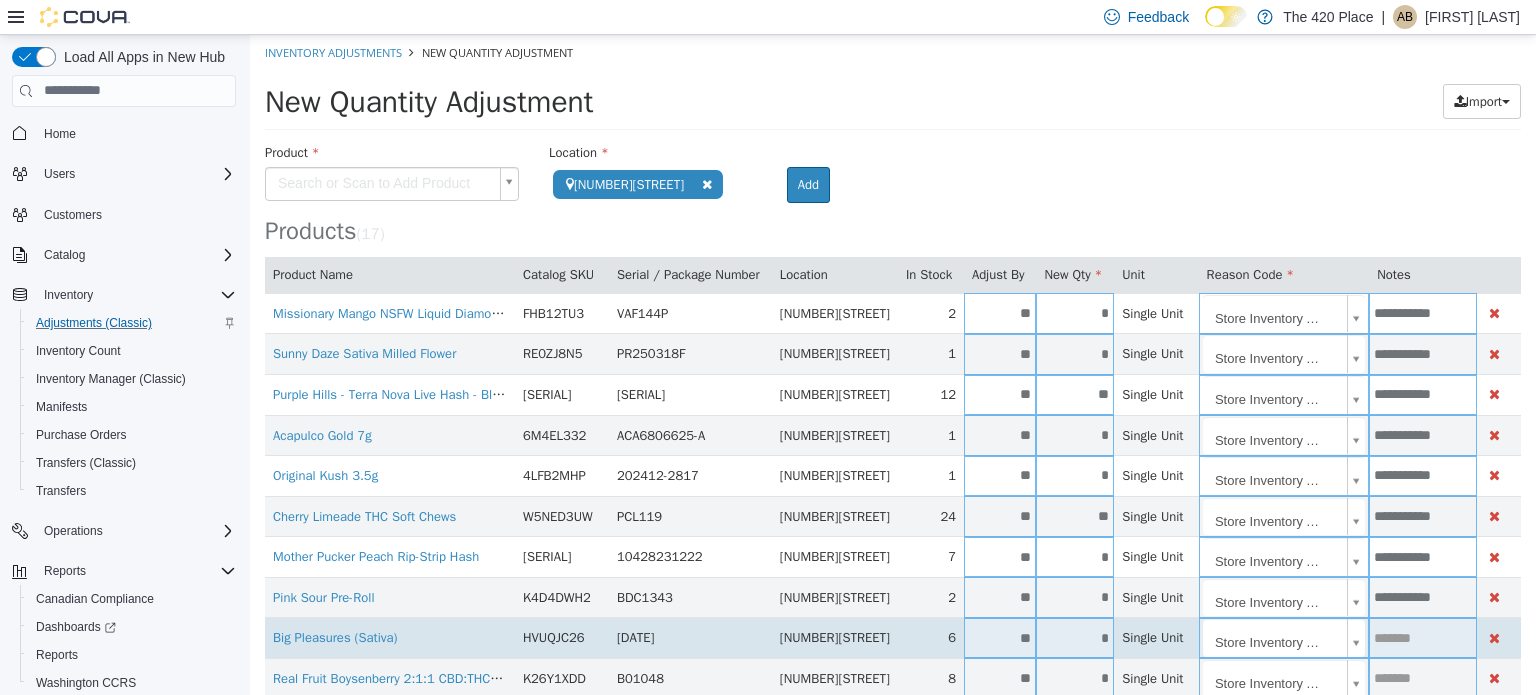 type on "**********" 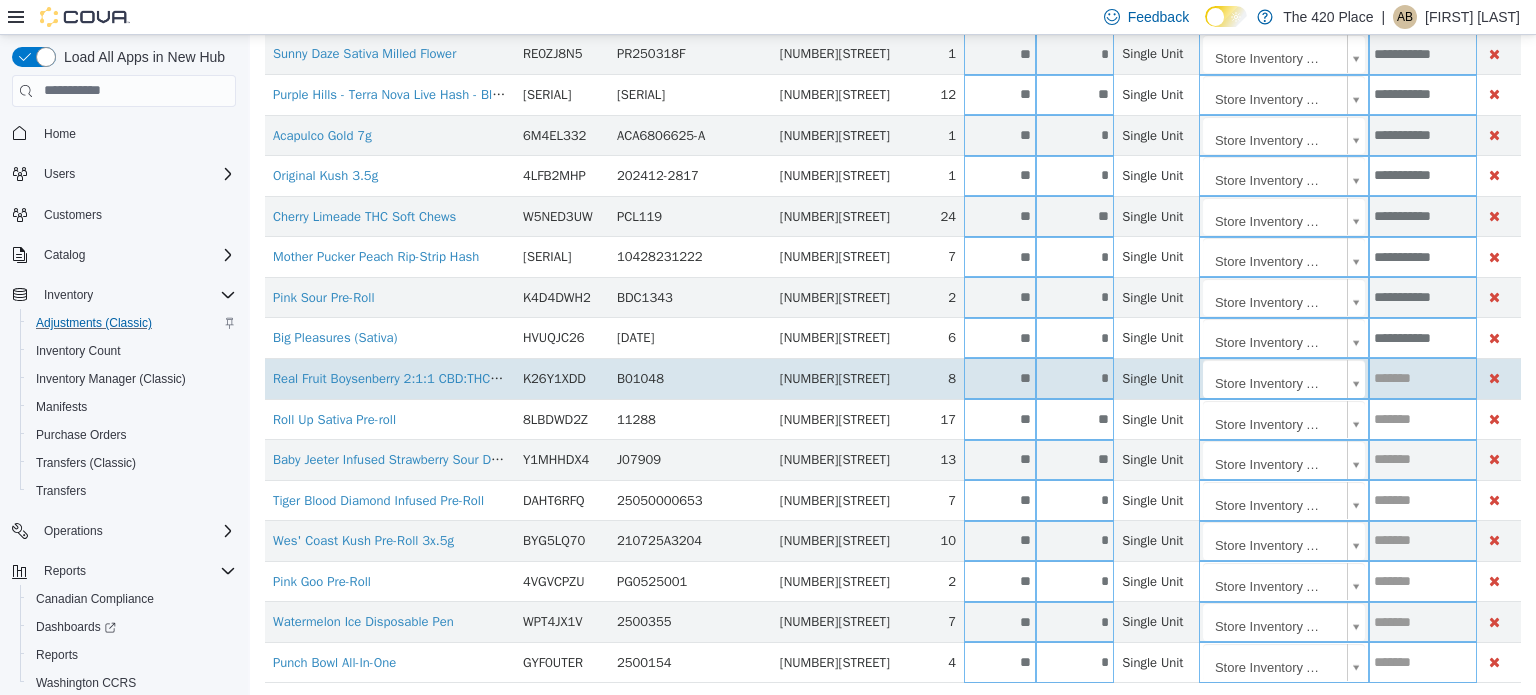 type on "**********" 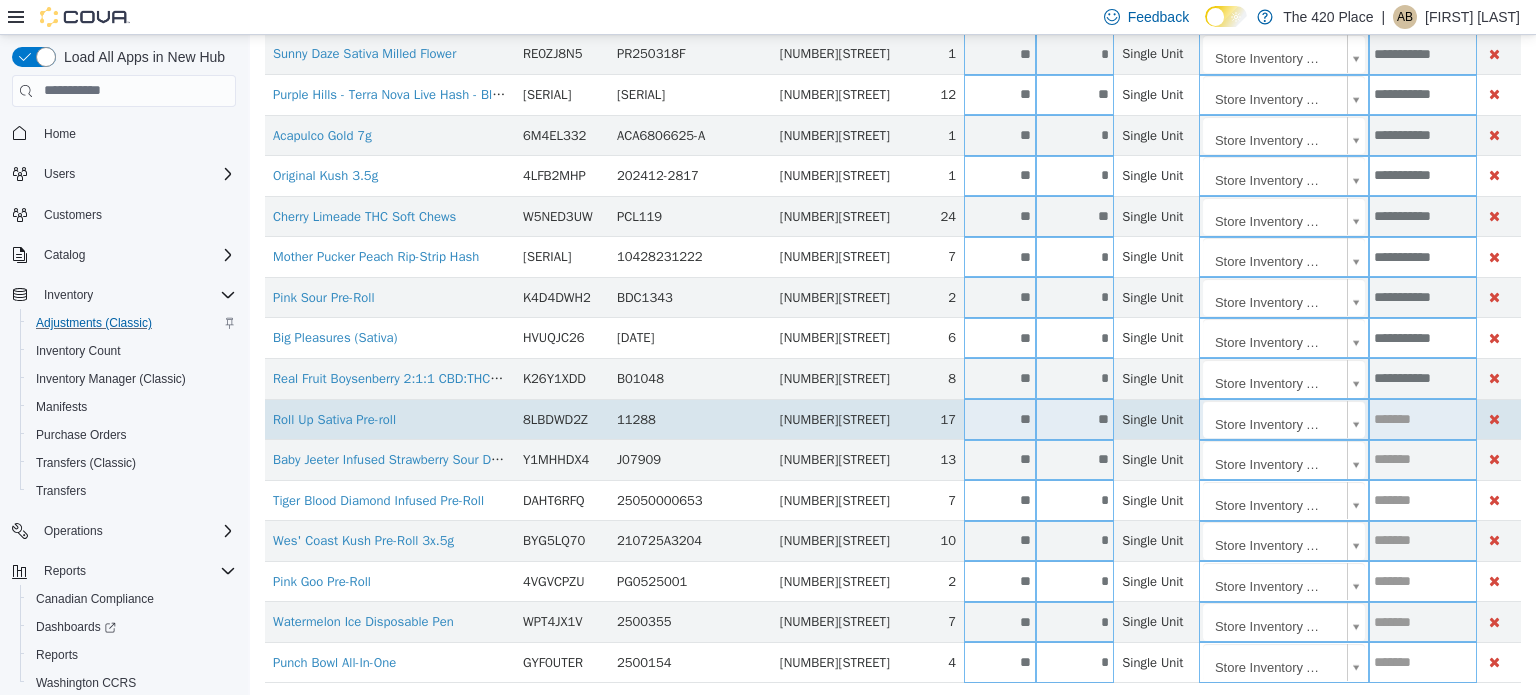 type on "**********" 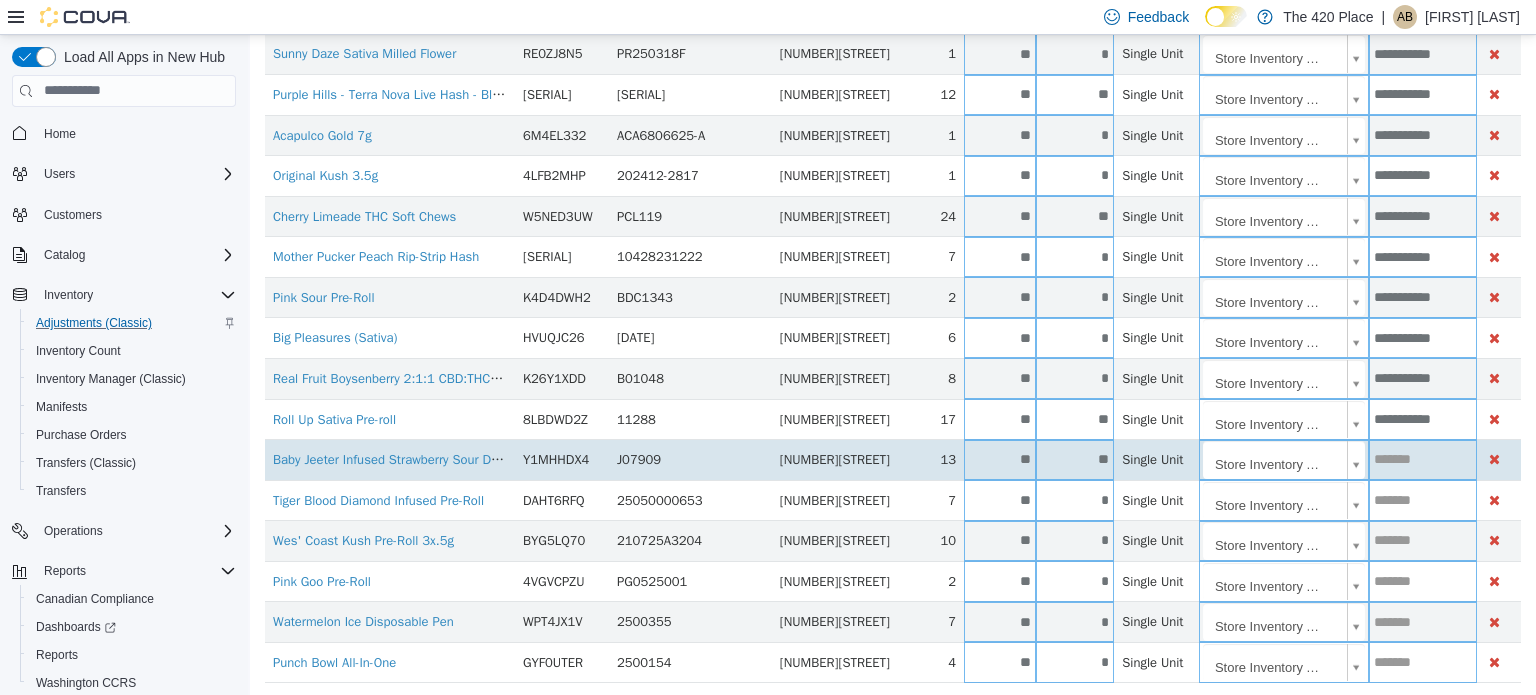 type on "**********" 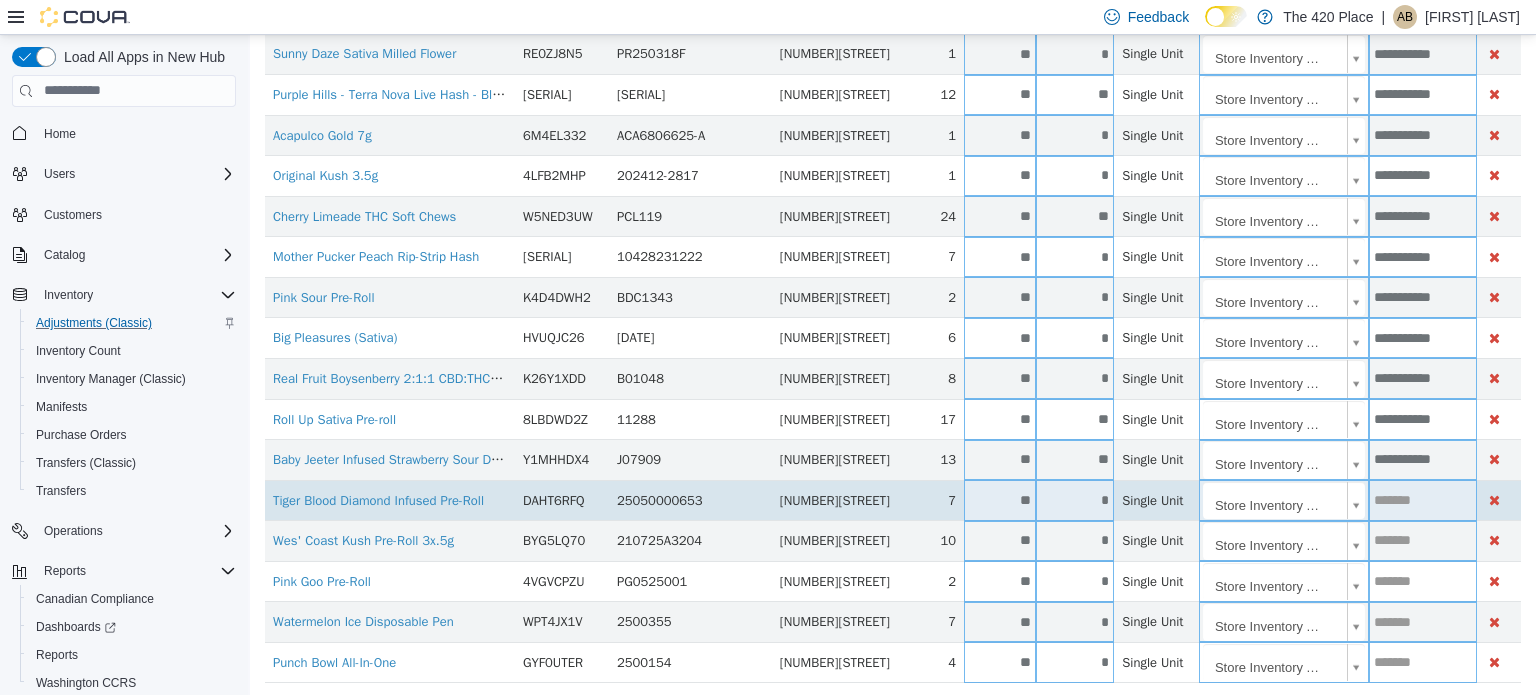 type on "**********" 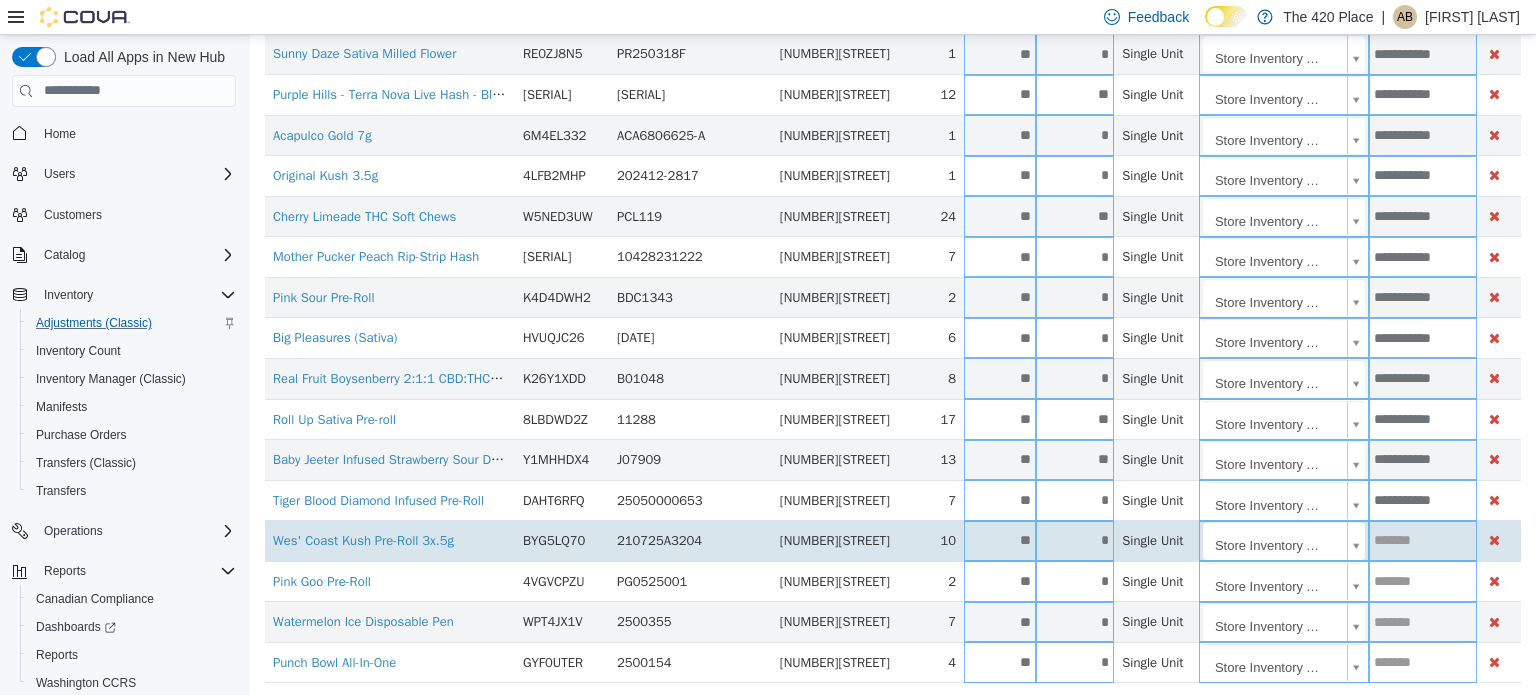 type on "**********" 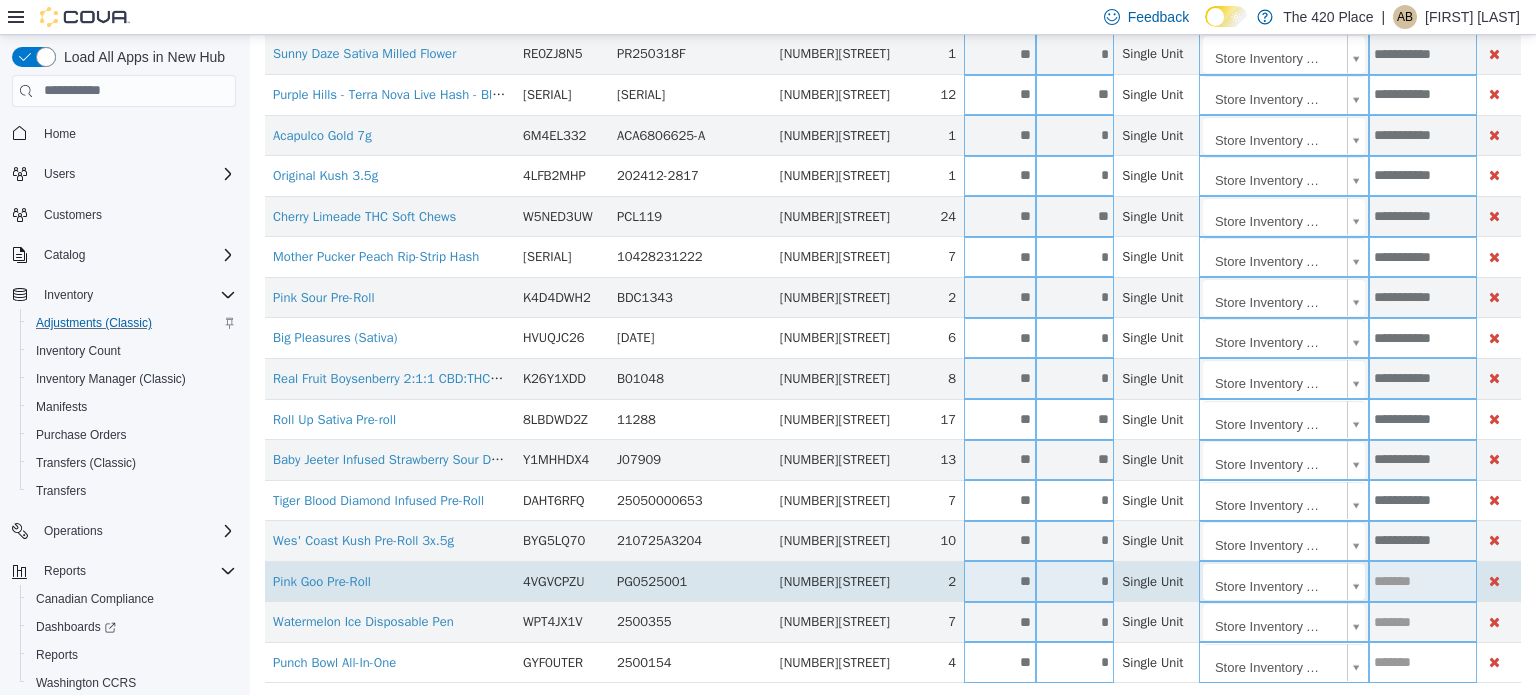 type on "**********" 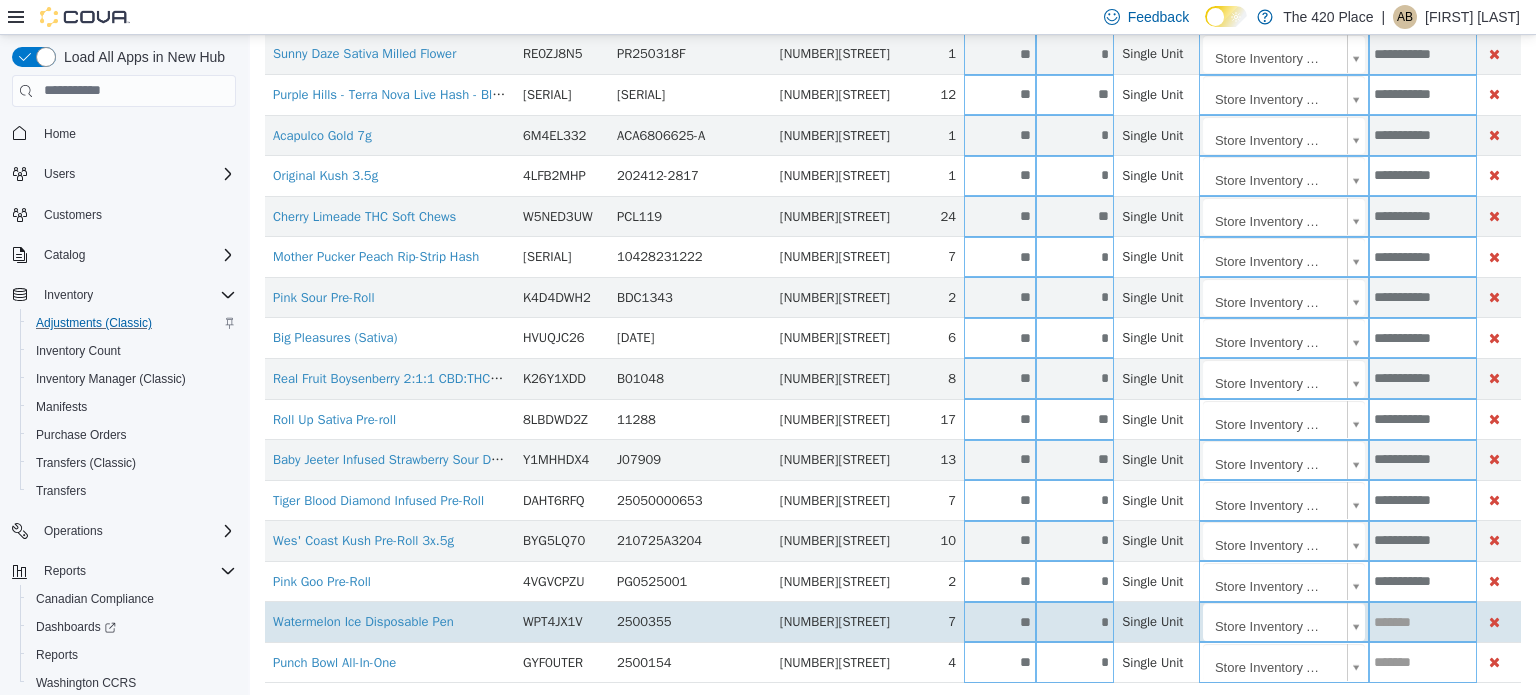 type on "**********" 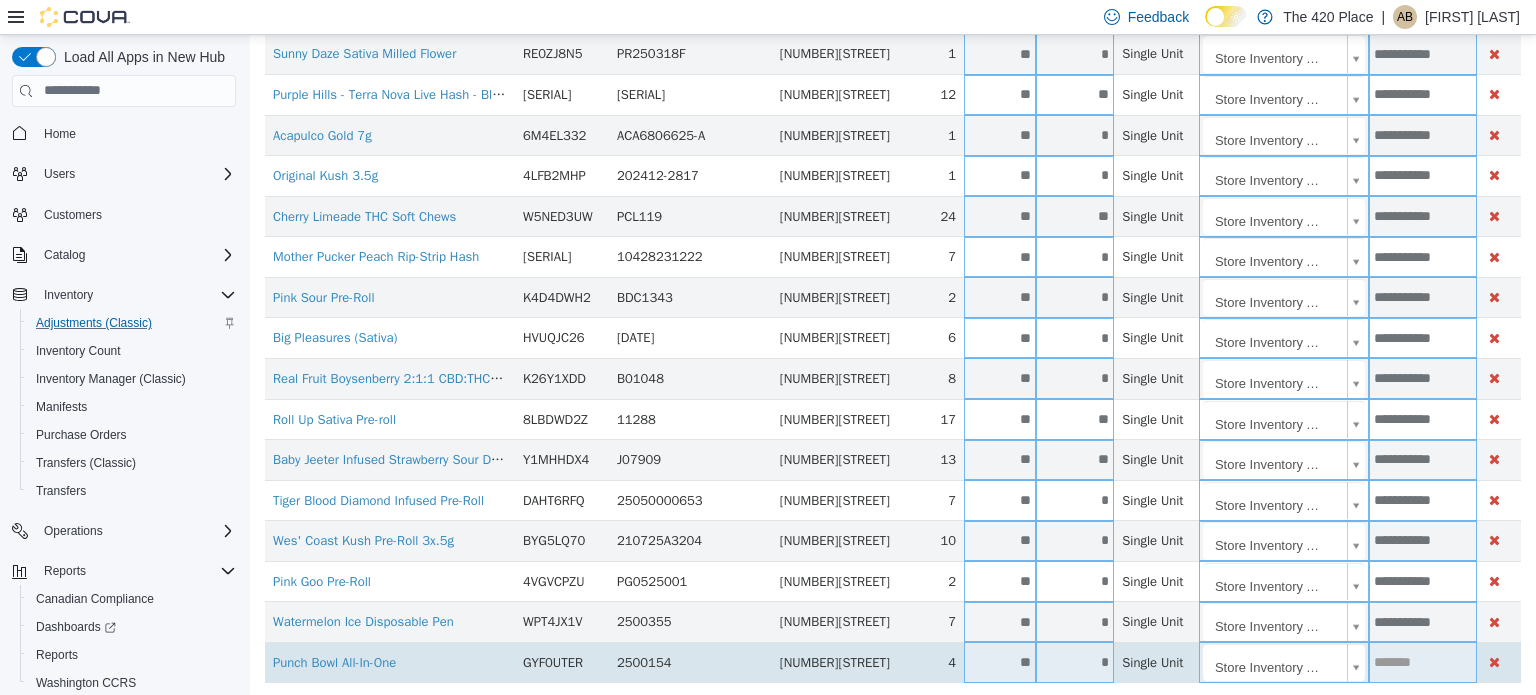 type on "**********" 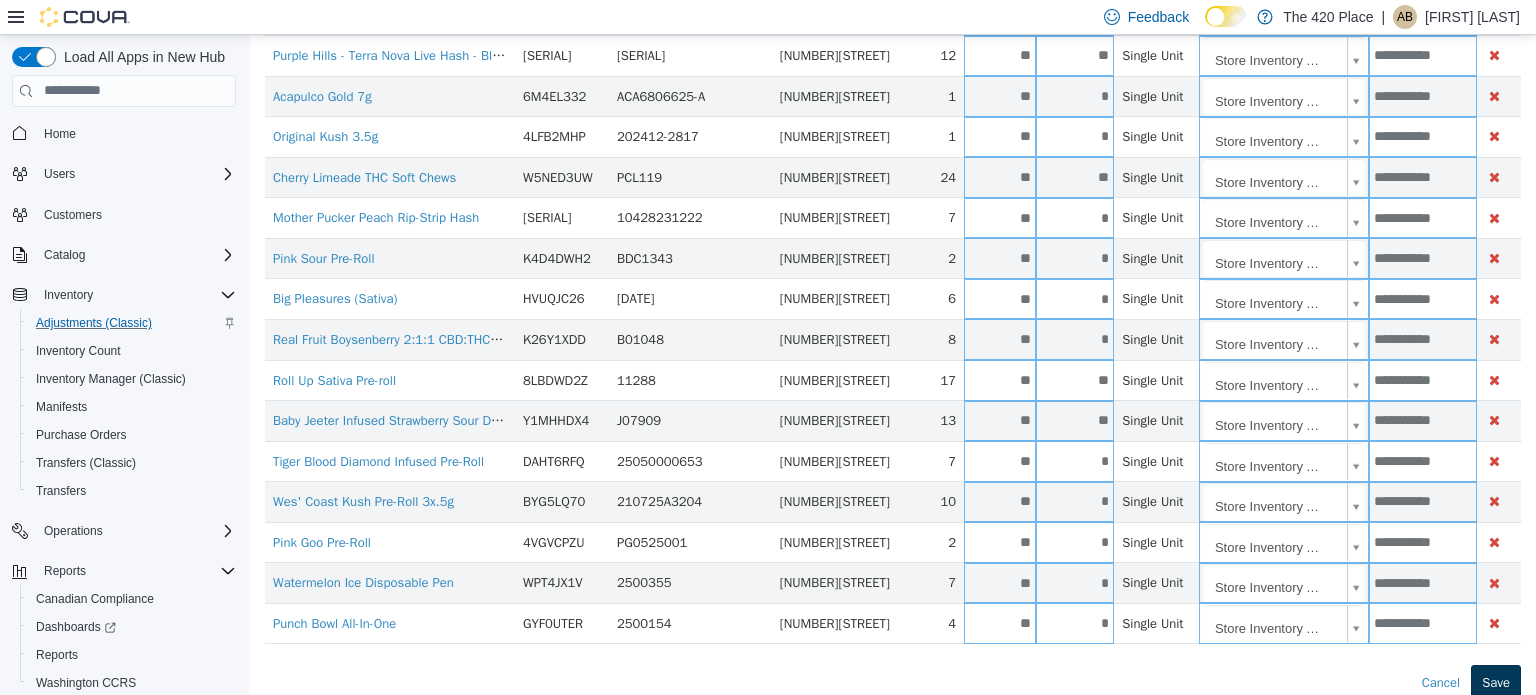 type on "**********" 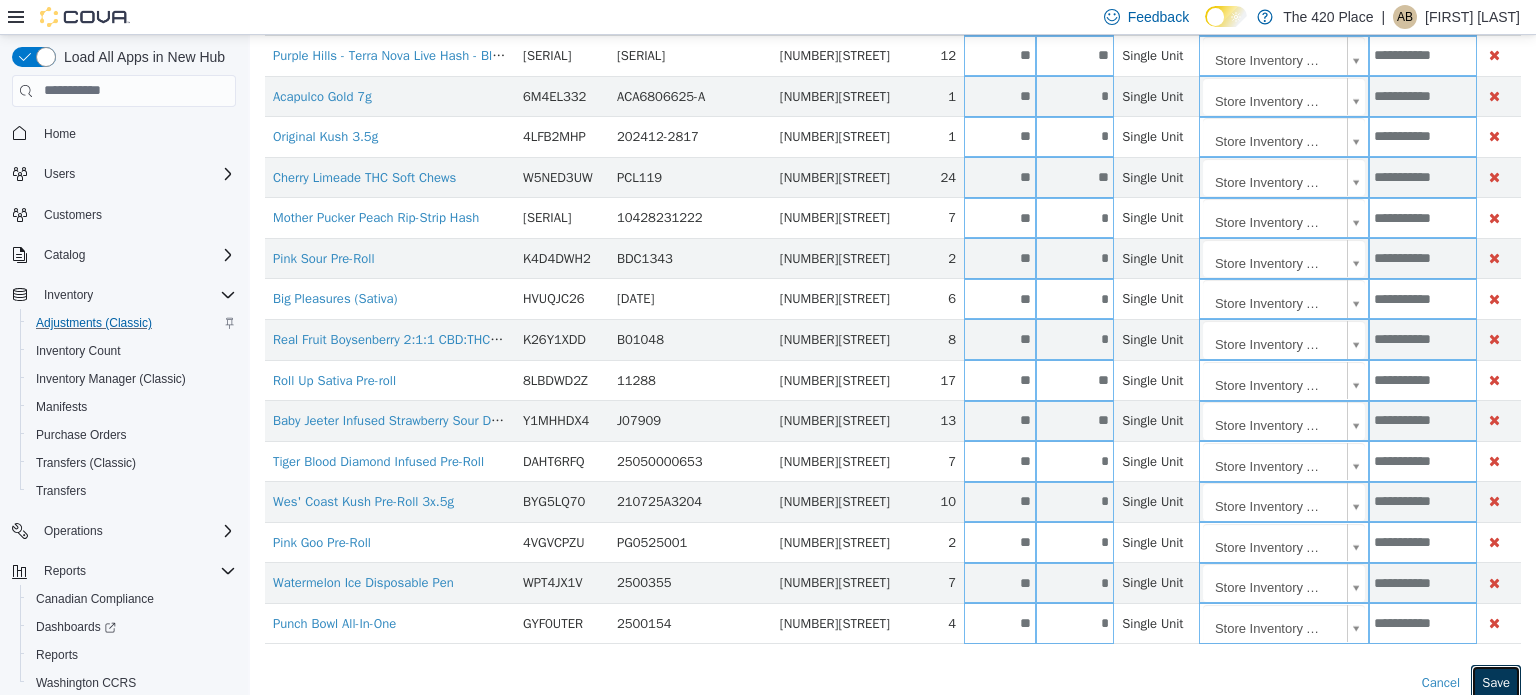 click on "Save" at bounding box center [1496, 682] 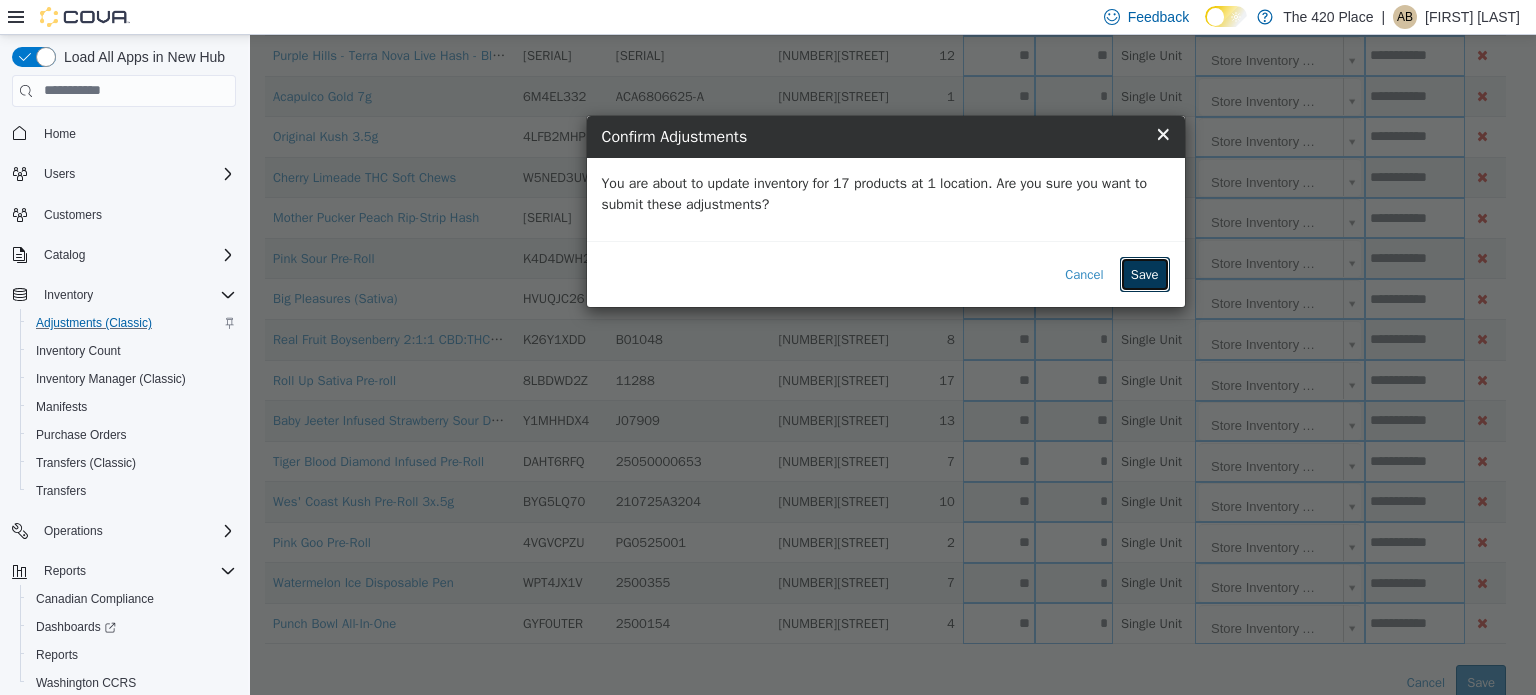 click on "Save" at bounding box center [1145, 274] 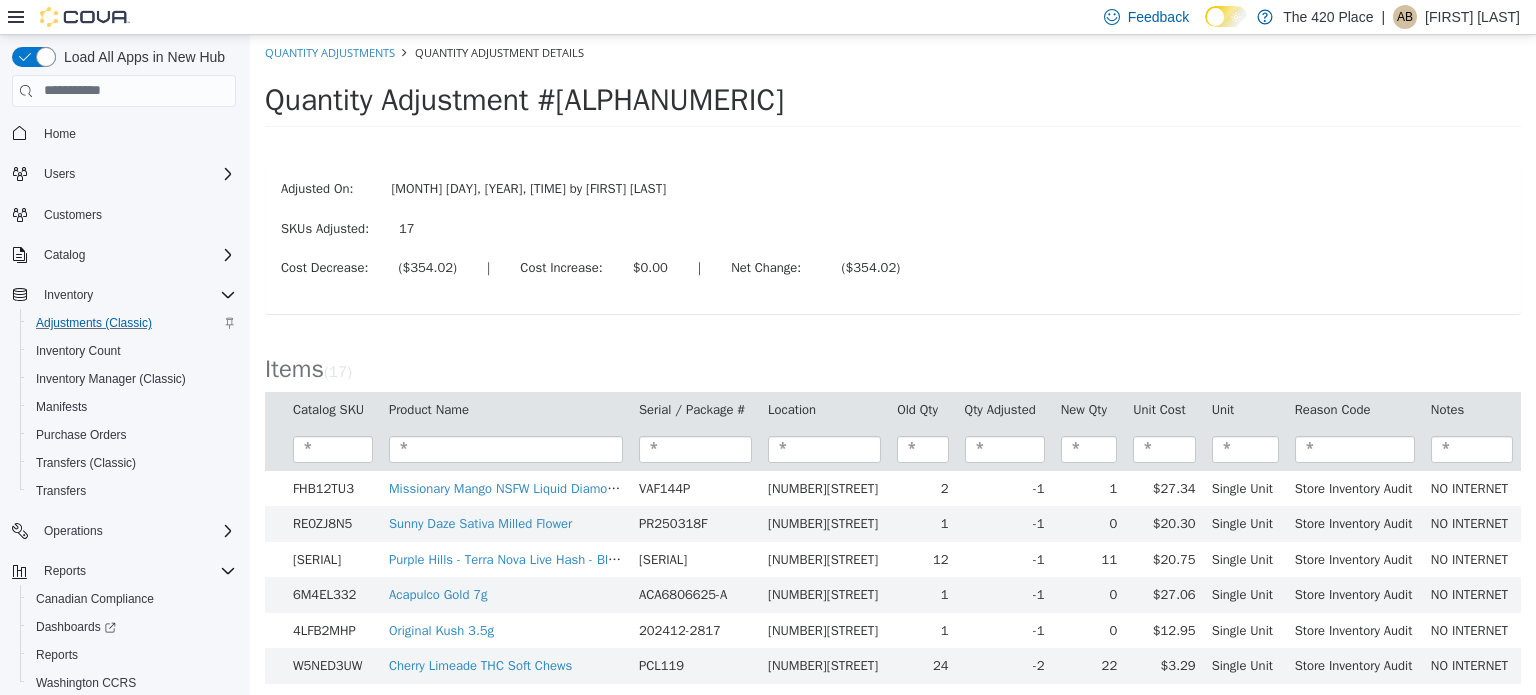 click on "Adjusted On:
[DATE], [TIME] by [FIRST] [LAST]
SKUs Adjusted:  17 Cost Decrease:  ($354.02) | Cost Increase:  $0.00 | Net Change:  ($354.02)" at bounding box center (893, 237) 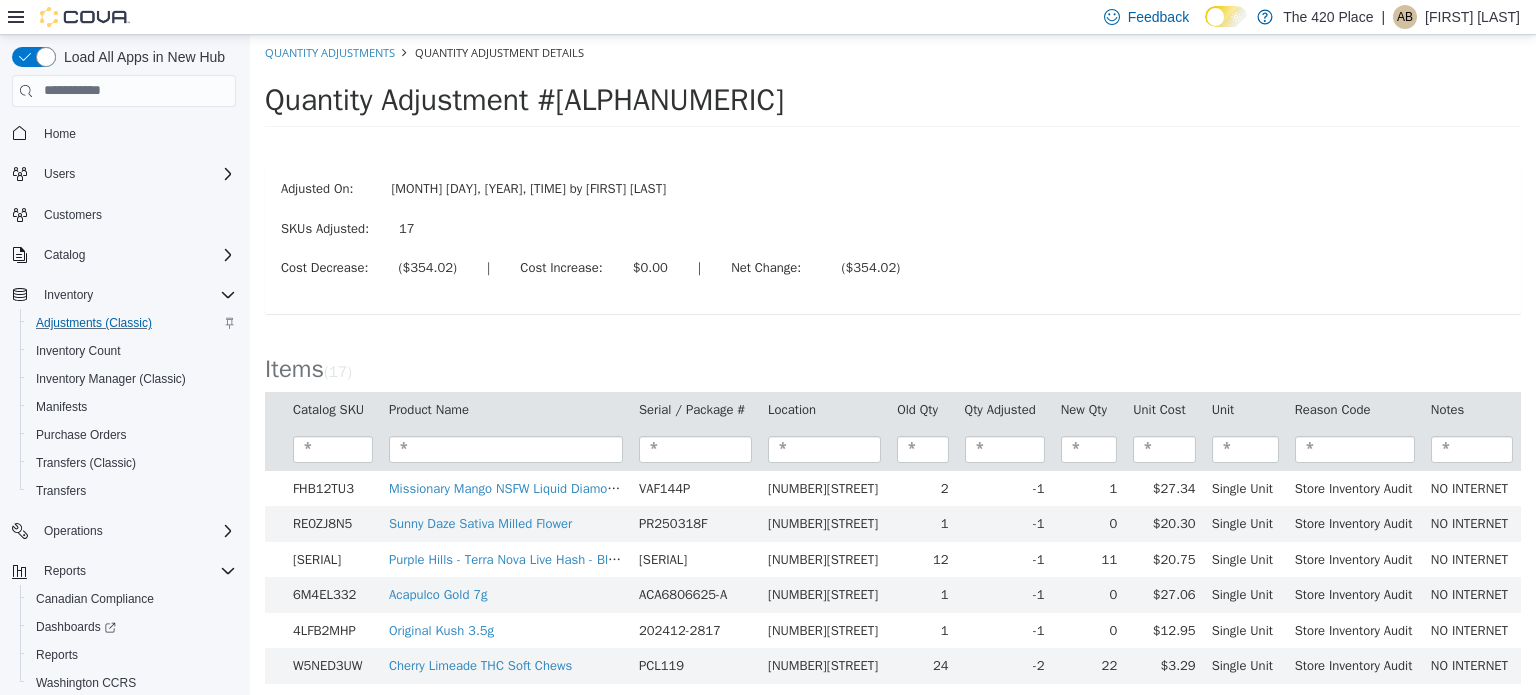 drag, startPoint x: 1147, startPoint y: 279, endPoint x: 906, endPoint y: 189, distance: 257.25668 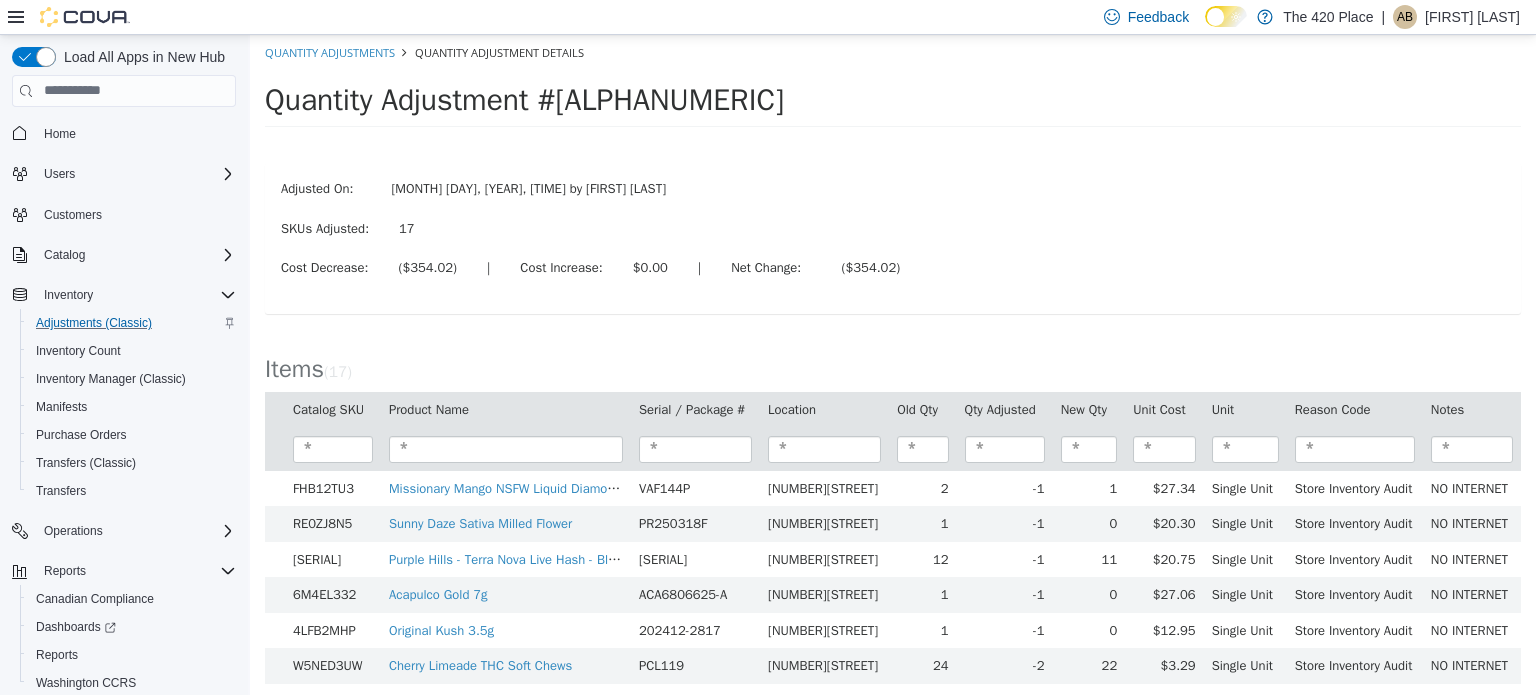 click on "Adjusted On:
[DATE], [TIME] by [FIRST] [LAST]" at bounding box center (893, 190) 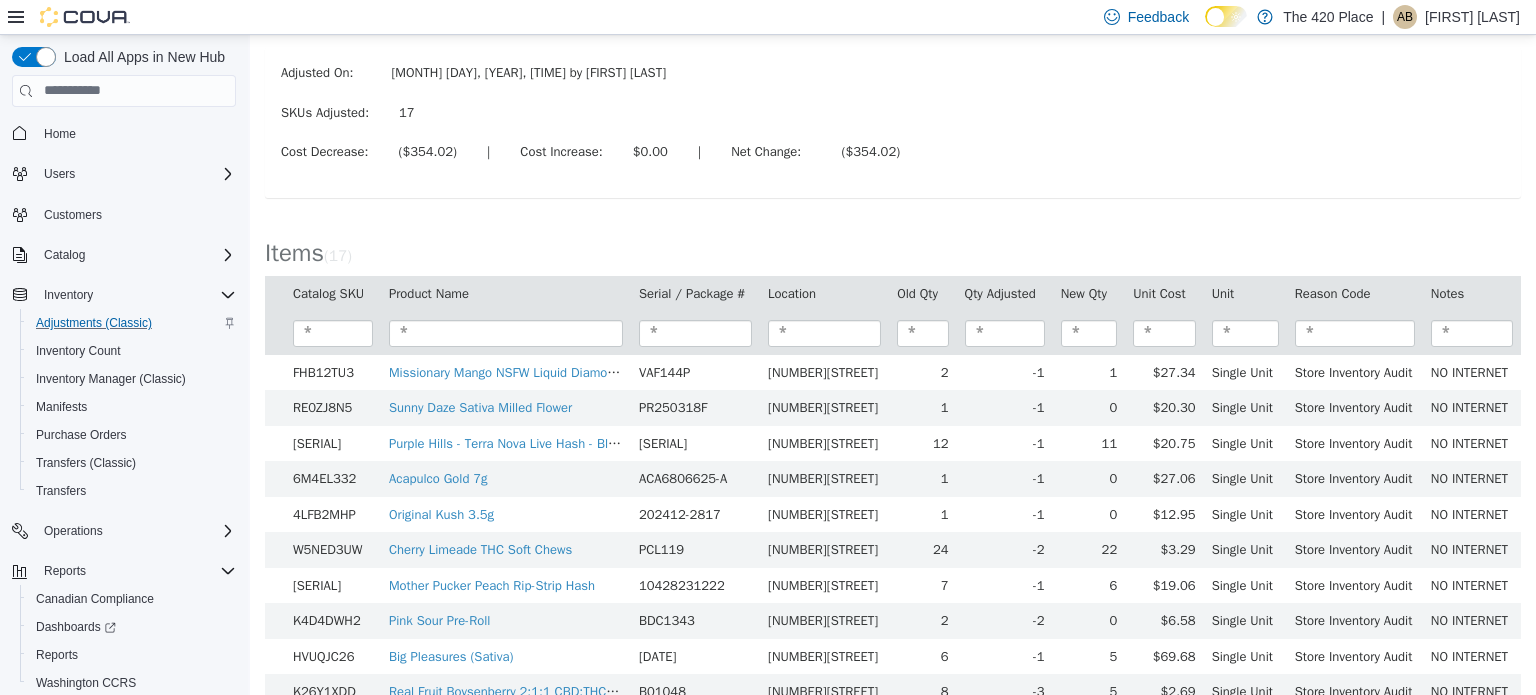 scroll, scrollTop: 0, scrollLeft: 0, axis: both 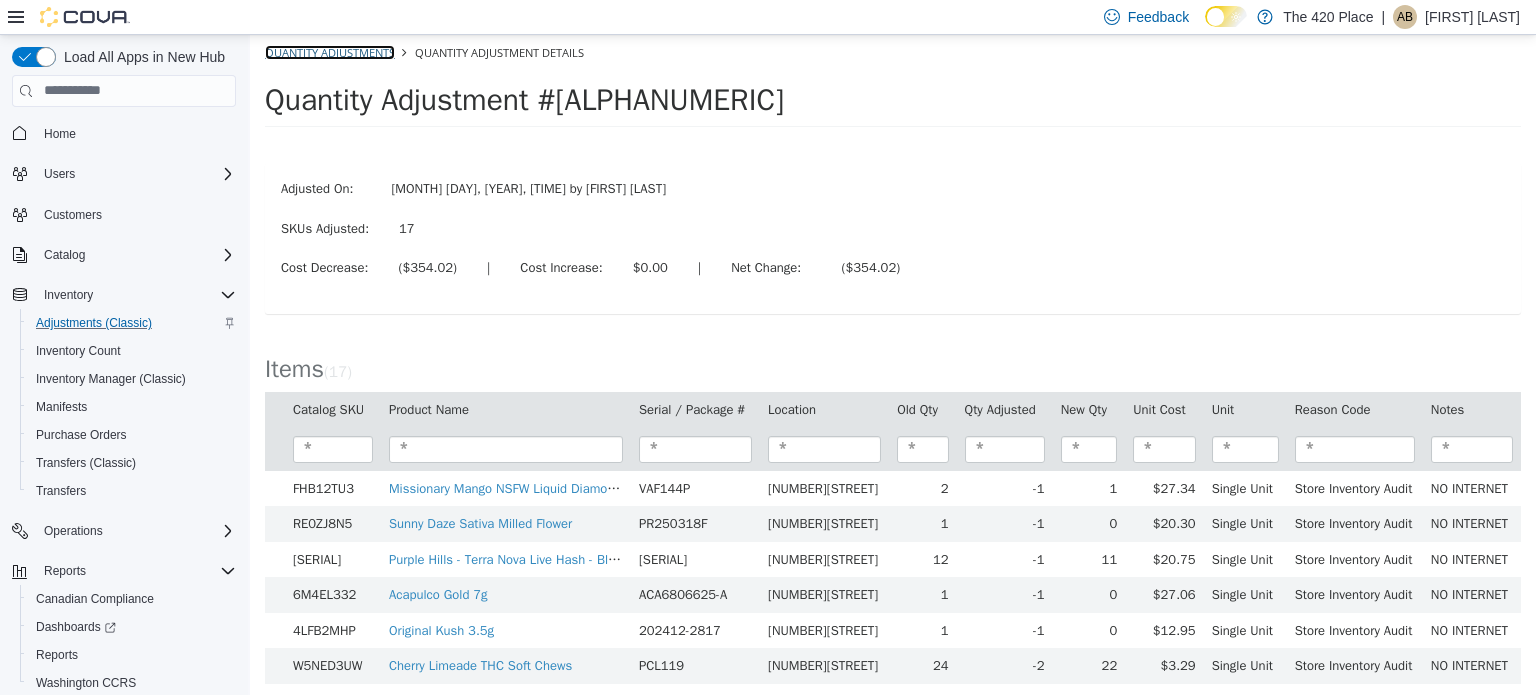 click on "Quantity Adjustments" at bounding box center (330, 51) 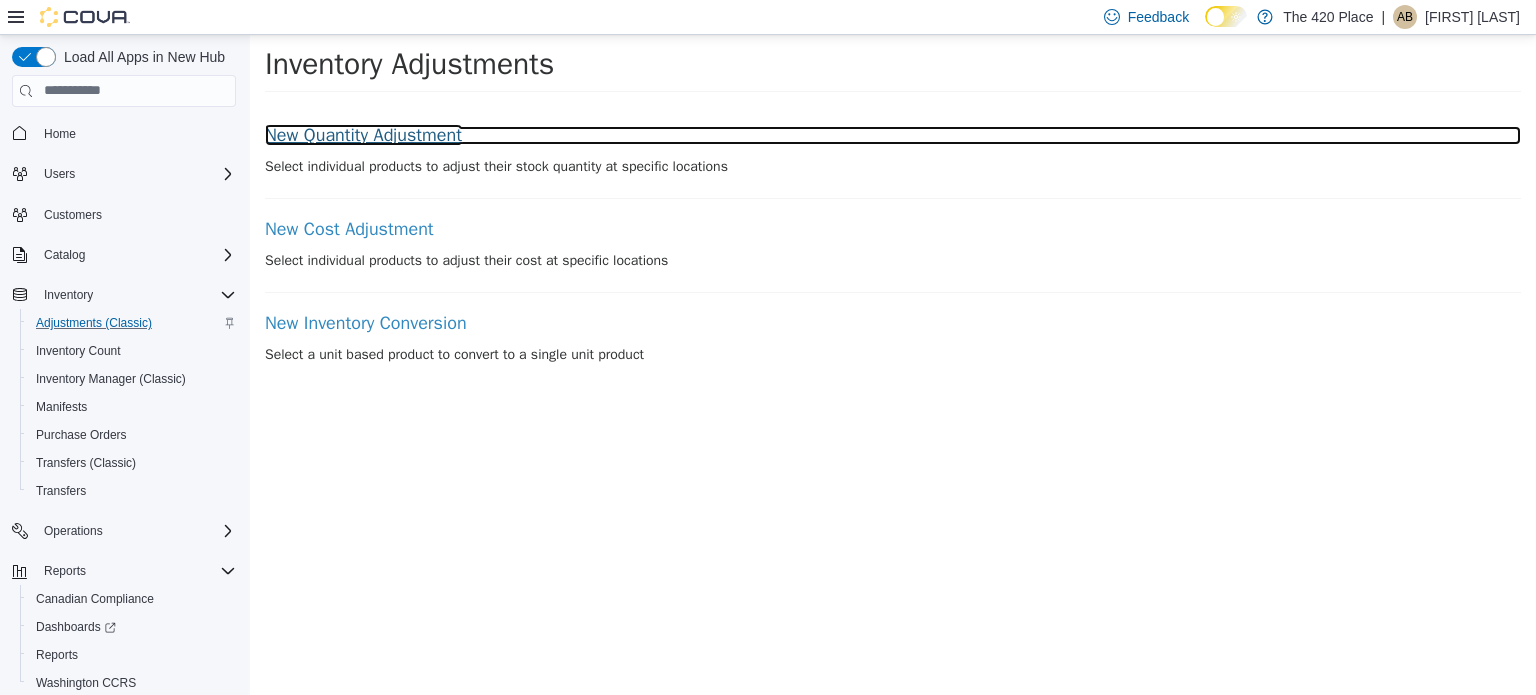 click on "New Quantity Adjustment" at bounding box center (893, 135) 